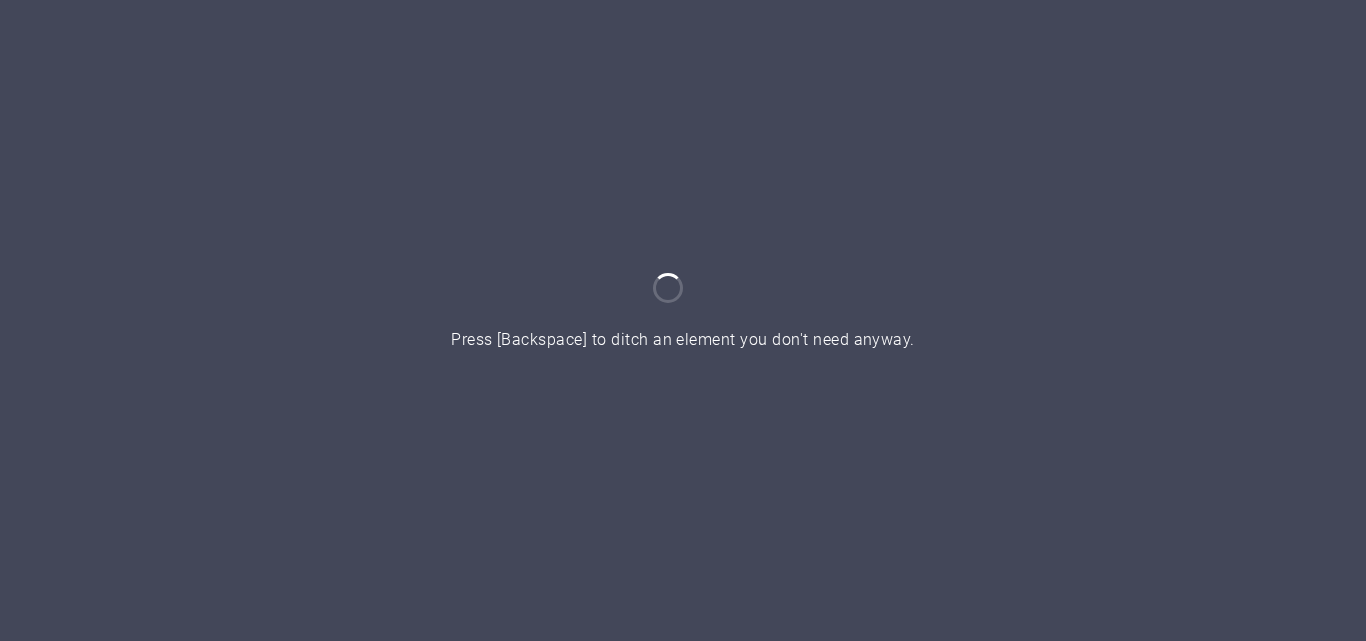 scroll, scrollTop: 0, scrollLeft: 0, axis: both 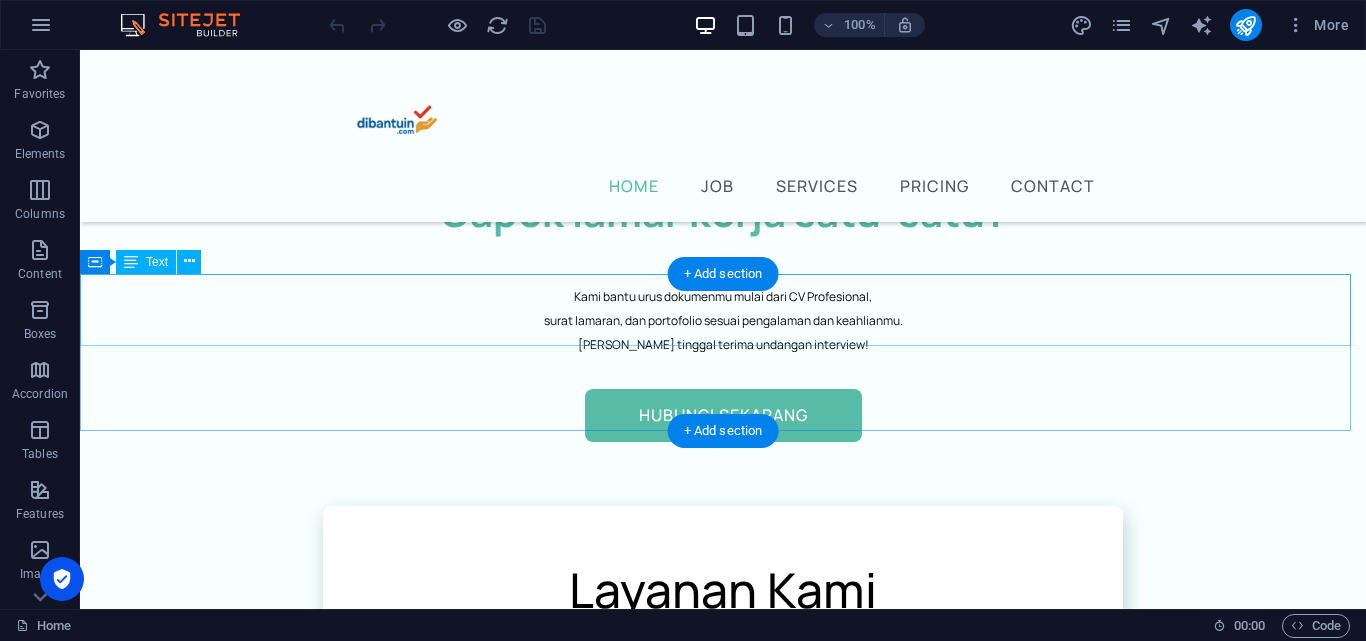 click on "Kami bantu urus dokumenmu mulai dari CV Profesional,  surat lamaran, dan portofolio sesuai pengalaman dan keahlianmu.  [PERSON_NAME] tinggal terima undangan interview!" at bounding box center [723, 321] 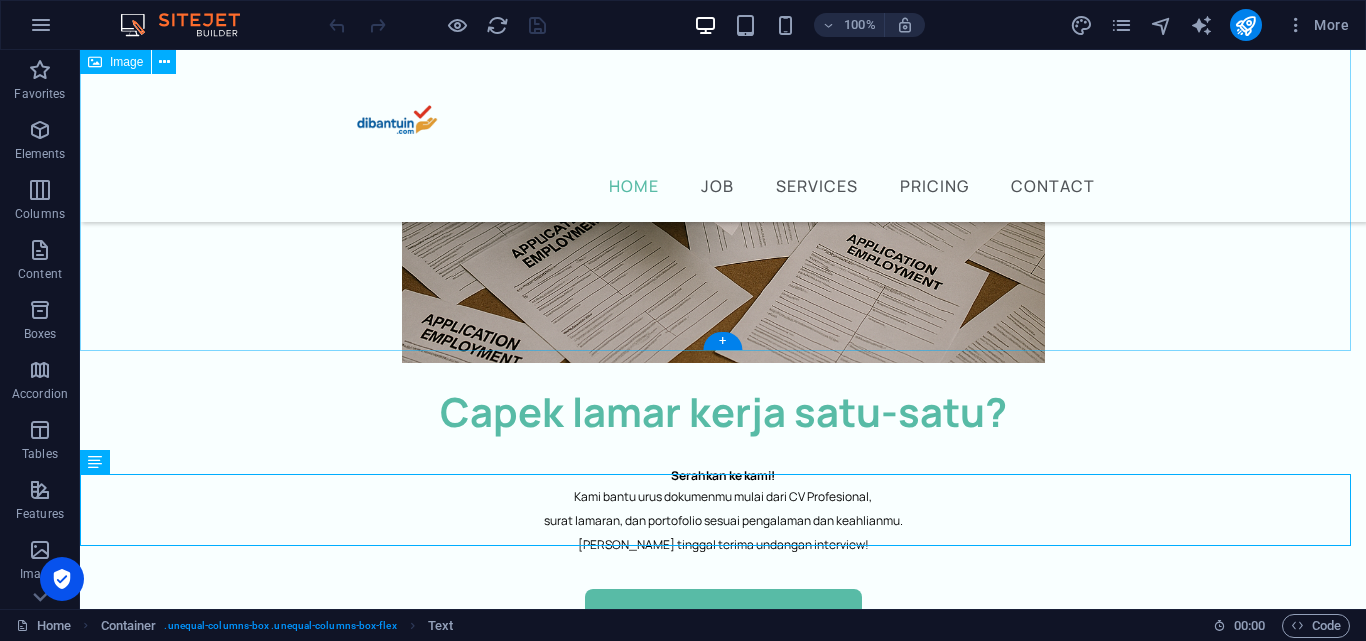 scroll, scrollTop: 1000, scrollLeft: 0, axis: vertical 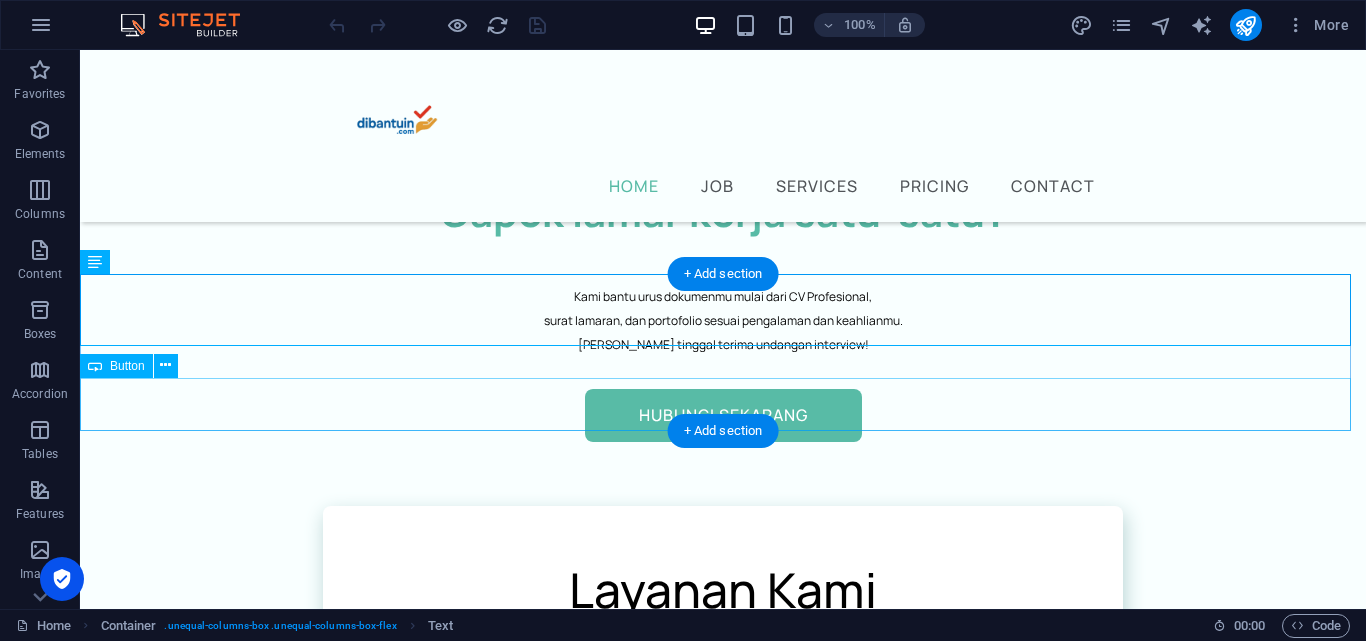 click on "hubungi sekarang" at bounding box center [723, 416] 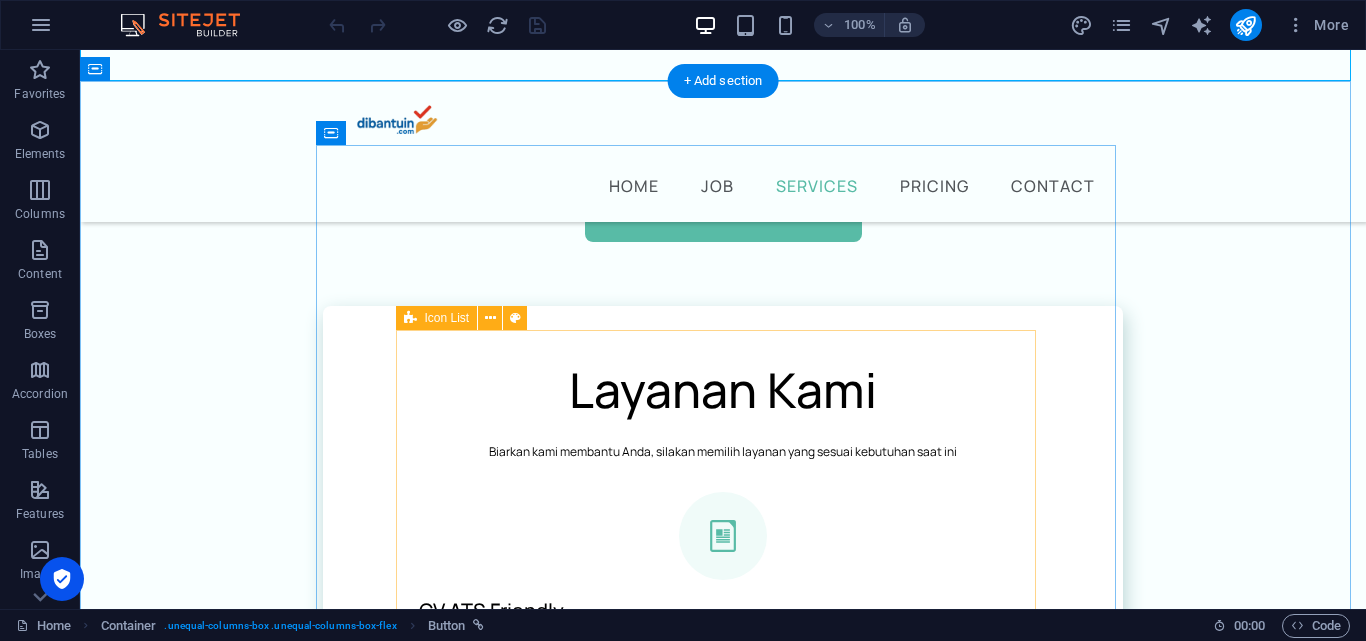 scroll, scrollTop: 1400, scrollLeft: 0, axis: vertical 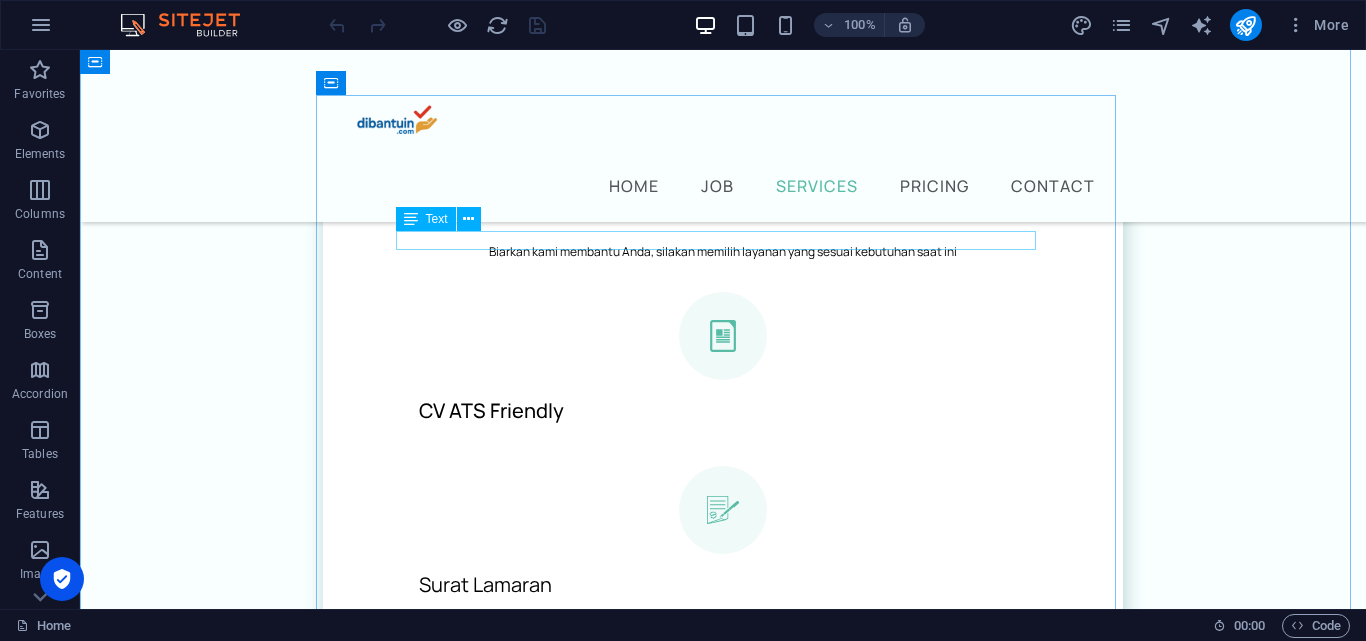 click on "Biarkan kami membantu Anda, silakan memilih layanan yang sesuai kebutuhan saat ini" at bounding box center [723, 251] 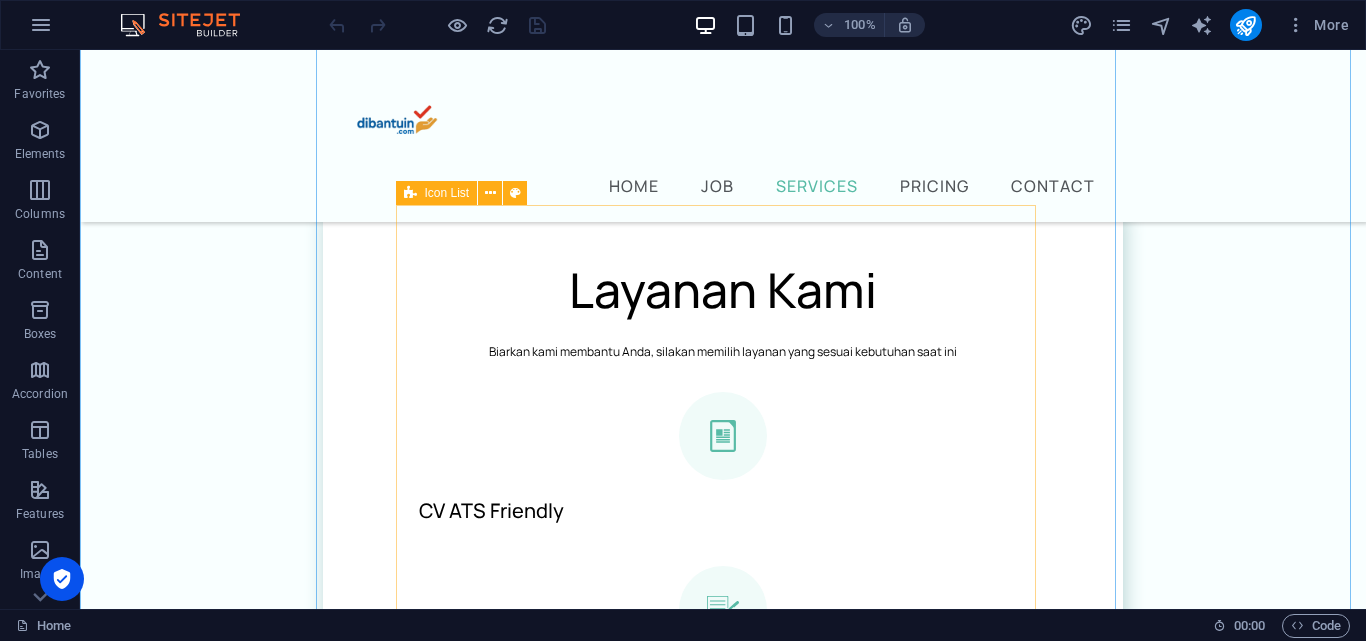 scroll, scrollTop: 1500, scrollLeft: 0, axis: vertical 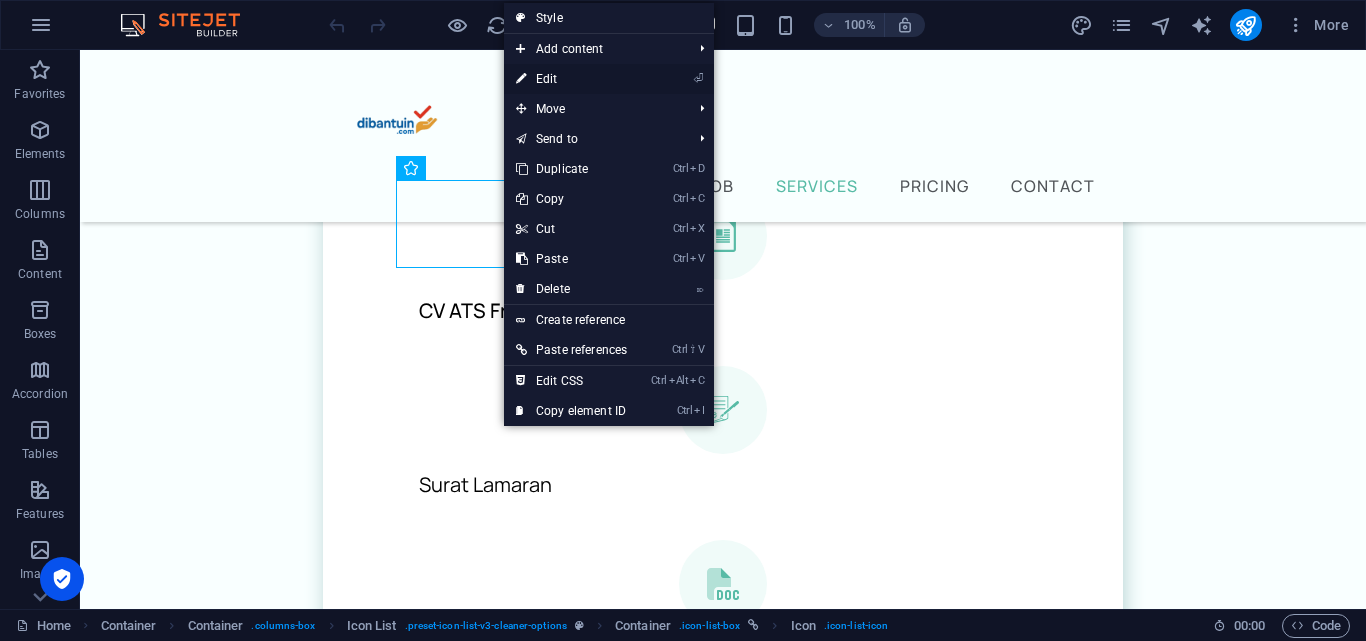 drag, startPoint x: 627, startPoint y: 67, endPoint x: 453, endPoint y: 130, distance: 185.05405 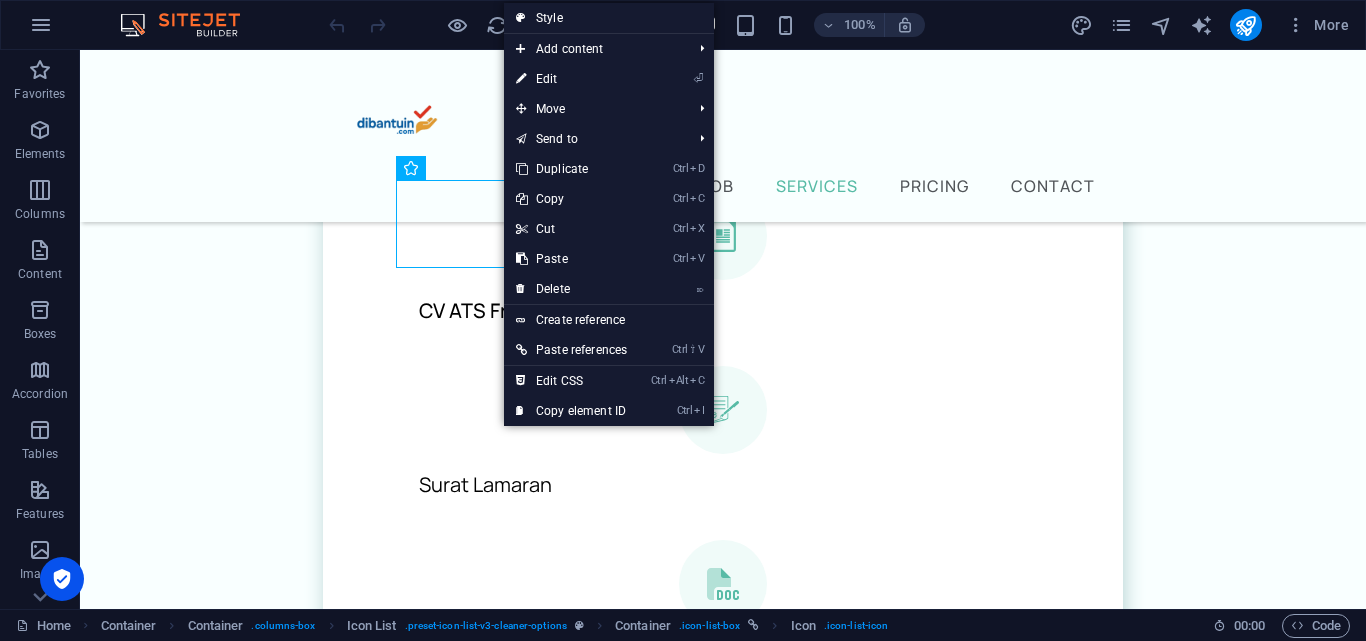 select on "xMidYMid" 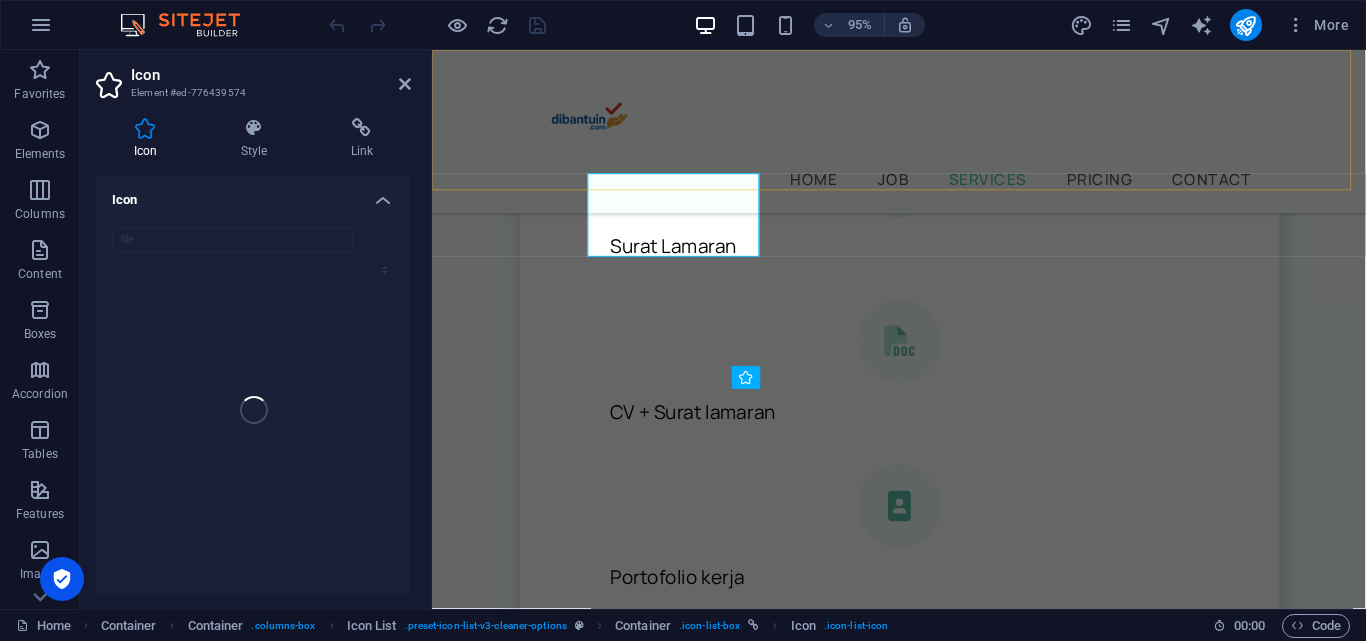 scroll, scrollTop: 1273, scrollLeft: 0, axis: vertical 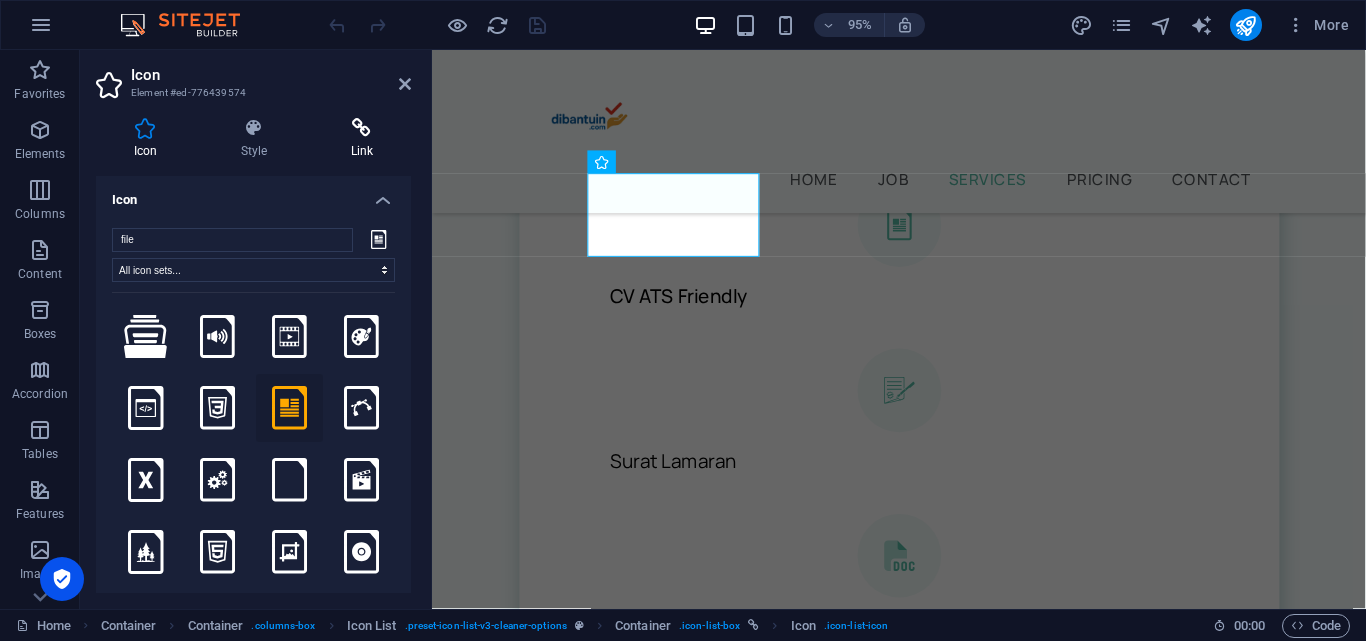 click on "Link" at bounding box center [362, 139] 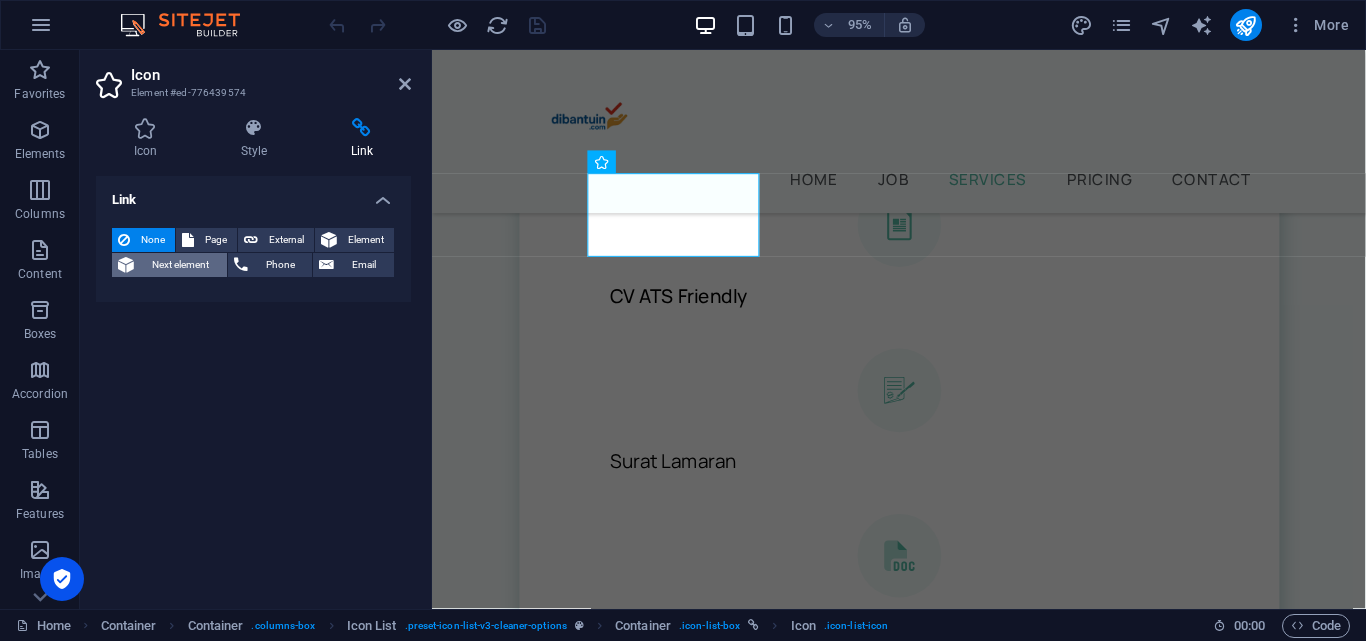 click on "Next element" at bounding box center [180, 265] 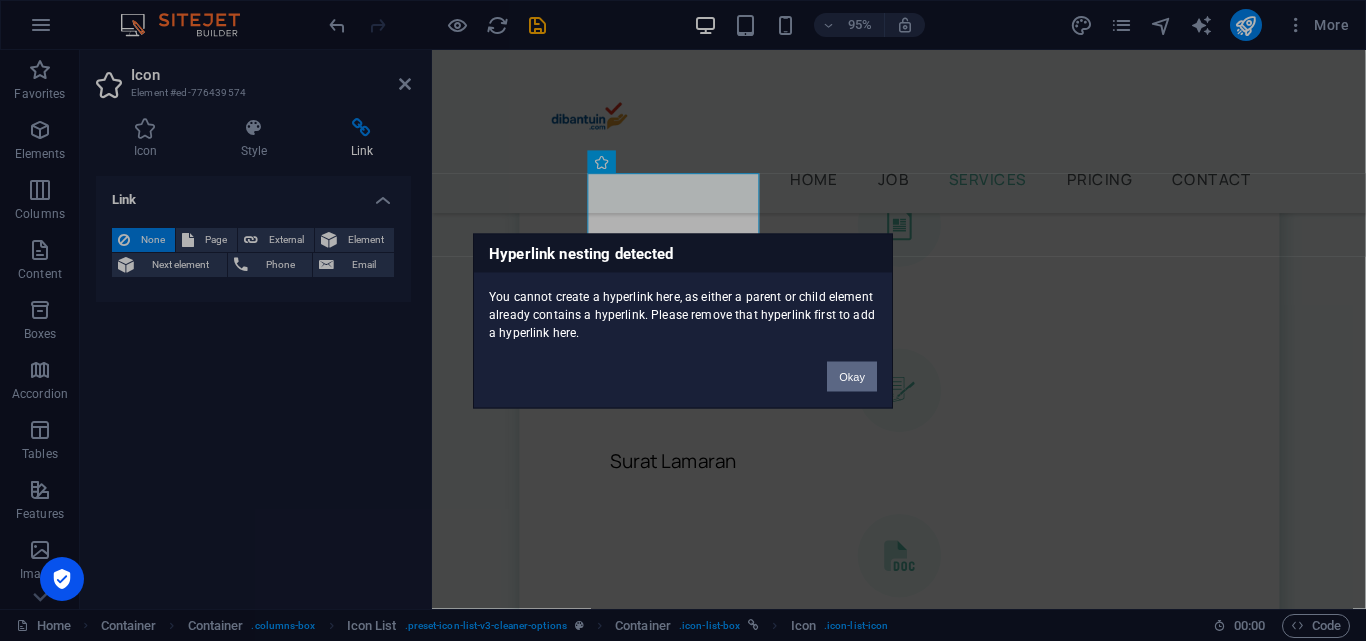click on "Okay" at bounding box center [852, 376] 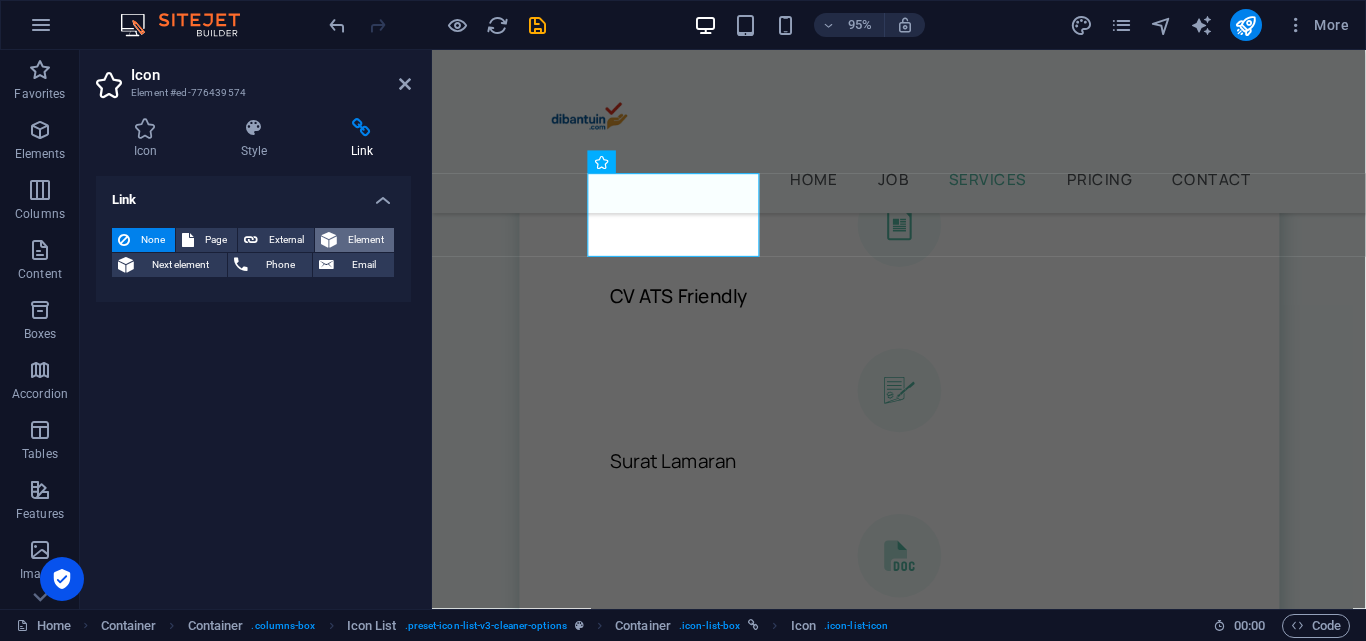 click on "Element" at bounding box center (365, 240) 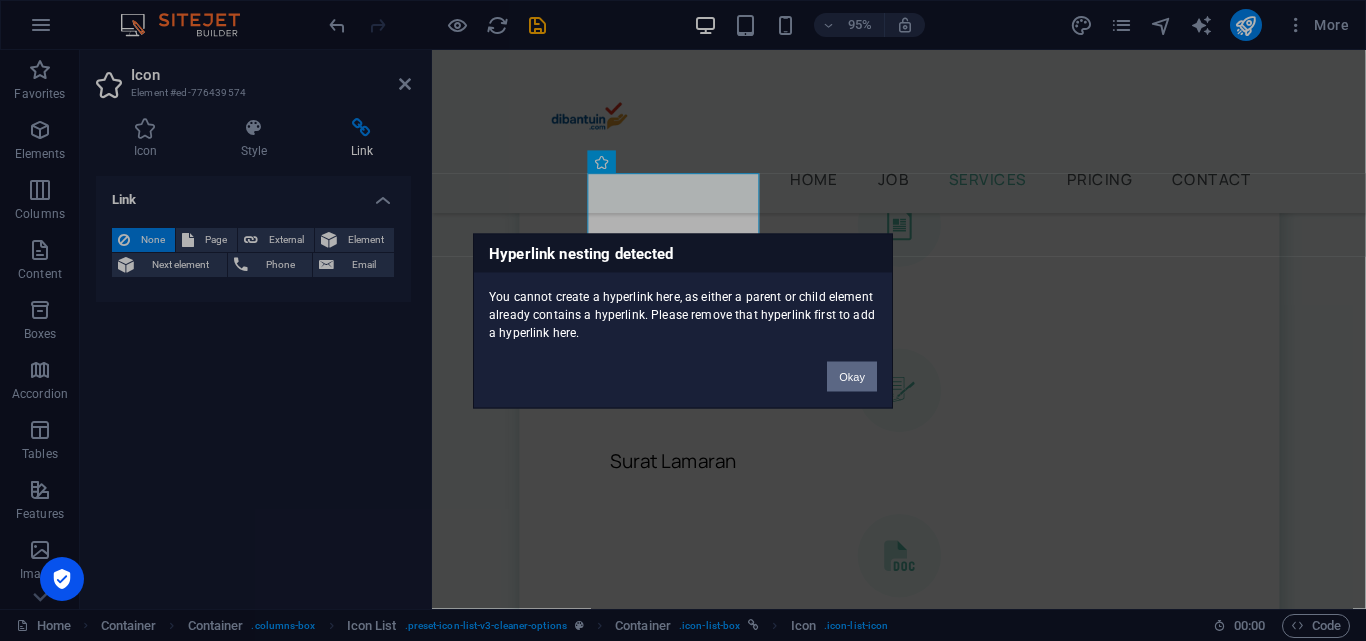 click on "Okay" at bounding box center [852, 376] 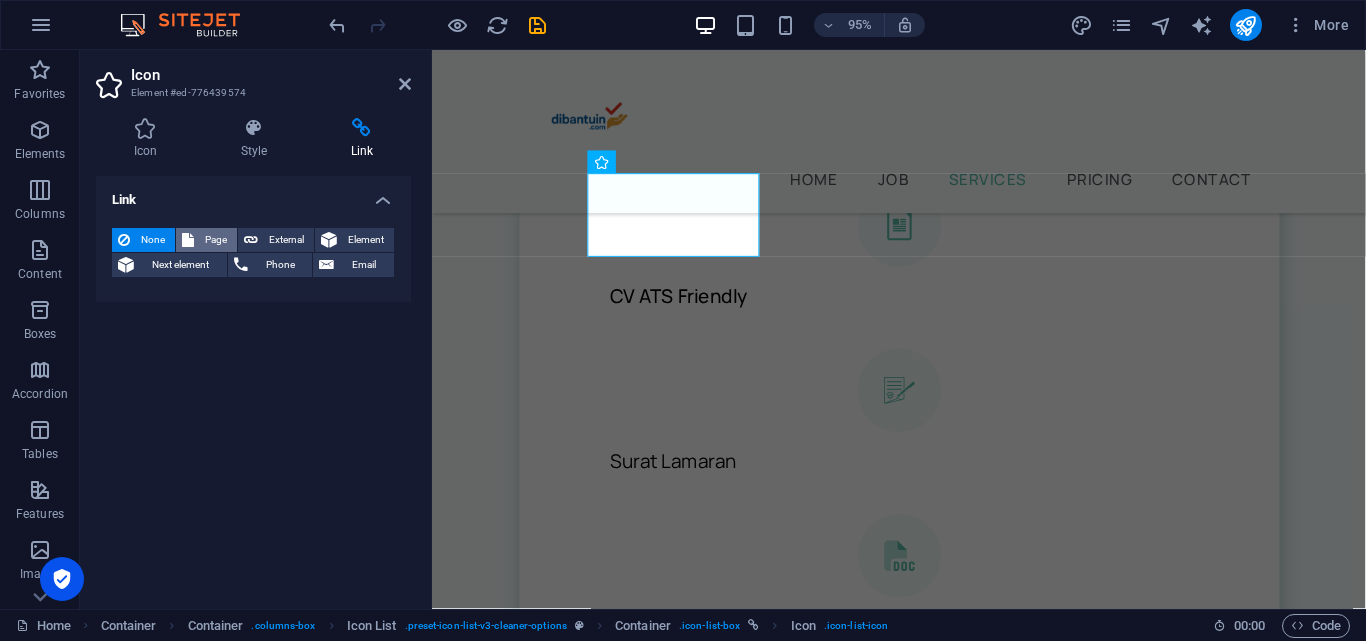 click on "Page" at bounding box center [215, 240] 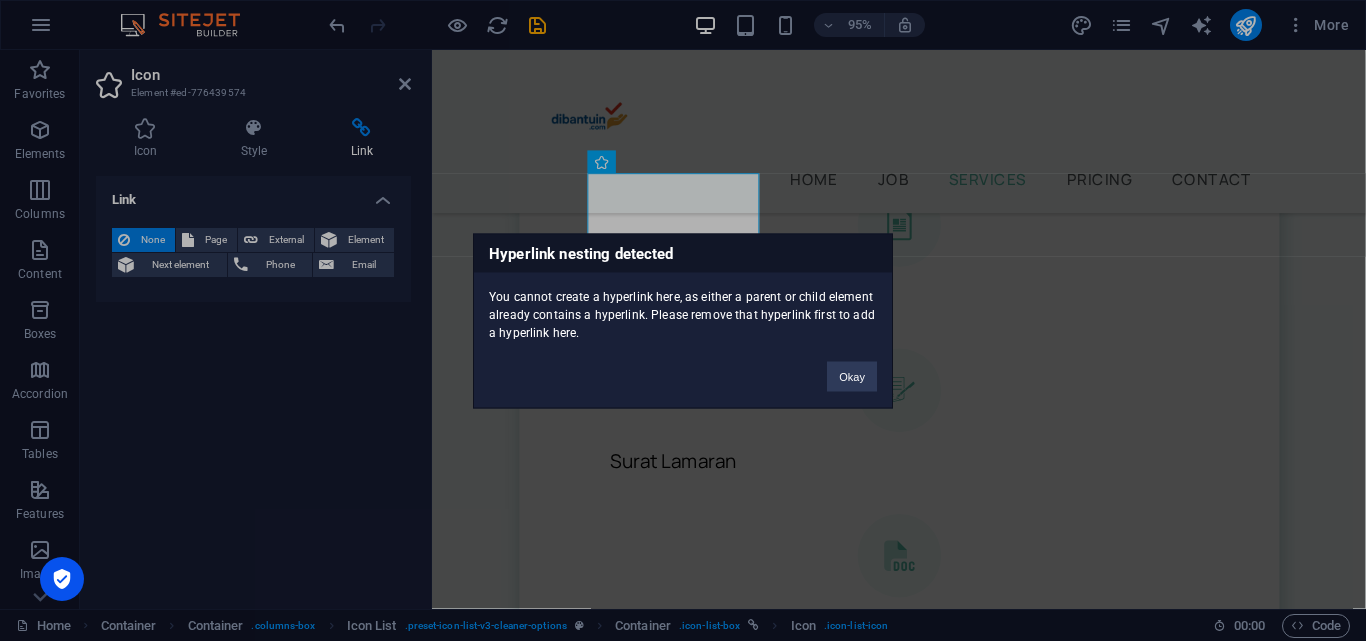click on "Hyperlink nesting detected You cannot create a hyperlink here, as either a parent or child element already contains a hyperlink. Please remove that hyperlink first to add a hyperlink here. Okay" at bounding box center [683, 320] 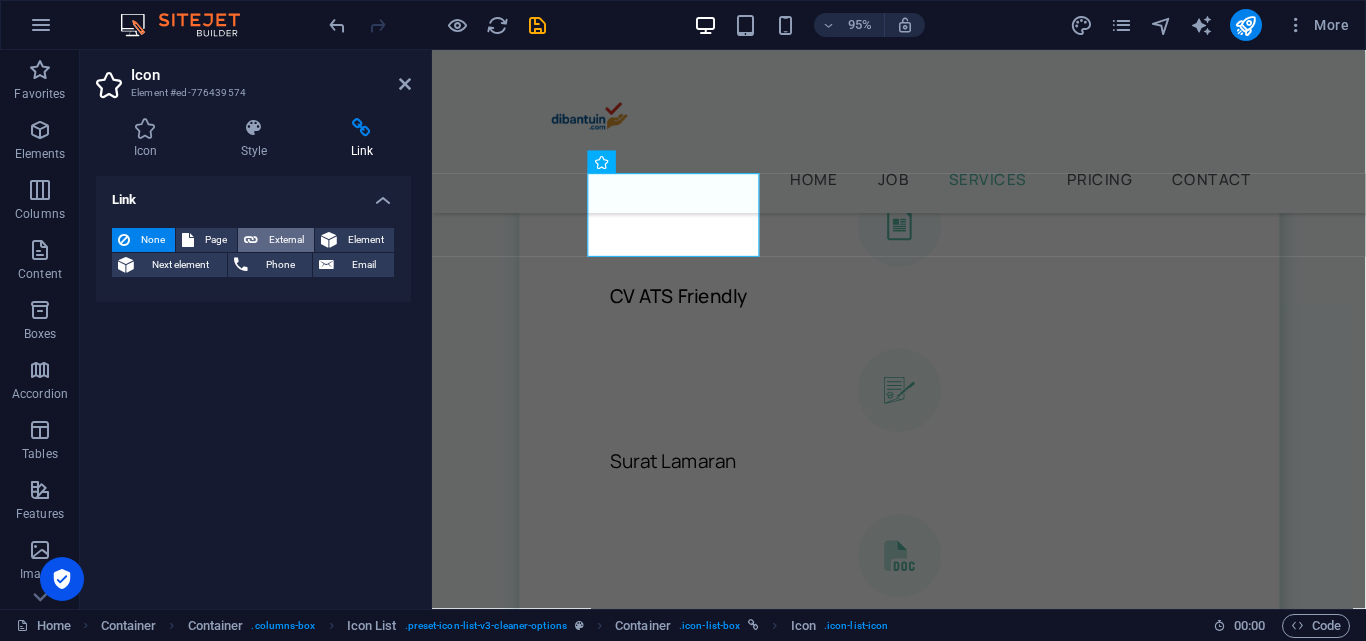 click on "External" at bounding box center (286, 240) 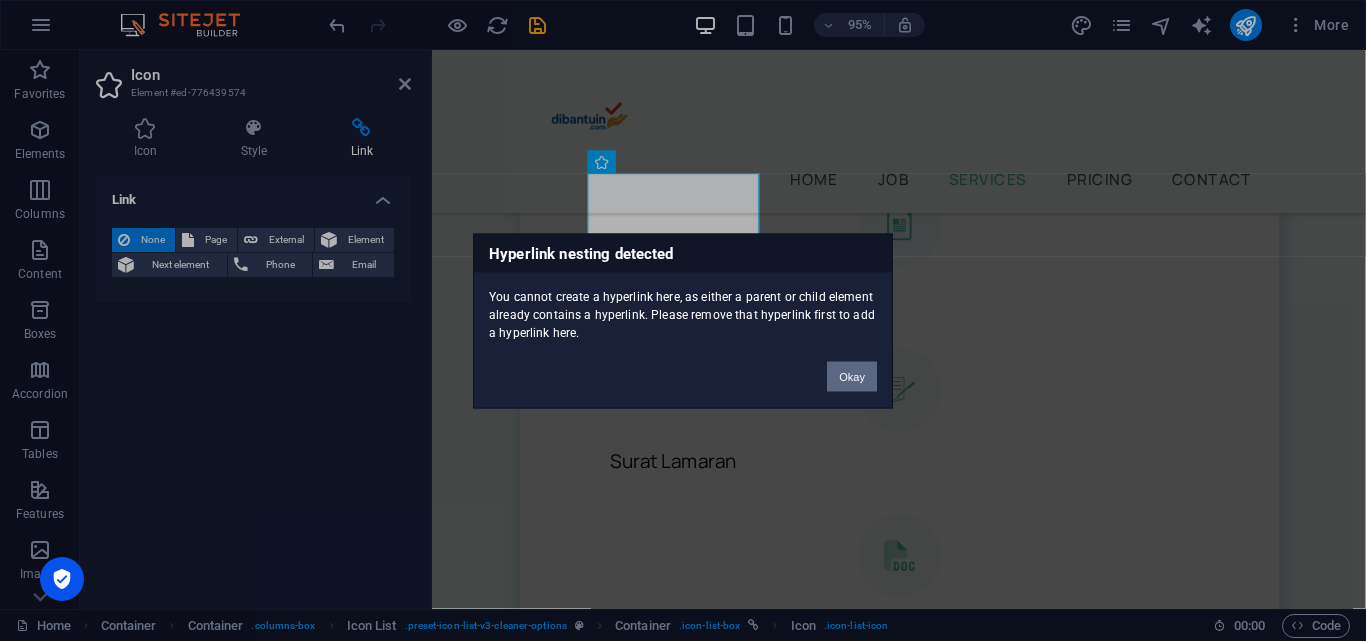 drag, startPoint x: 852, startPoint y: 373, endPoint x: 307, endPoint y: 275, distance: 553.7409 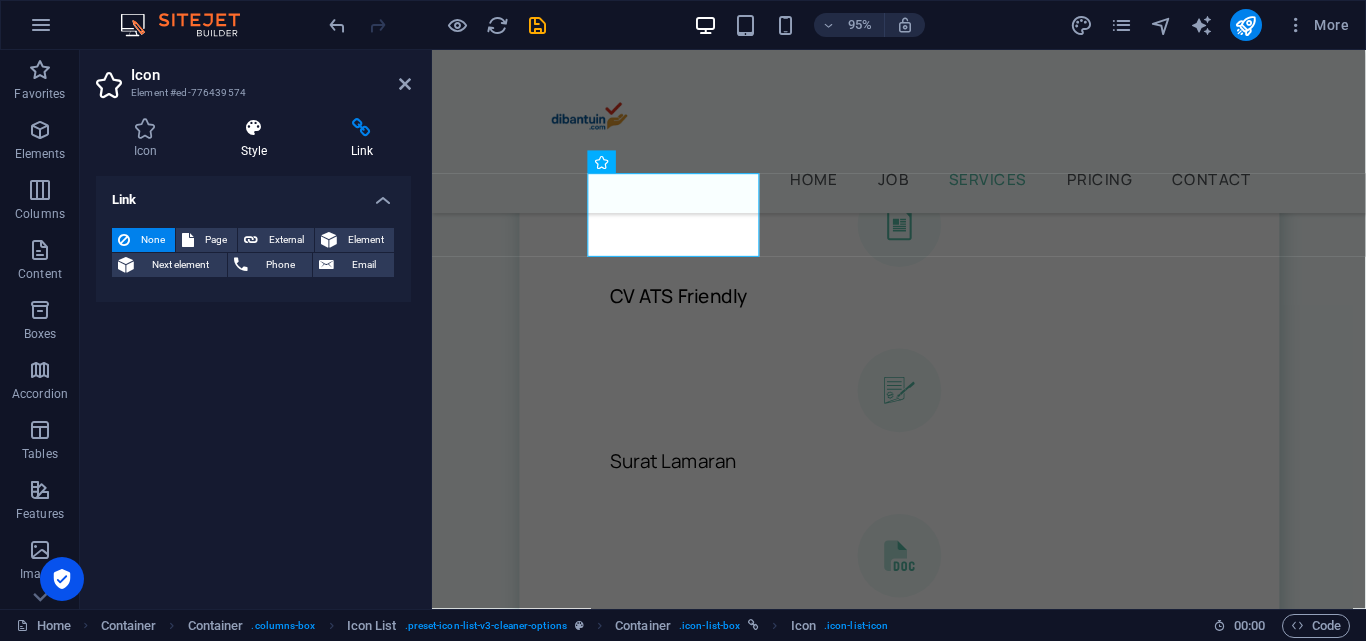click at bounding box center [254, 128] 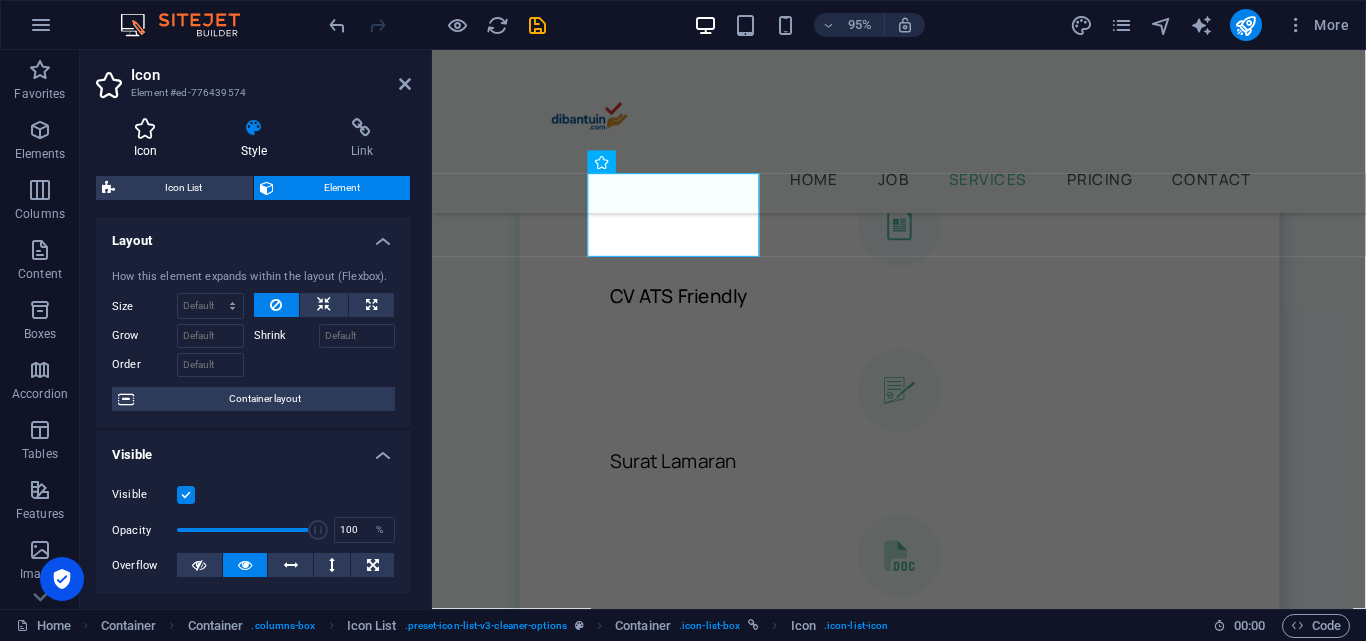 click at bounding box center [145, 128] 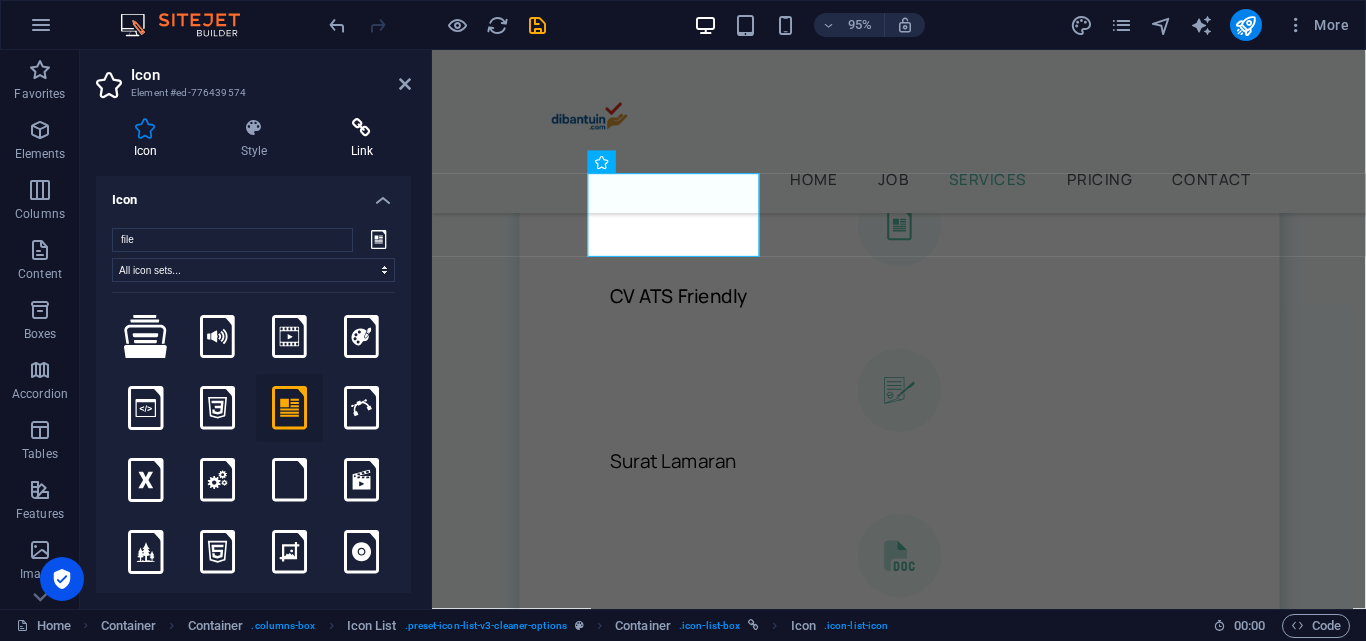 click at bounding box center [362, 128] 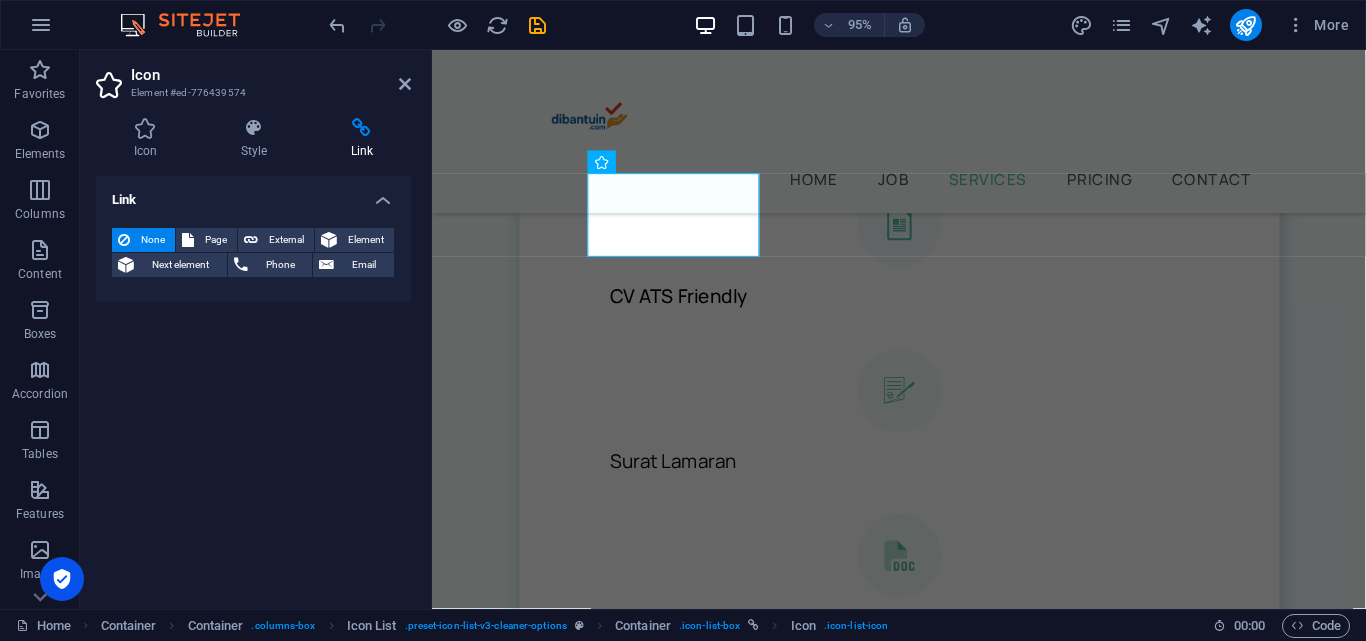 click on "Element #ed-776439574" at bounding box center (251, 93) 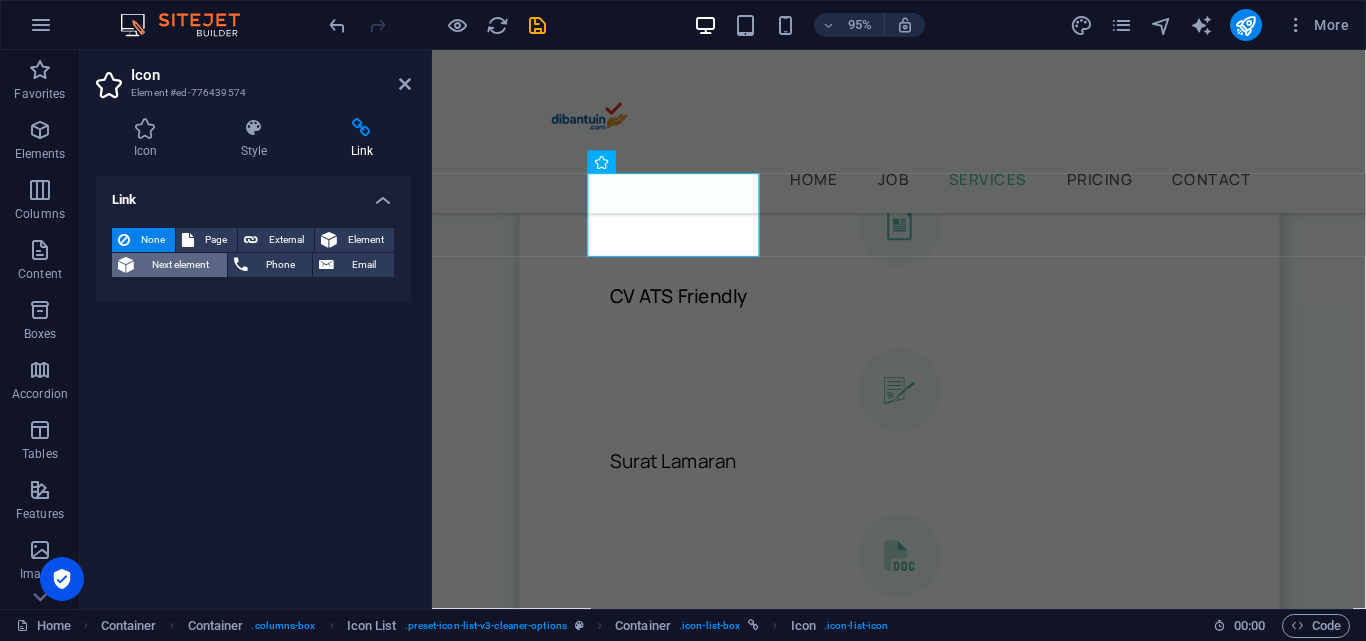 click on "Next element" at bounding box center [180, 265] 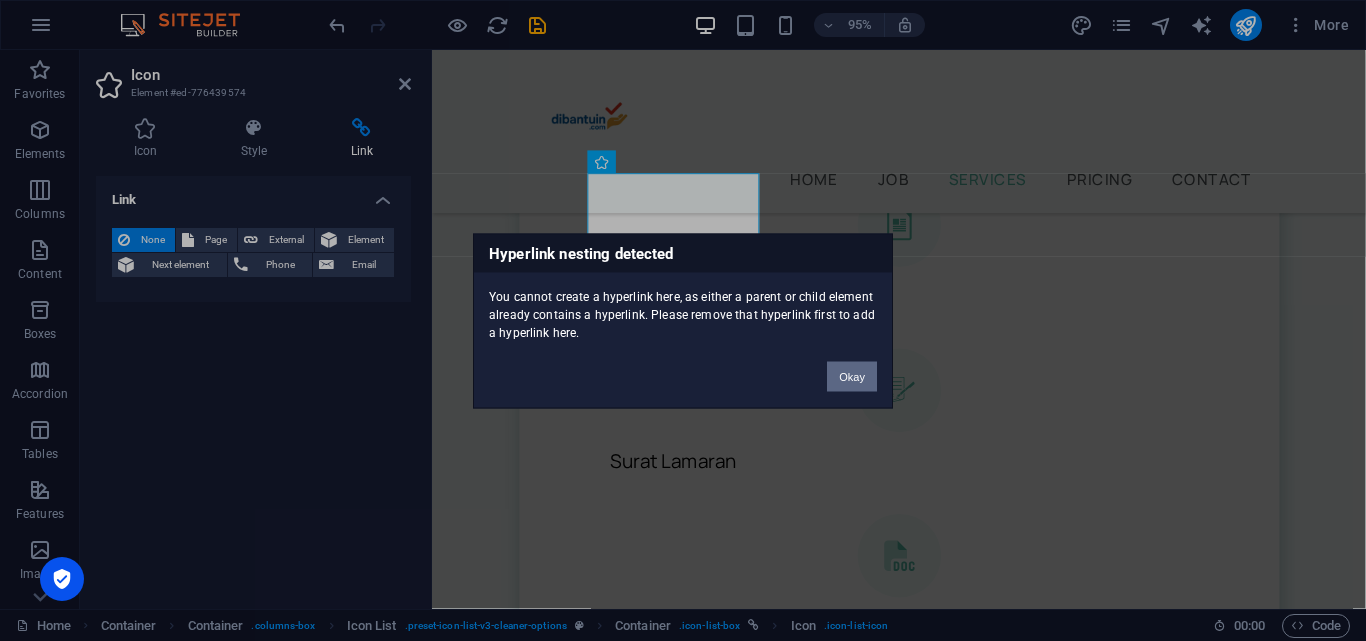 drag, startPoint x: 862, startPoint y: 375, endPoint x: 281, endPoint y: 304, distance: 585.32214 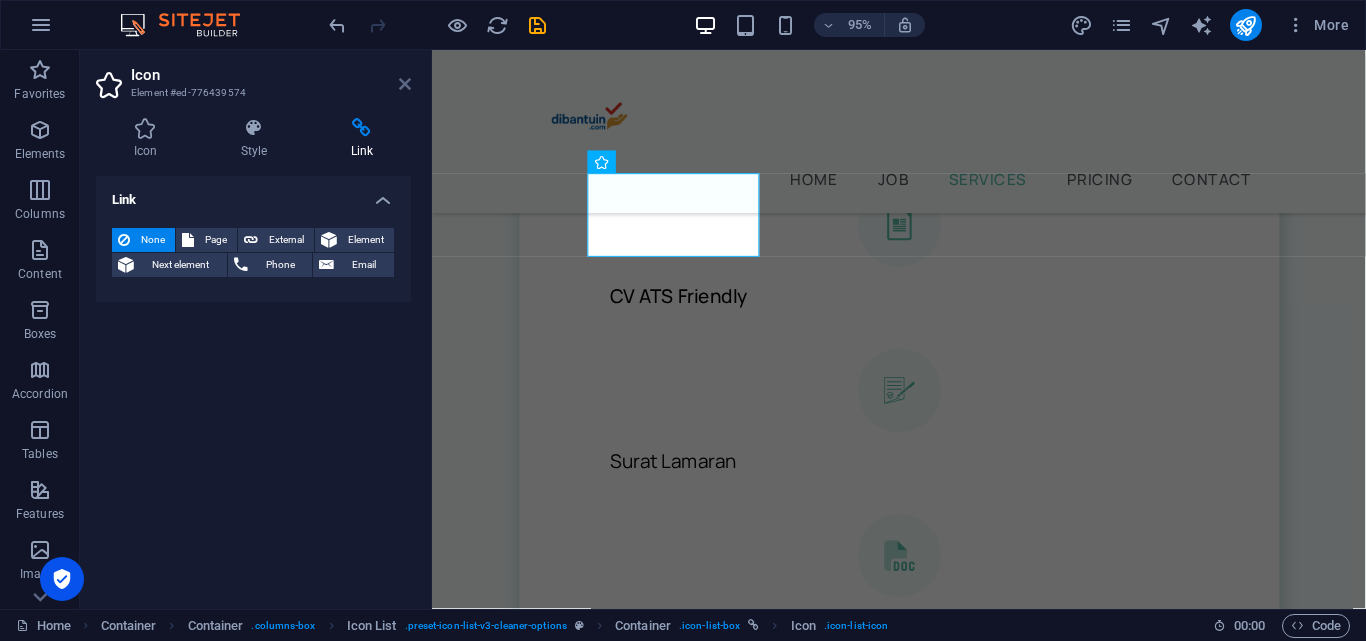 drag, startPoint x: 400, startPoint y: 83, endPoint x: 568, endPoint y: 232, distance: 224.55511 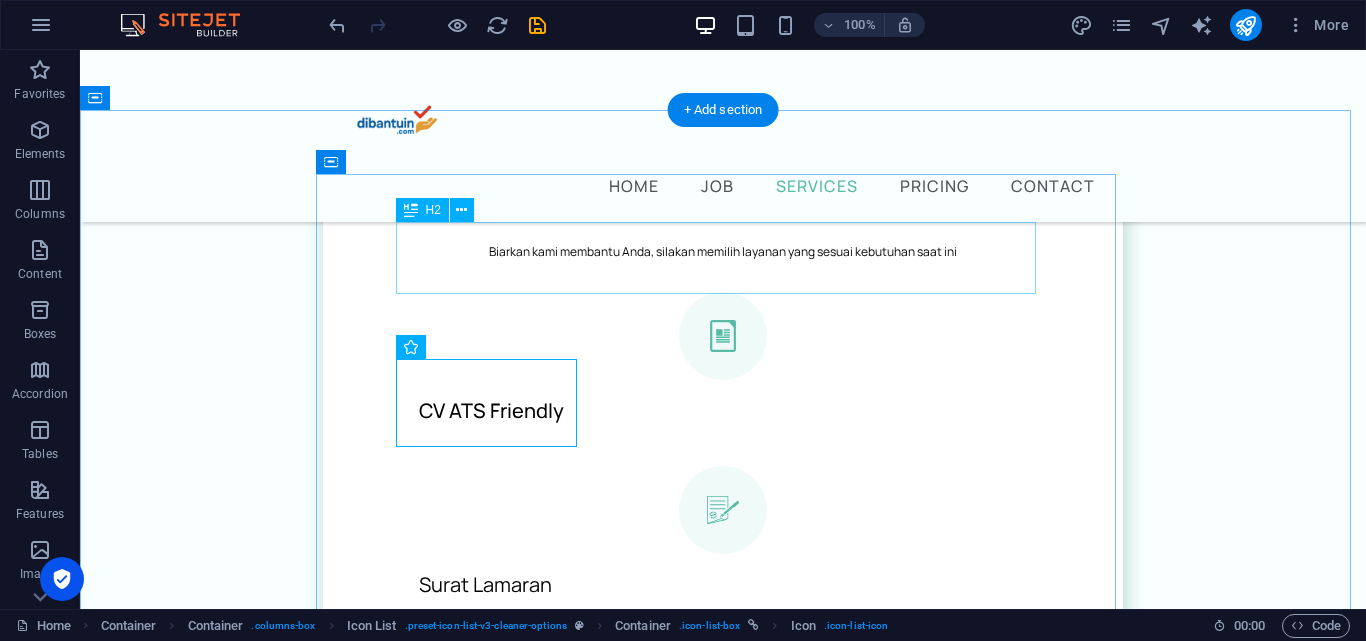 scroll, scrollTop: 1300, scrollLeft: 0, axis: vertical 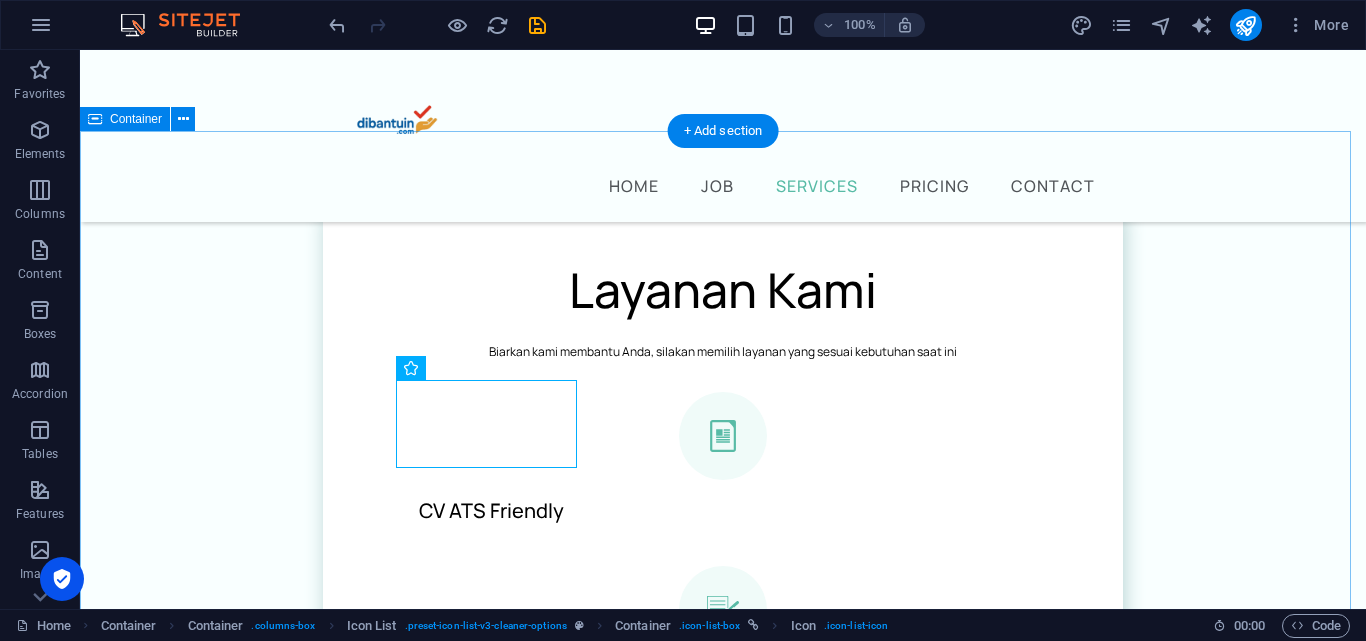 click on "Layanan Kami Biarkan kami membantu Anda, silakan memilih layanan yang sesuai kebutuhan saat ini CV ATS Friendly Surat Lamaran .fa-secondary{opacity:.4} CV + Surat lamaran Portofolio kerja Dibantu apply job terbaik Paket lengkap" at bounding box center (723, 832) 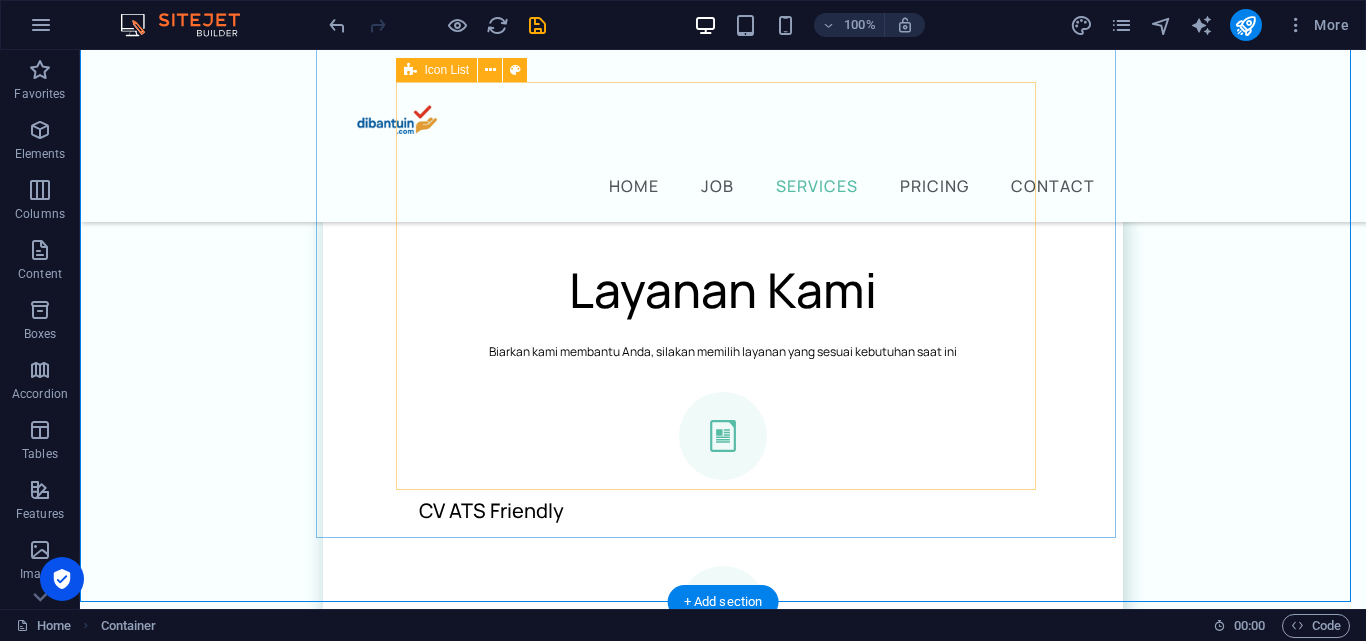 scroll, scrollTop: 1600, scrollLeft: 0, axis: vertical 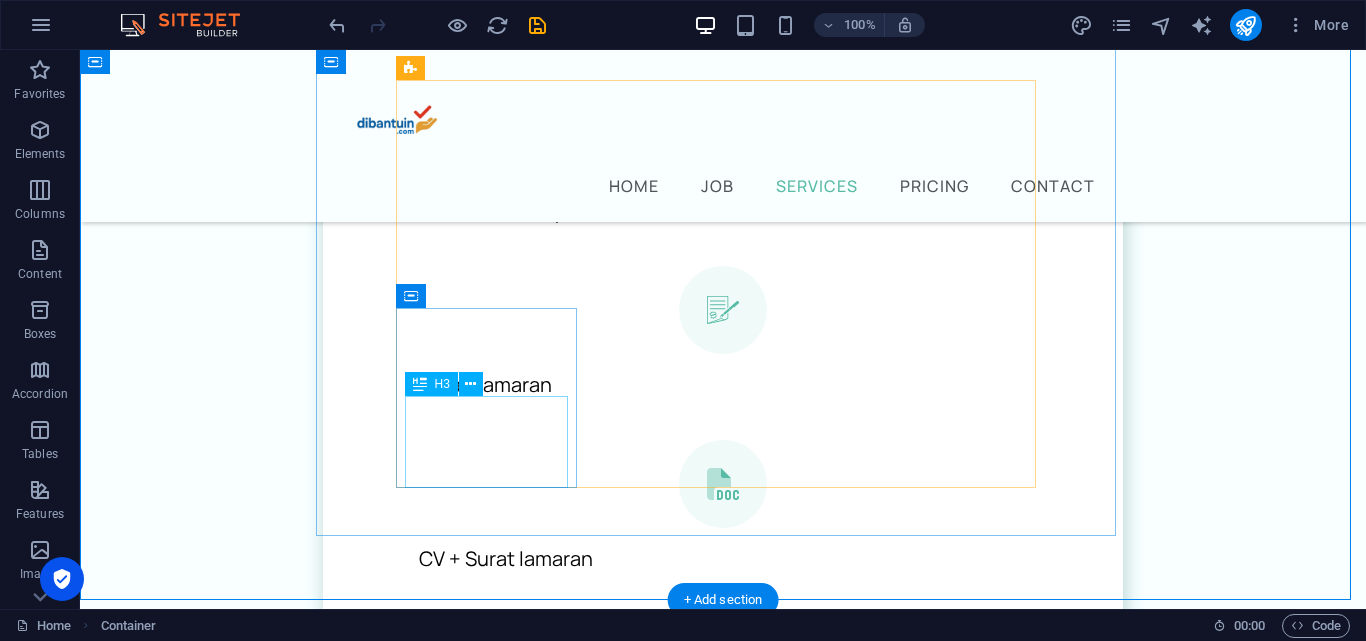 click on "Portofolio kerja" at bounding box center (714, 733) 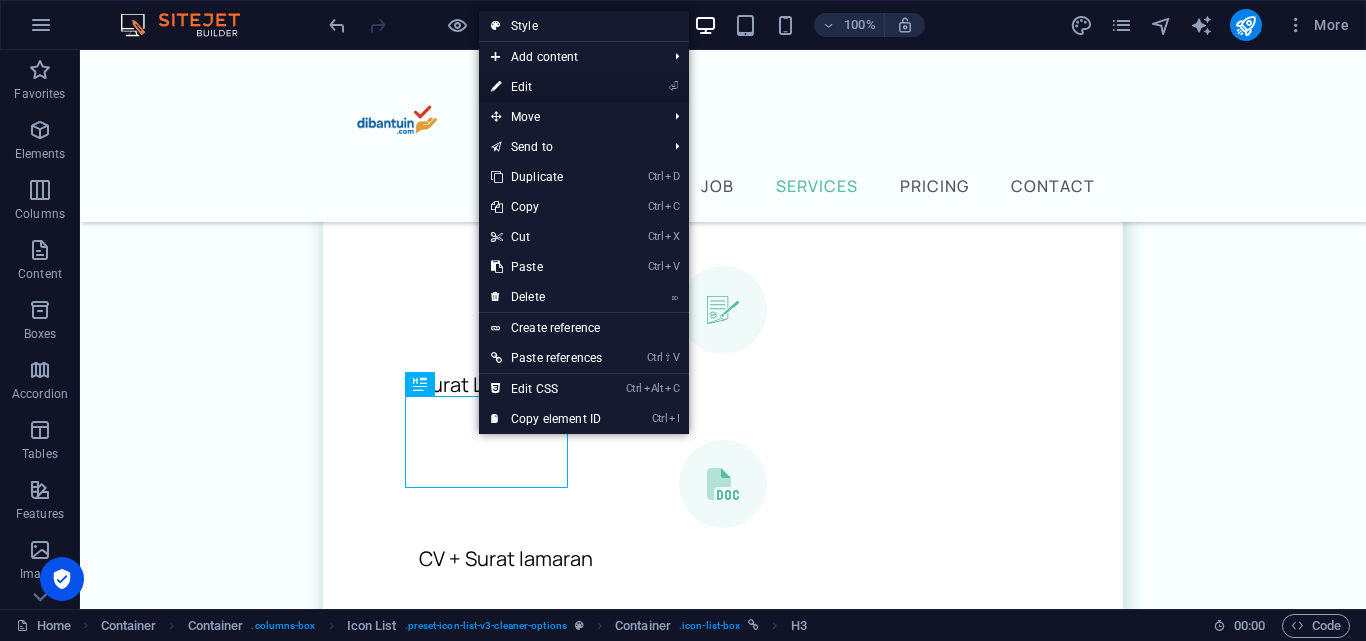 drag, startPoint x: 542, startPoint y: 85, endPoint x: 114, endPoint y: 36, distance: 430.79578 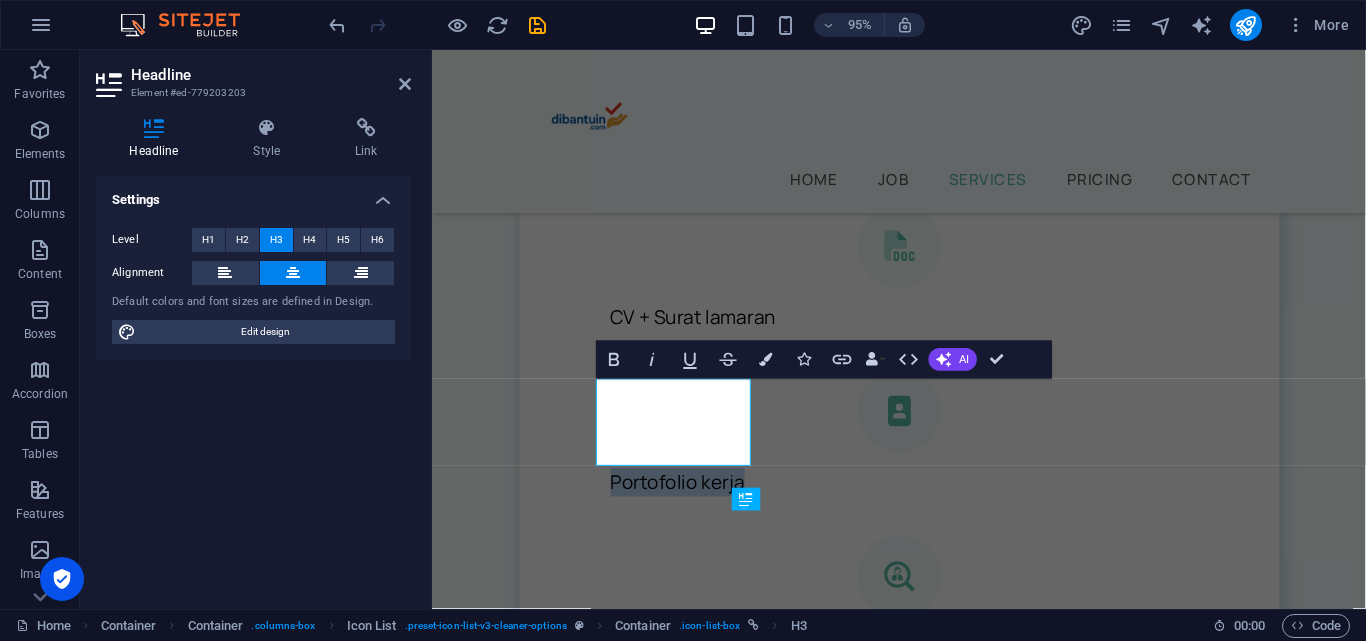 scroll, scrollTop: 1373, scrollLeft: 0, axis: vertical 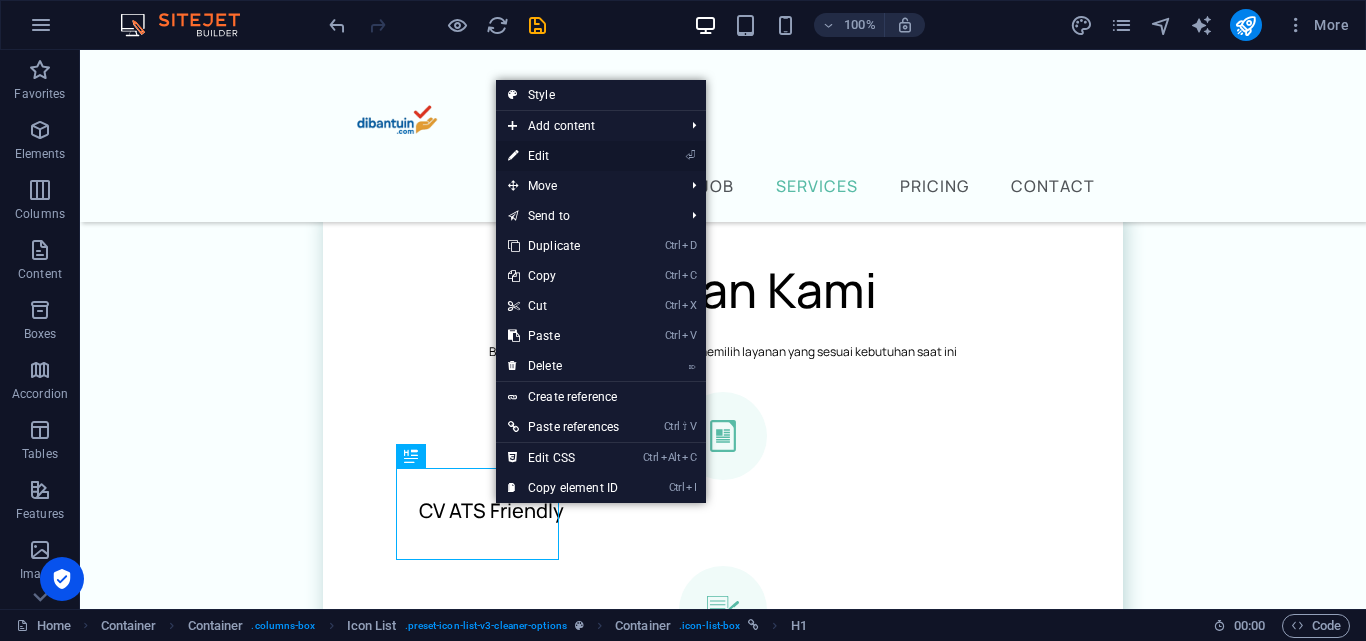 drag, startPoint x: 542, startPoint y: 156, endPoint x: 115, endPoint y: 110, distance: 429.4706 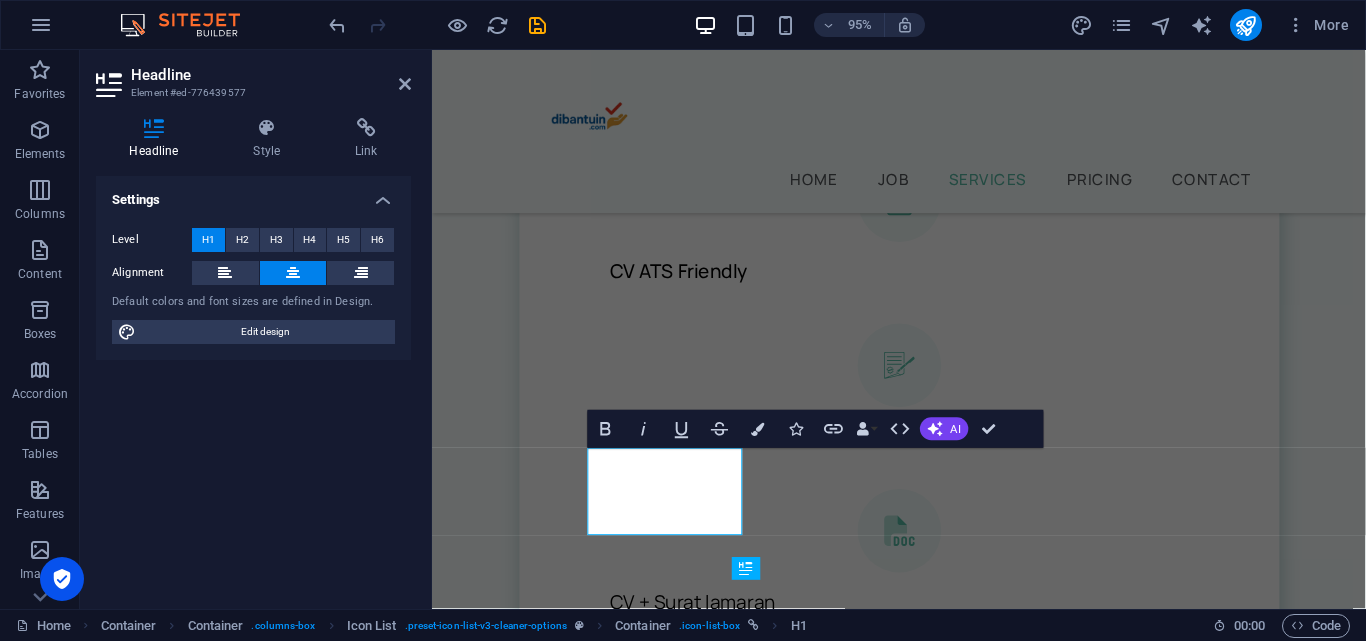 scroll, scrollTop: 1072, scrollLeft: 0, axis: vertical 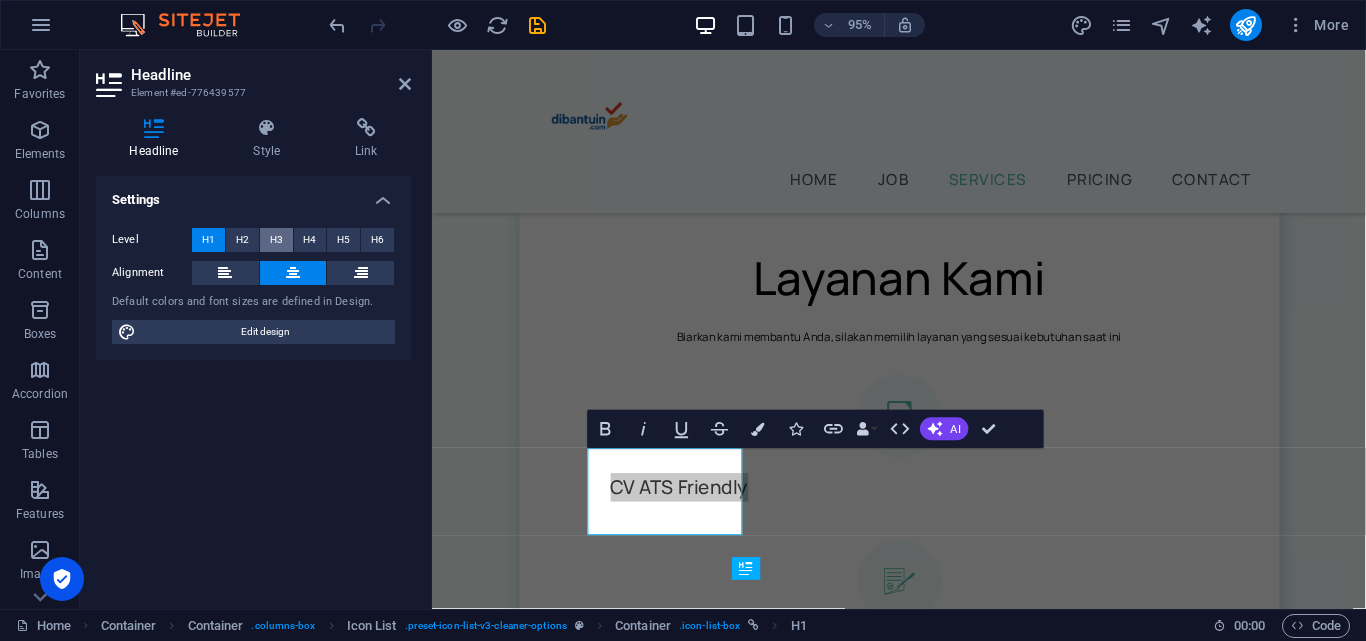click on "H3" at bounding box center (276, 240) 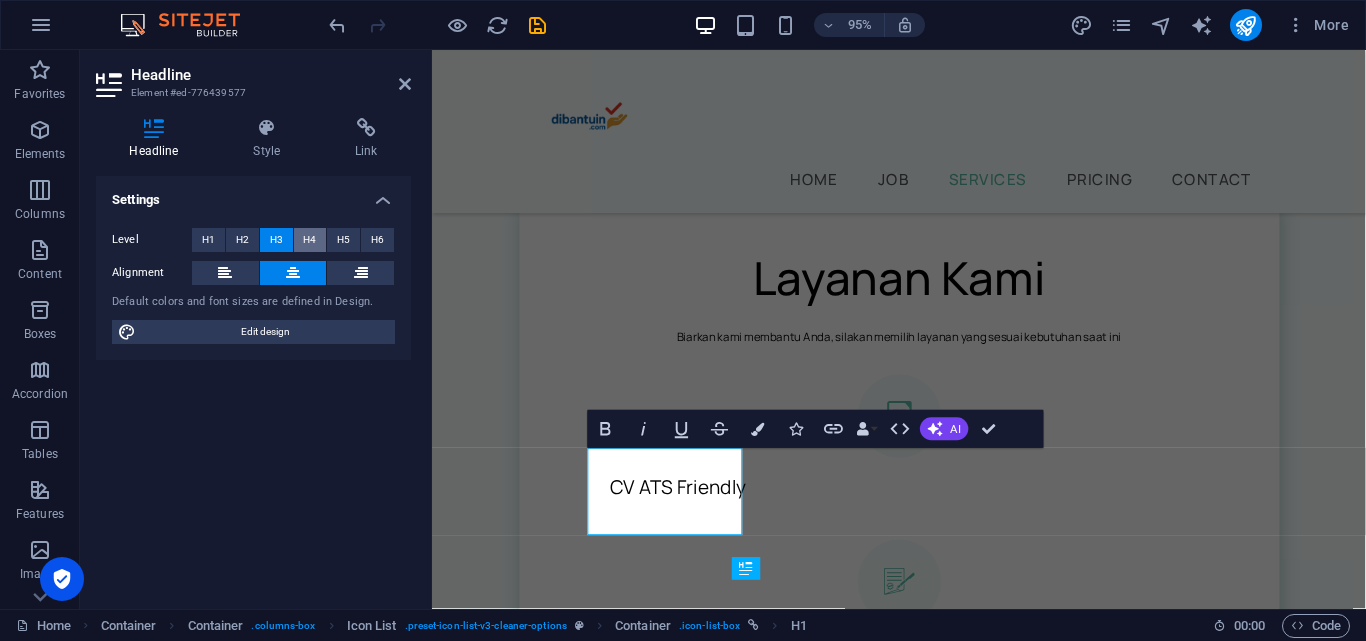 click on "H4" at bounding box center [310, 240] 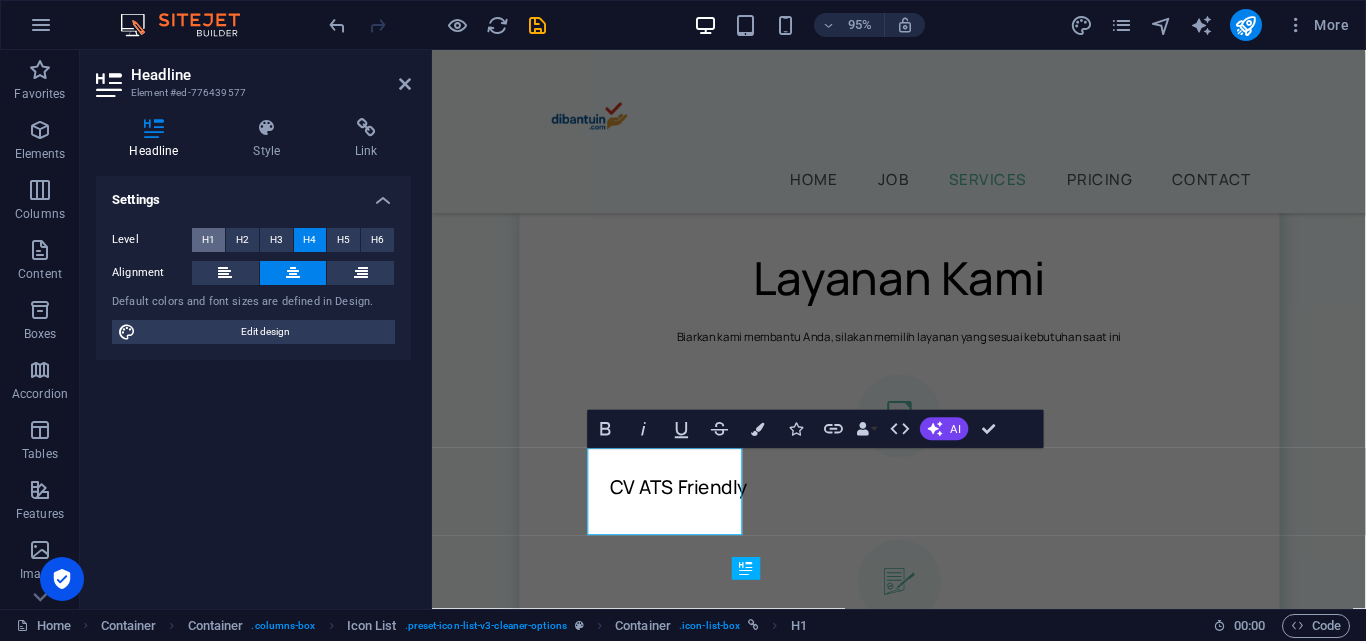 click on "H1" at bounding box center [208, 240] 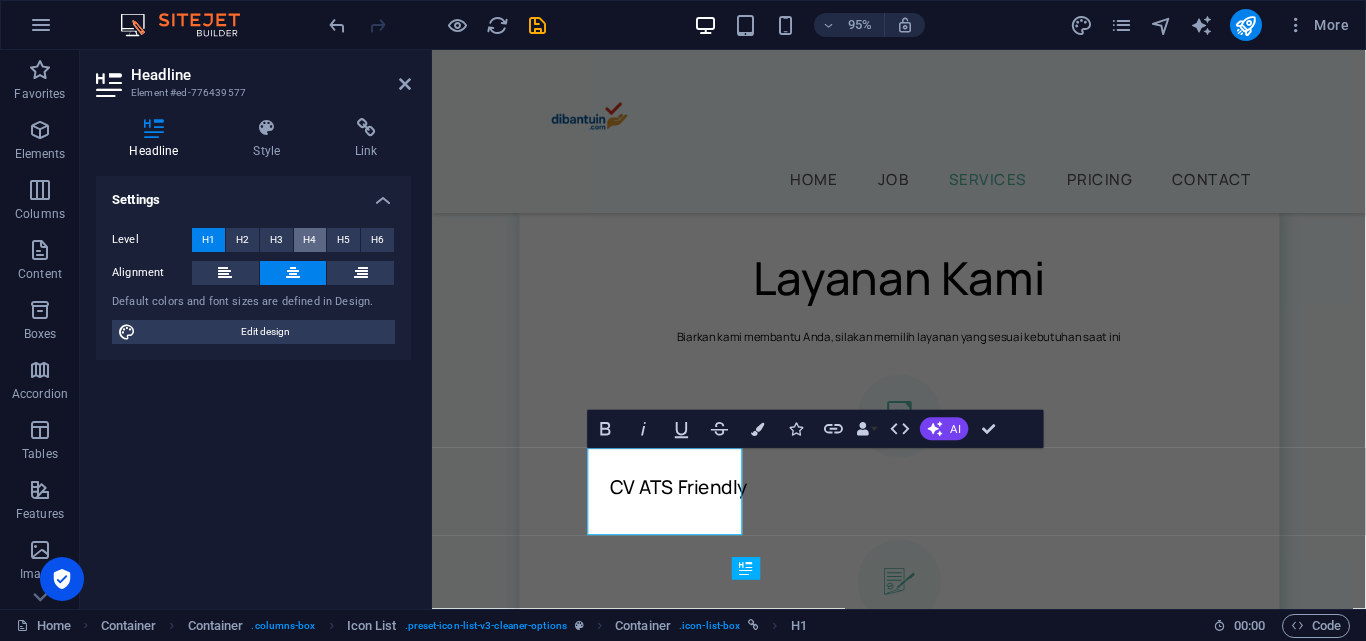 click on "H4" at bounding box center (309, 240) 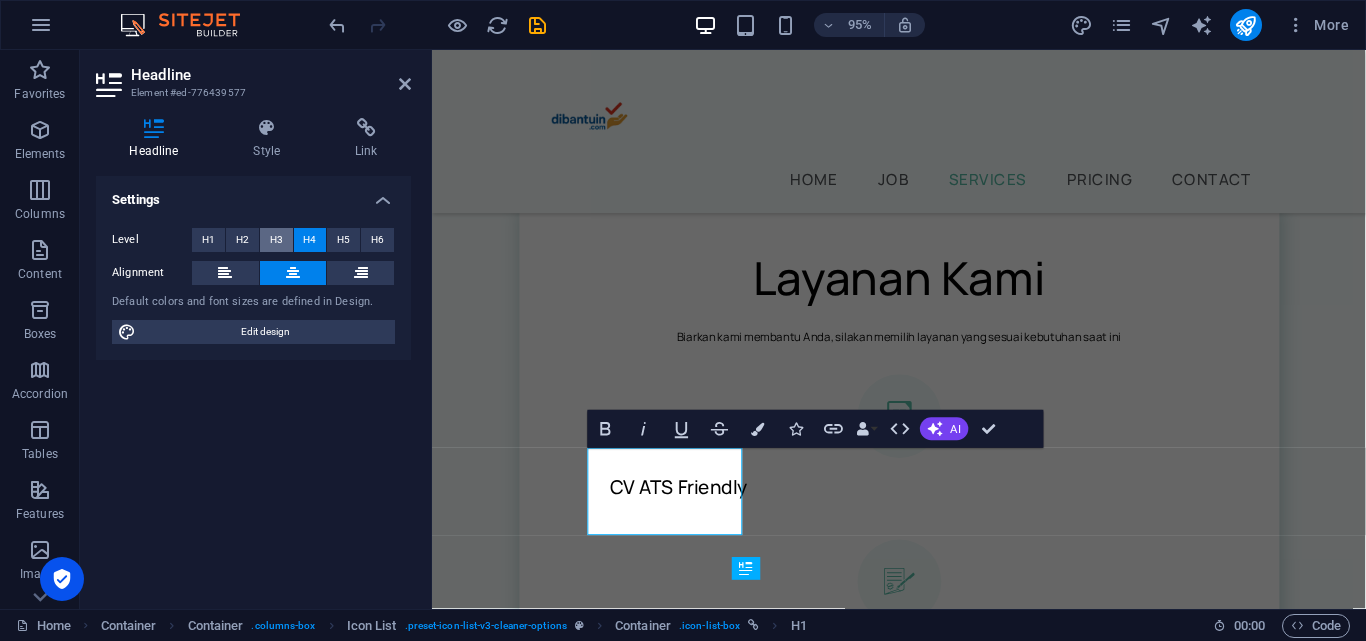 click on "H3" at bounding box center [276, 240] 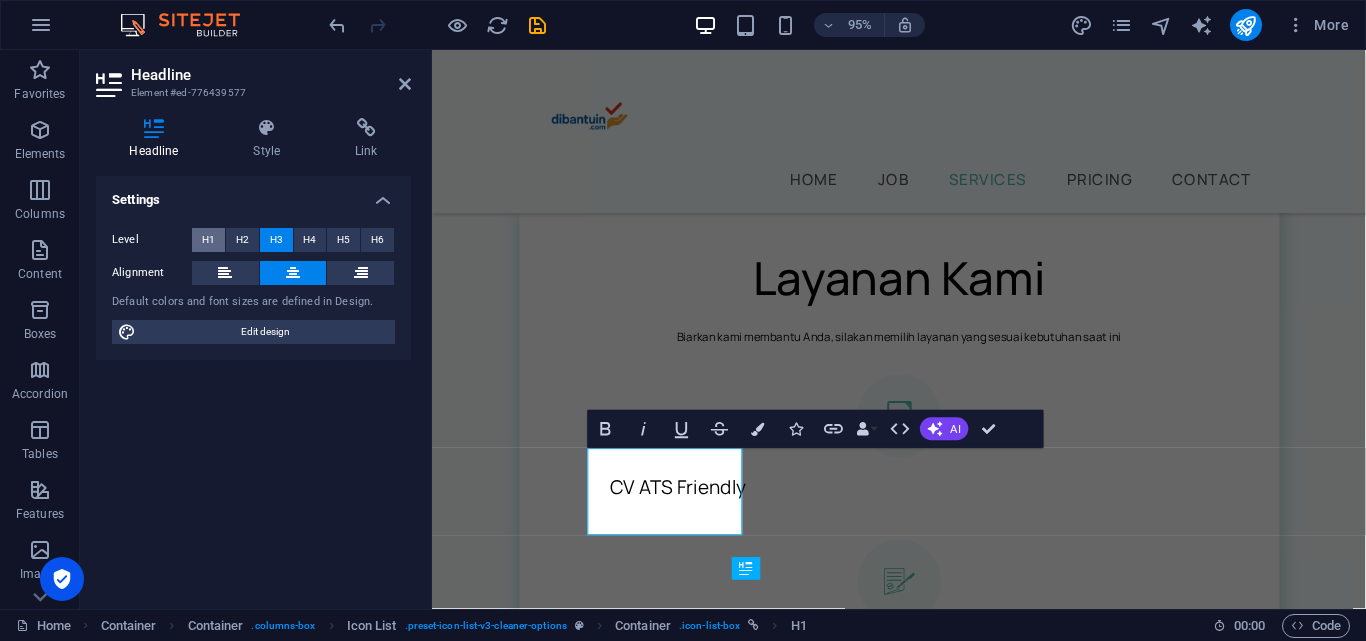 click on "H1" at bounding box center (208, 240) 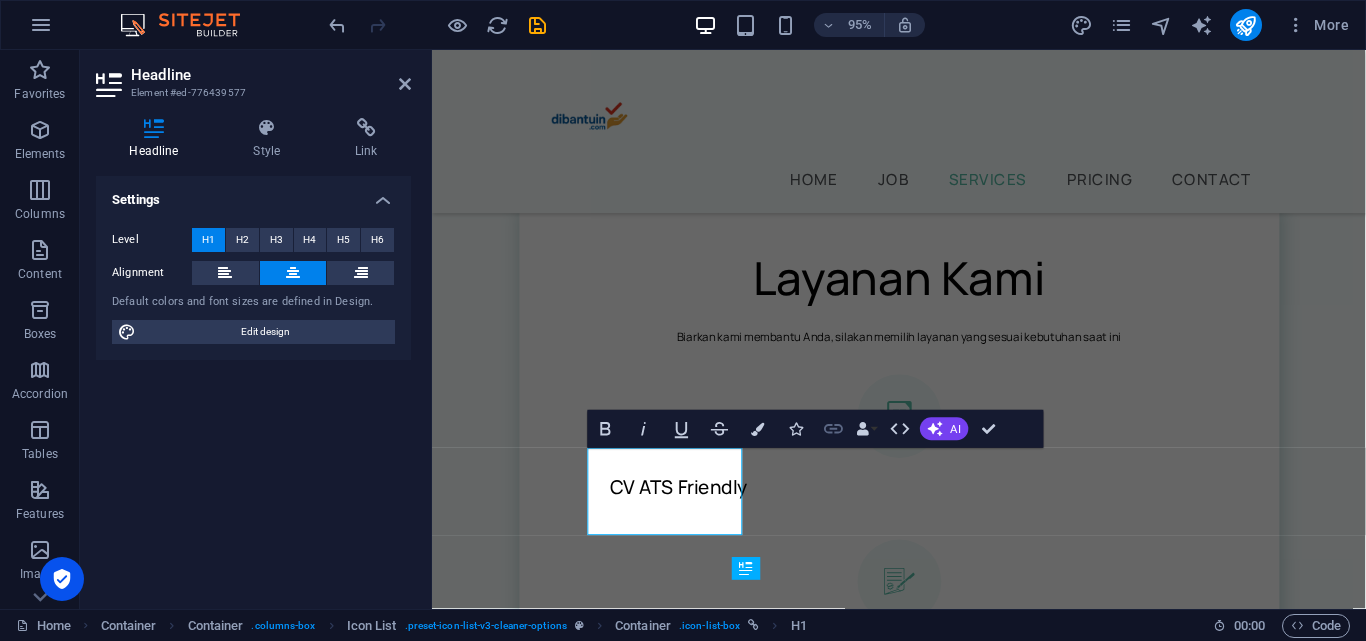 click 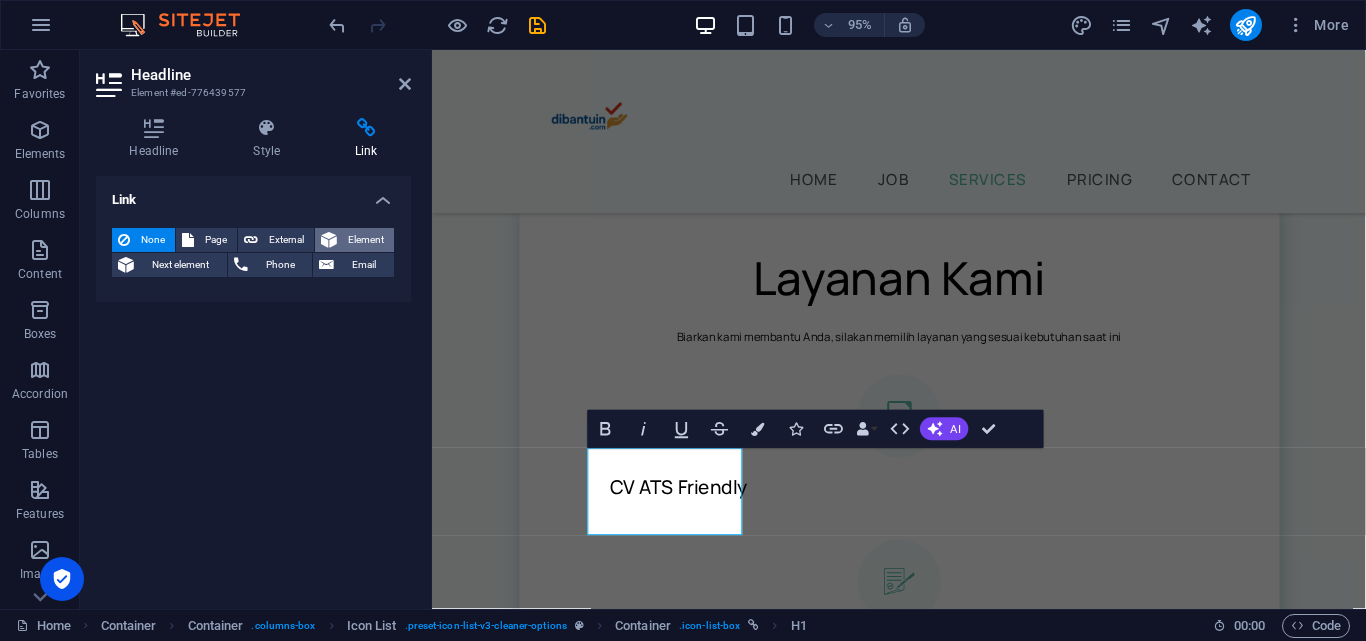 click on "Element" at bounding box center [365, 240] 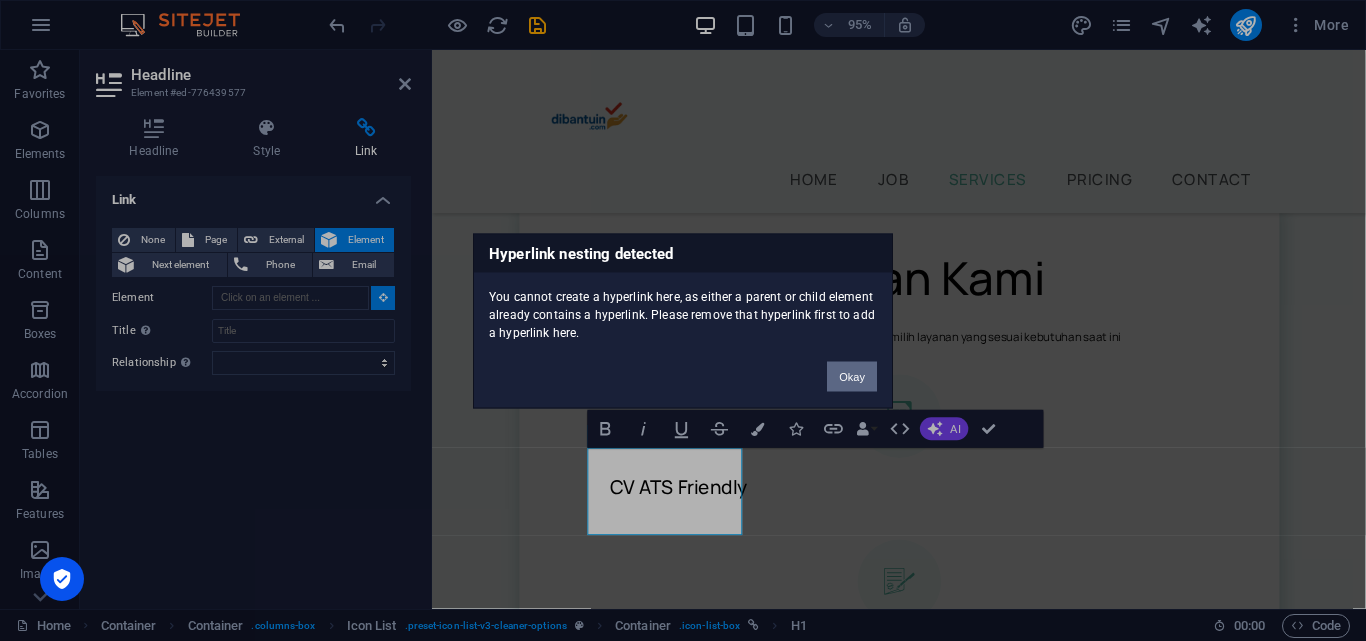 click on "Okay" at bounding box center [852, 376] 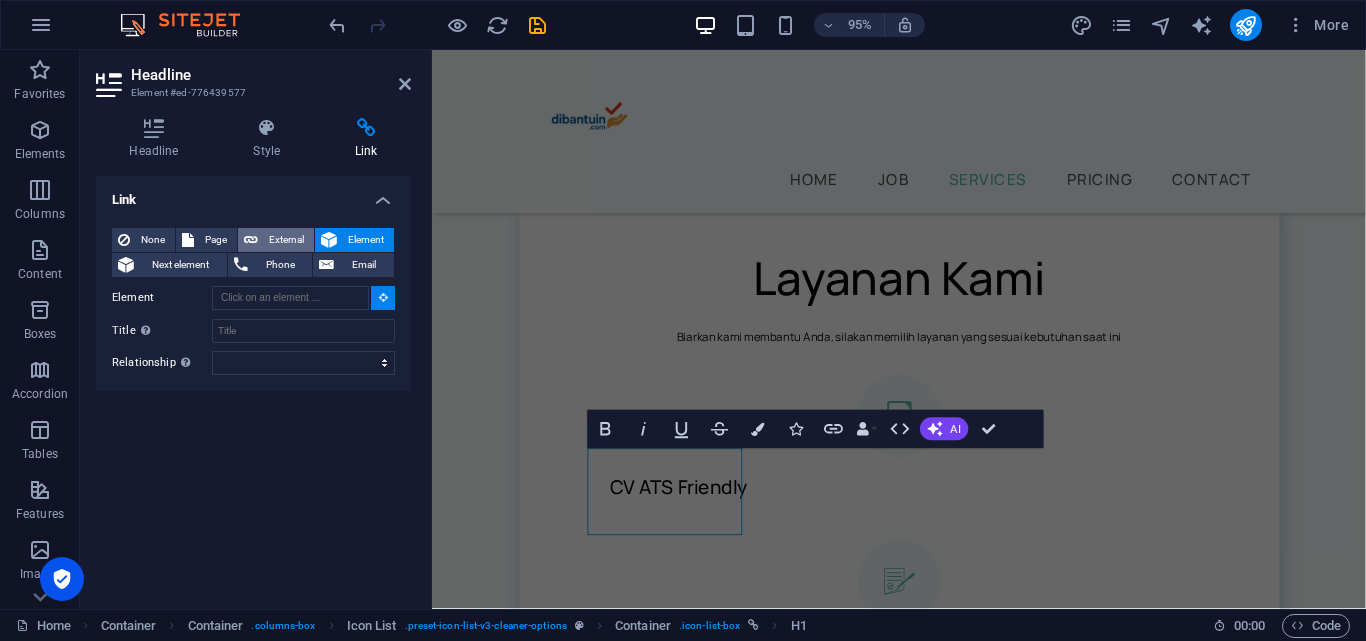 click at bounding box center [251, 240] 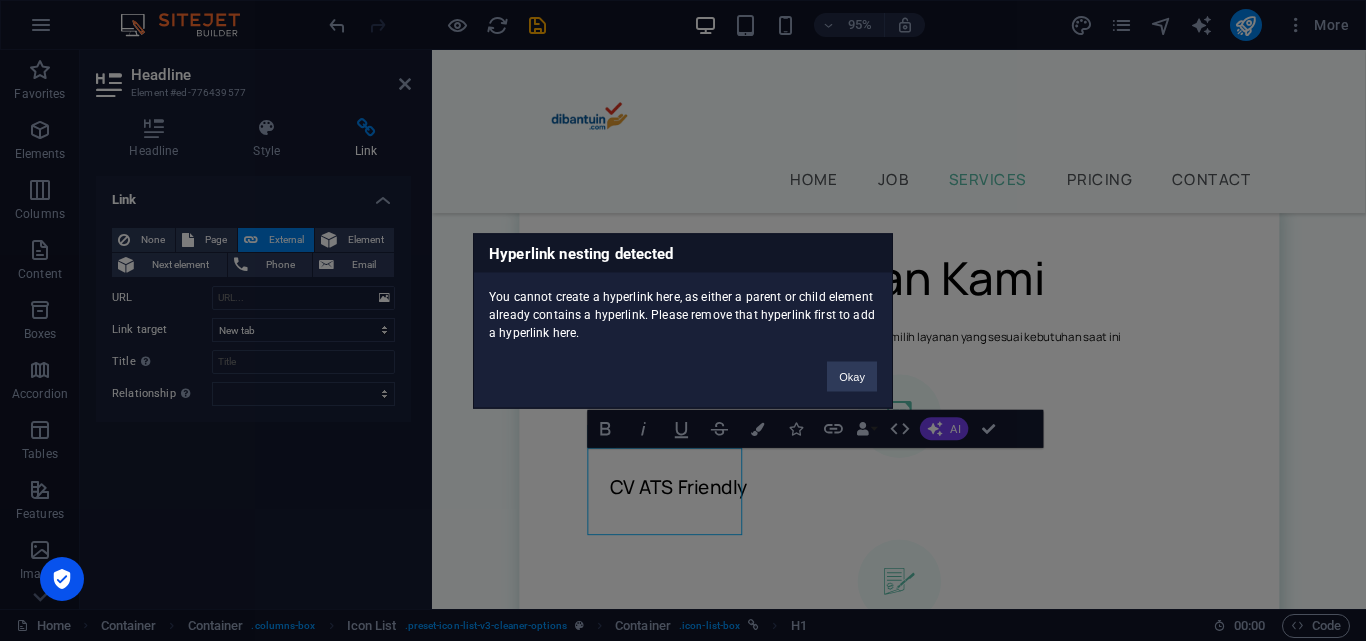 click on "Hyperlink nesting detected You cannot create a hyperlink here, as either a parent or child element already contains a hyperlink. Please remove that hyperlink first to add a hyperlink here. Okay" at bounding box center [683, 320] 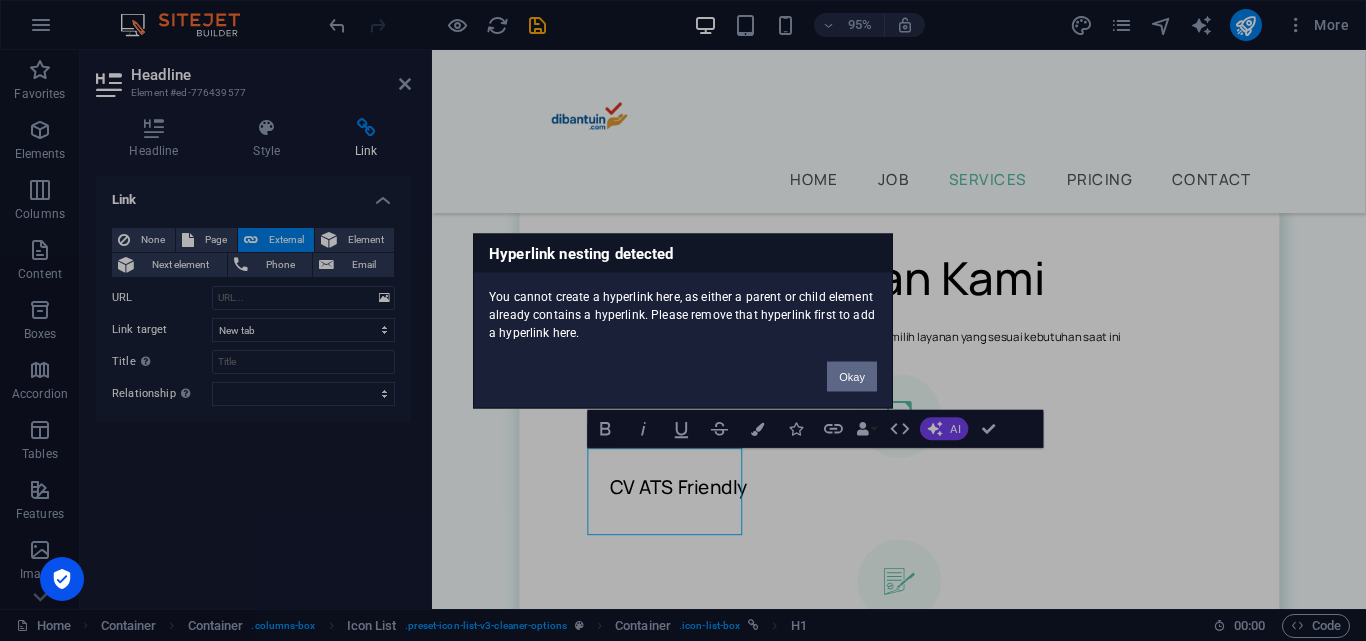 click on "Okay" at bounding box center [852, 376] 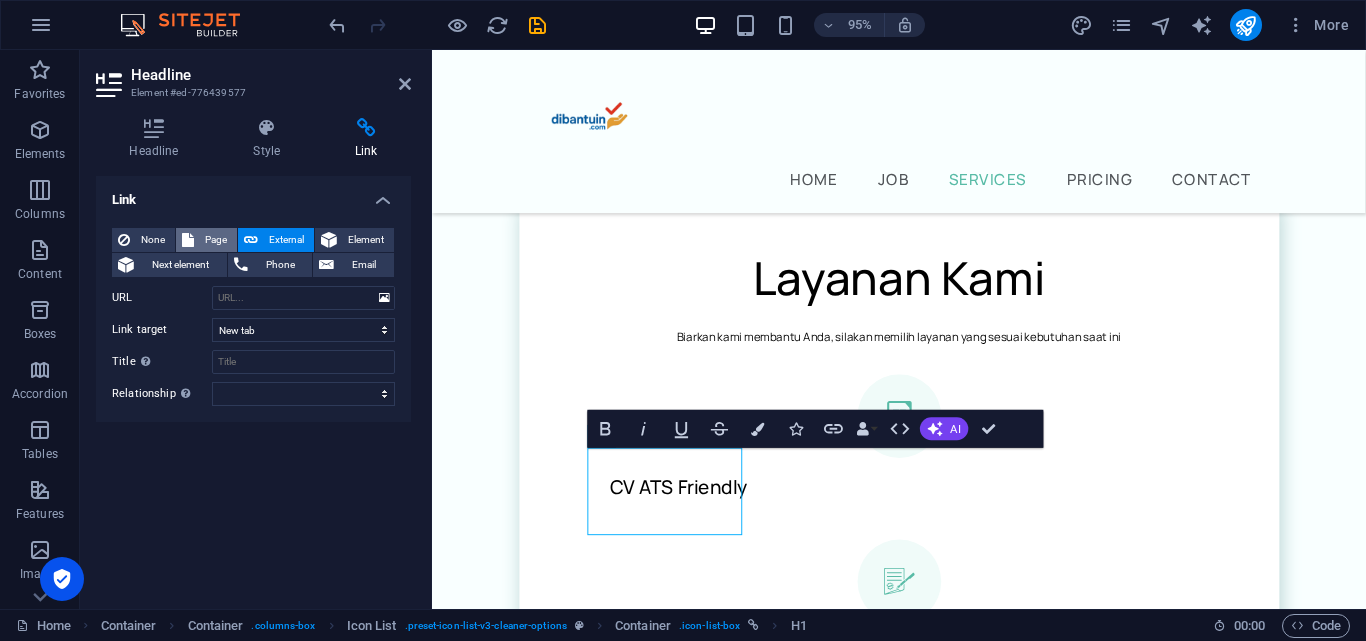 click on "Page" at bounding box center (215, 240) 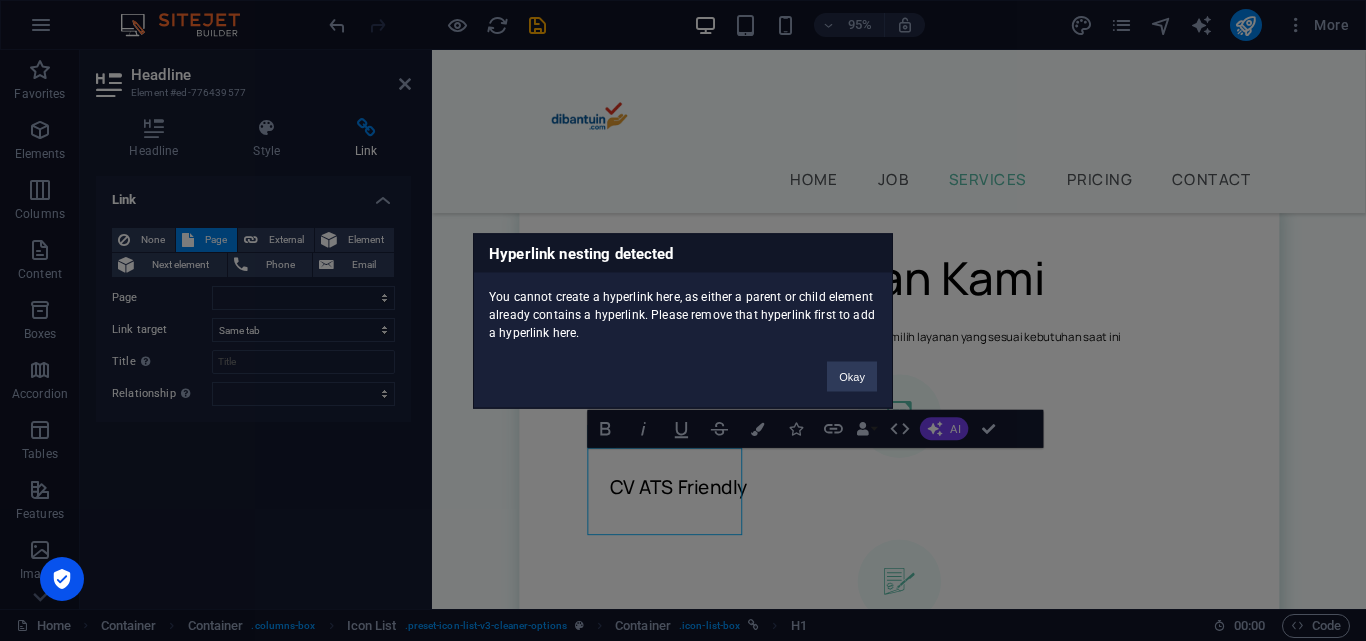 click on "Hyperlink nesting detected You cannot create a hyperlink here, as either a parent or child element already contains a hyperlink. Please remove that hyperlink first to add a hyperlink here. Okay" at bounding box center [683, 320] 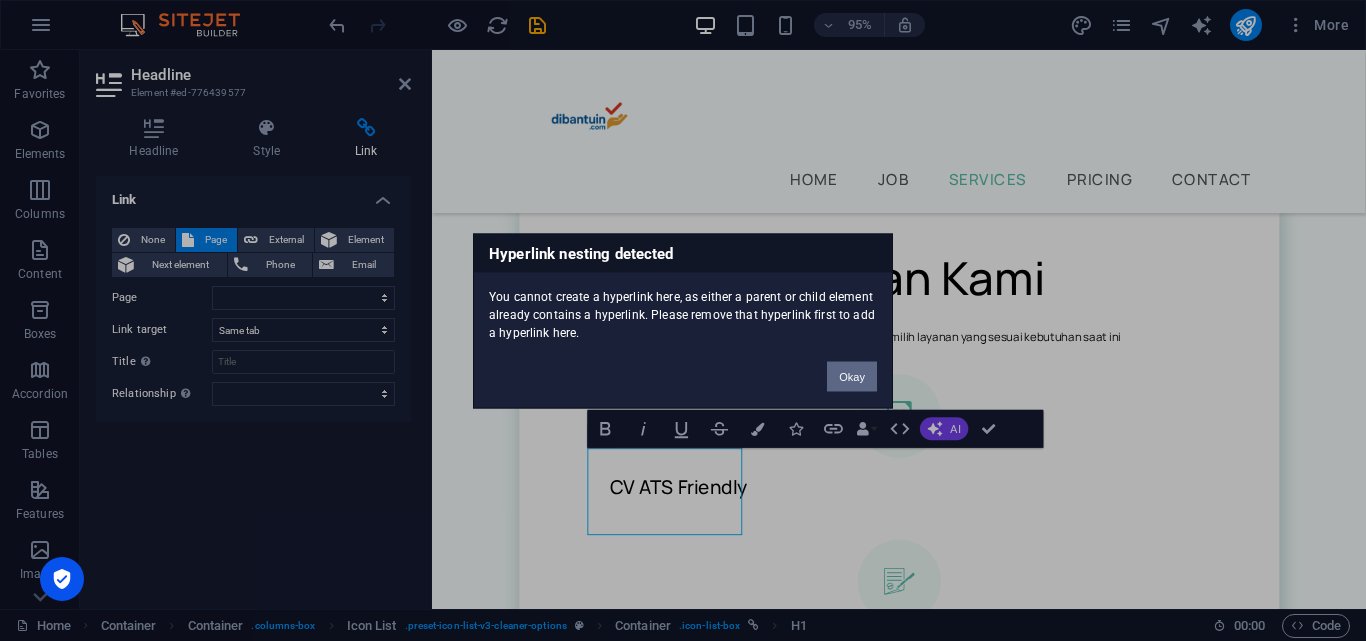click on "Okay" at bounding box center [852, 376] 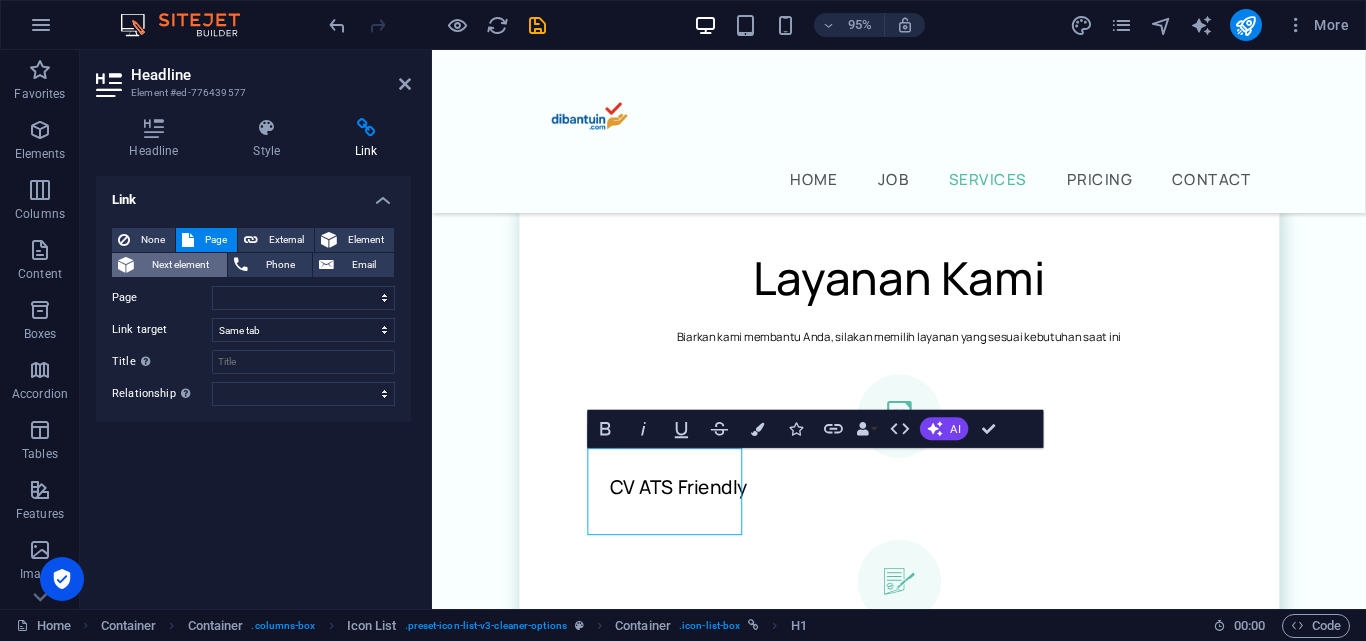 click on "Next element" at bounding box center (180, 265) 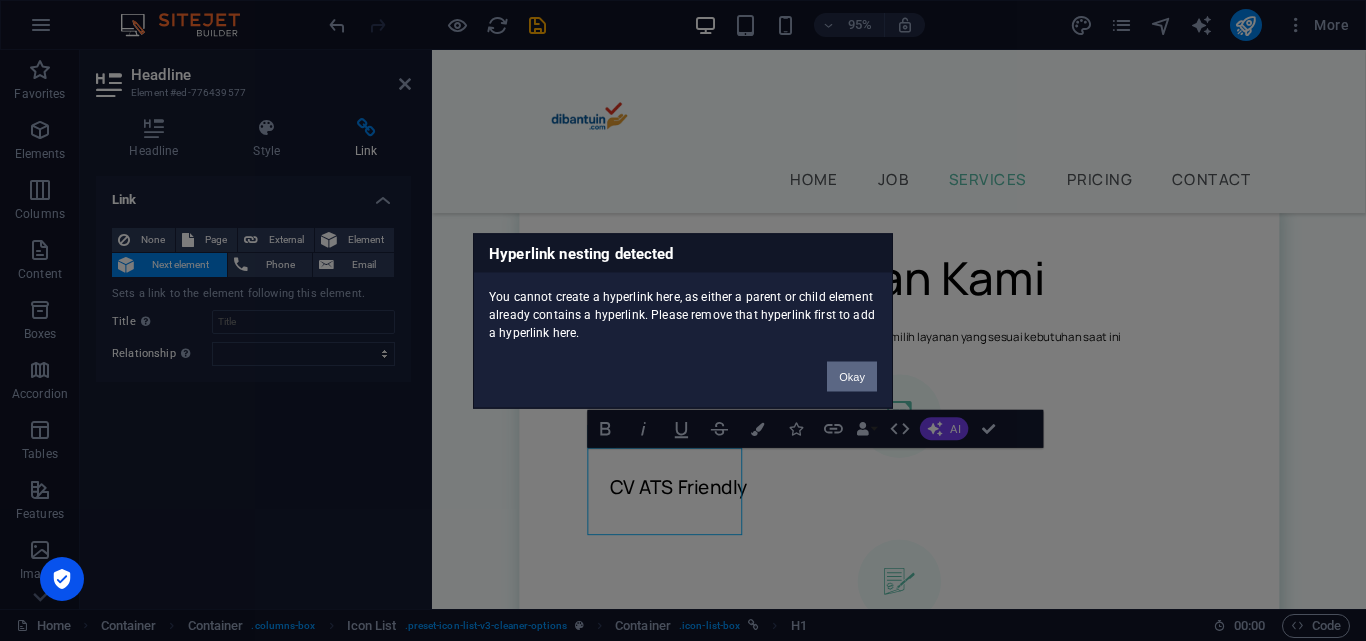 click on "Okay" at bounding box center [852, 376] 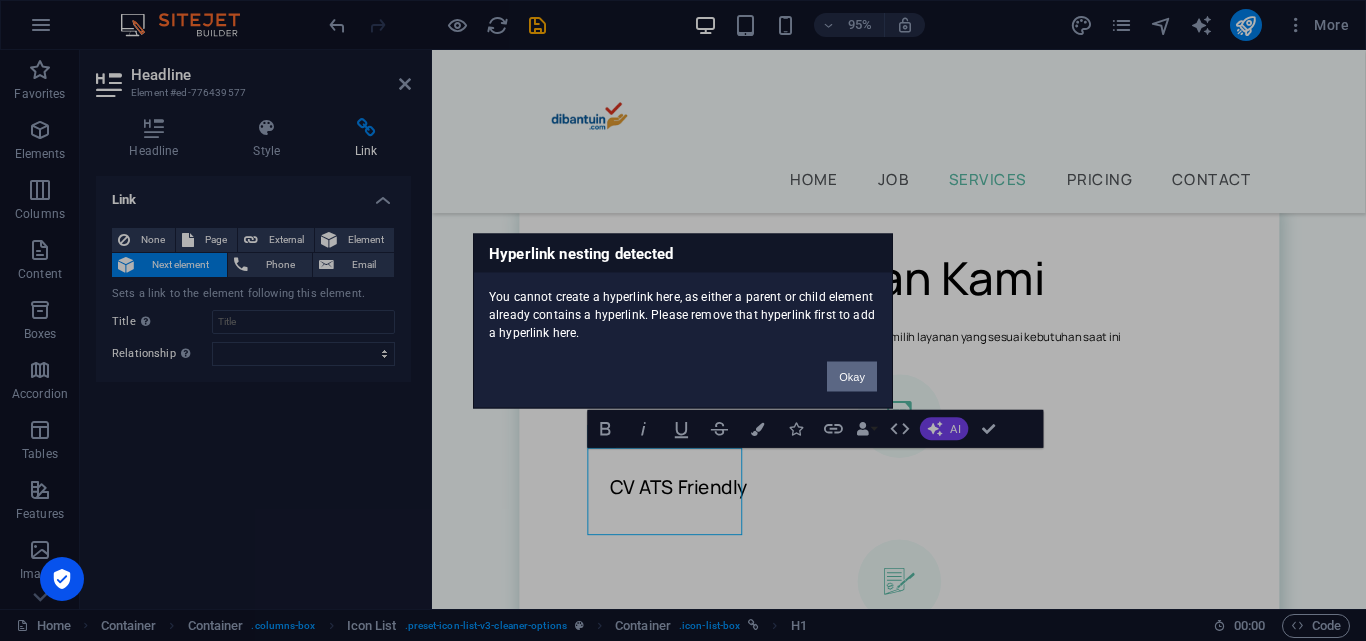 click on "Okay" at bounding box center (852, 376) 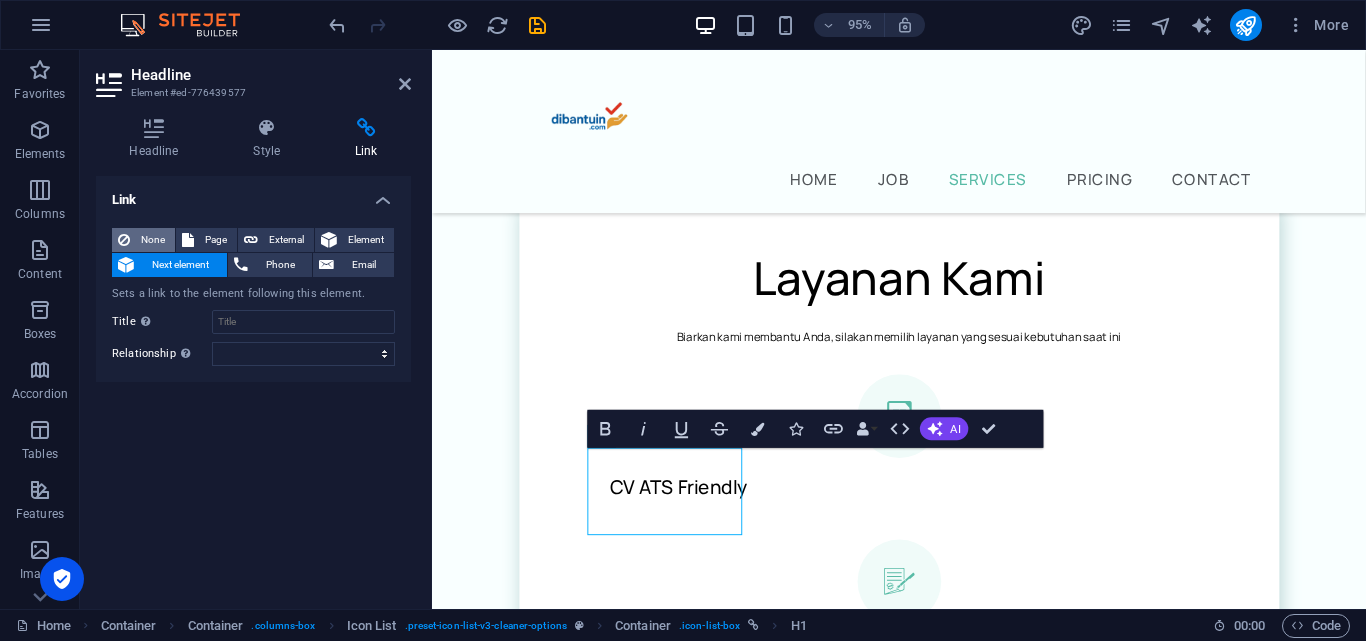 click on "None" at bounding box center (143, 240) 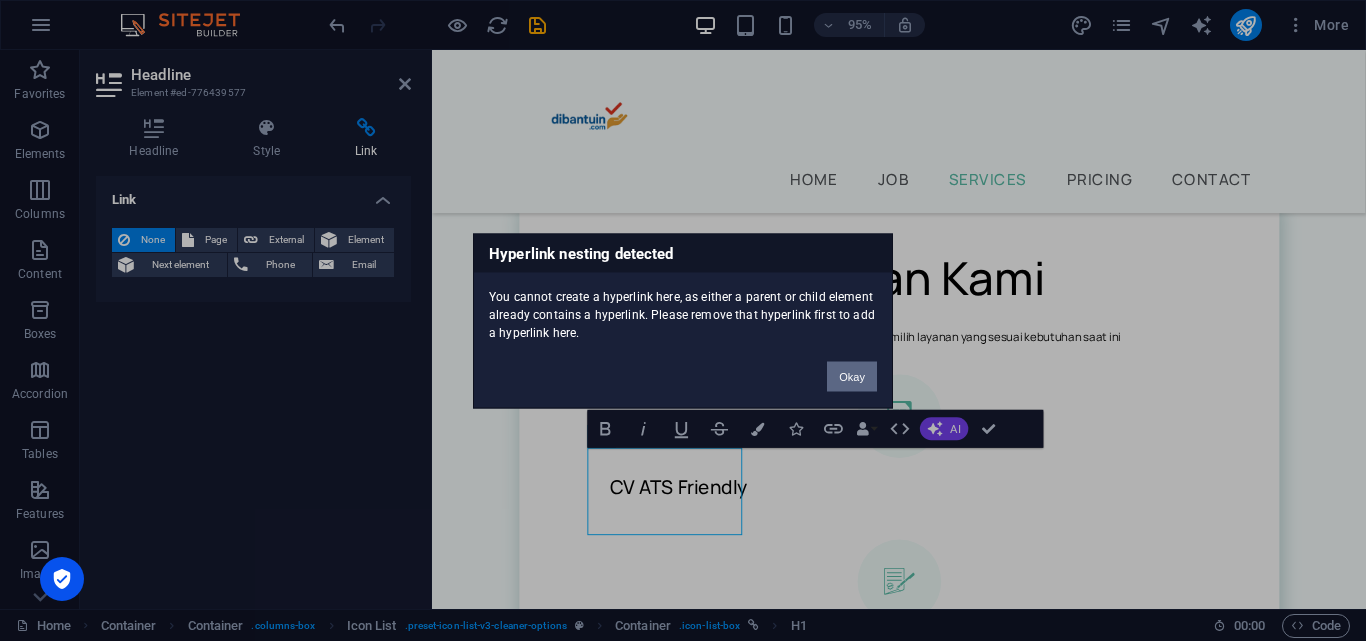 click on "Okay" at bounding box center (852, 376) 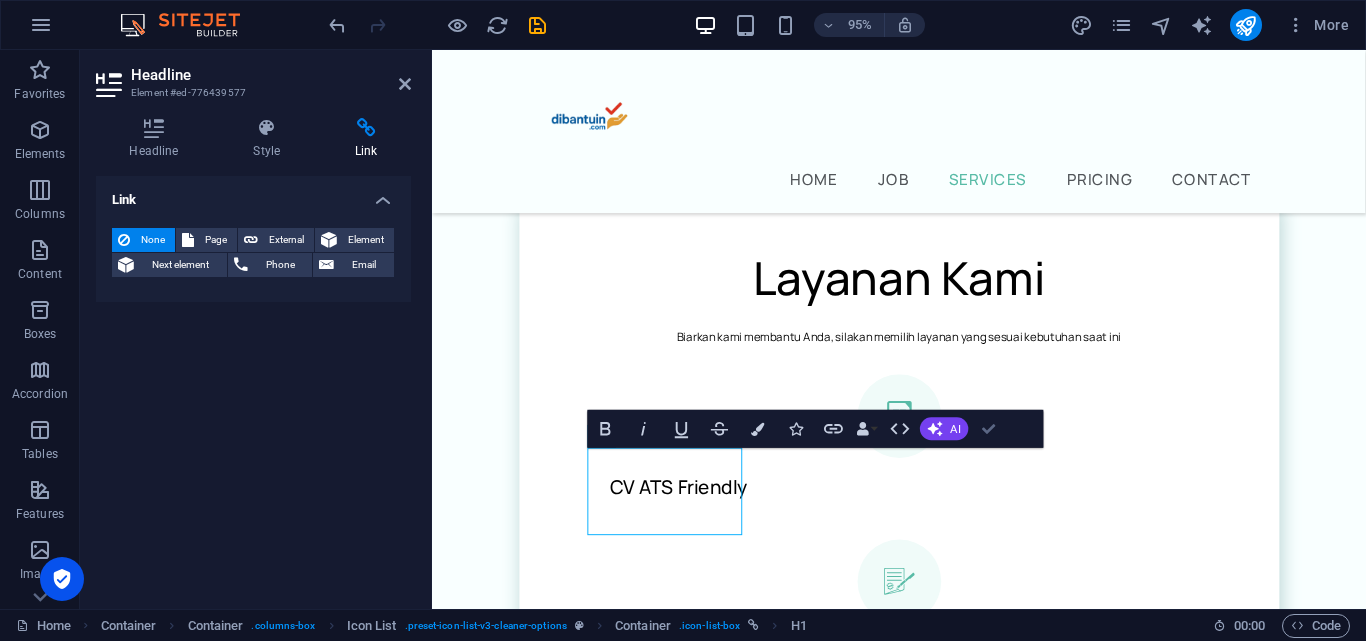 drag, startPoint x: 999, startPoint y: 426, endPoint x: 722, endPoint y: 414, distance: 277.2598 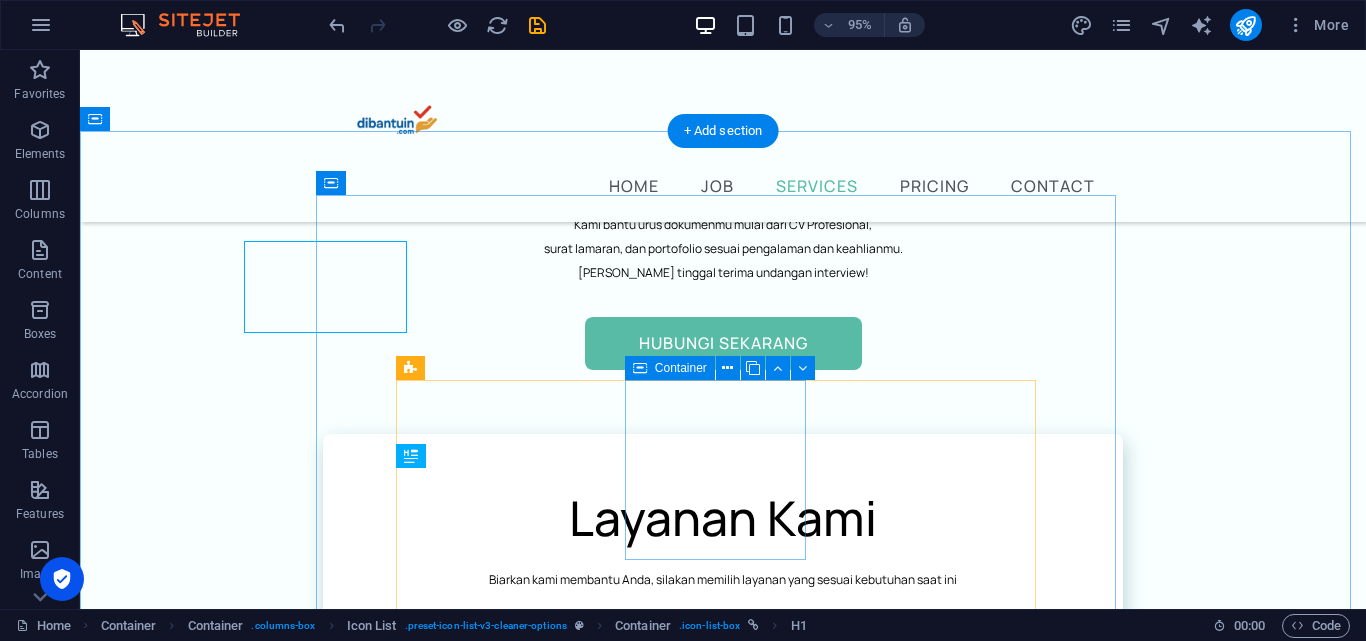 scroll, scrollTop: 1300, scrollLeft: 0, axis: vertical 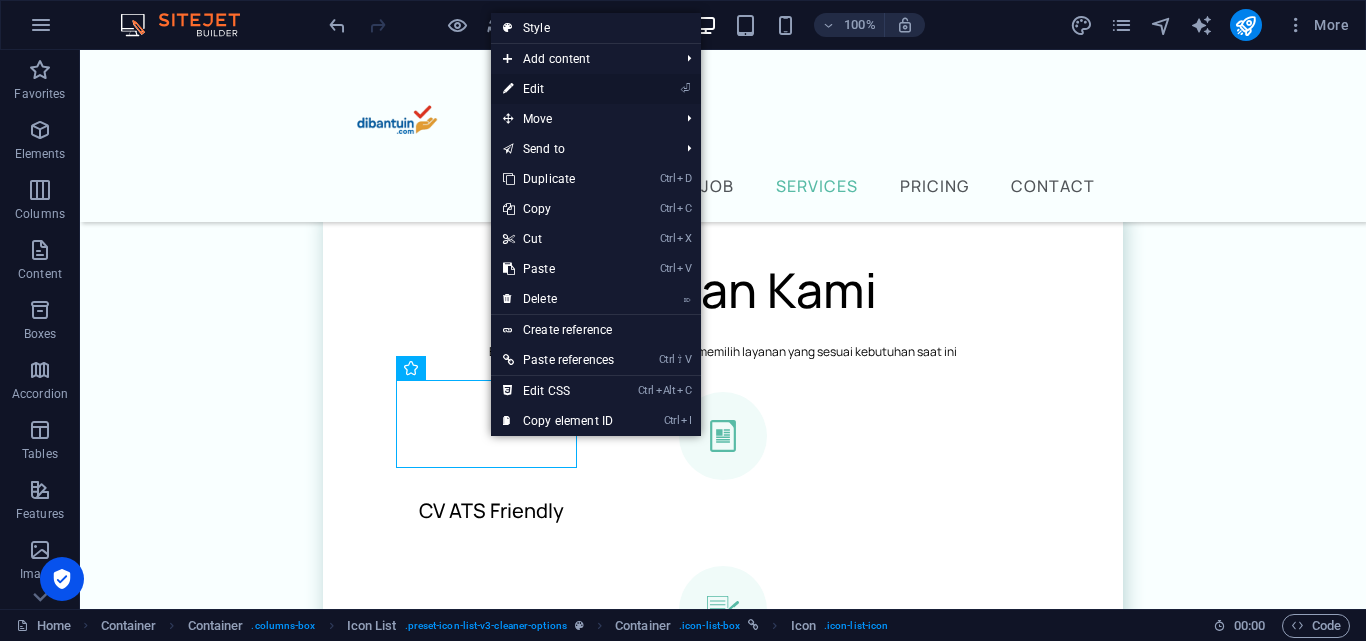 click on "⏎  Edit" at bounding box center [558, 89] 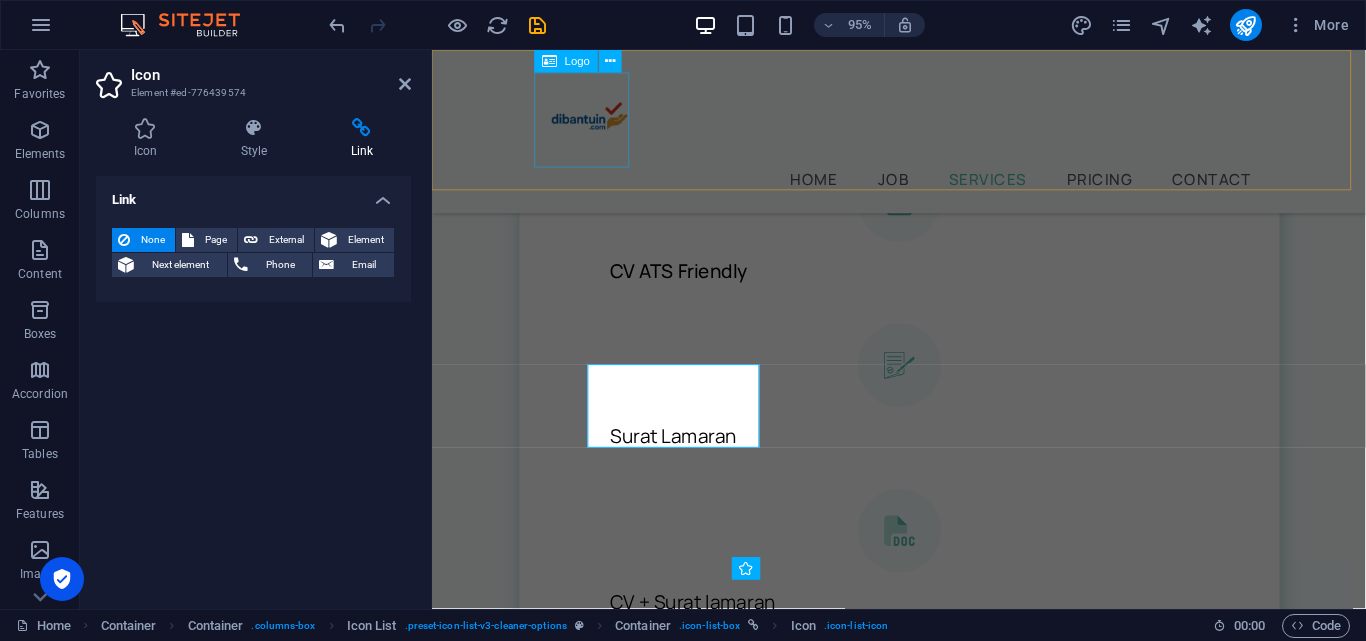 scroll, scrollTop: 1072, scrollLeft: 0, axis: vertical 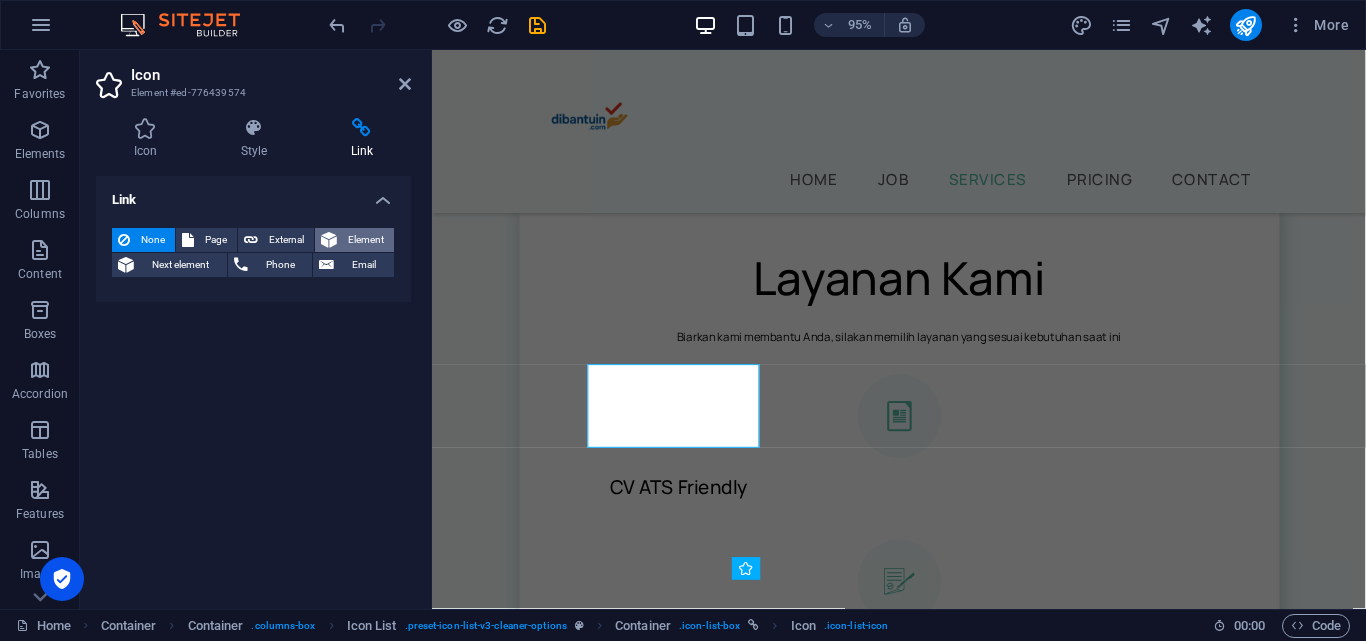 click on "Element" at bounding box center [365, 240] 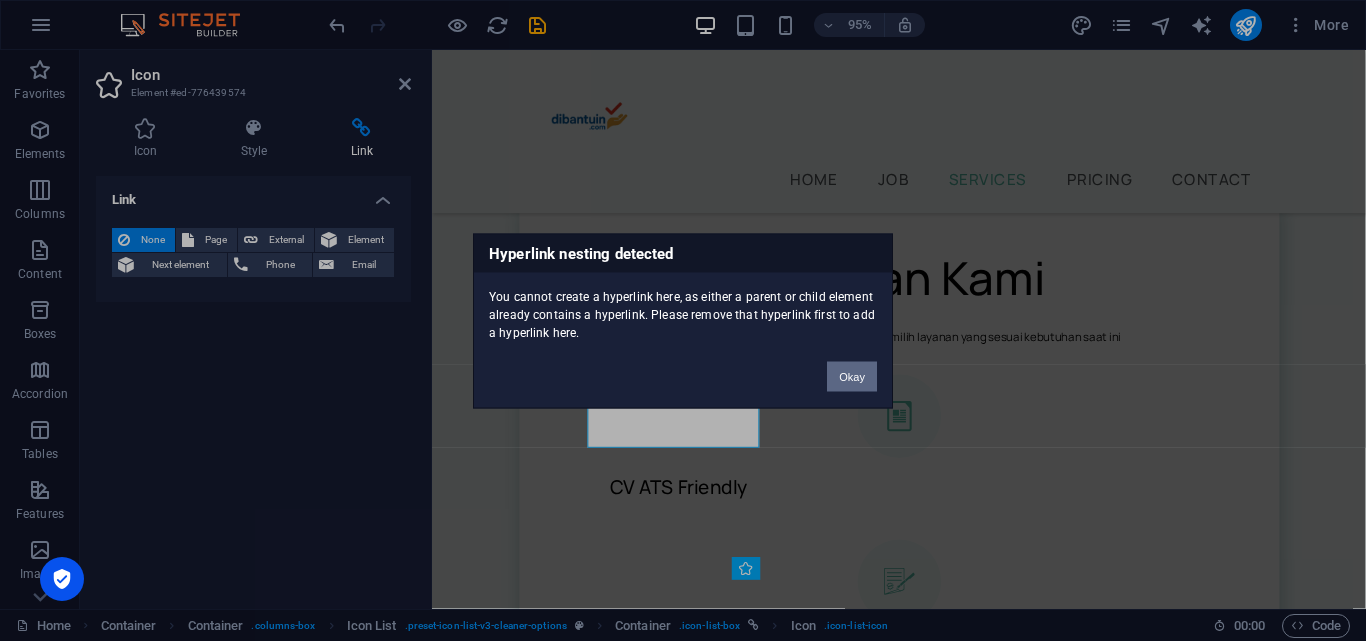 click on "Okay" at bounding box center [852, 376] 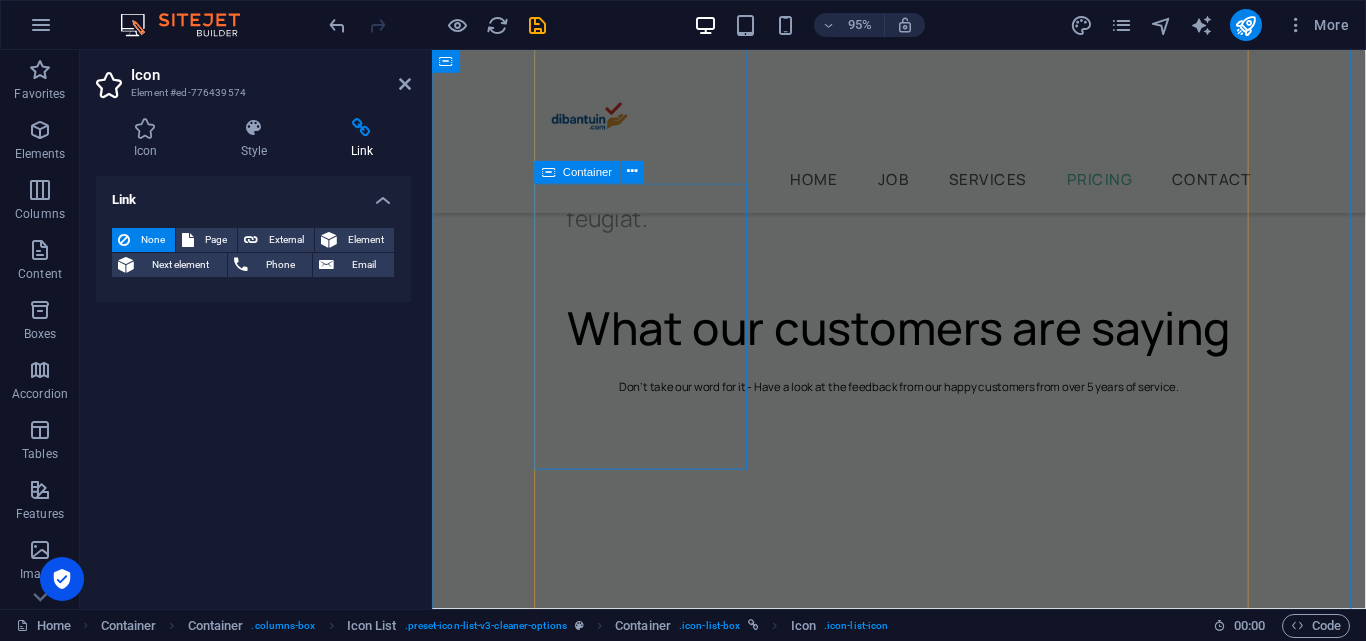 scroll, scrollTop: 4072, scrollLeft: 0, axis: vertical 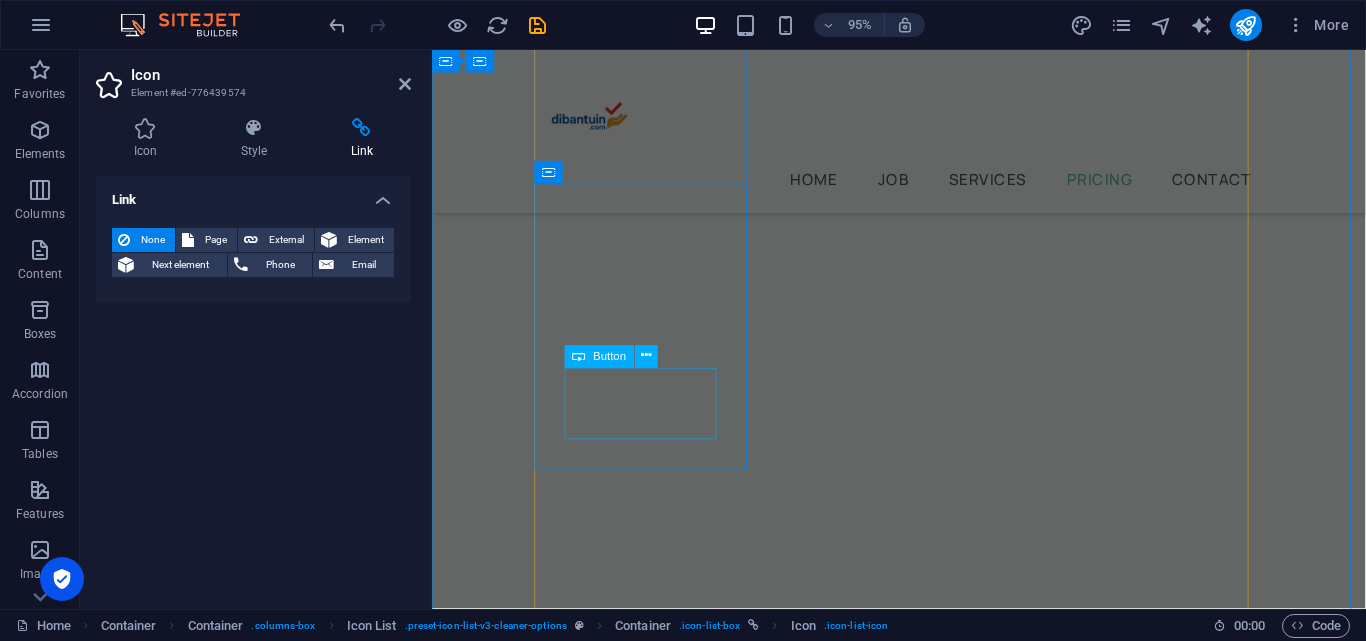 click on "BOOK NOW" at bounding box center [924, 12809] 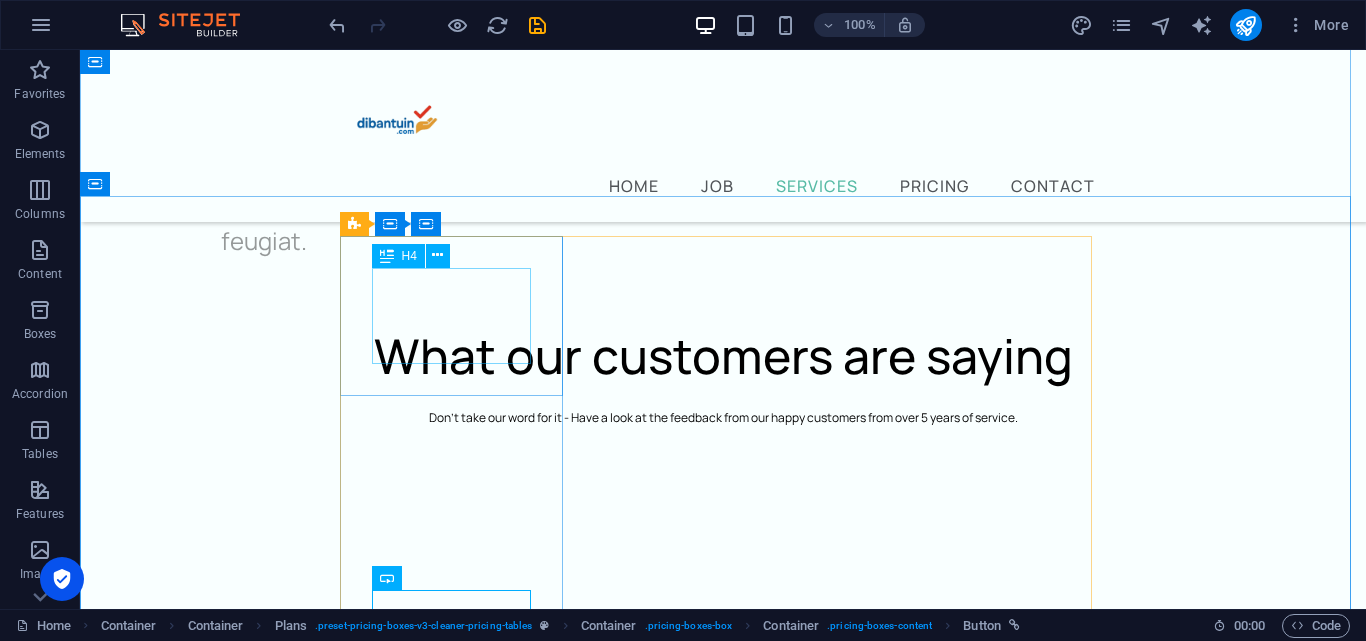 scroll, scrollTop: 3637, scrollLeft: 0, axis: vertical 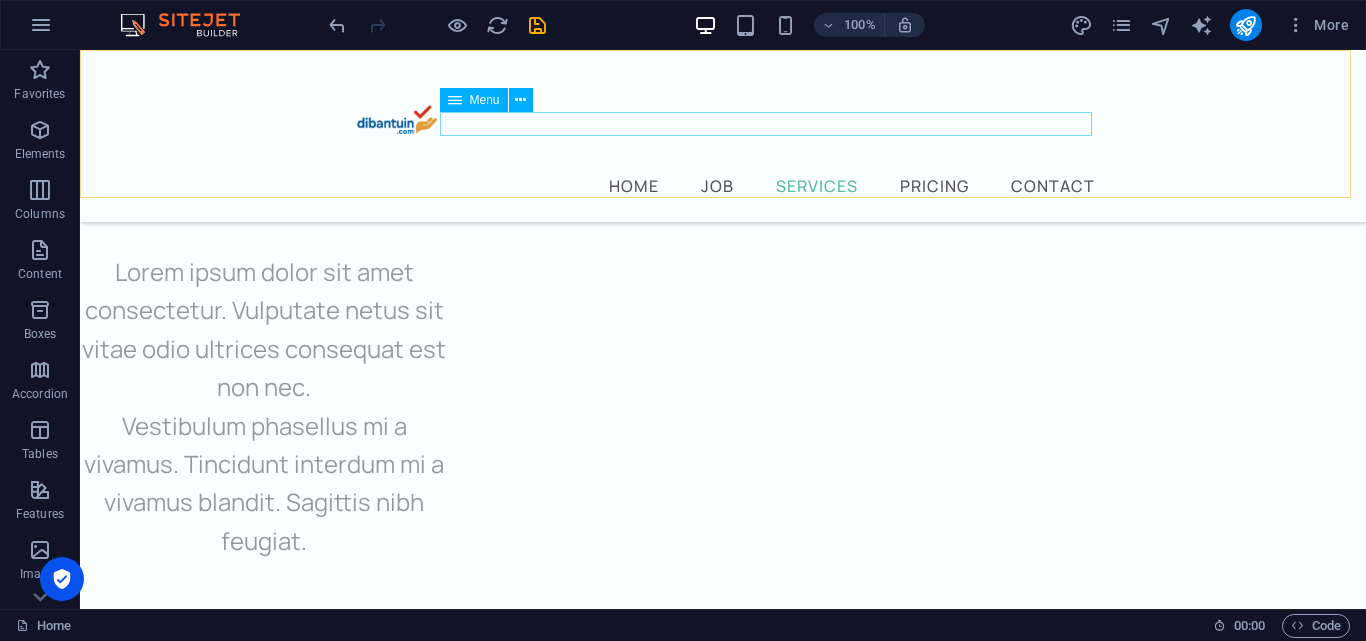 click on "Home JOB Services Pricing Contact" at bounding box center [723, 186] 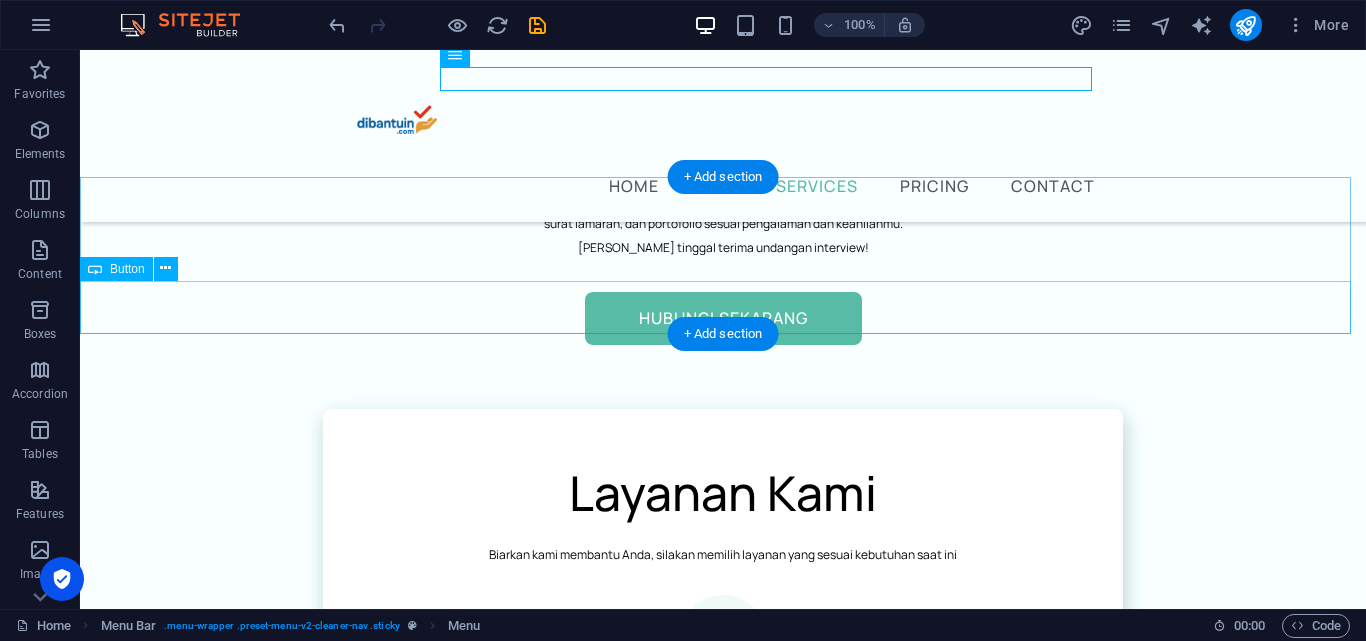 scroll, scrollTop: 1337, scrollLeft: 0, axis: vertical 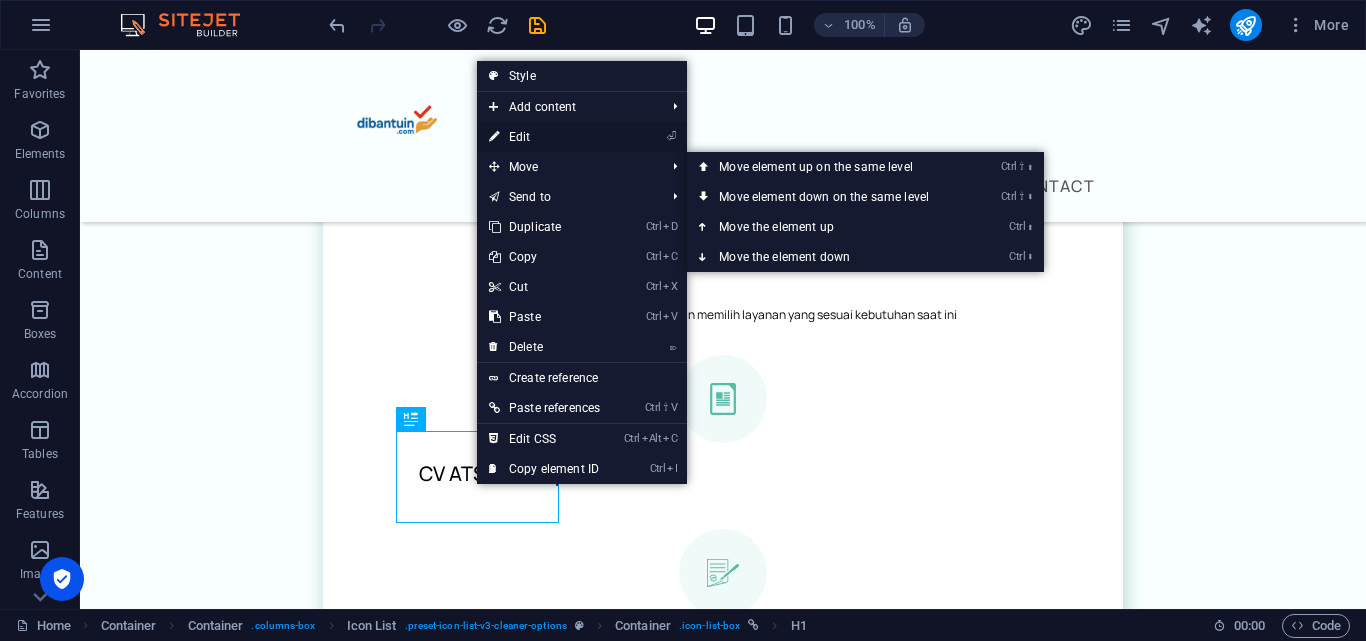 click on "⏎  Edit" at bounding box center (544, 137) 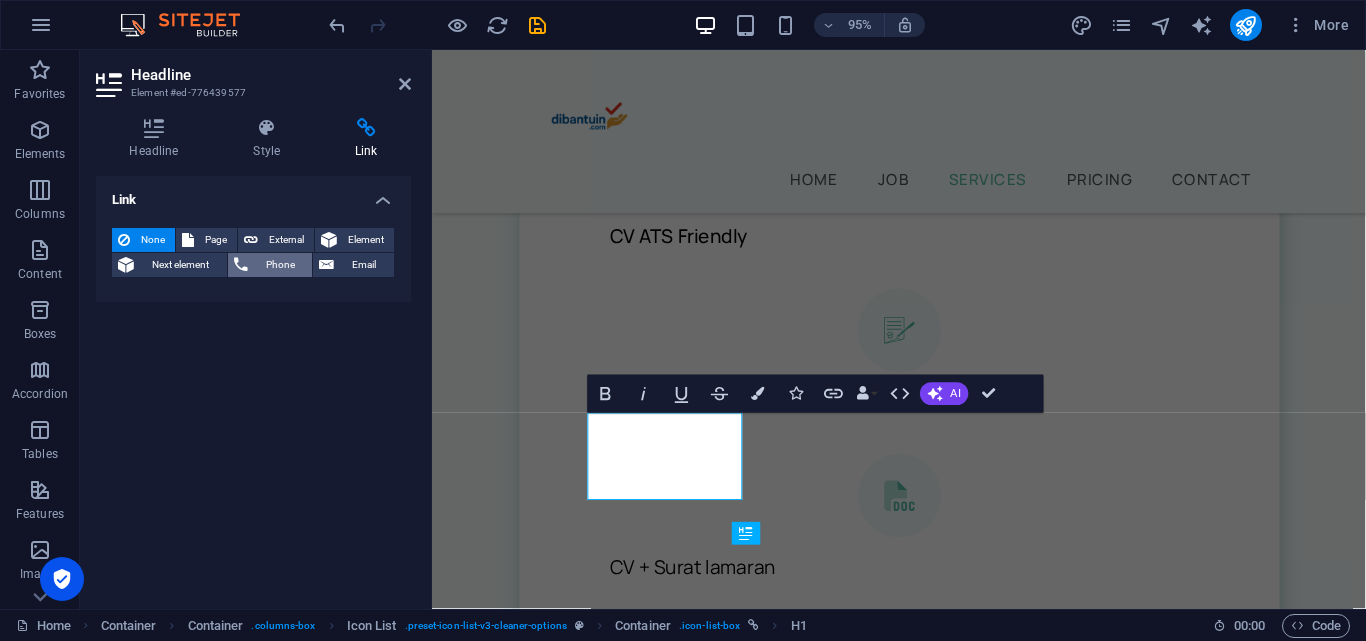 scroll, scrollTop: 1109, scrollLeft: 0, axis: vertical 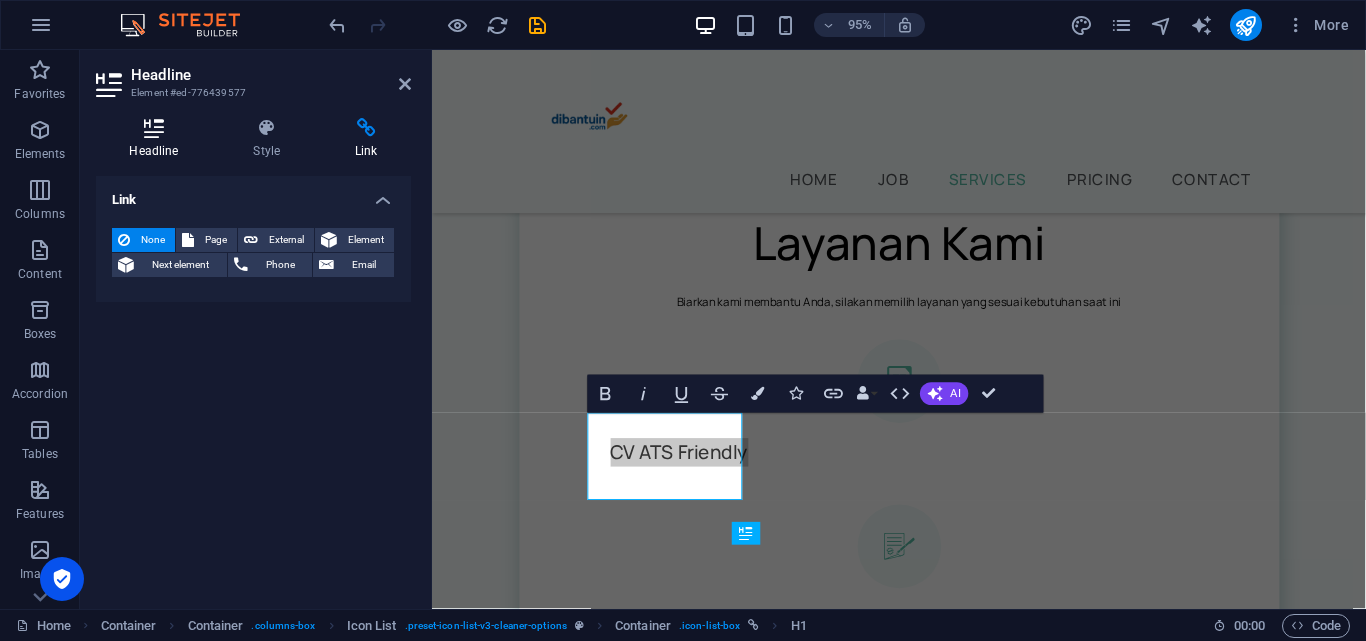 click on "Headline" at bounding box center [158, 139] 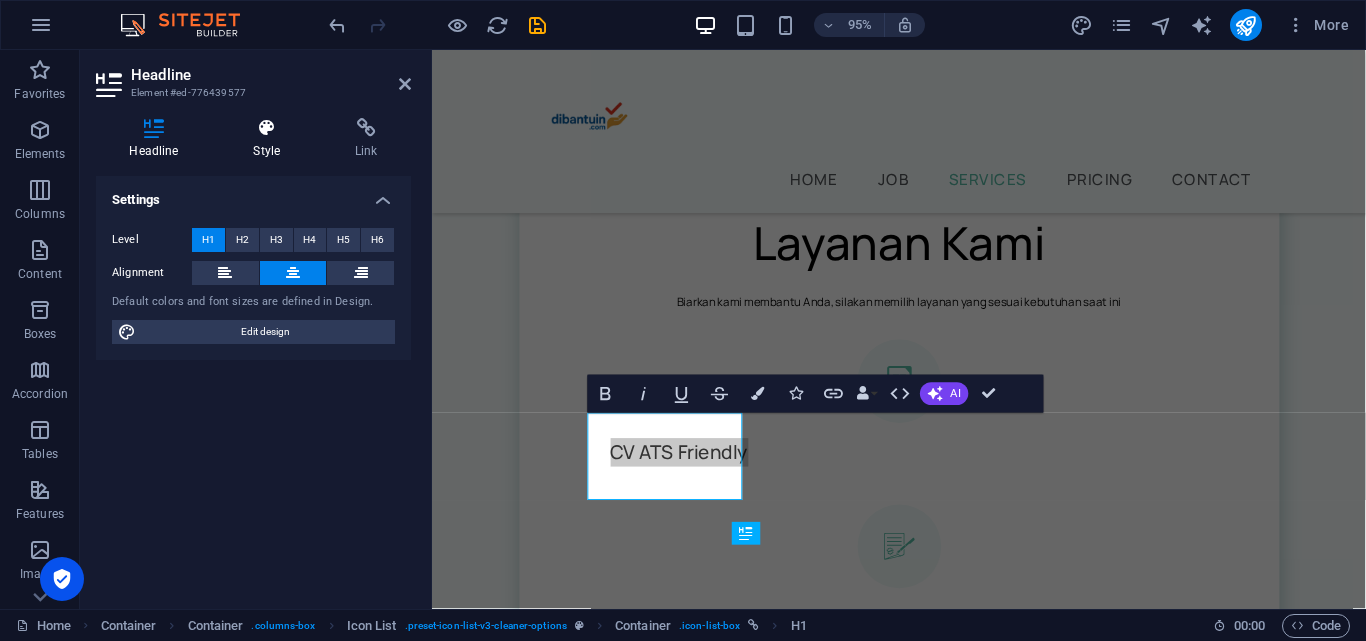 click on "Style" at bounding box center [271, 139] 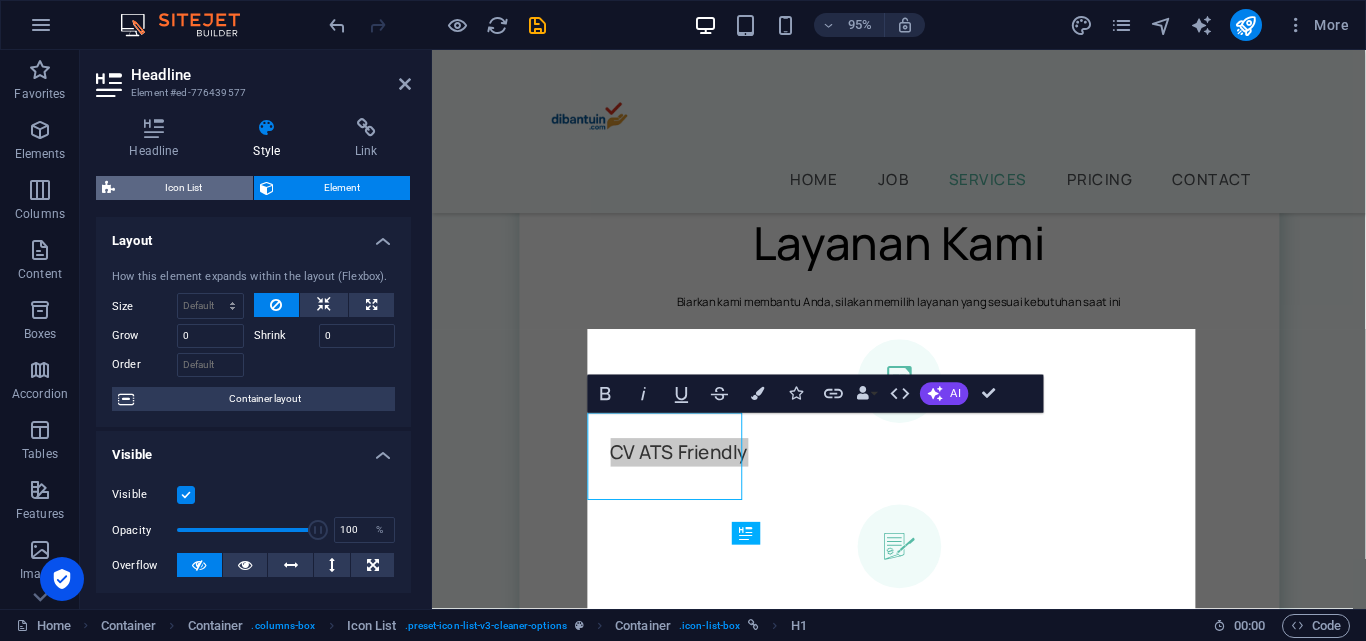 click on "Icon List" at bounding box center (184, 188) 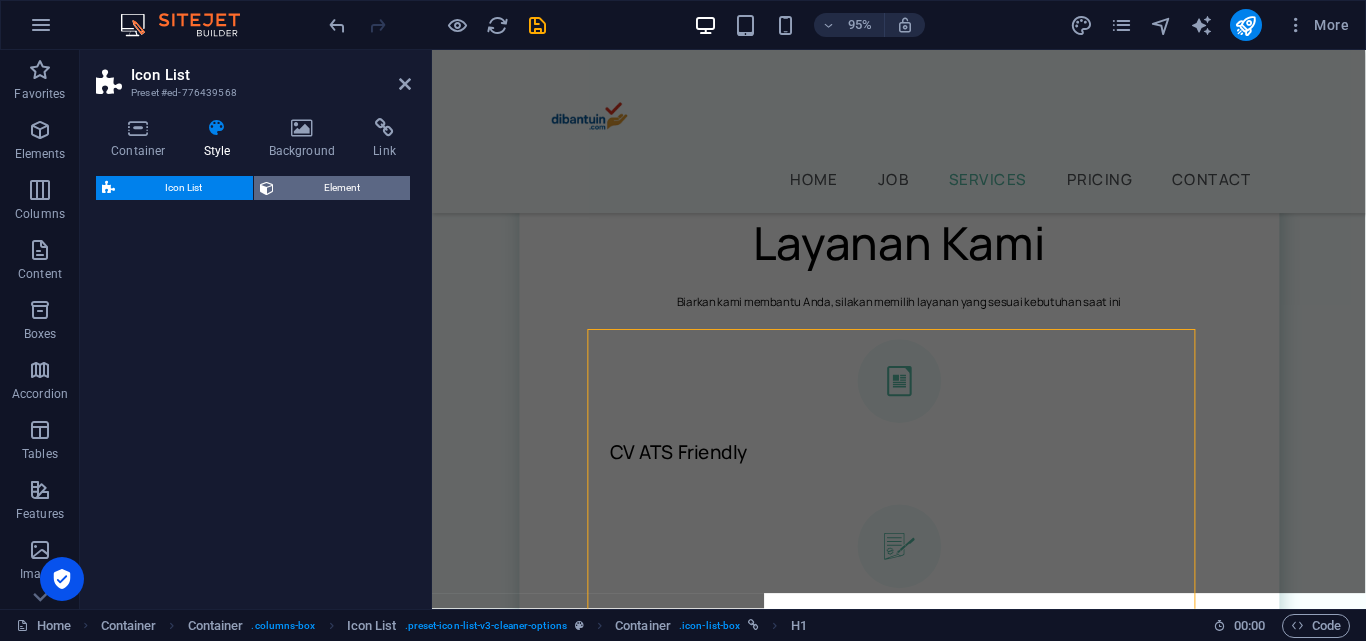 click on "Element" at bounding box center [342, 188] 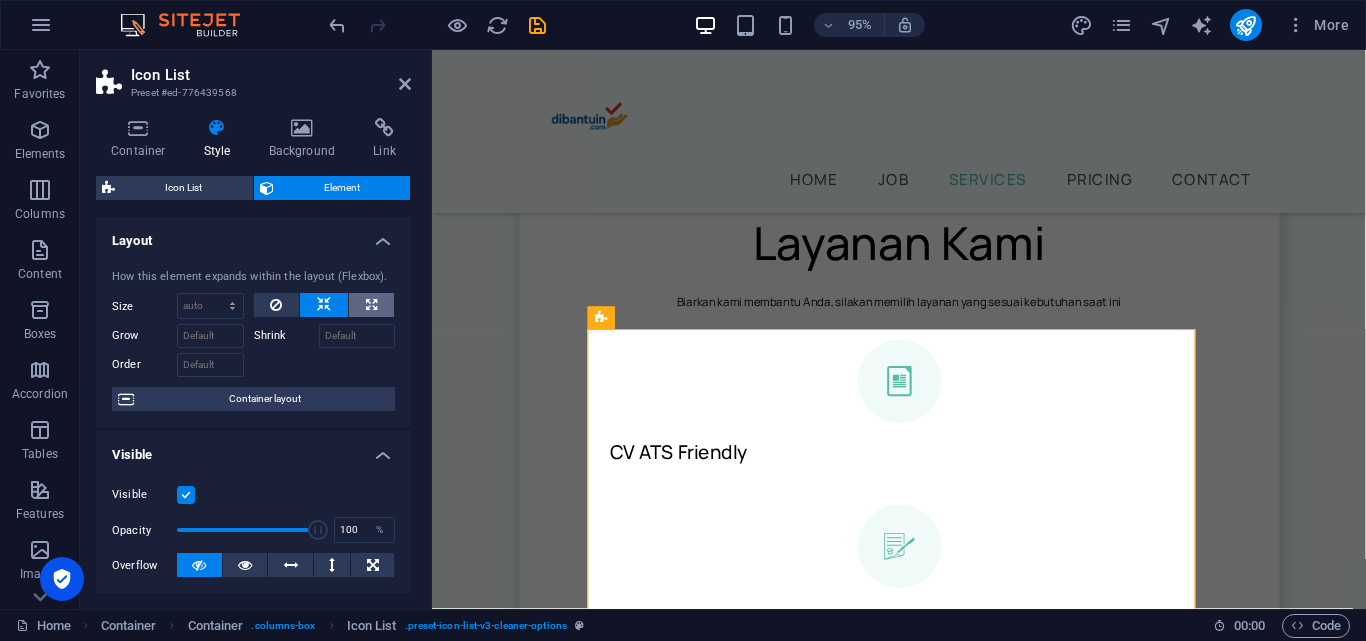 click at bounding box center (371, 305) 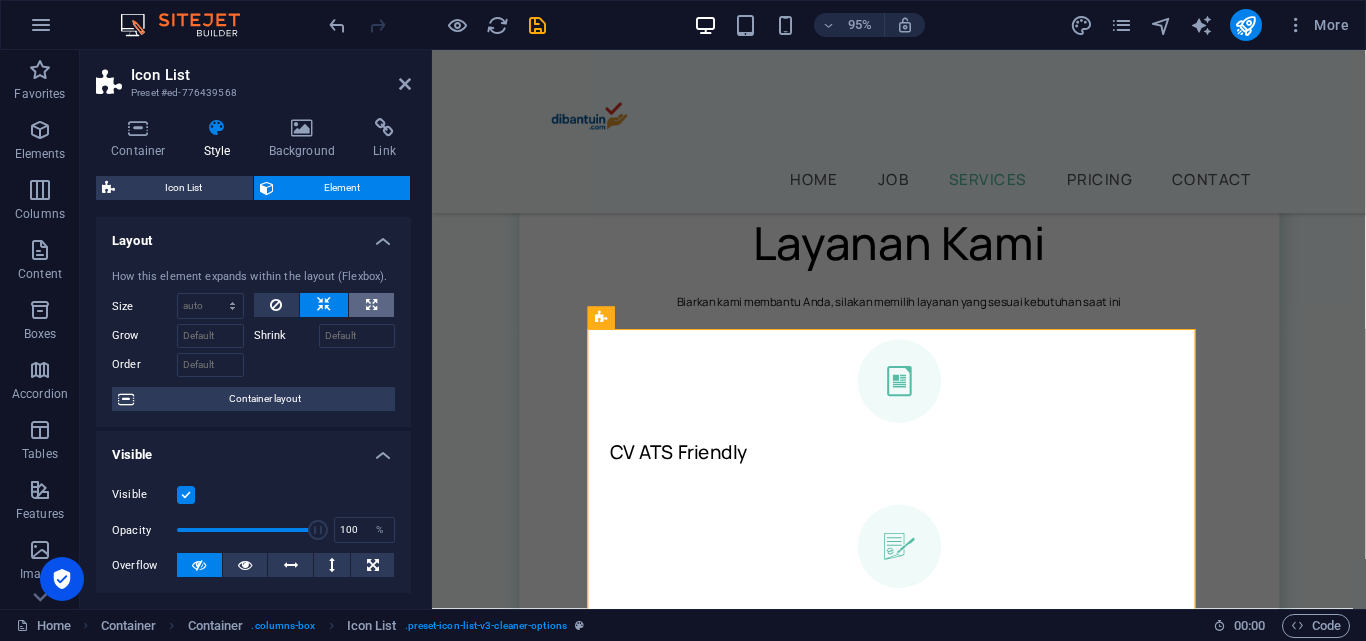 select on "%" 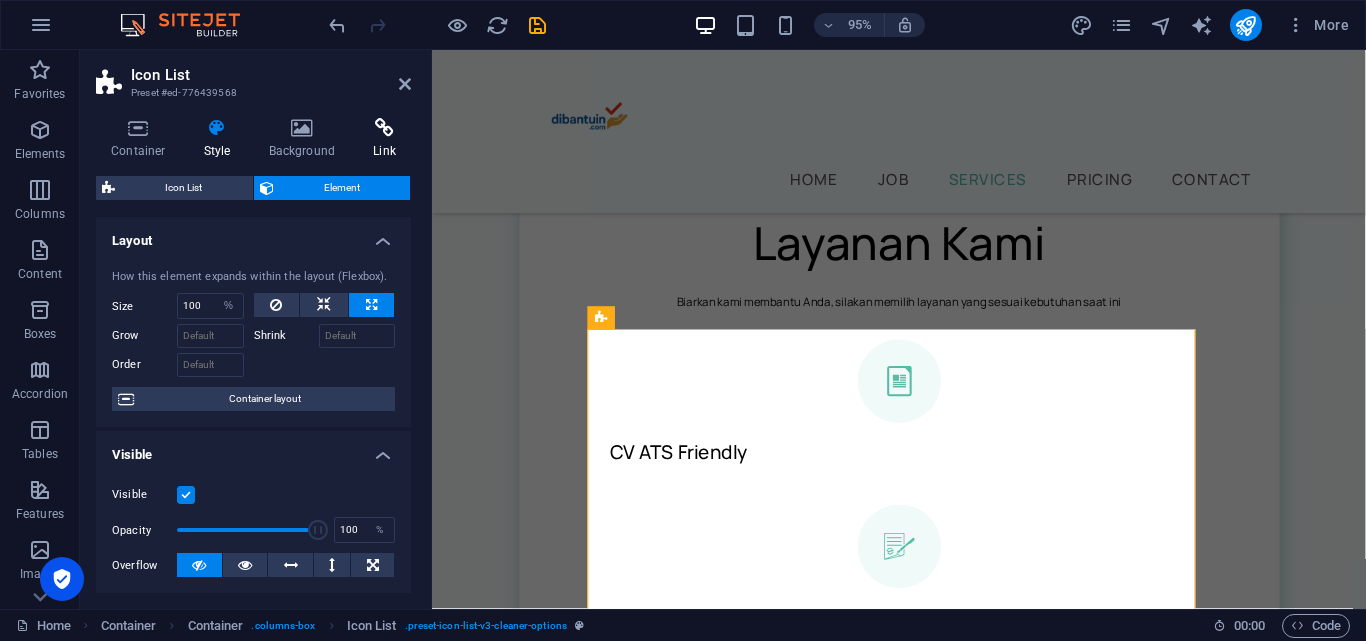 click at bounding box center (384, 128) 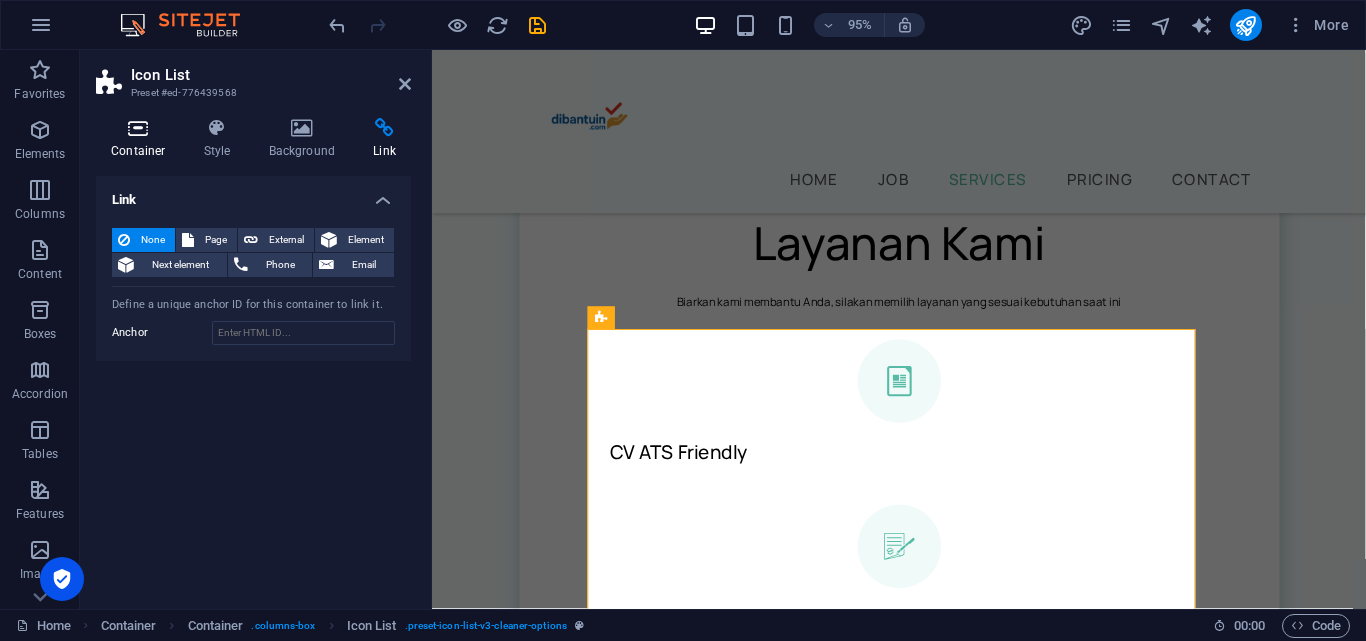 click at bounding box center (138, 128) 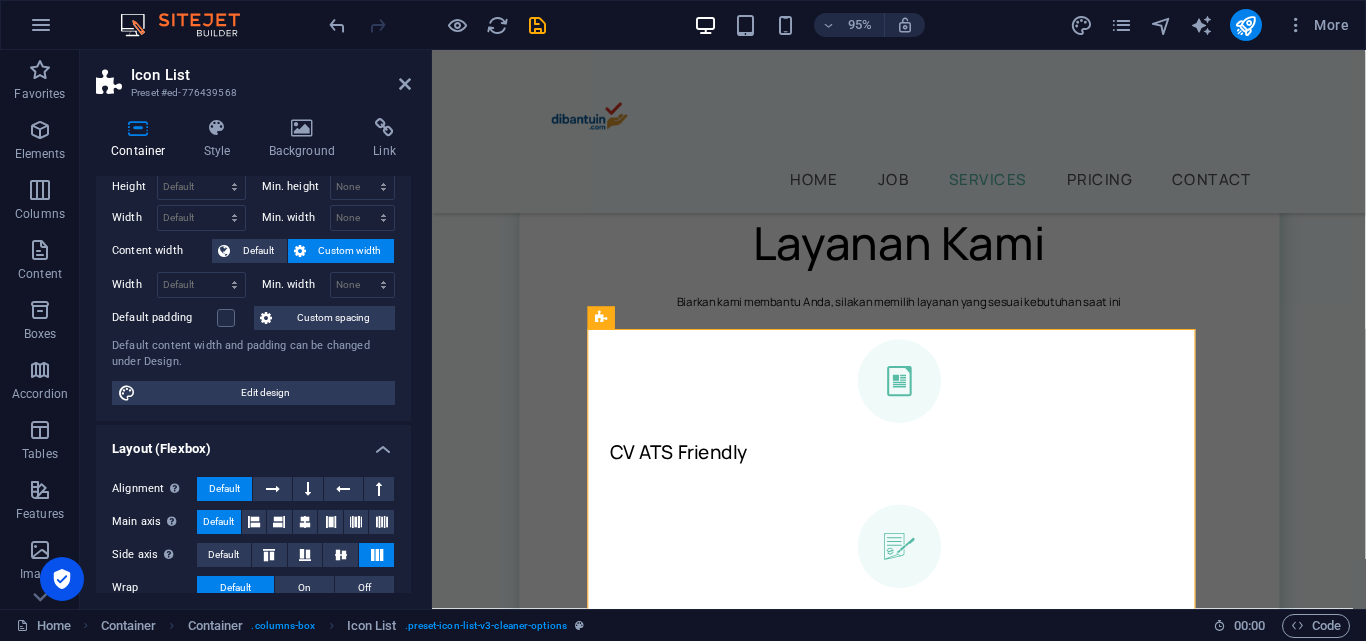 scroll, scrollTop: 300, scrollLeft: 0, axis: vertical 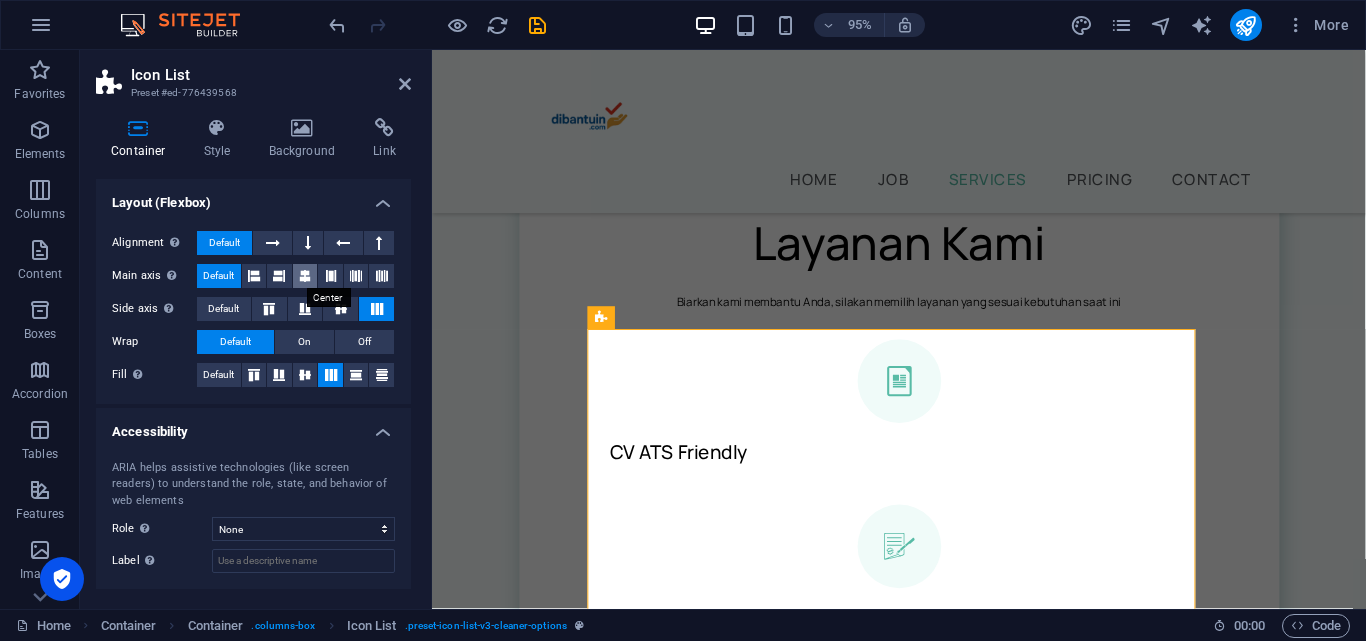 click at bounding box center [305, 276] 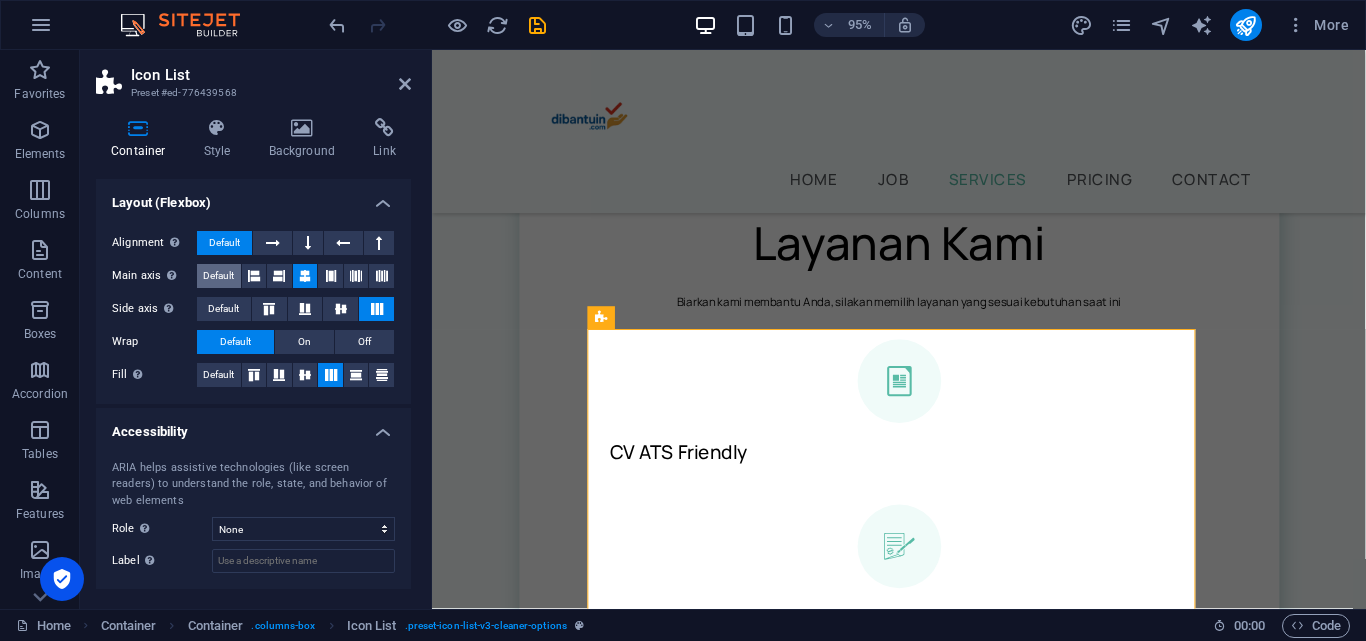 click on "Default" at bounding box center [218, 276] 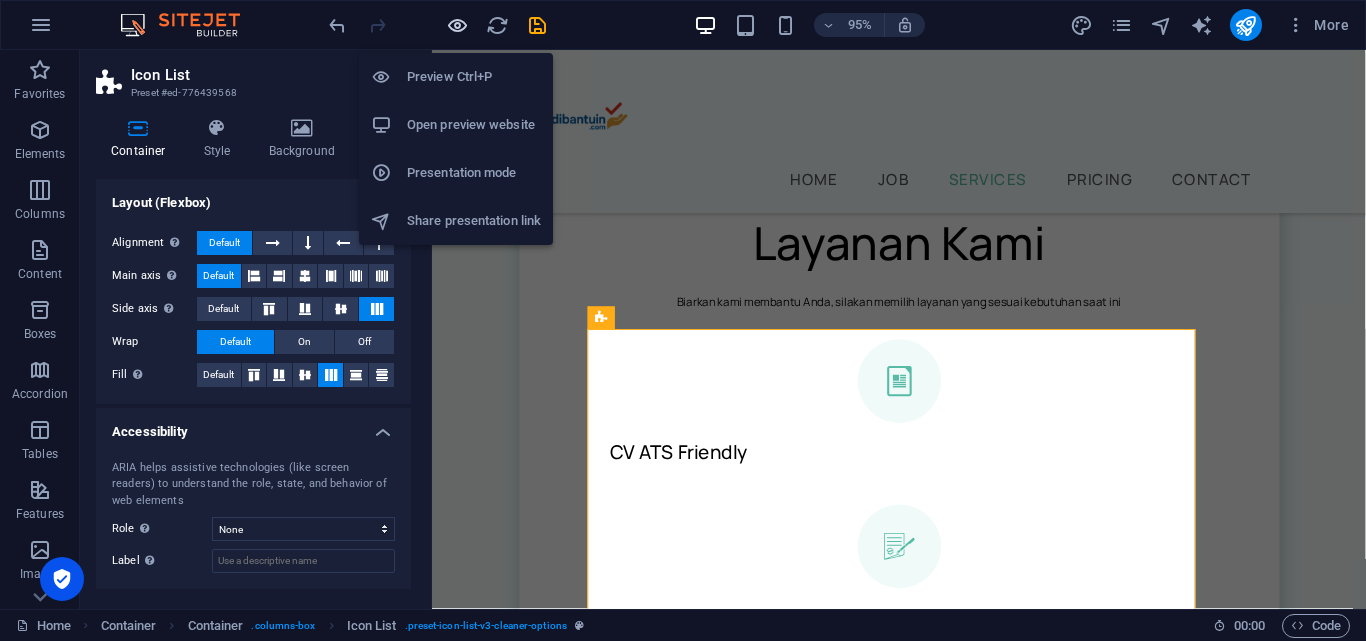 click at bounding box center [457, 25] 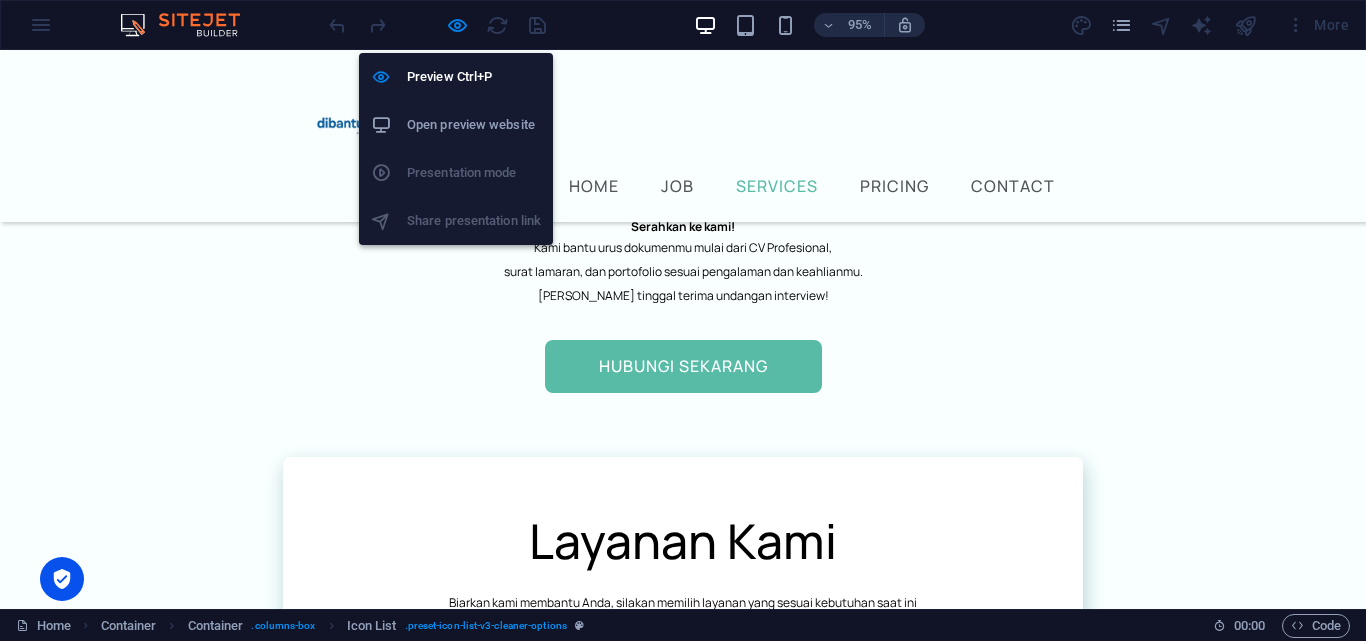 scroll, scrollTop: 1397, scrollLeft: 0, axis: vertical 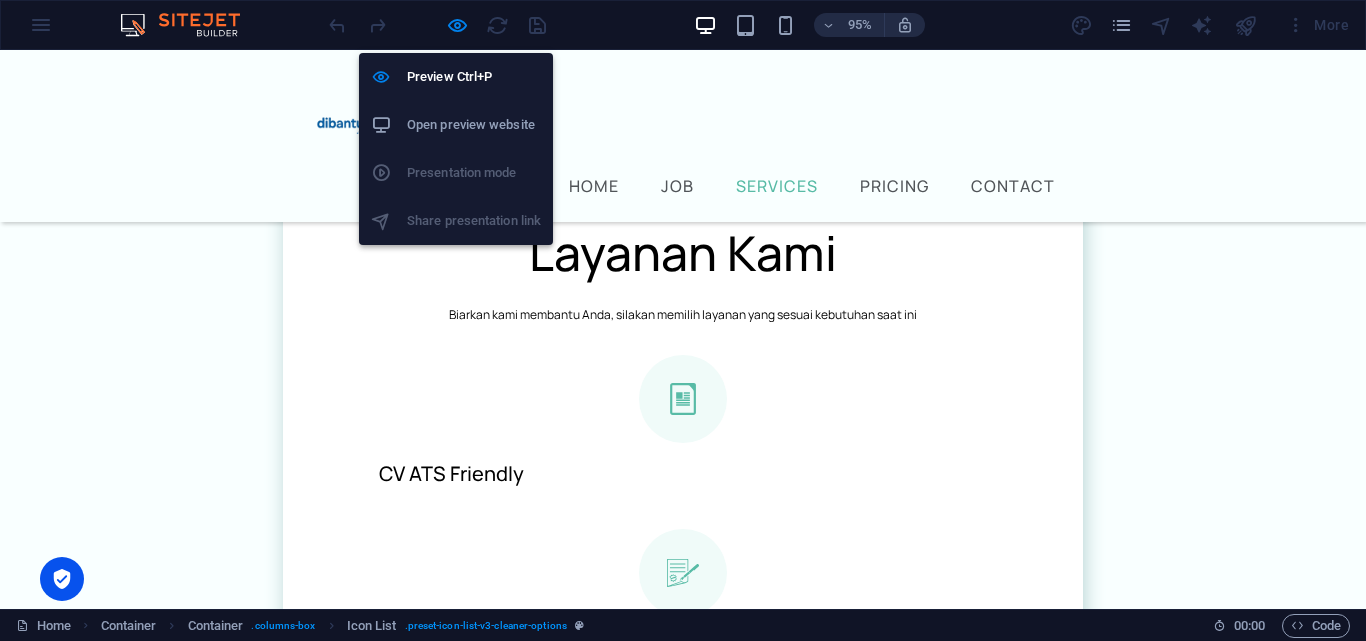 click on "Open preview website" at bounding box center (474, 125) 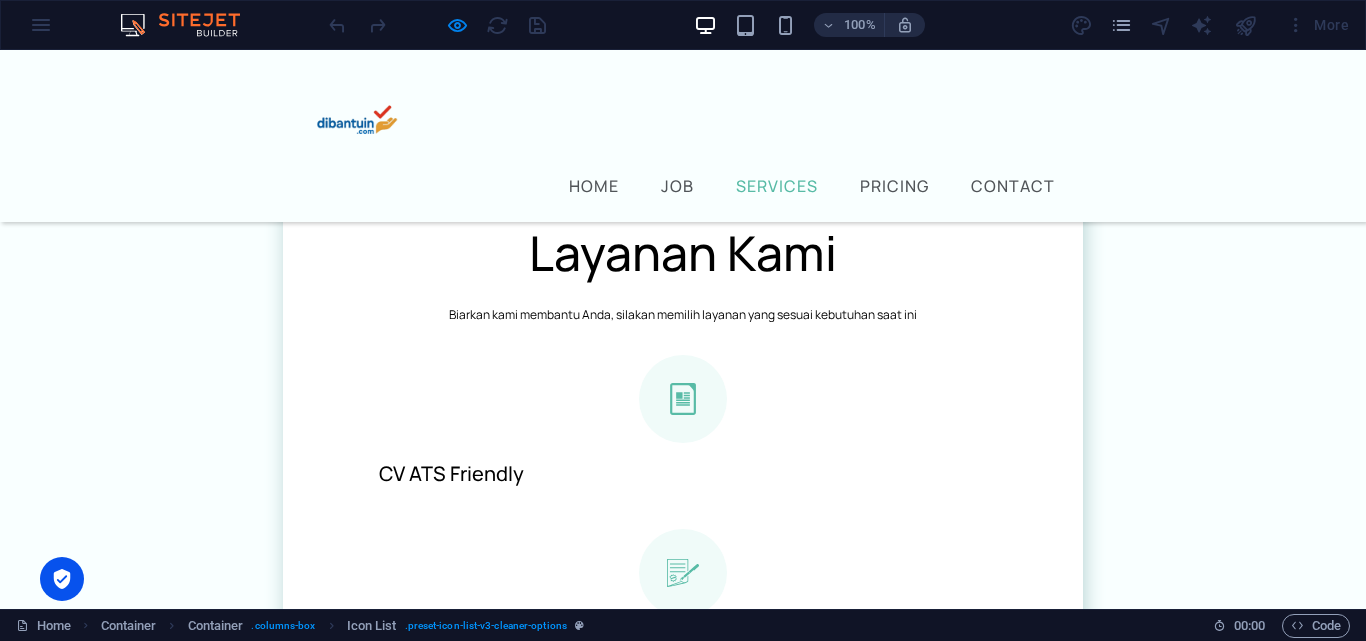 scroll, scrollTop: 1697, scrollLeft: 0, axis: vertical 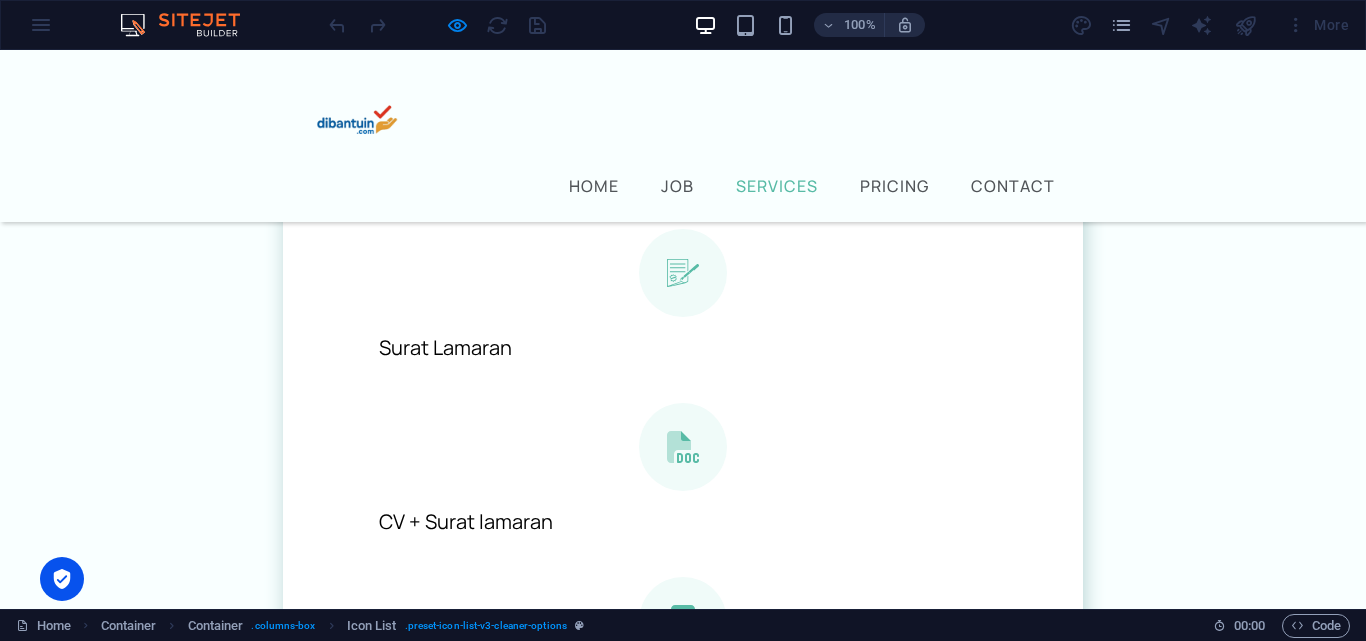 click 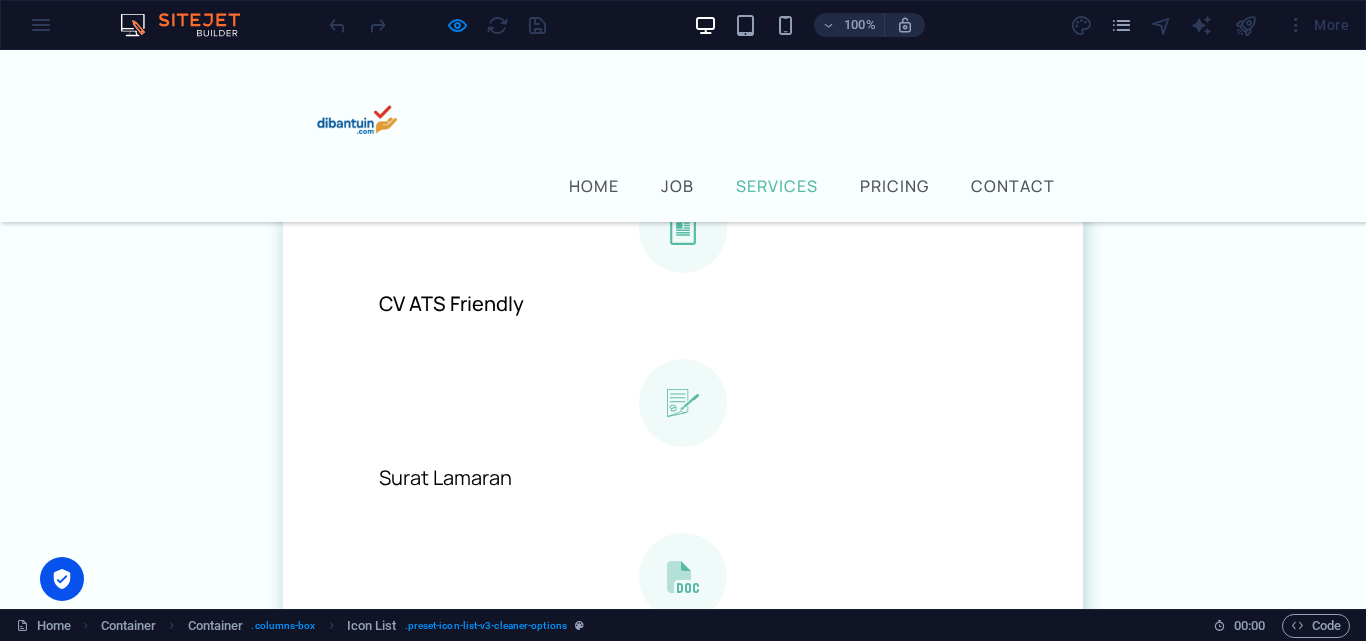 scroll, scrollTop: 1297, scrollLeft: 0, axis: vertical 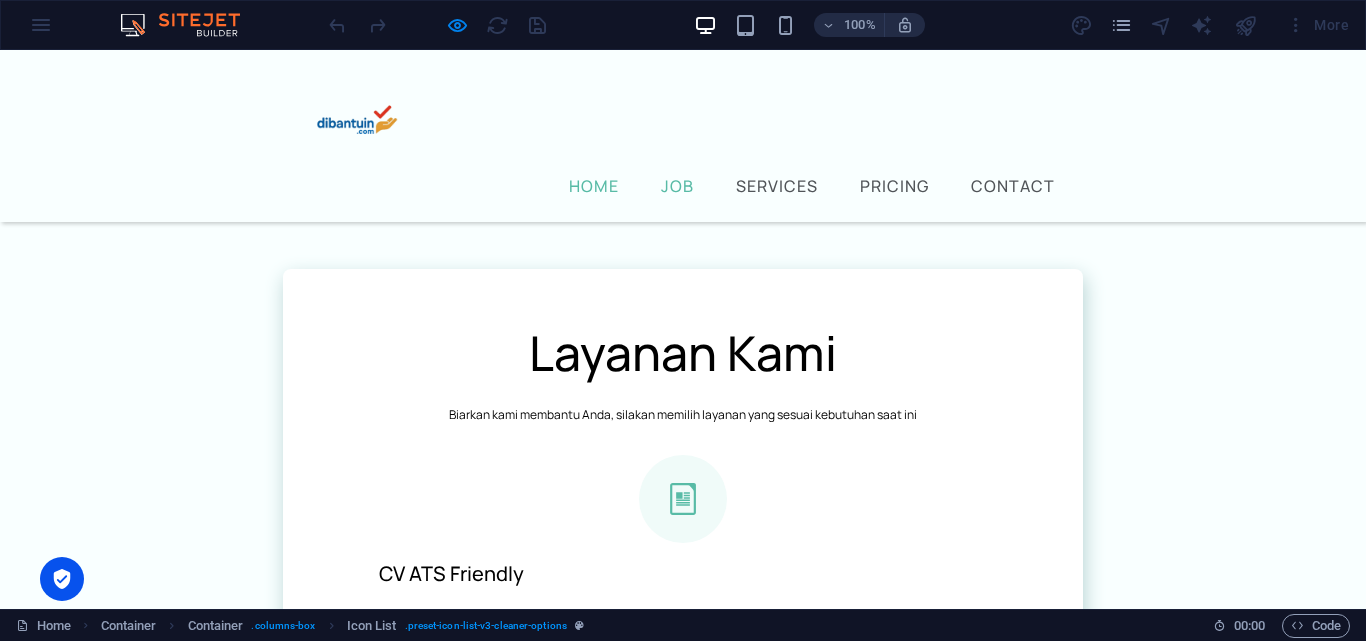 click on "JOB" at bounding box center (677, 186) 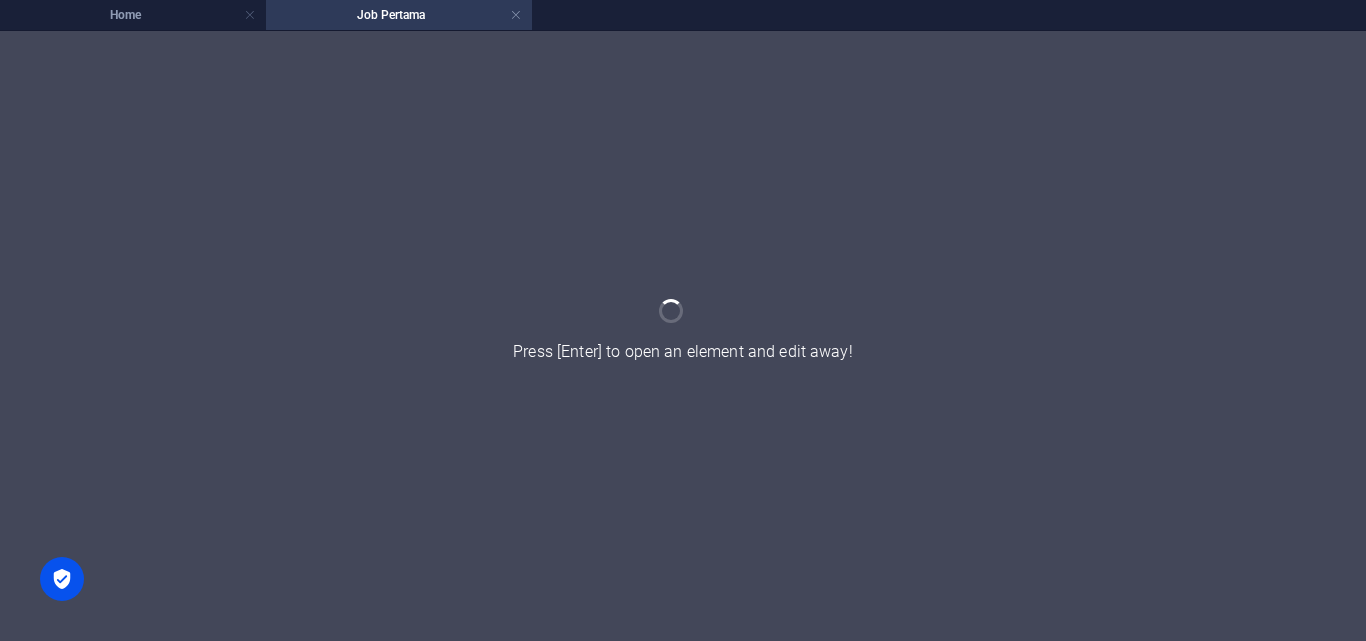 scroll, scrollTop: 0, scrollLeft: 0, axis: both 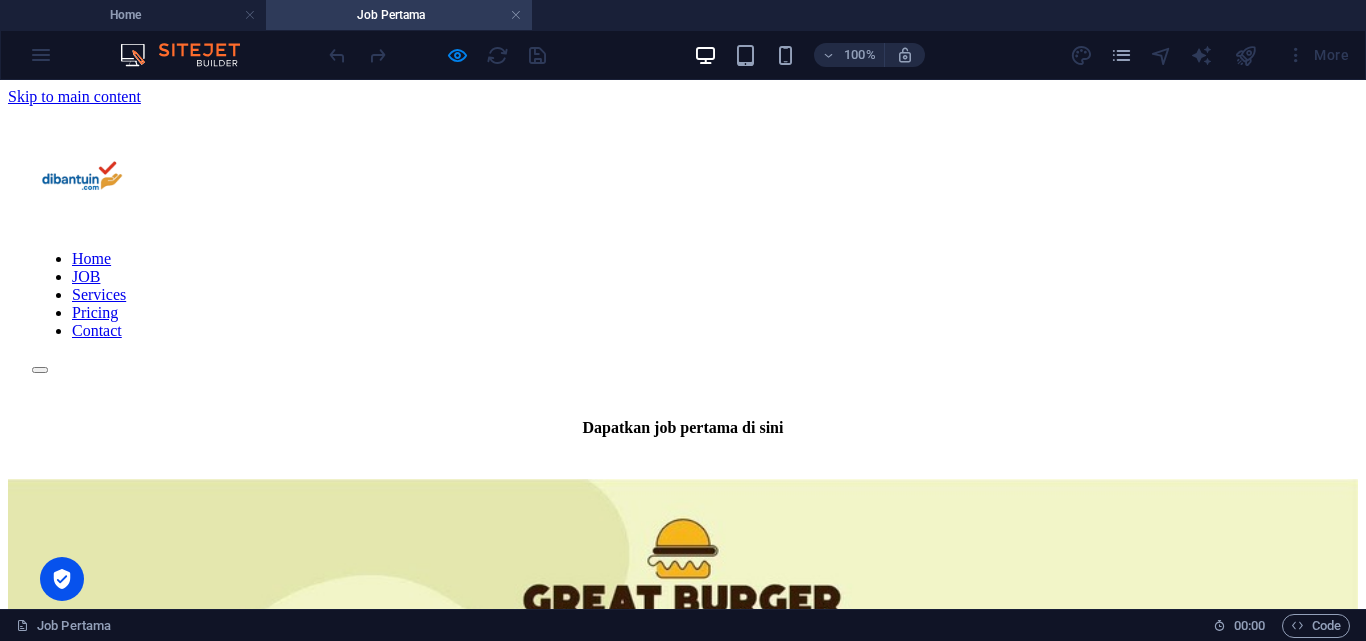 click on "Home JOB Services Pricing Contact" at bounding box center [683, 295] 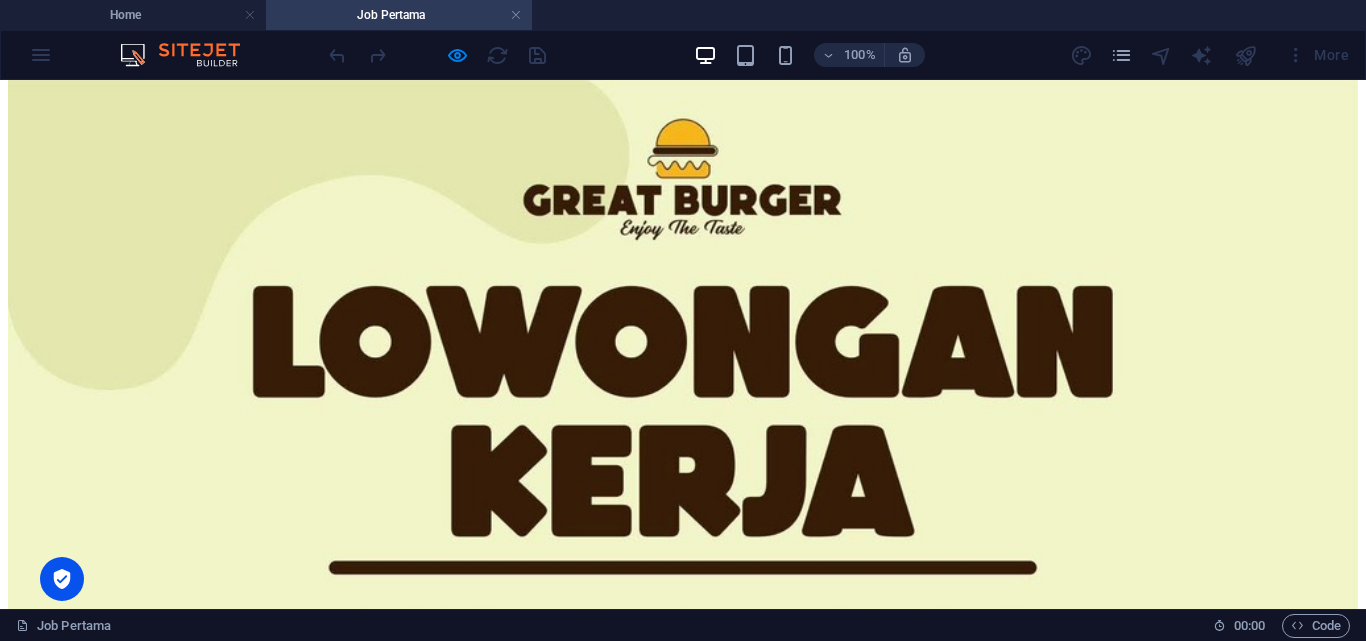 click on "Home JOB Services Pricing Contact" at bounding box center (683, -105) 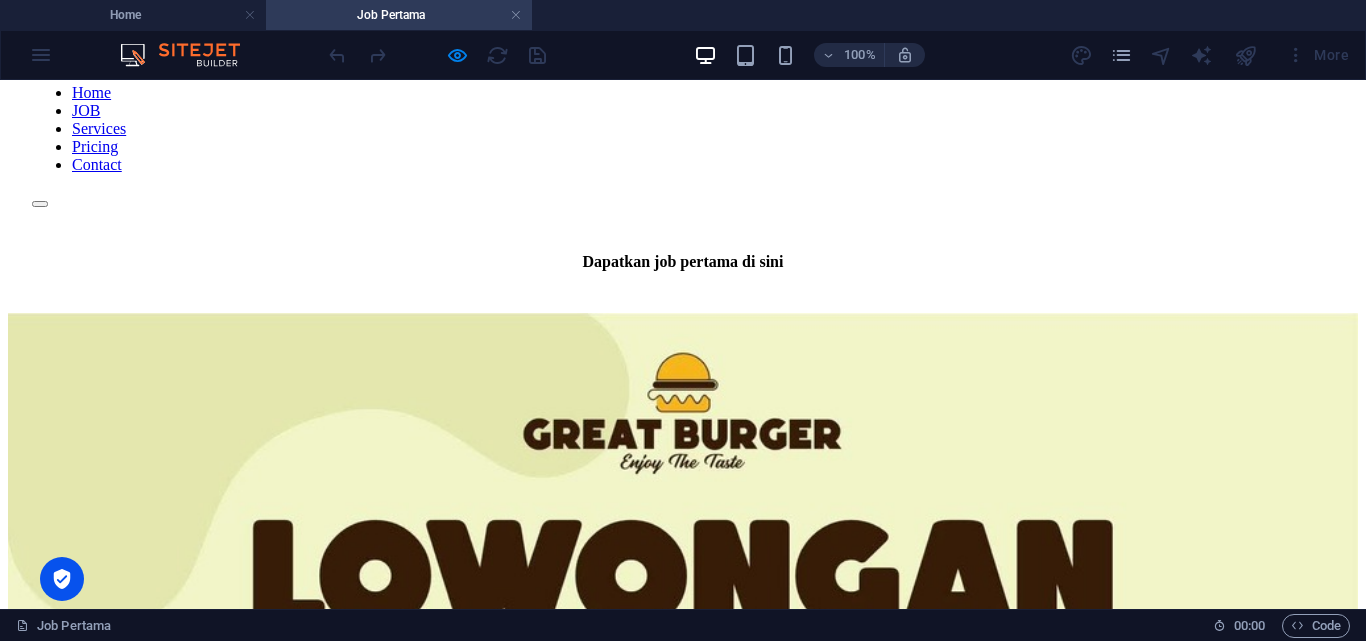 scroll, scrollTop: 0, scrollLeft: 0, axis: both 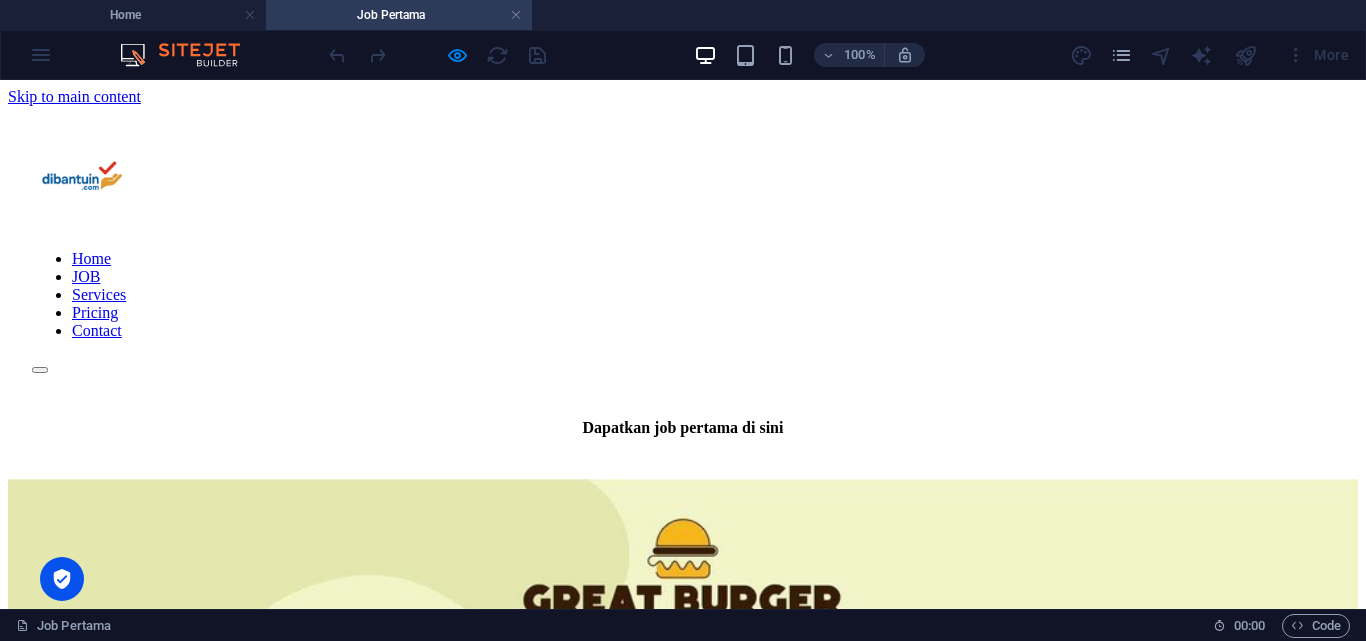 click on "Home JOB Services Pricing Contact" at bounding box center [683, 295] 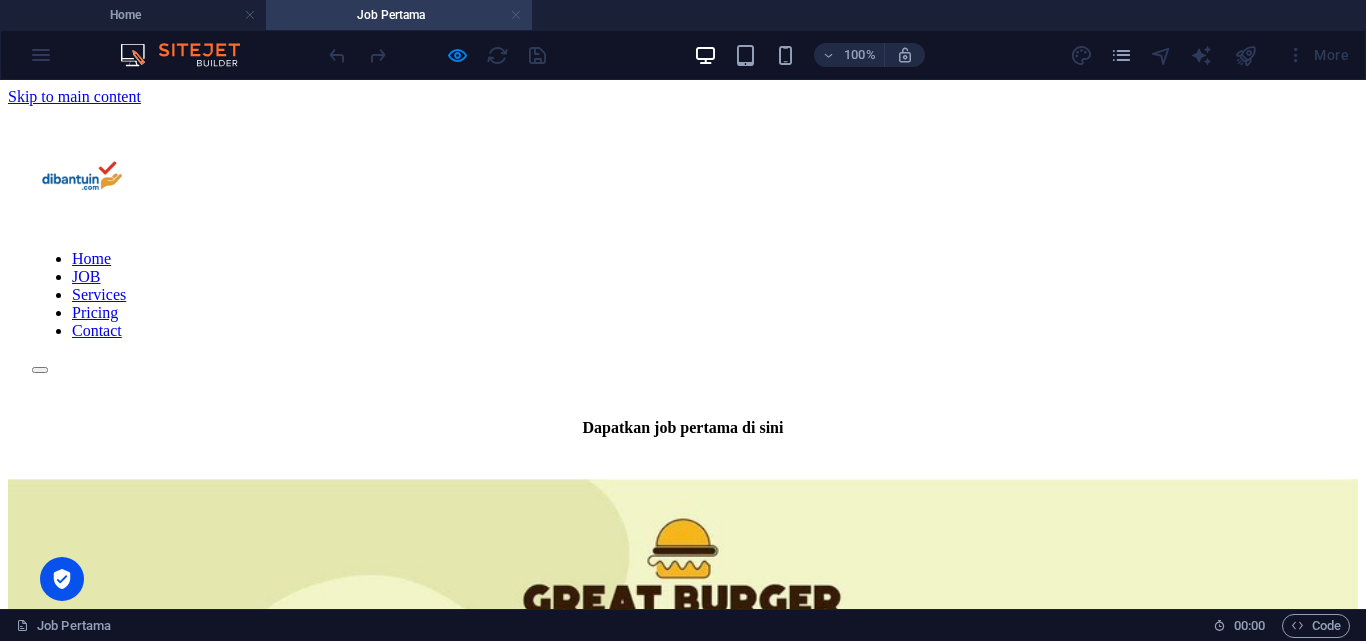 click at bounding box center (516, 15) 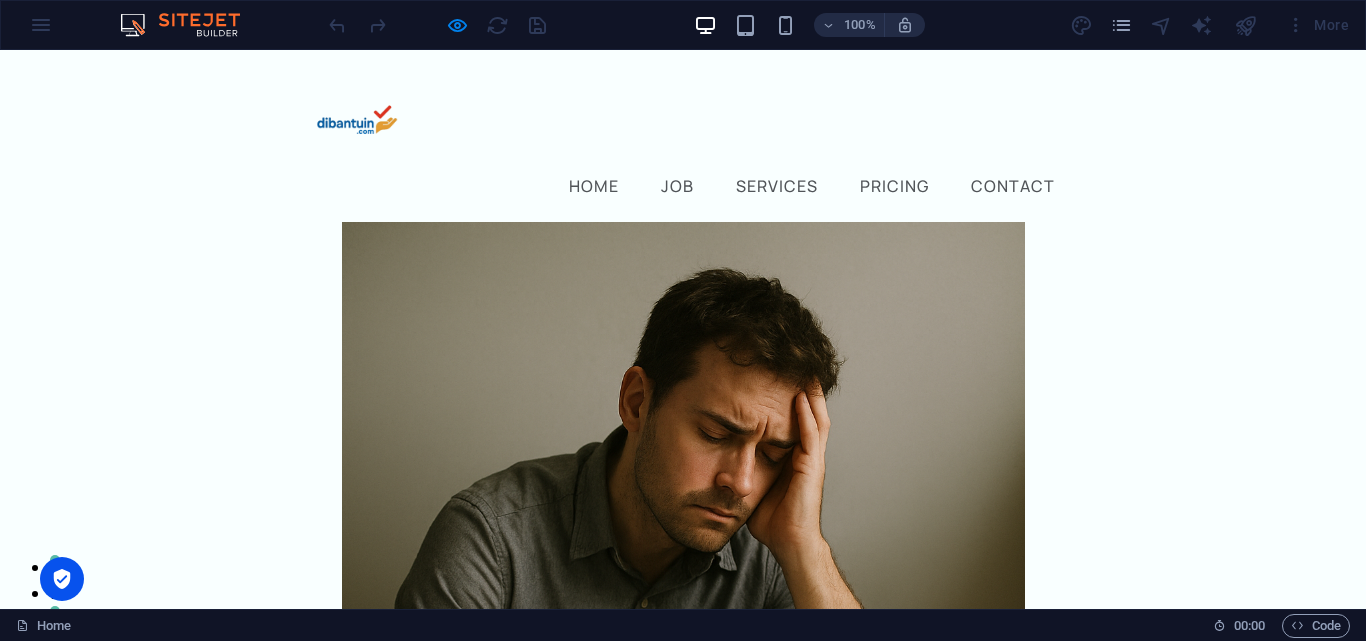 scroll, scrollTop: 1297, scrollLeft: 0, axis: vertical 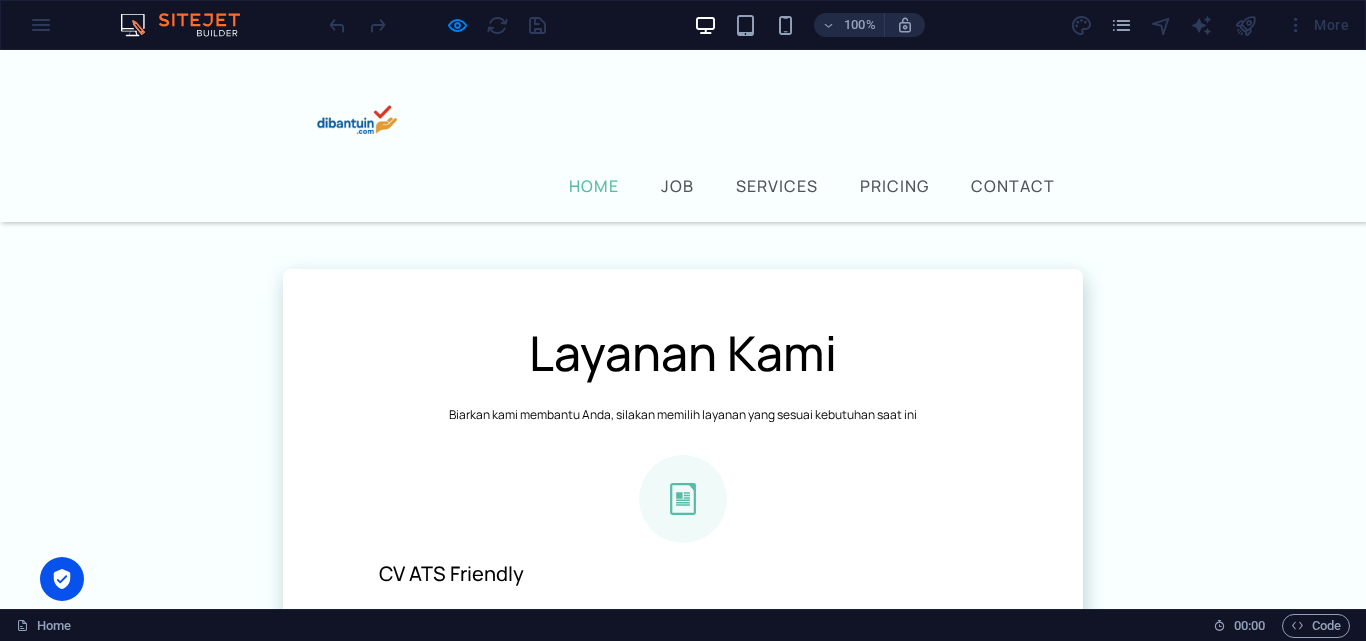 click on "Home" at bounding box center (594, 186) 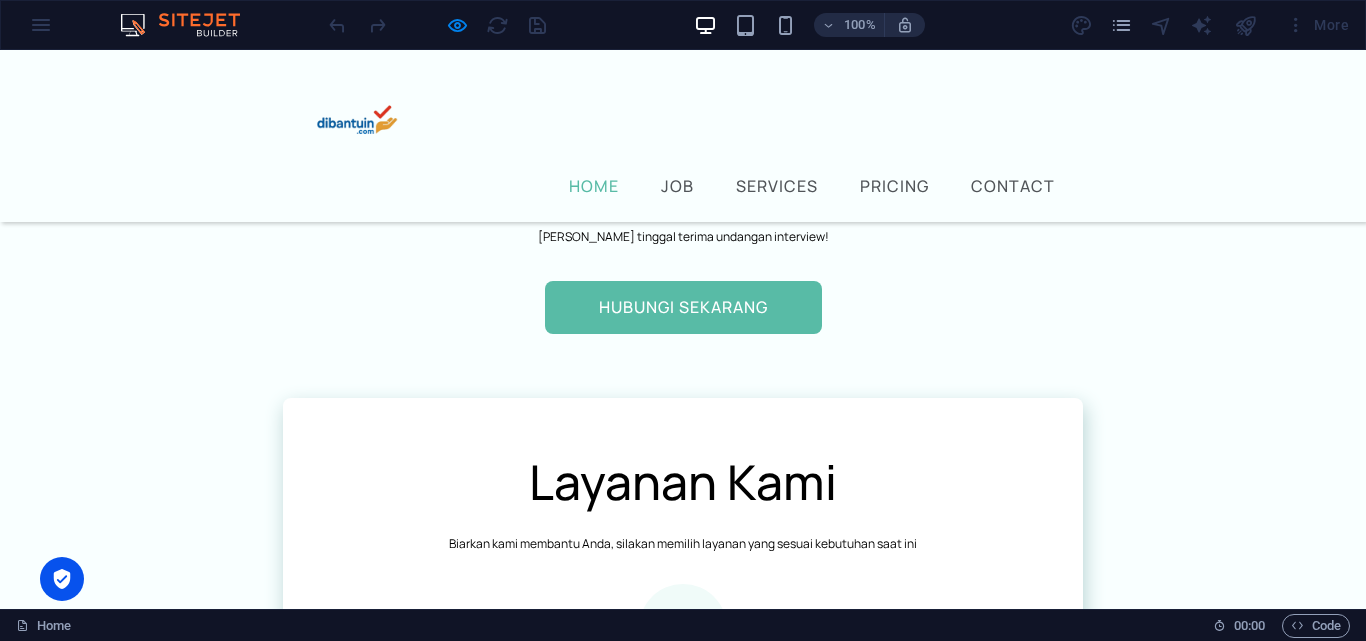 scroll, scrollTop: 997, scrollLeft: 0, axis: vertical 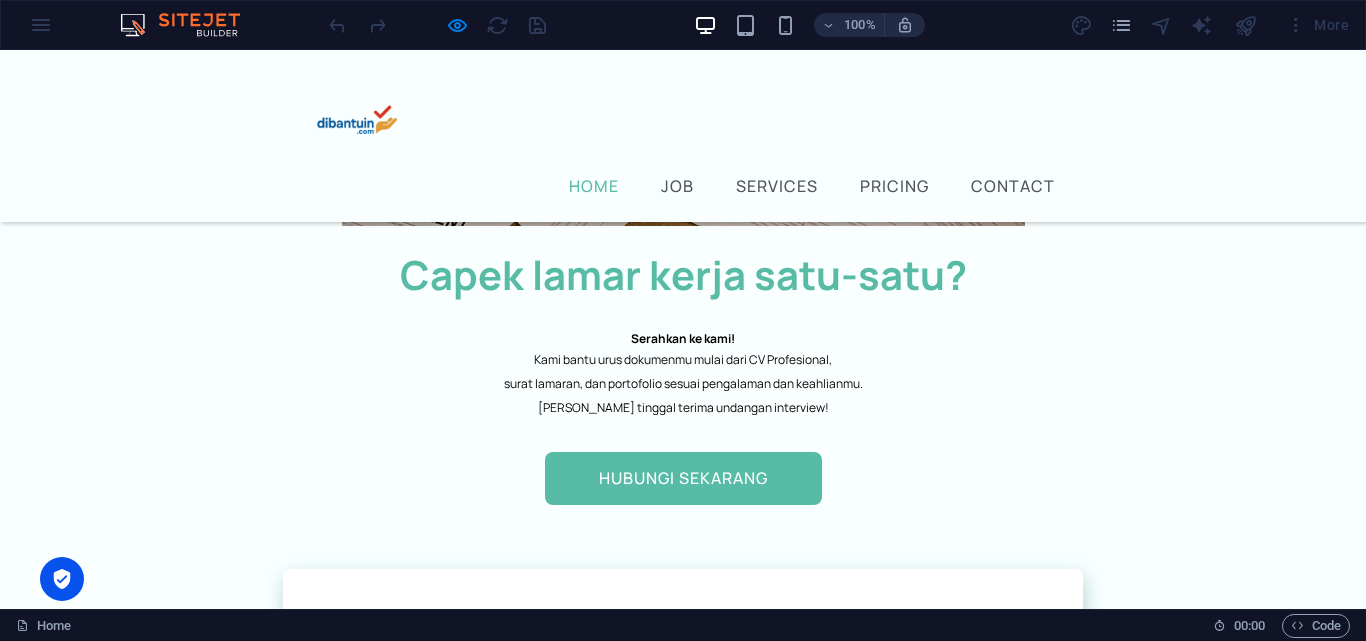 click on "Home" at bounding box center (594, 186) 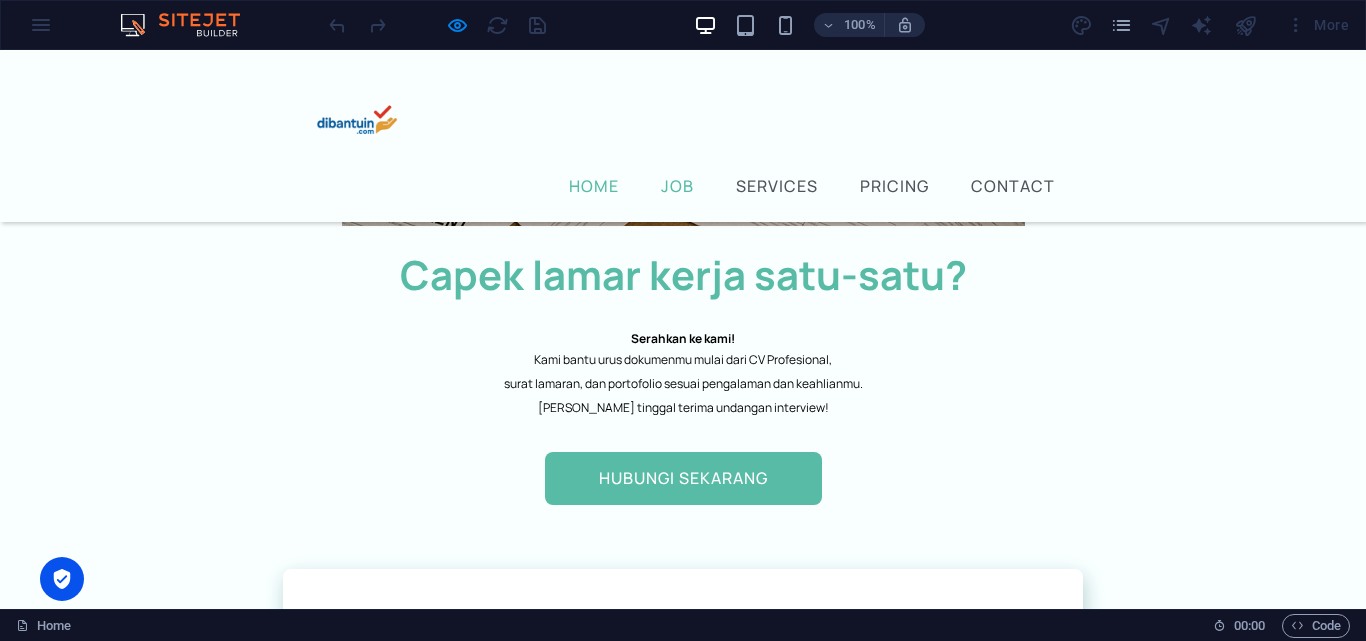 click on "JOB" at bounding box center [677, 186] 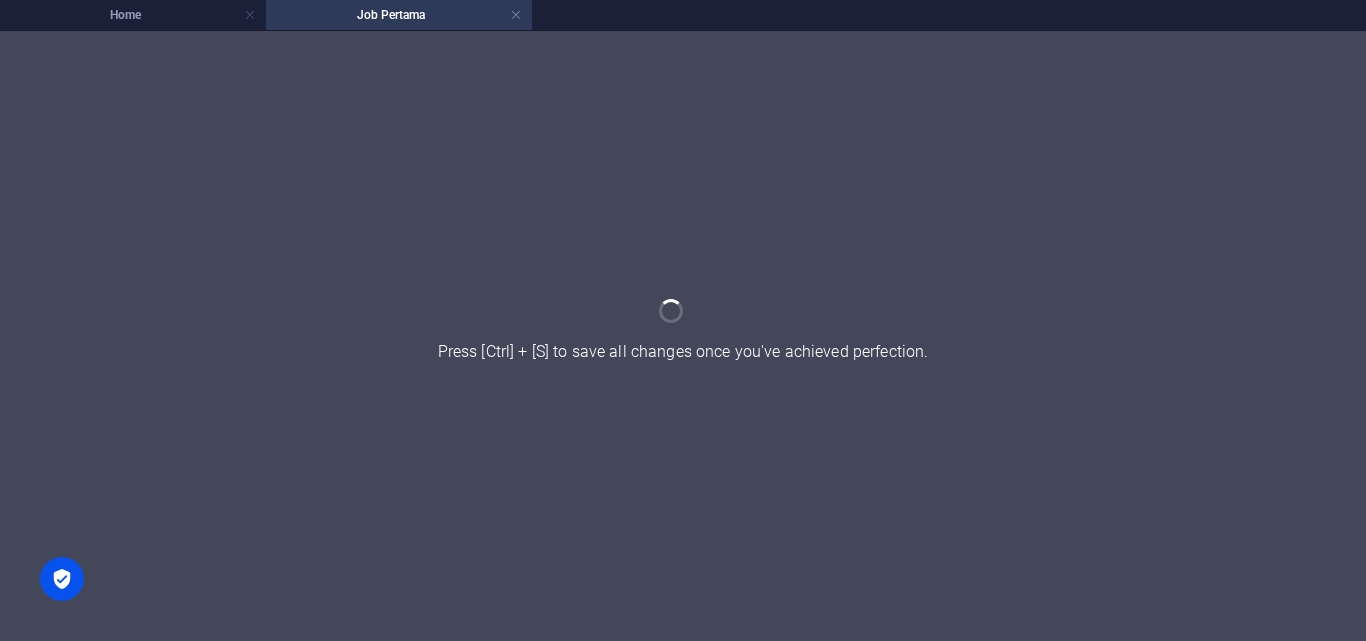 scroll, scrollTop: 0, scrollLeft: 0, axis: both 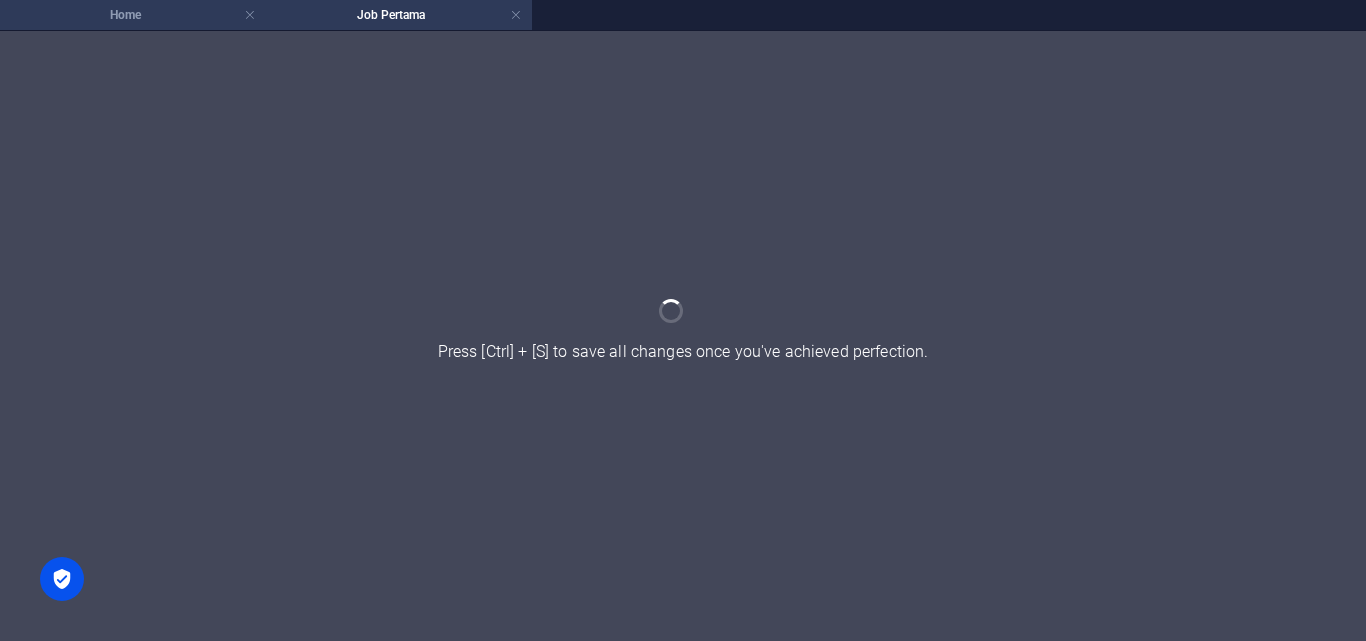 click on "Home" at bounding box center (133, 15) 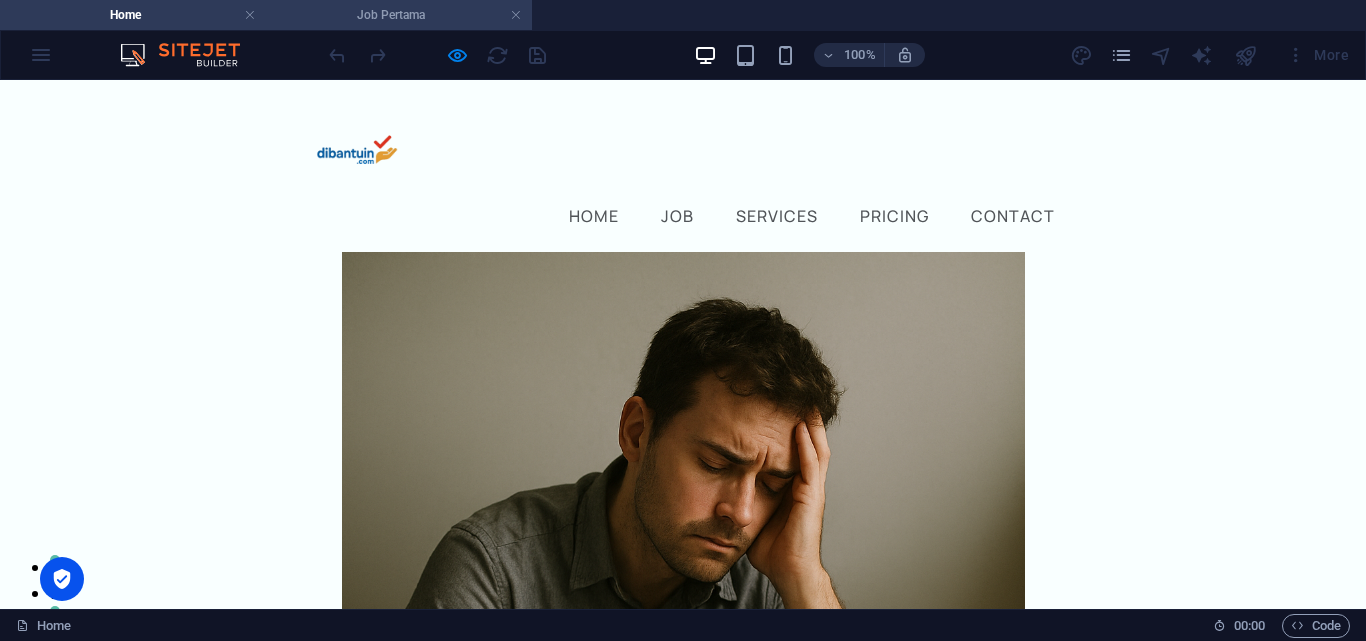 scroll, scrollTop: 997, scrollLeft: 0, axis: vertical 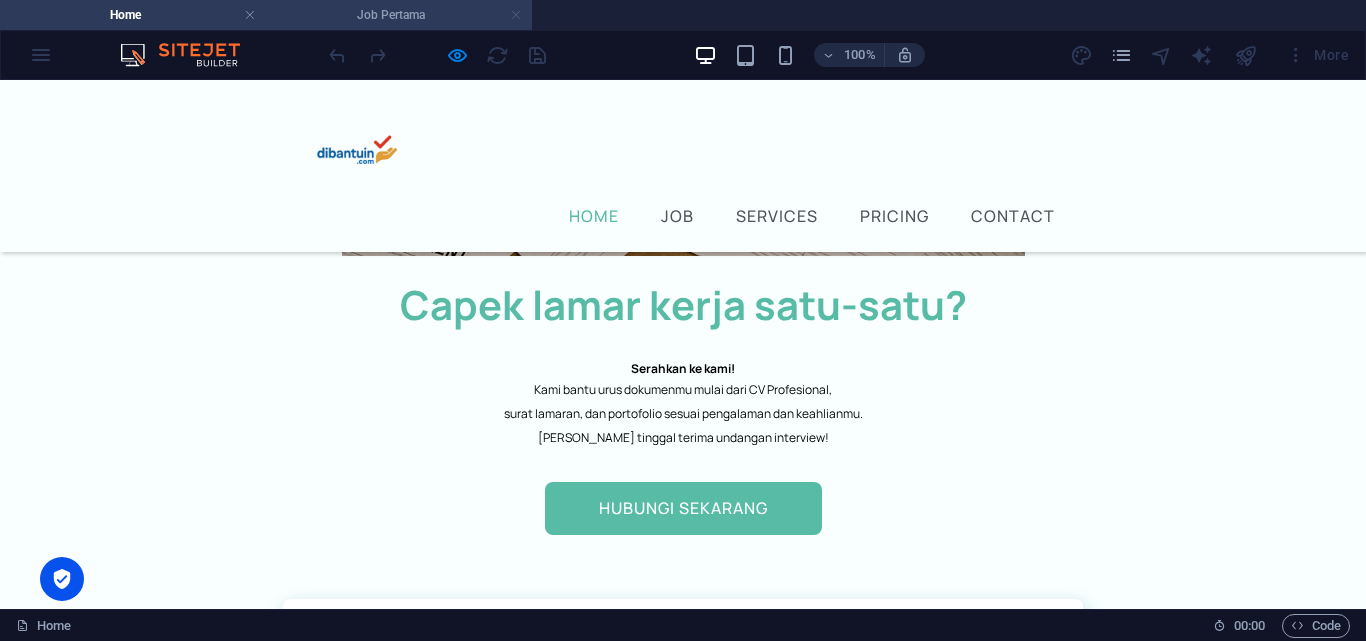 click at bounding box center [516, 15] 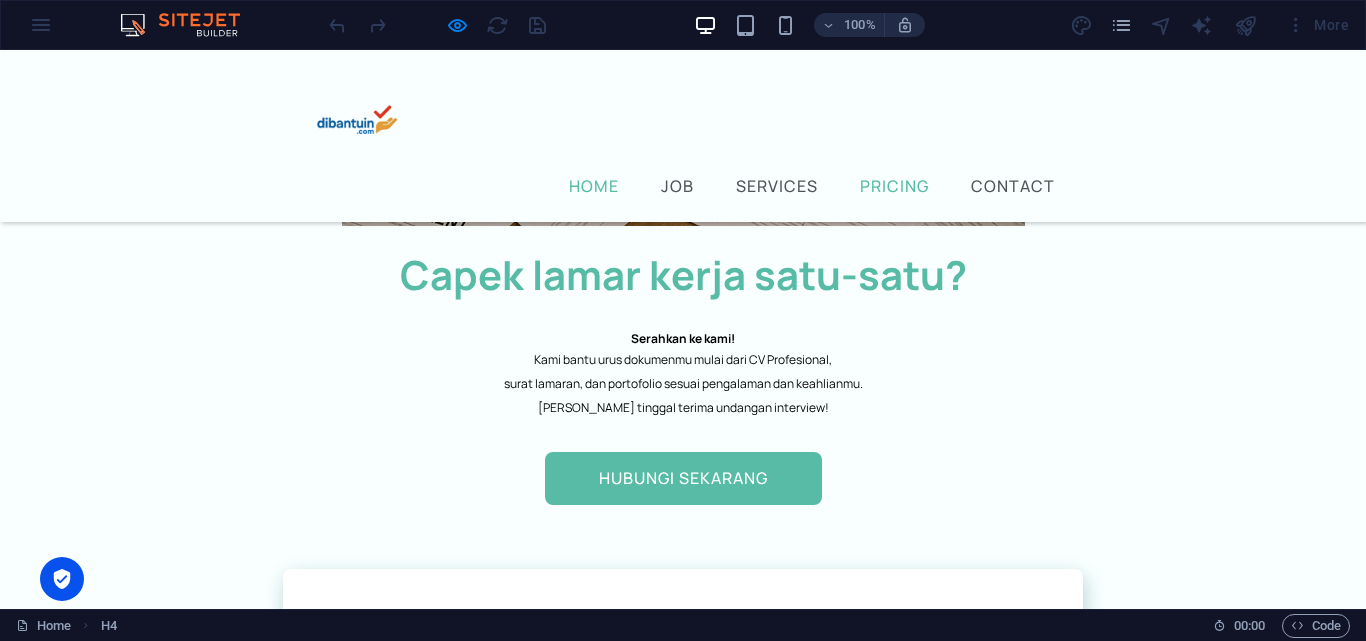 click on "Pricing" at bounding box center [894, 186] 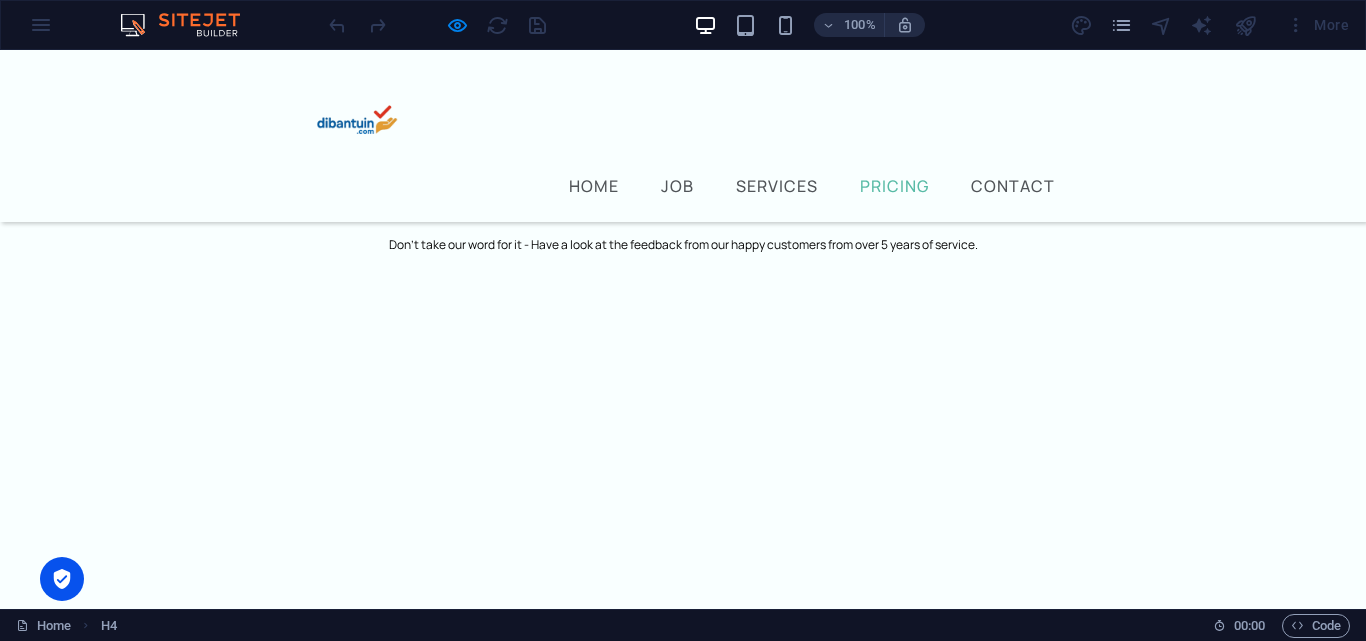 scroll, scrollTop: 3644, scrollLeft: 0, axis: vertical 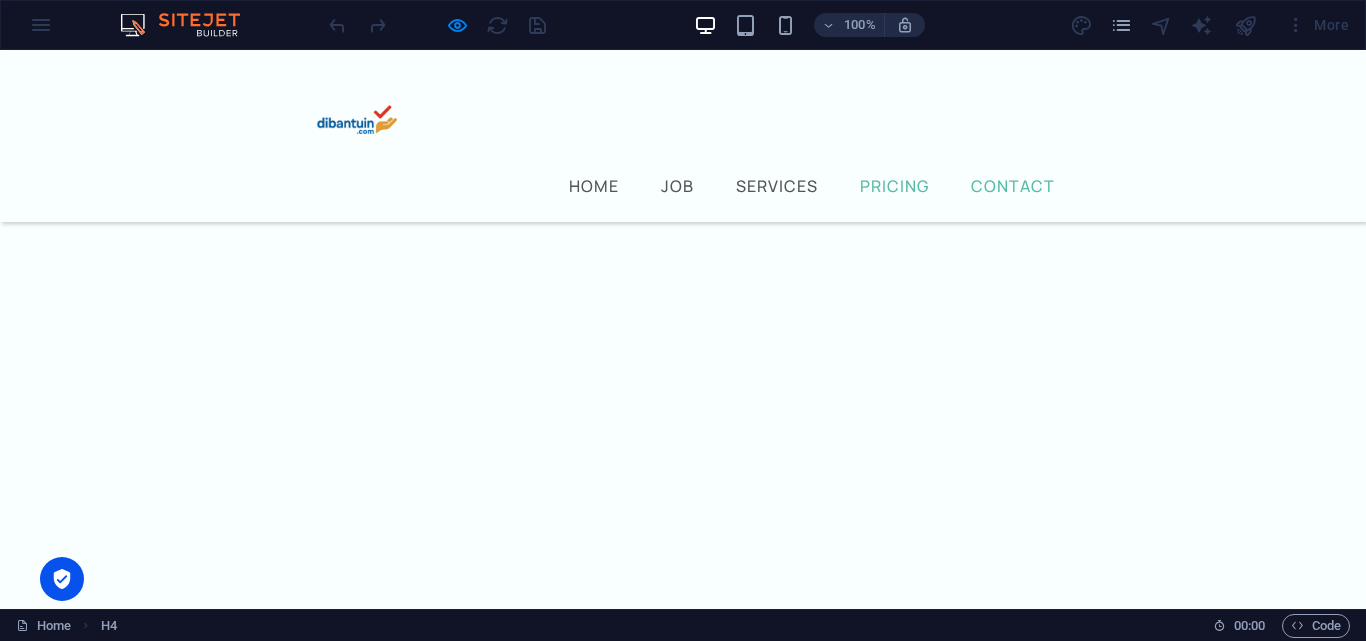 click on "Contact" at bounding box center (1013, 186) 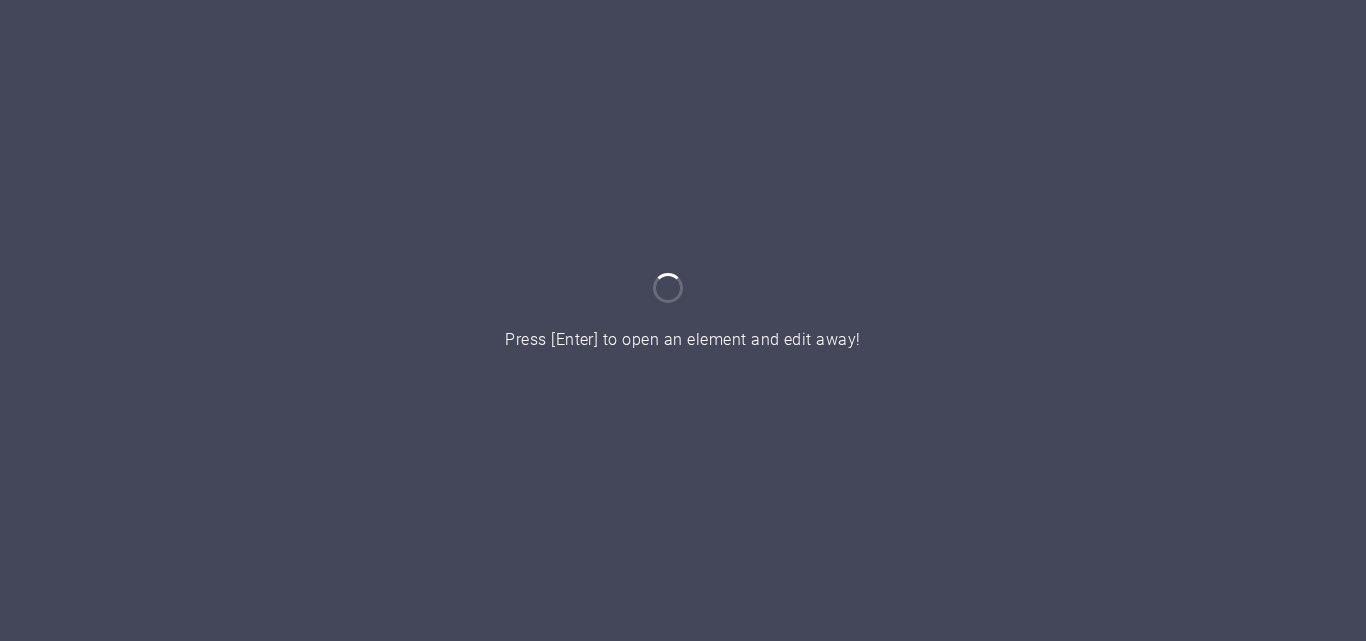 scroll, scrollTop: 0, scrollLeft: 0, axis: both 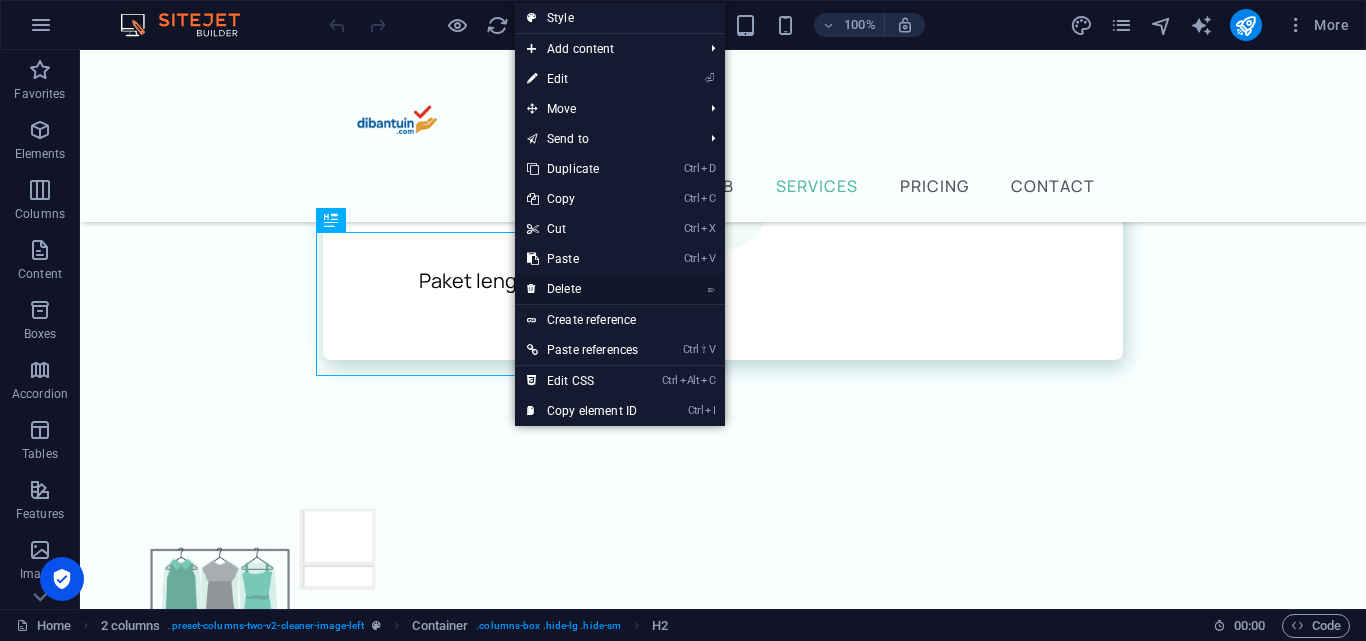 click on "⌦  Delete" at bounding box center (582, 289) 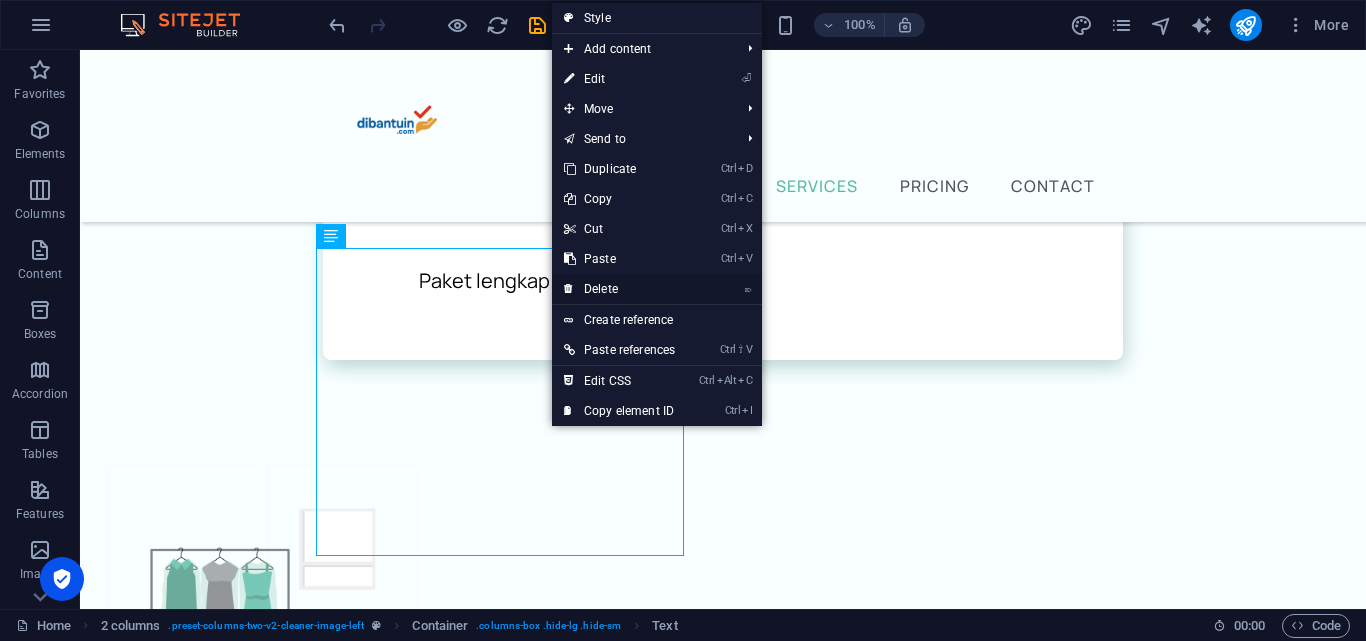 click on "⌦  Delete" at bounding box center [619, 289] 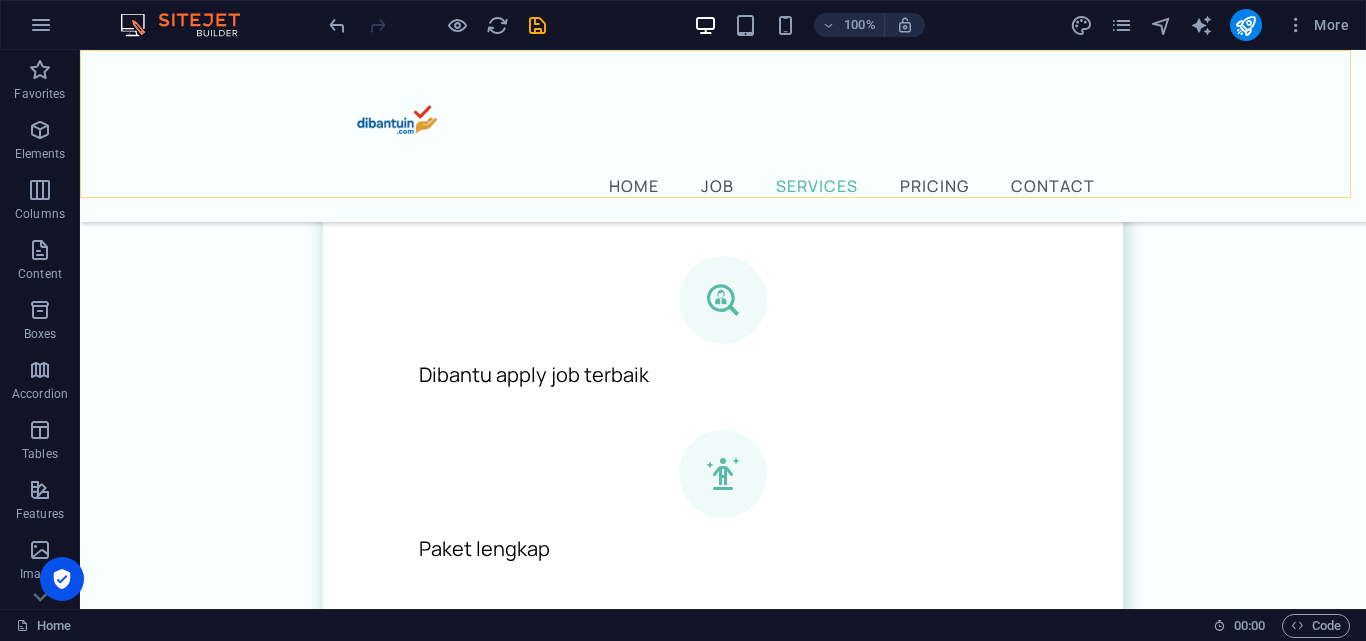 scroll, scrollTop: 1900, scrollLeft: 0, axis: vertical 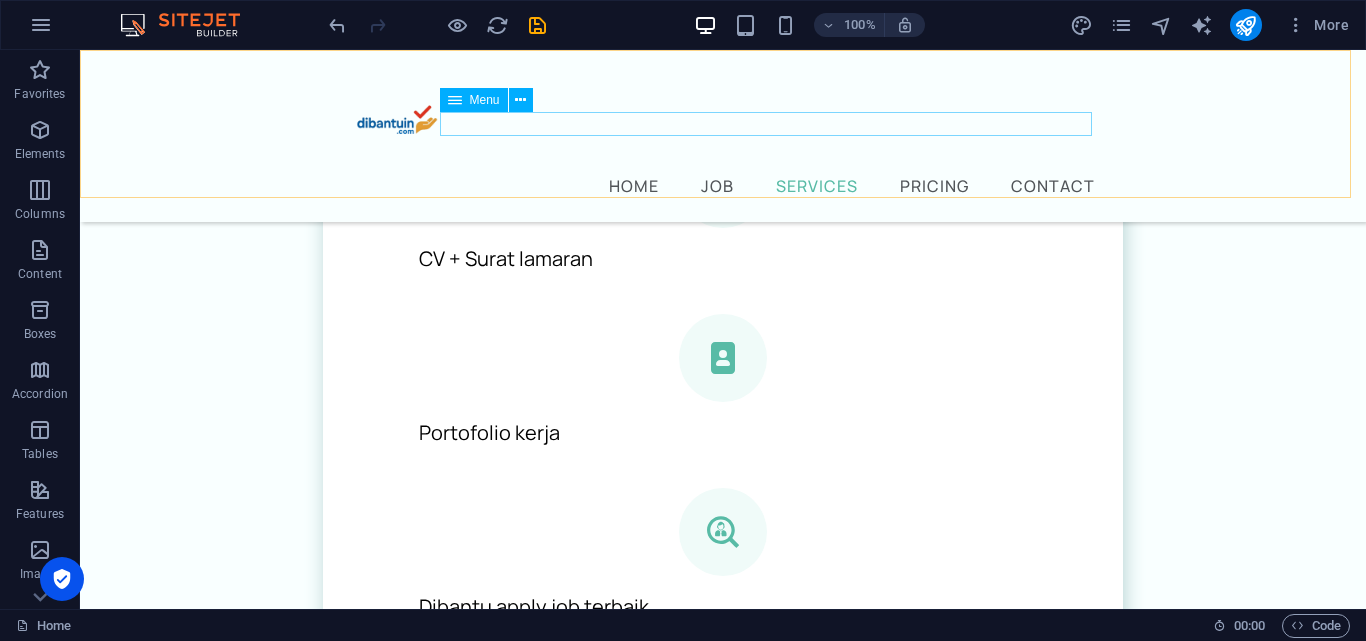 click on "Home JOB Services Pricing Contact" at bounding box center (723, 186) 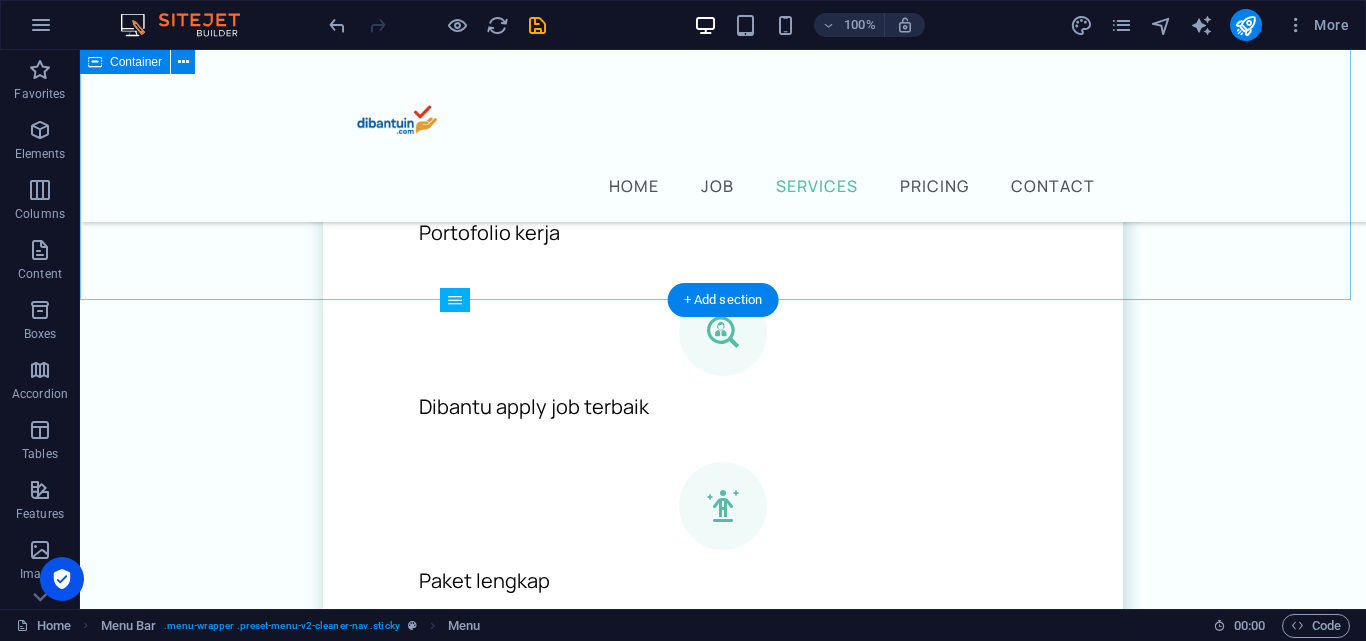 scroll, scrollTop: 1900, scrollLeft: 0, axis: vertical 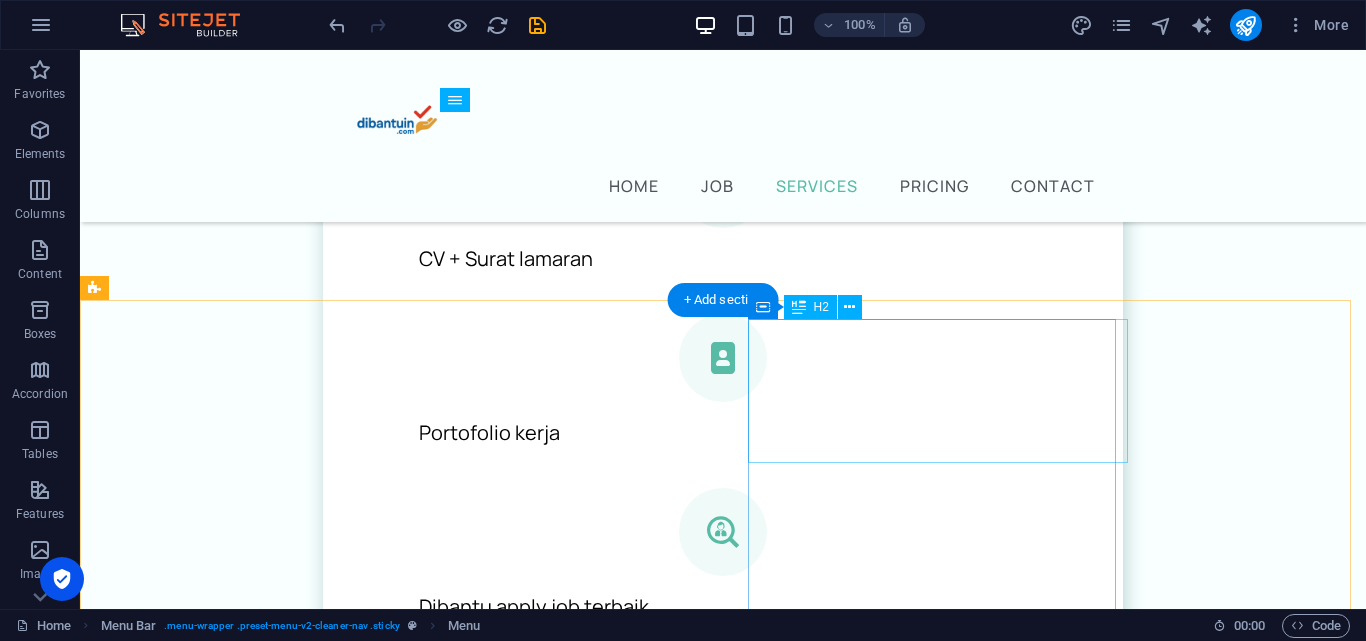 click on "Rely on us to get the job done" at bounding box center [264, 1432] 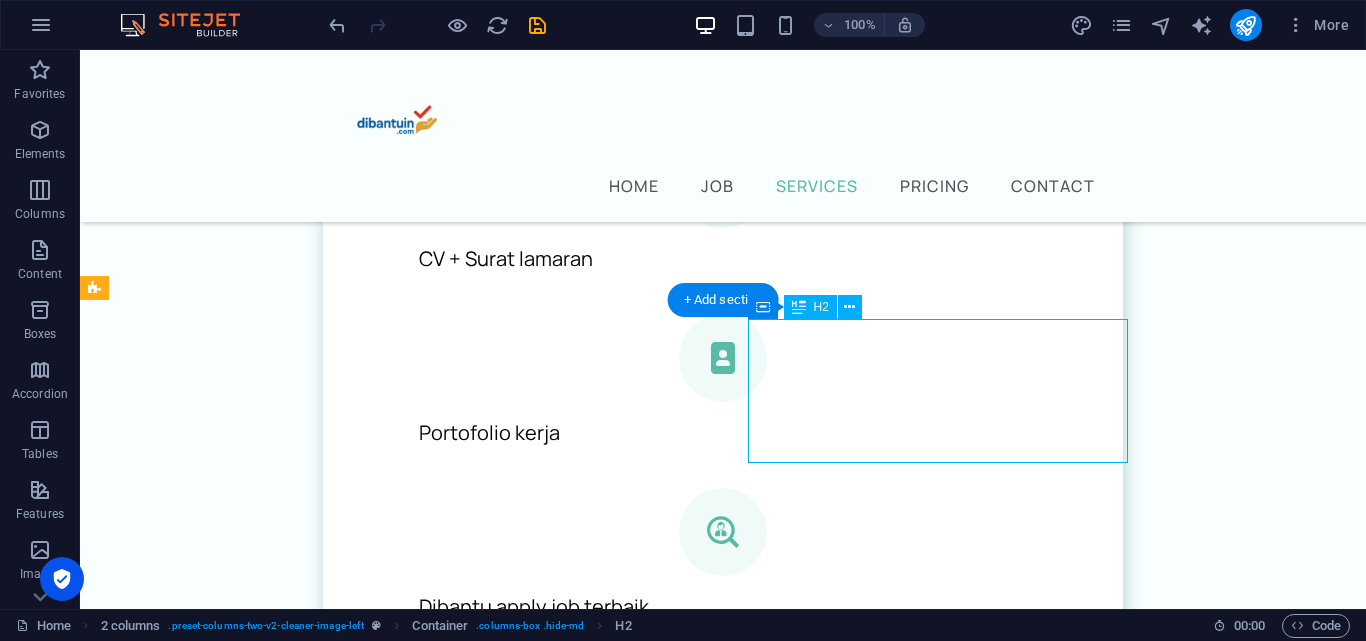 click on "Rely on us to get the job done" at bounding box center [264, 1432] 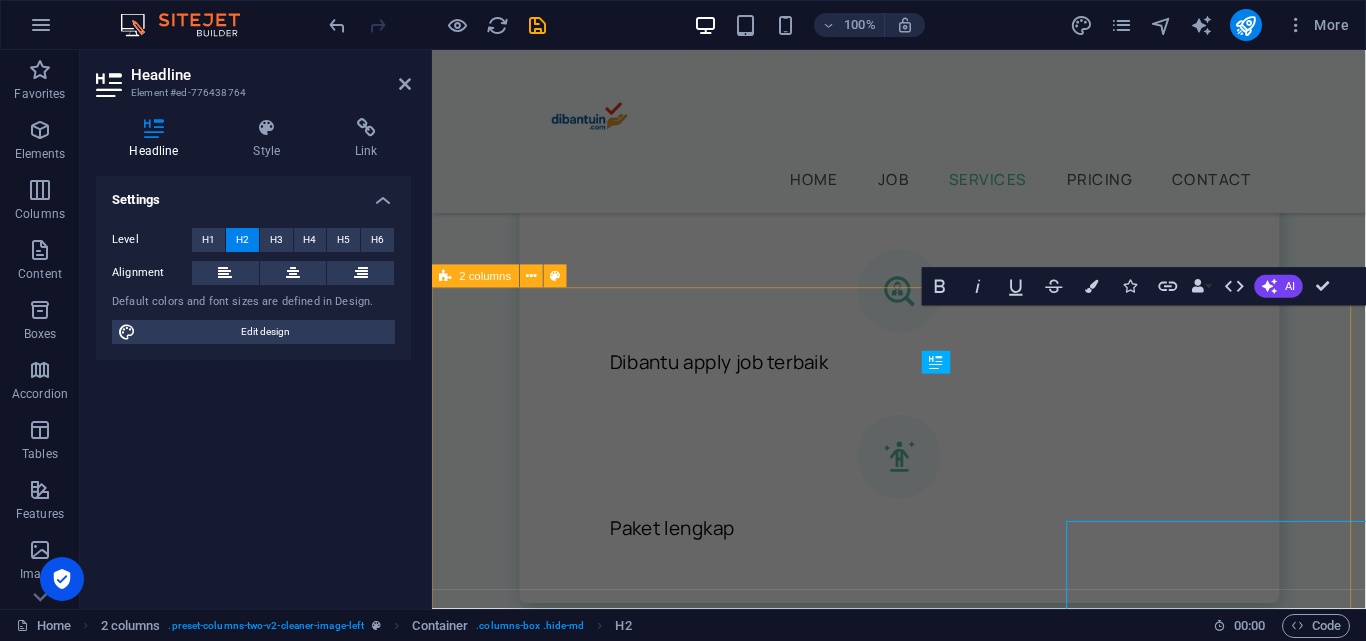 scroll, scrollTop: 1673, scrollLeft: 0, axis: vertical 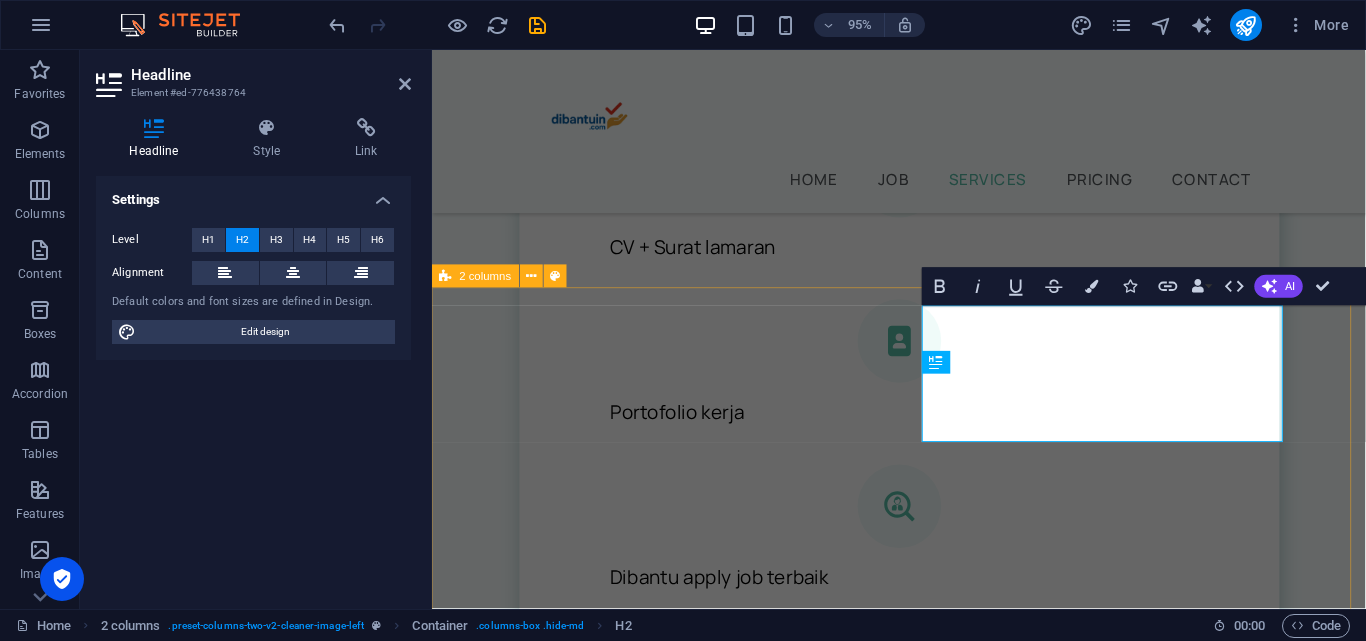 type 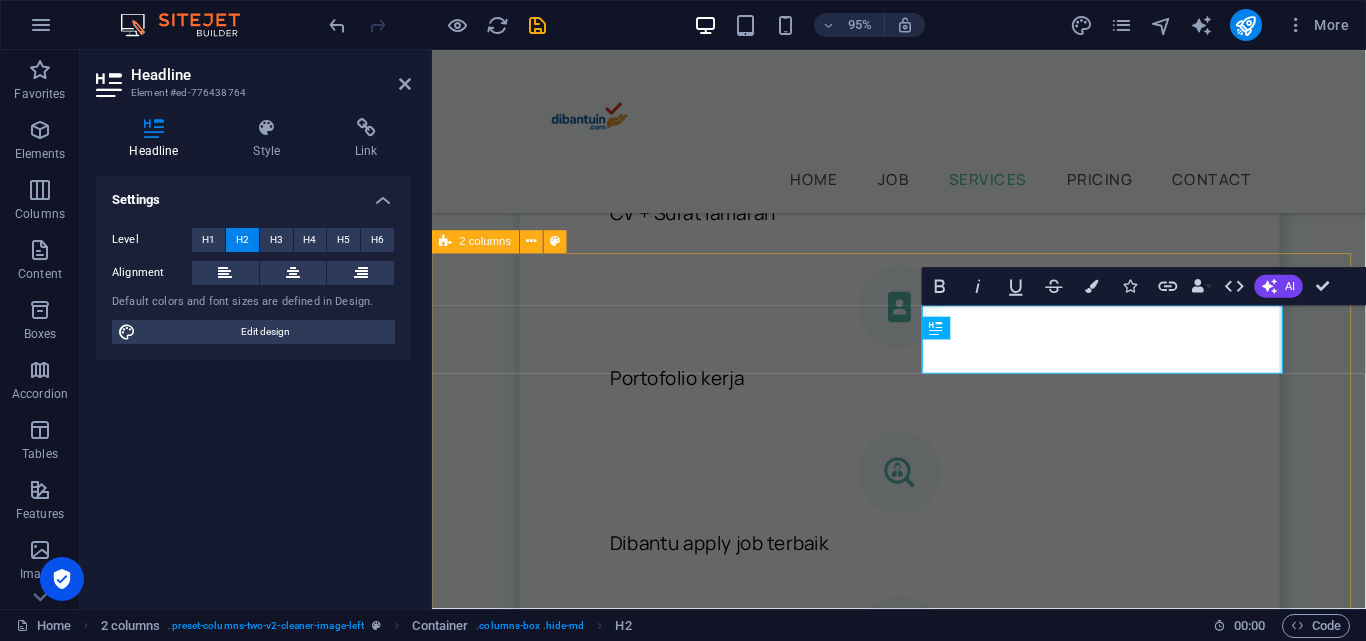 scroll, scrollTop: 1673, scrollLeft: 0, axis: vertical 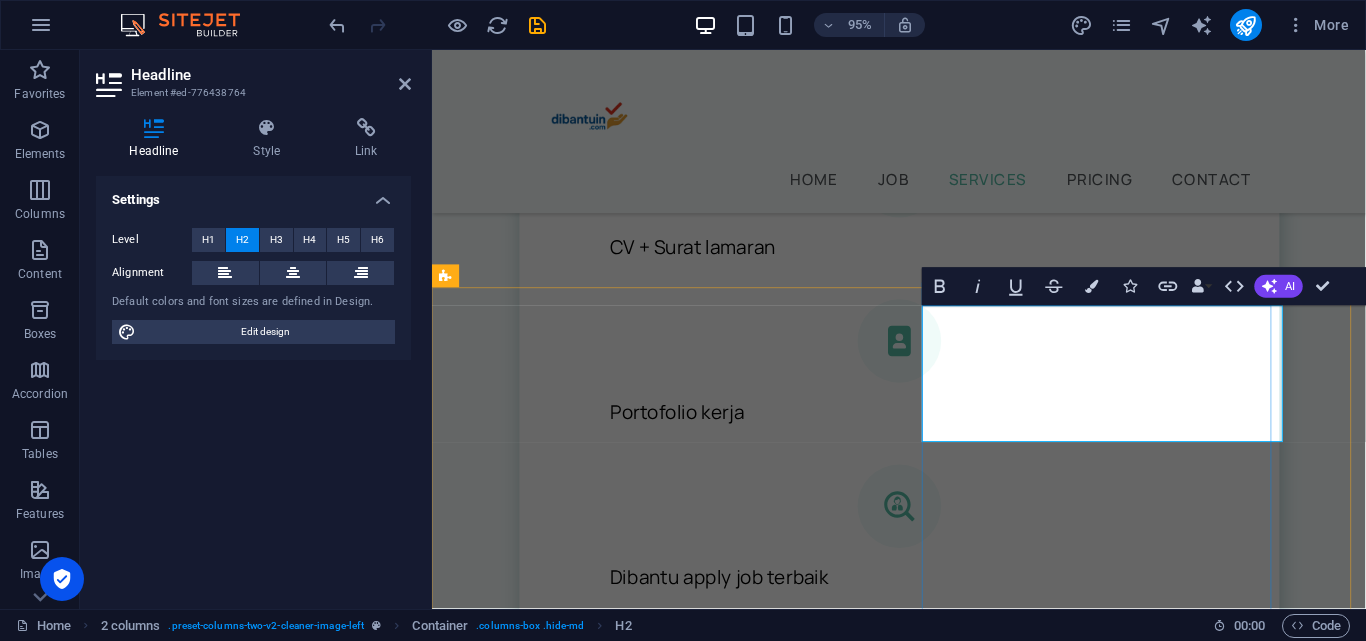click on "Temukan Job Anda di sini" at bounding box center [616, 1395] 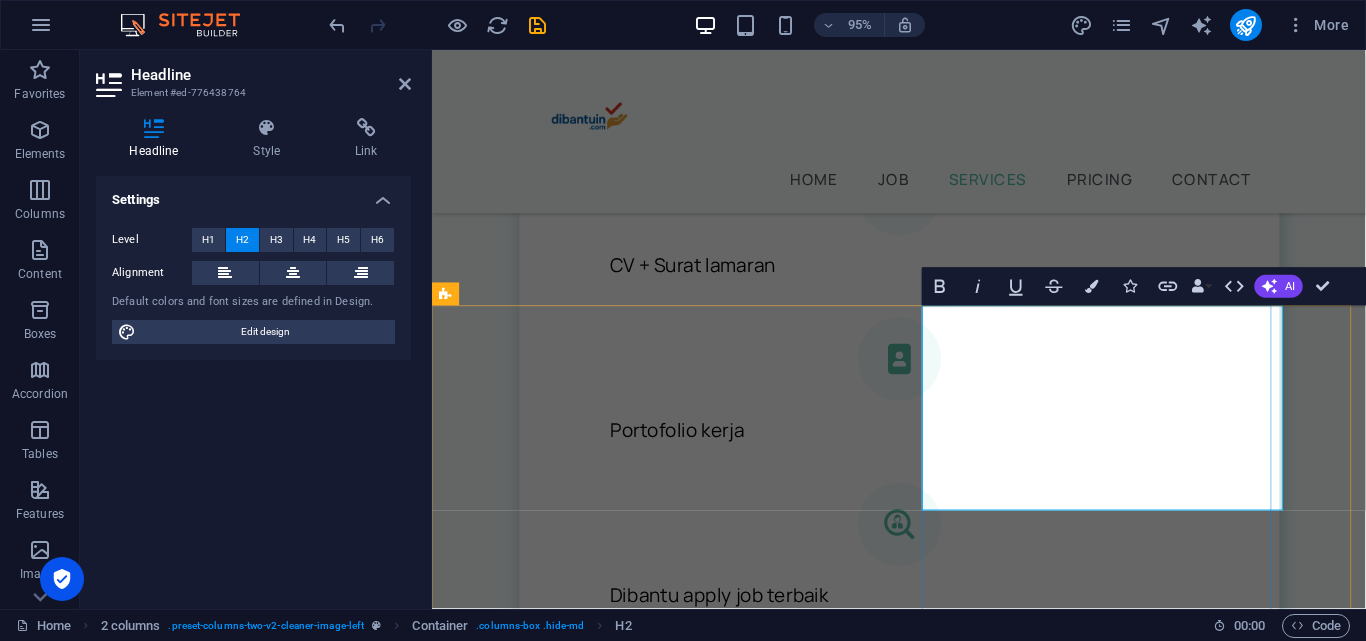 click on "Temukan Job pertama Anda di sini" at bounding box center [616, 1450] 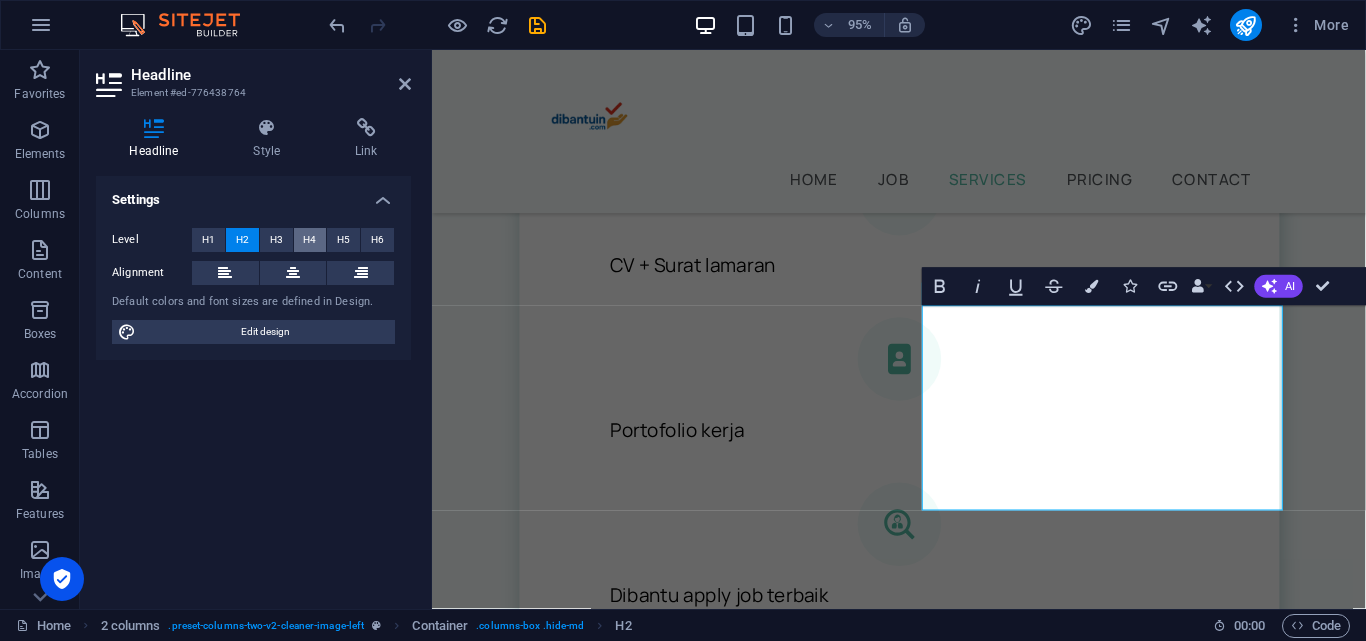 click on "H4" at bounding box center [309, 240] 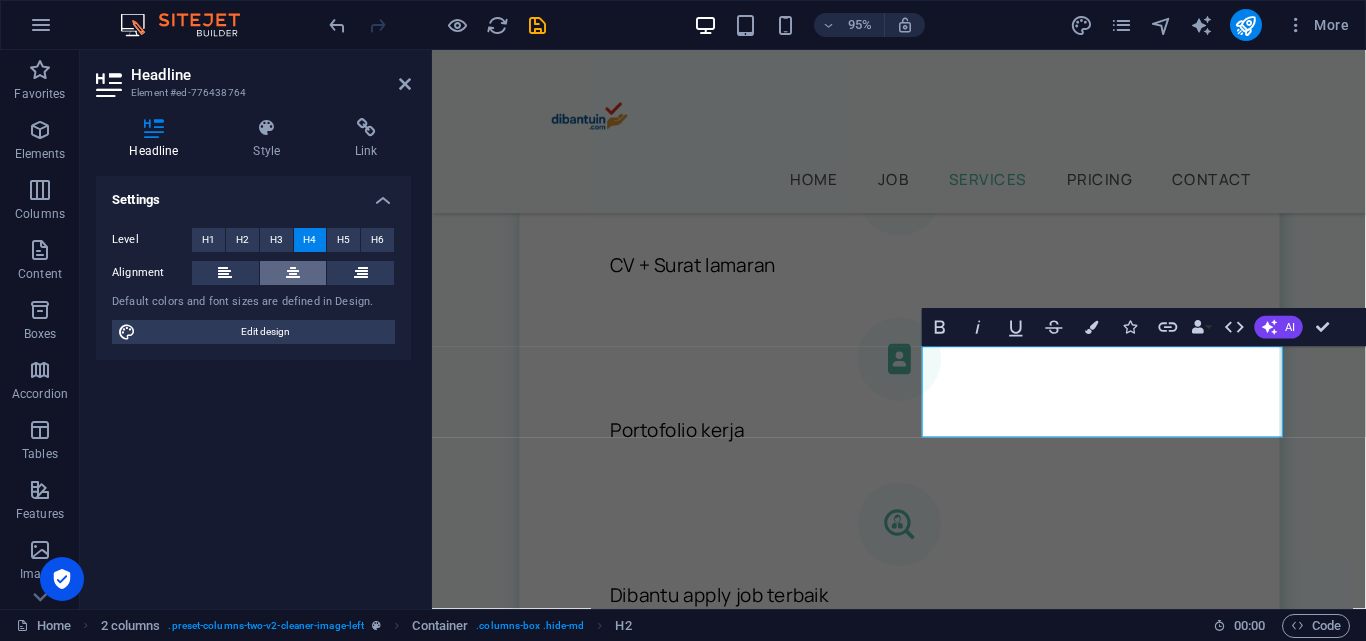 click at bounding box center [293, 273] 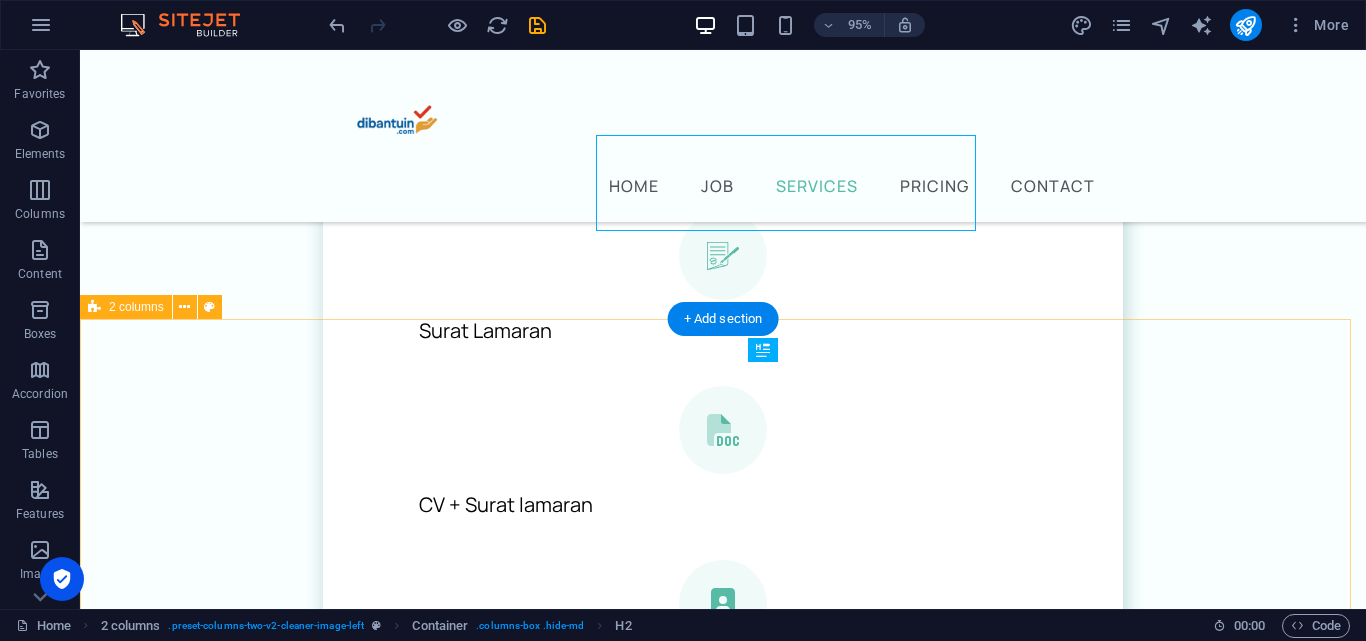 scroll, scrollTop: 1881, scrollLeft: 0, axis: vertical 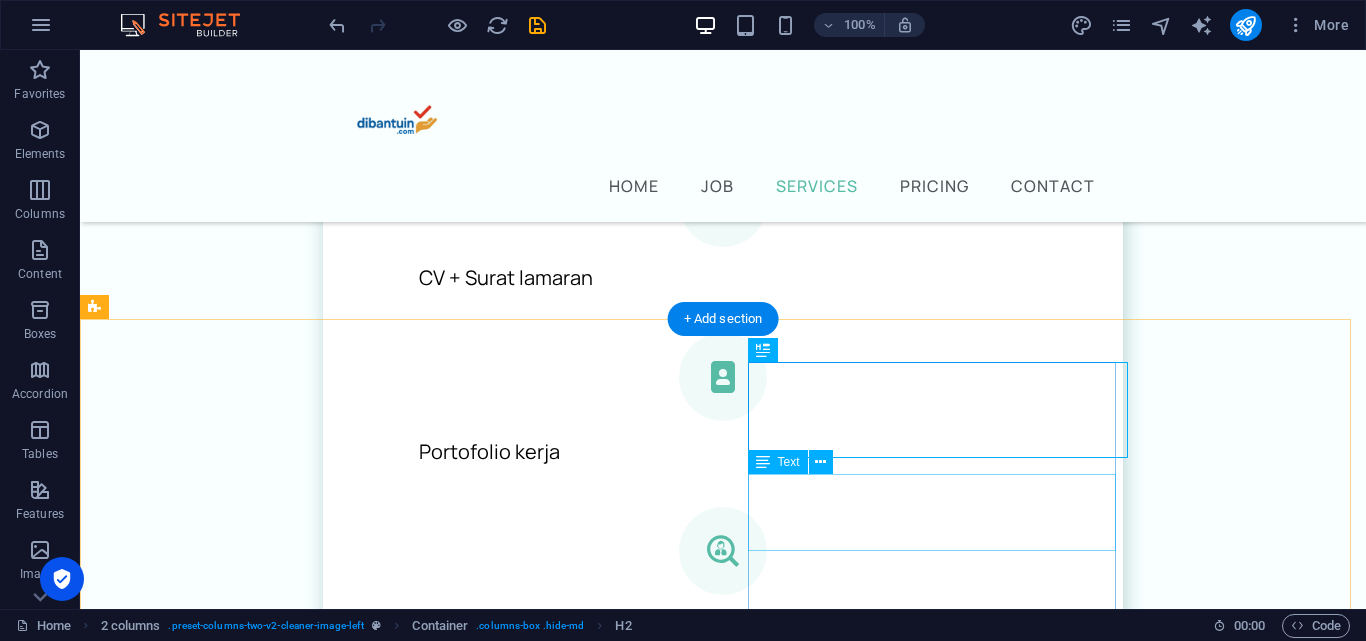 click on "Lorem ipsum dolor sit amet consectetur. Vulputate netus sit vitae odio ultrices consequat est non nec. Vestibulum phasellus mi a vivamus. Tincidunt interdum mi a vivamus blandit. Sagittis nibh feugiat." at bounding box center [264, 1493] 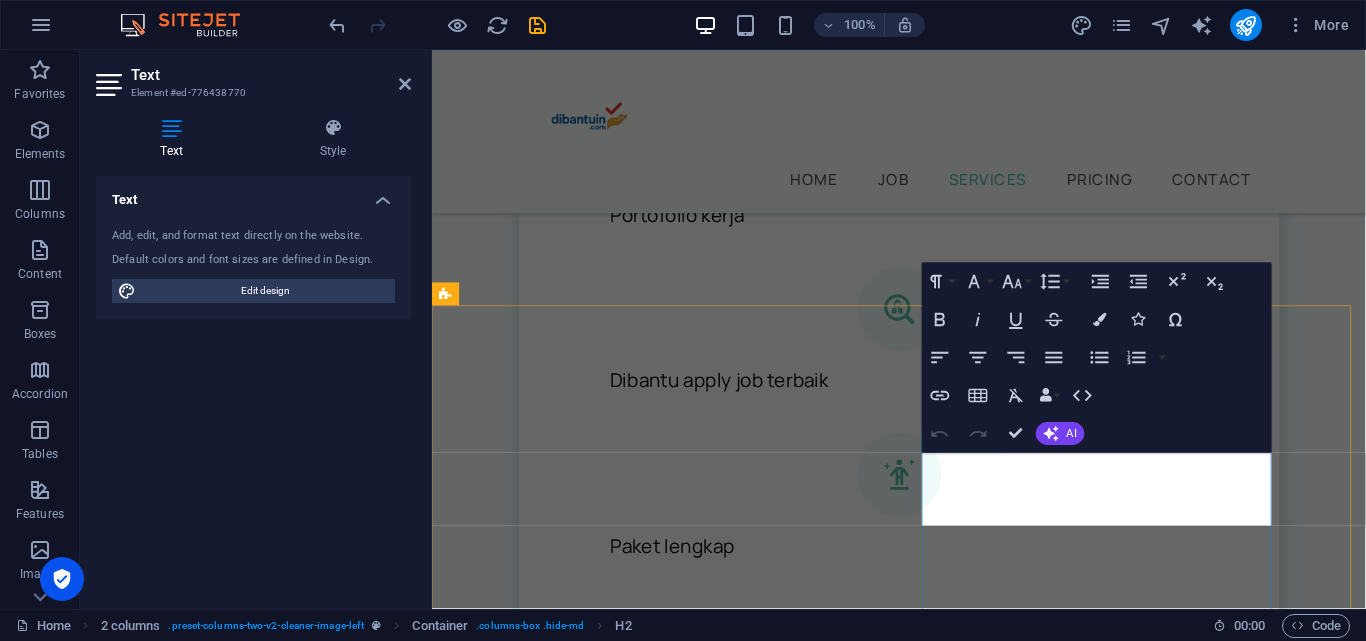click on "Vestibulum phasellus mi a vivamus. Tincidunt interdum mi a vivamus blandit. Sagittis nibh feugiat." at bounding box center (616, 1285) 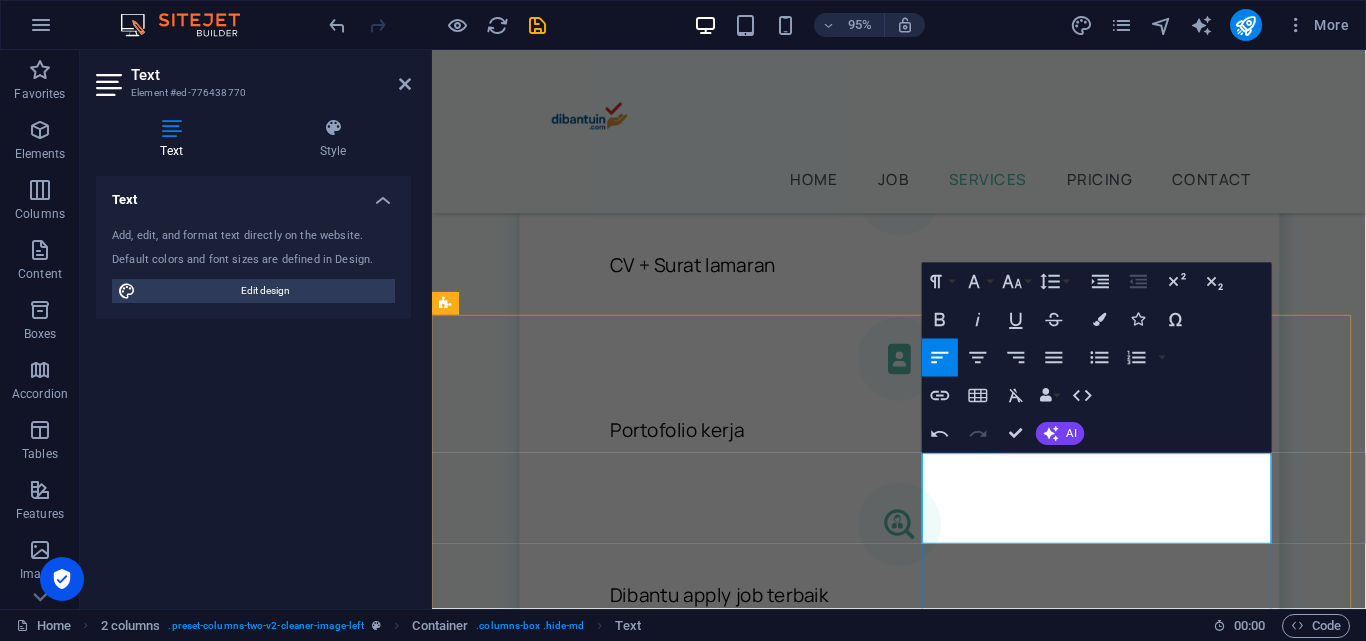 scroll, scrollTop: 1644, scrollLeft: 0, axis: vertical 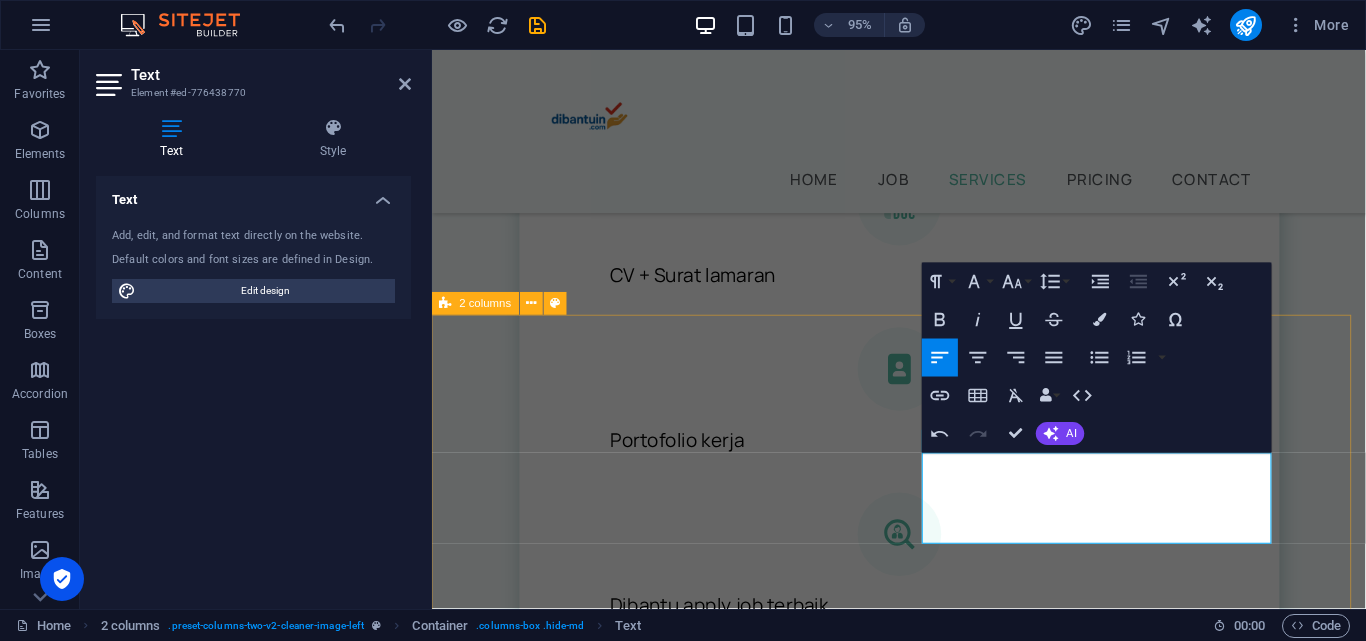 drag, startPoint x: 1025, startPoint y: 498, endPoint x: 944, endPoint y: 506, distance: 81.394104 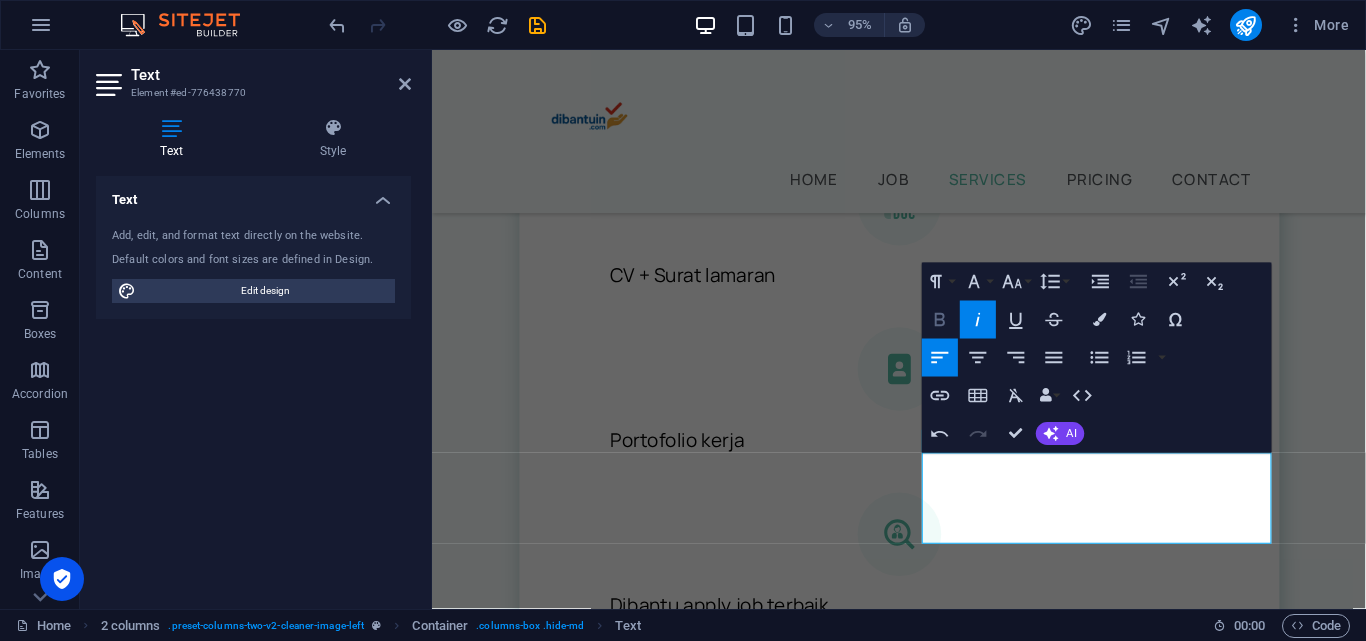 click 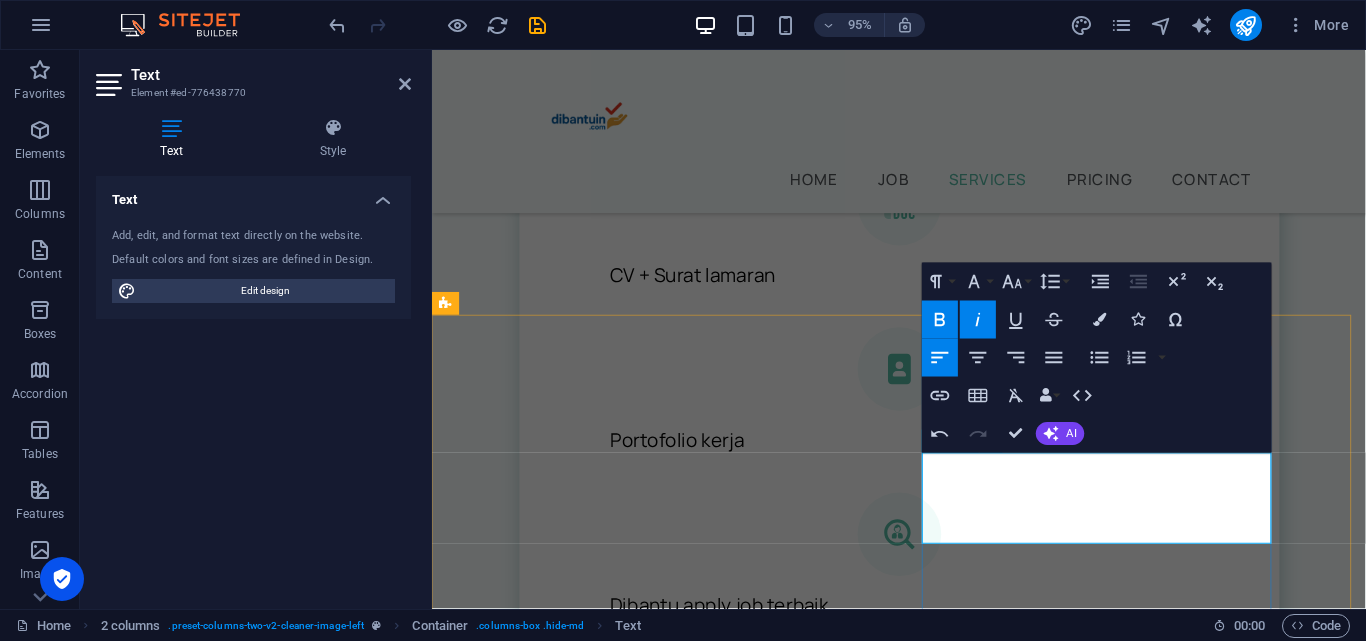 click on "Bingung mulai dari mana cari kerja tanpa pengalaman? Di  Dibantuin.com , kami bantu kamu mulai karier tanpa ribet. Dari bikin CV yang dilirik HRD, surat lamaran profesional, sampai akses ke info lowongan khusus pemula—semua bisa kamu temukan di sini. Saatnya wujudkan kerja pertama yang kamu impikan!" at bounding box center [616, 1512] 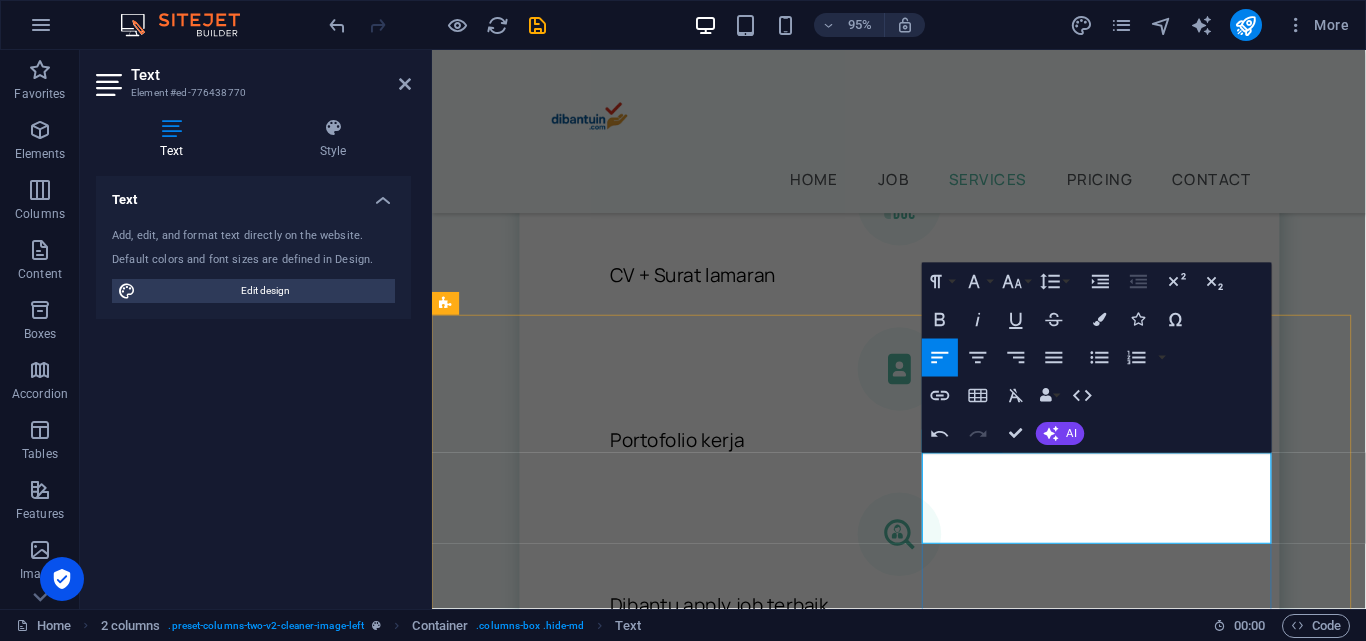 click on "Bingung mulai dari mana cari kerja tanpa pengalaman? Di  Dibantuin.com , kami bantu kamu mulai karier tanpa ribet. Dari bikin CV yang dilirik HRD, surat lamaran profesional, sampai akses ke info lowongan khusus pemula—semua bisa kamu temukan di sini. Saatnya wujudkan kerja pertama yang kamu impikan!" at bounding box center [616, 1512] 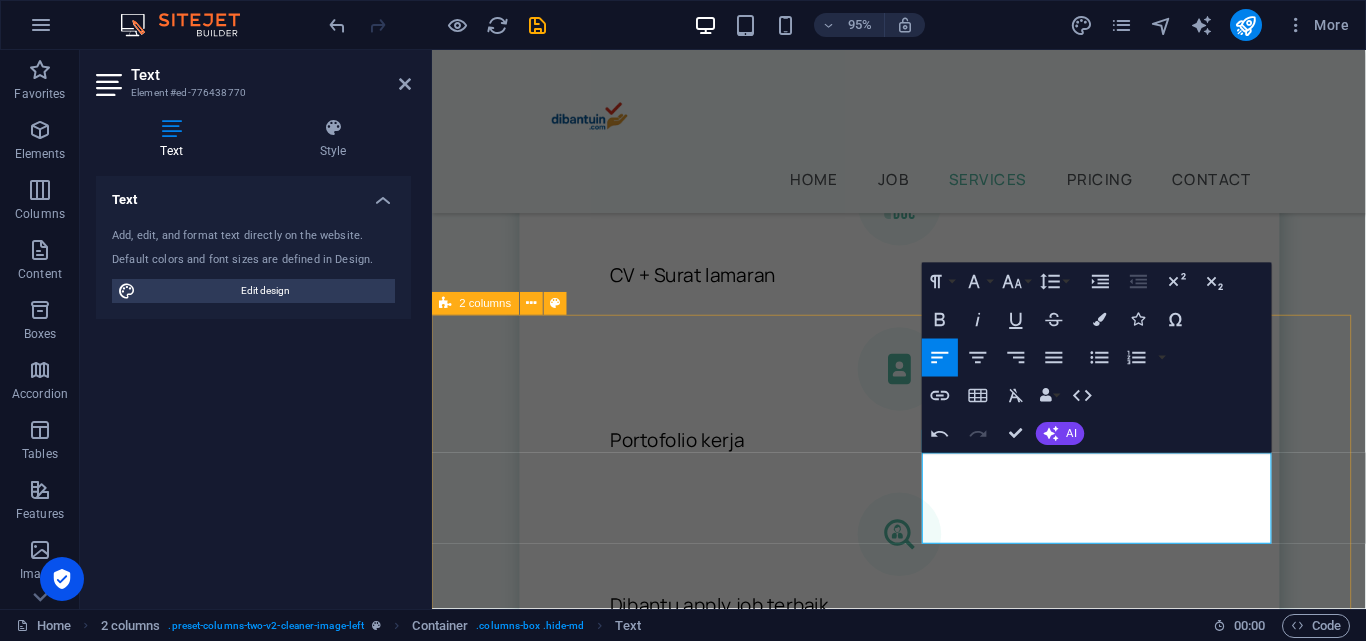 drag, startPoint x: 1249, startPoint y: 556, endPoint x: 946, endPoint y: 565, distance: 303.13364 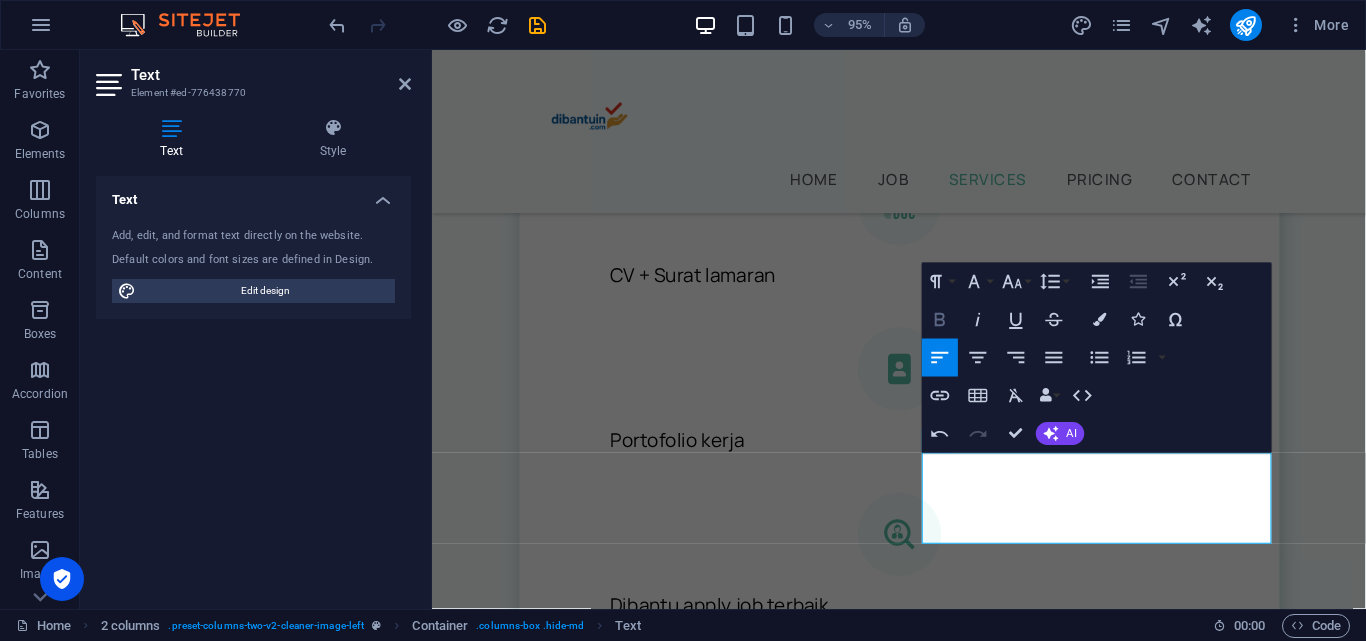 click 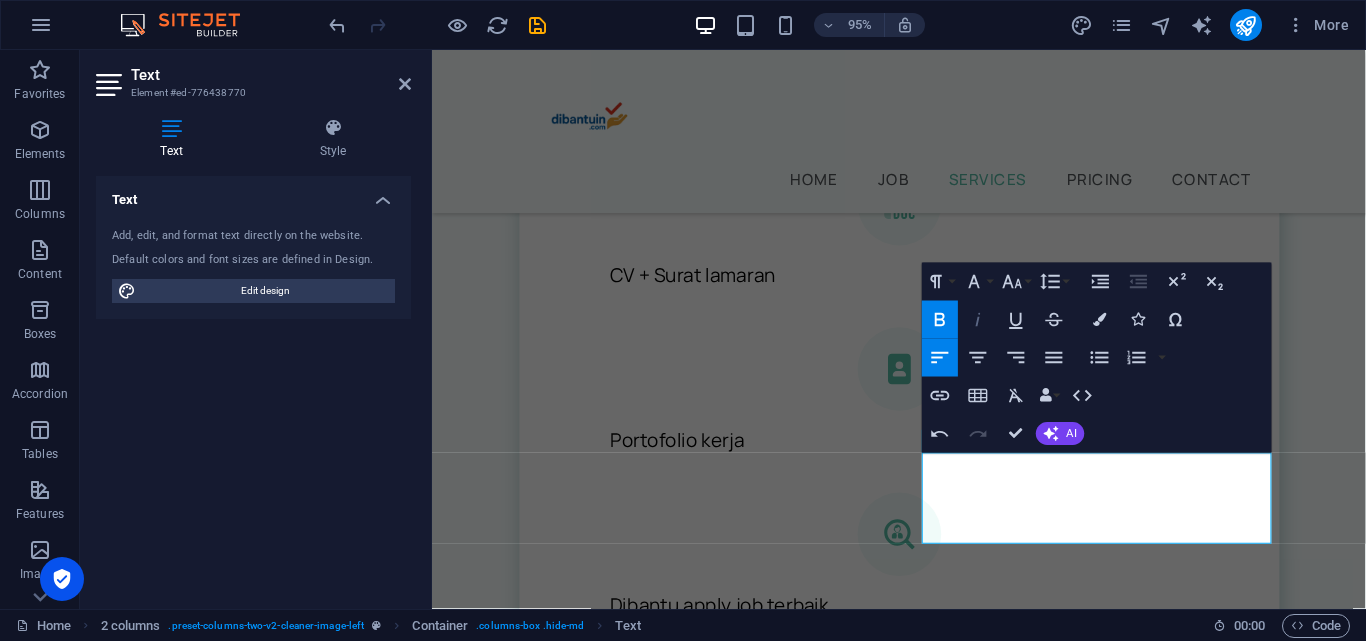 click 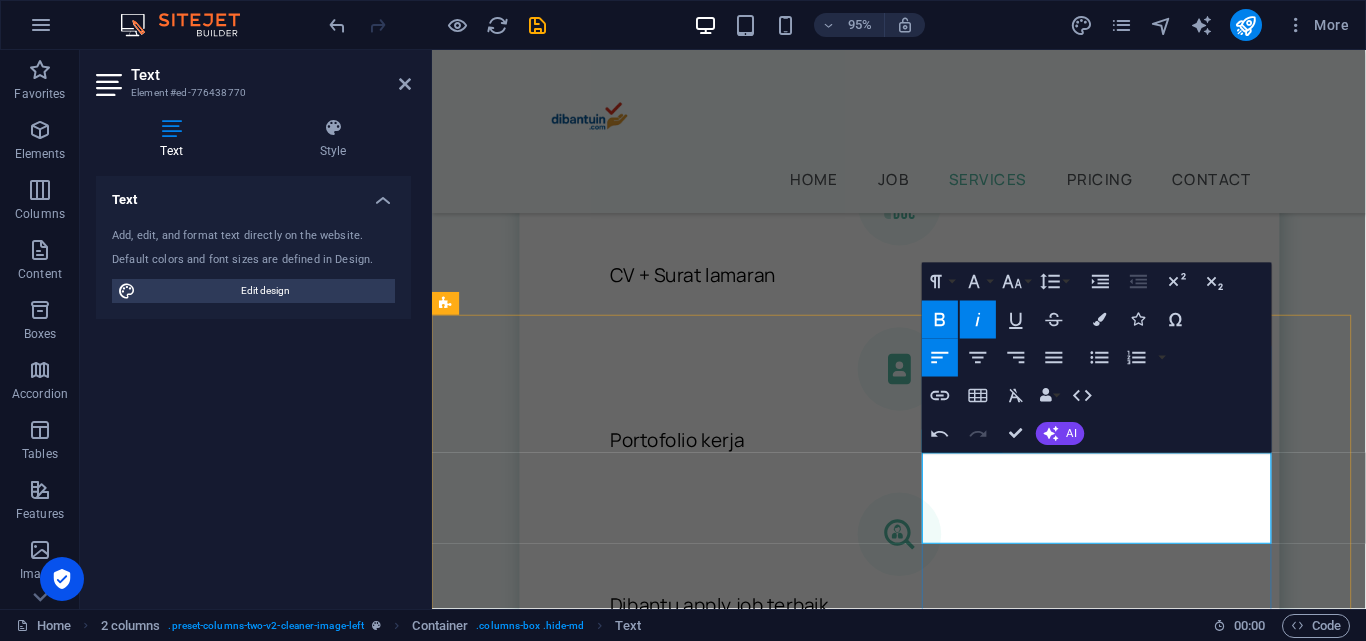 click on "Bingung mulai dari mana cari kerja tanpa pengalaman? Di  Dibantuin.com , kami bantu kamu mulai karier tanpa ribet. Dari bikin CV yang dilirik HRD, surat lamaran profesional, sampai akses ke info lowongan khusus pemula. Semua bisa kamu temukan di sini.  Saatnya wujudkan kerja pertama yang kamu impikan!" at bounding box center [616, 1512] 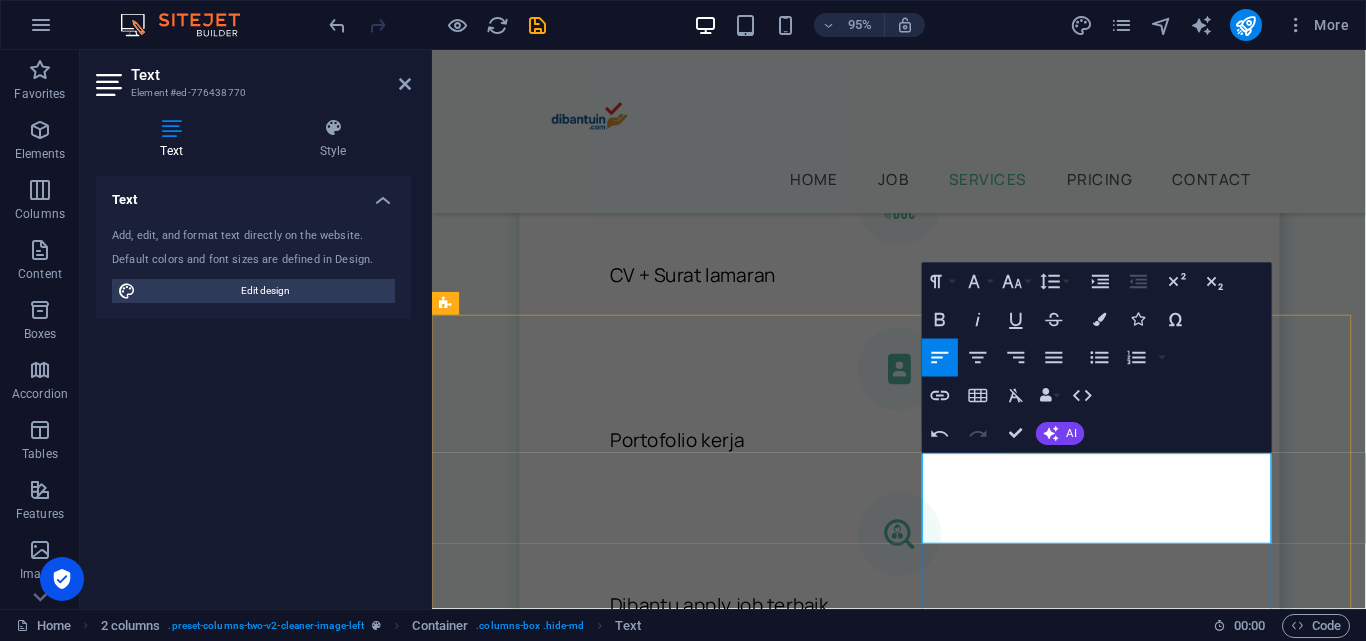 click on "Bingung mulai dari mana cari kerja tanpa pengalaman? Di  [DOMAIN_NAME] , kami bantu kamu mulai karier tanpa ribet. Dari bikin CV yang dilirik HRD, surat lamaran profesional, sampai akses ke info lowongan khusus pemula. Semua bisa kamu temukan di sini." at bounding box center [616, 1502] 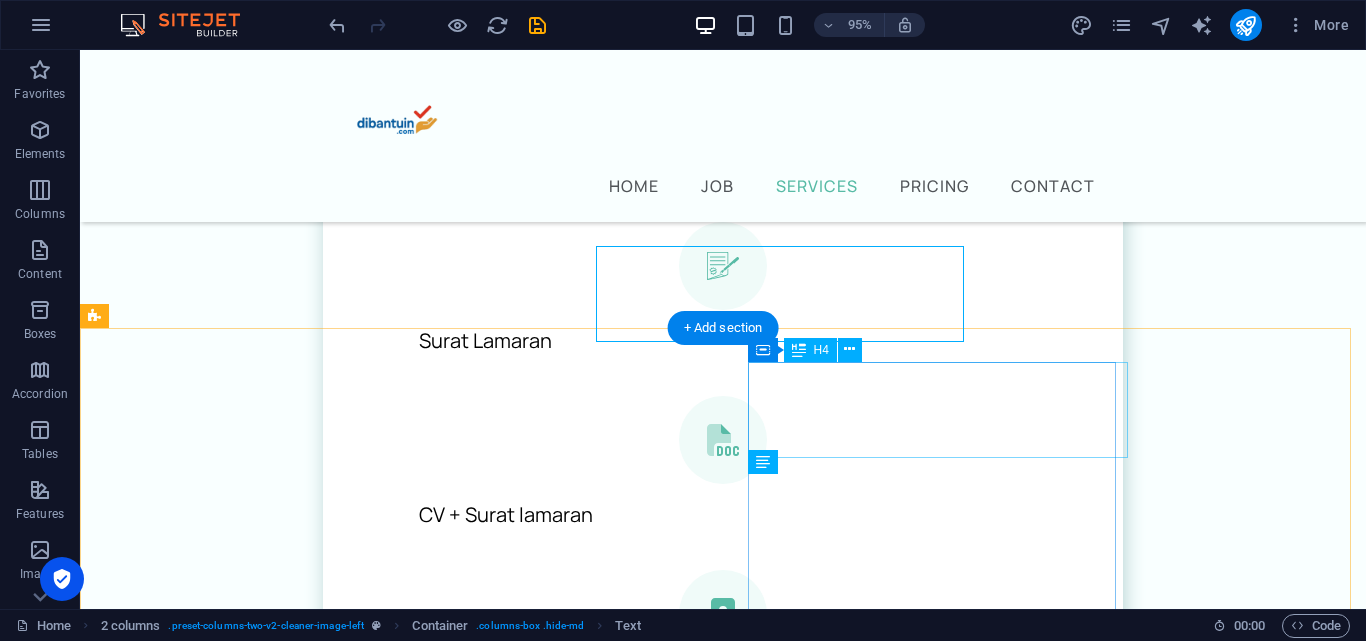 scroll, scrollTop: 1872, scrollLeft: 0, axis: vertical 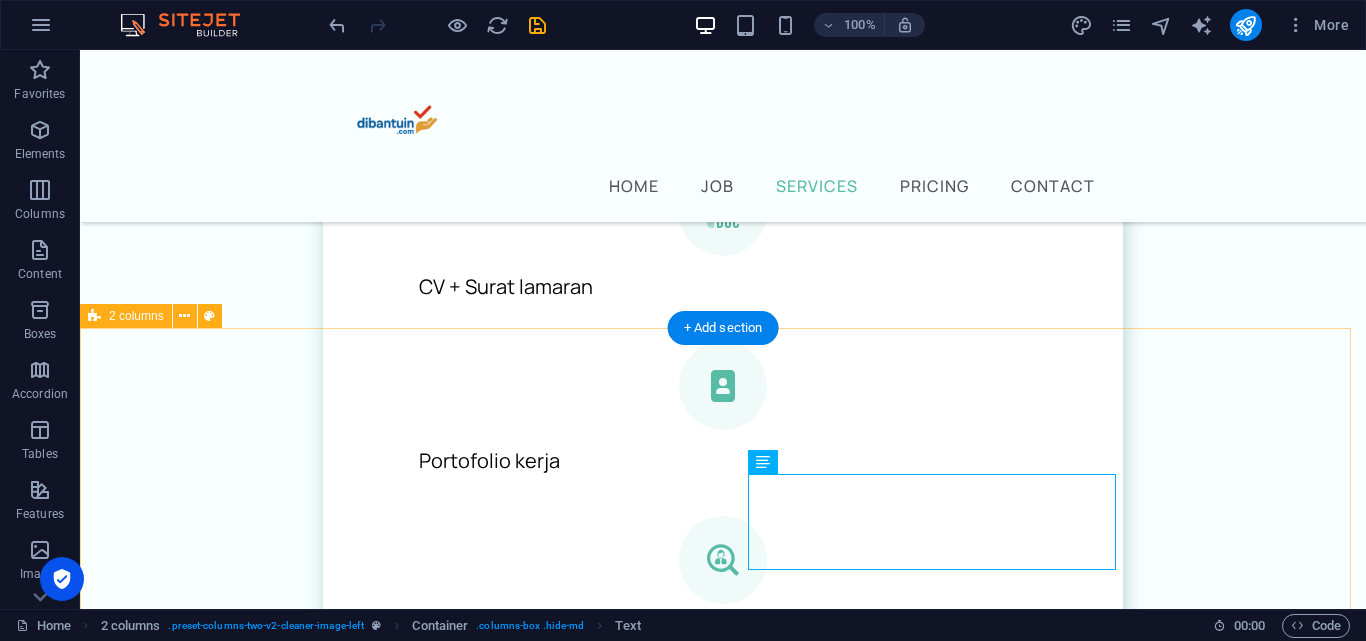 click on "Temukan job pertama anda di sini Bingung mulai dari mana cari kerja tanpa pengalaman? Di  Dibantuin.com , kami bantu kamu mulai karier tanpa ribet. Dari bikin CV yang dilirik HRD, surat lamaran profesional, sampai akses ke info lowongan khusus pemula. Semua bisa kamu temukan di sini.   Saatnya wujudkan kerja pertama yang kamu impikan! BOOK NOW" at bounding box center (723, 1327) 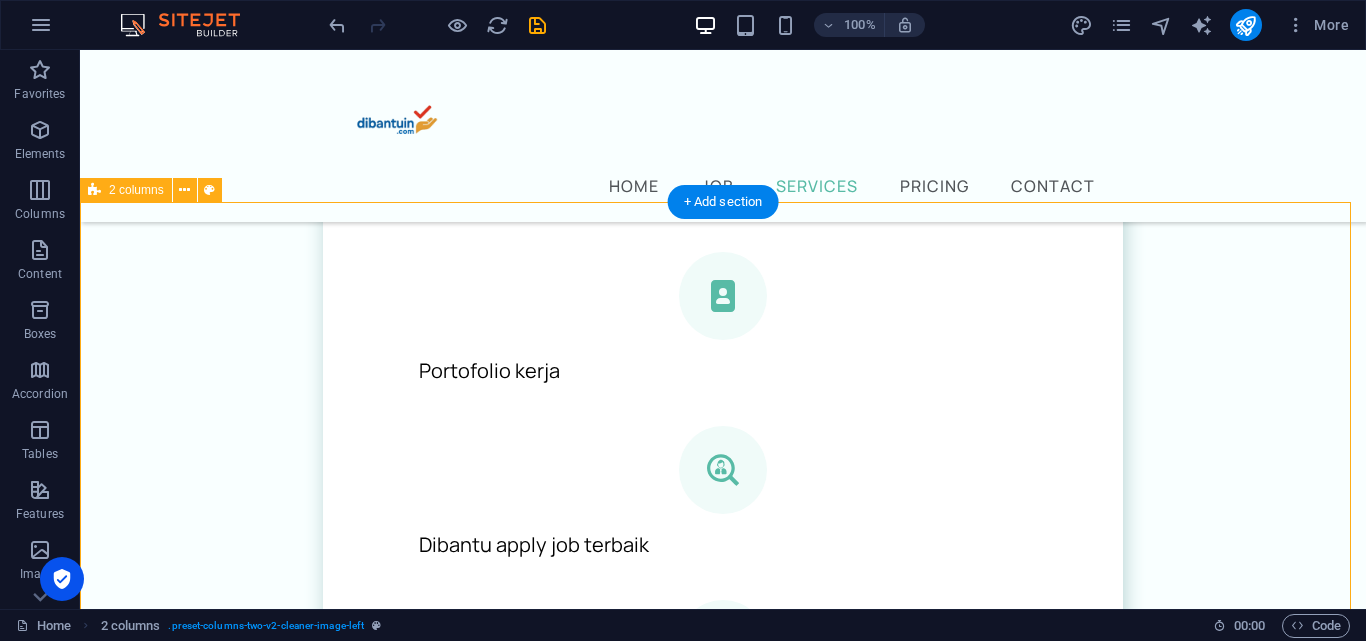 scroll, scrollTop: 2072, scrollLeft: 0, axis: vertical 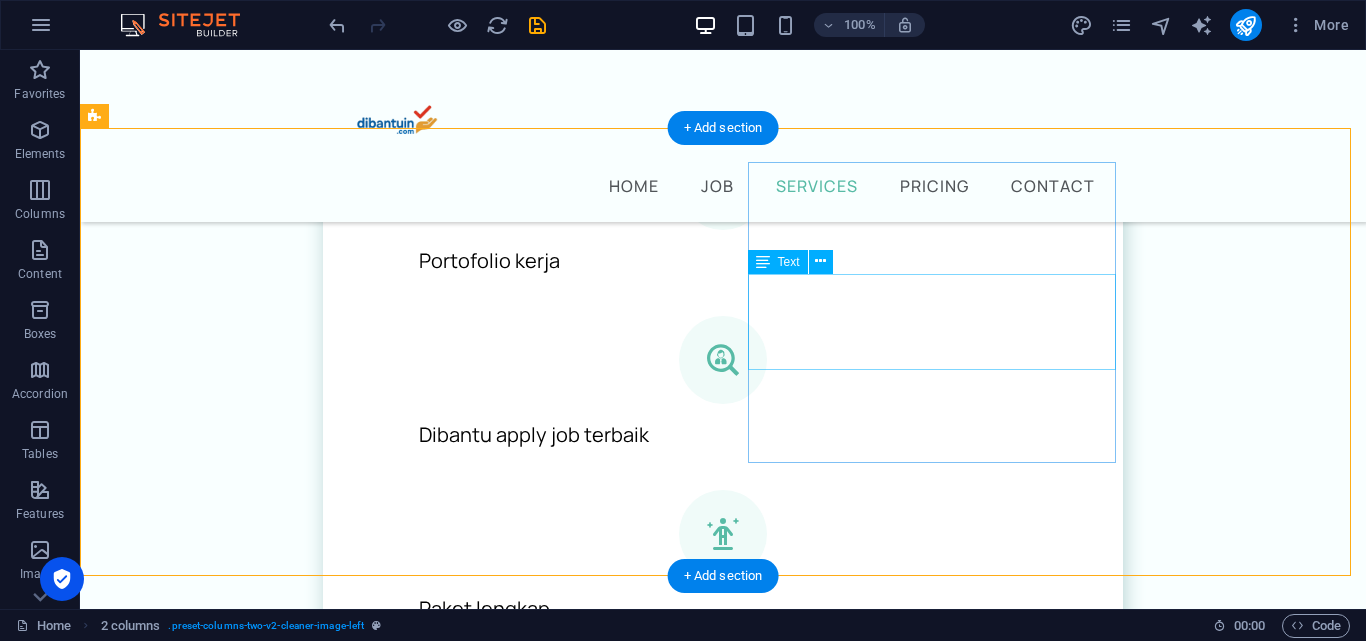click on "Bingung mulai dari mana cari kerja tanpa pengalaman? Di  [DOMAIN_NAME] , kami bantu kamu mulai karier tanpa ribet. Dari bikin CV yang dilirik HRD, surat lamaran profesional, sampai akses ke info lowongan khusus pemula. Semua bisa kamu temukan di sini.   Saatnya wujudkan kerja pertama yang kamu impikan!" at bounding box center (264, 1312) 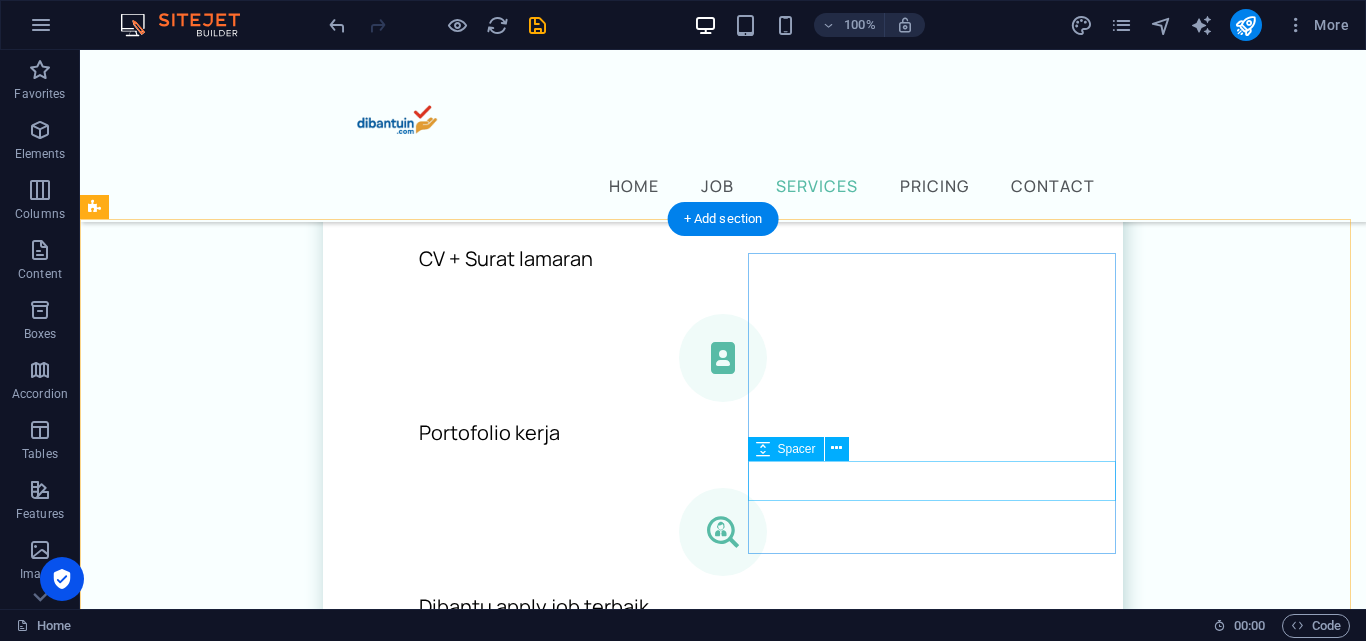 scroll, scrollTop: 2000, scrollLeft: 0, axis: vertical 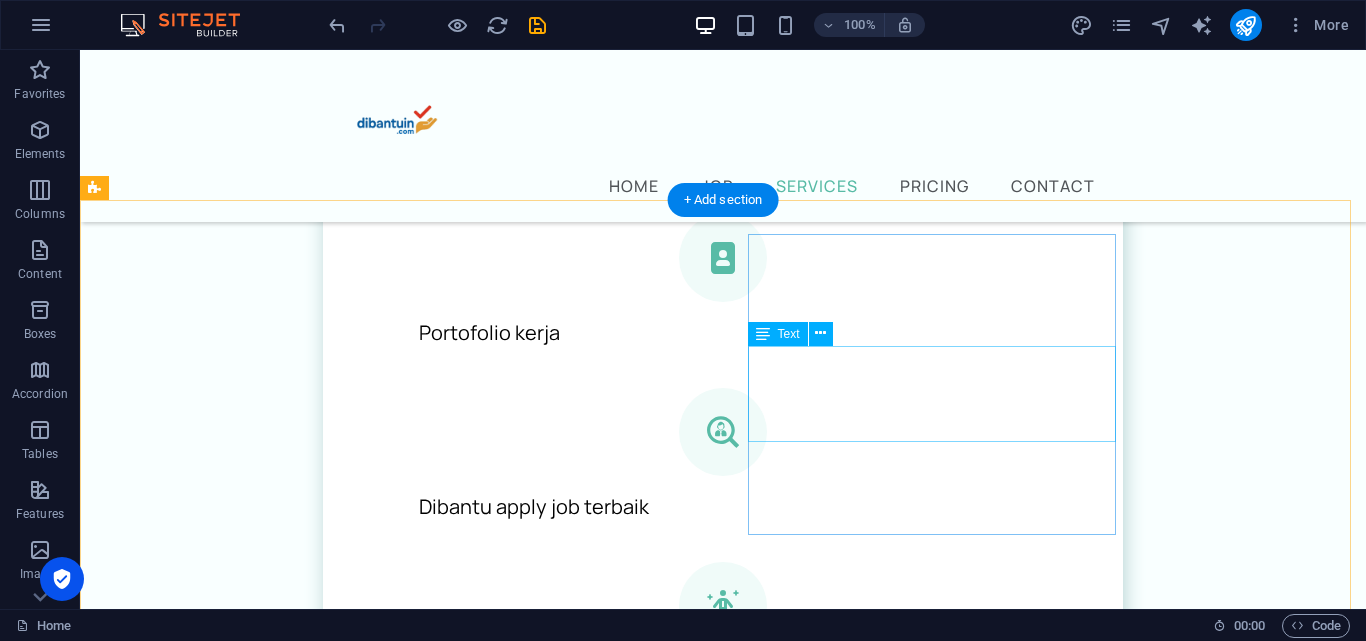 click on "Bingung mulai dari mana cari kerja tanpa pengalaman? Di  [DOMAIN_NAME] , kami bantu kamu mulai karier tanpa ribet. Dari bikin CV yang dilirik HRD, surat lamaran profesional, sampai akses ke info lowongan khusus pemula. Semua bisa kamu temukan di sini.   Saatnya wujudkan kerja pertama yang kamu impikan!" at bounding box center (264, 1384) 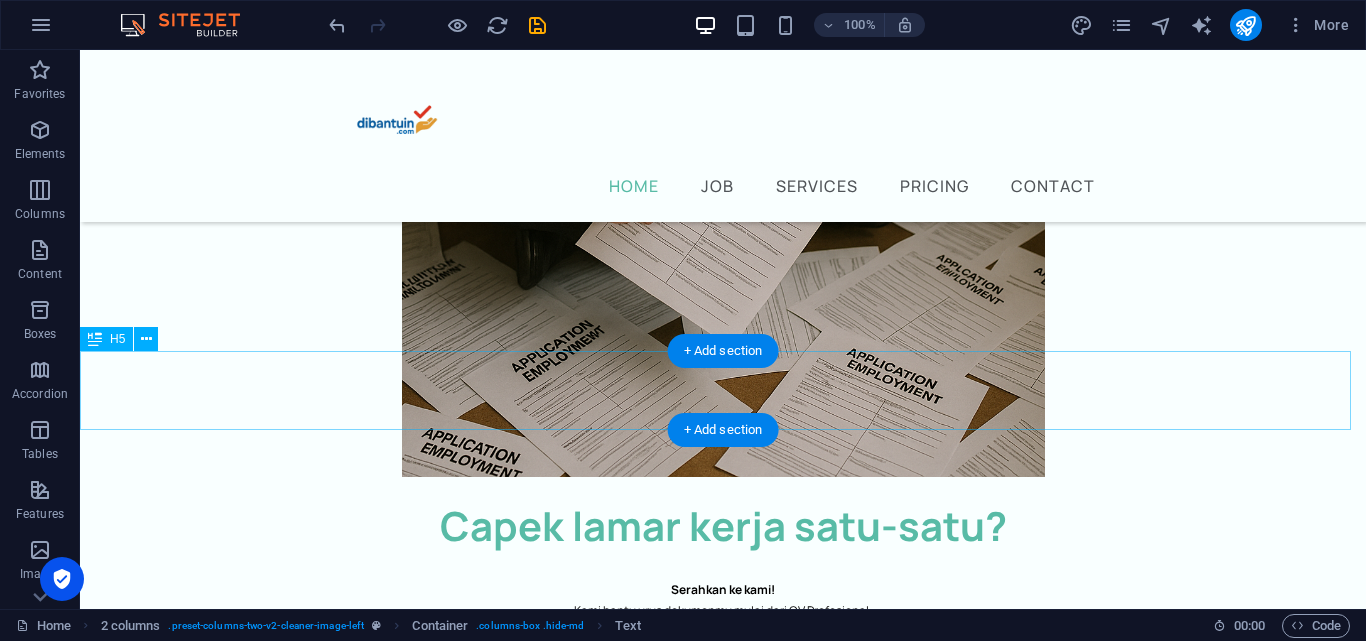 scroll, scrollTop: 800, scrollLeft: 0, axis: vertical 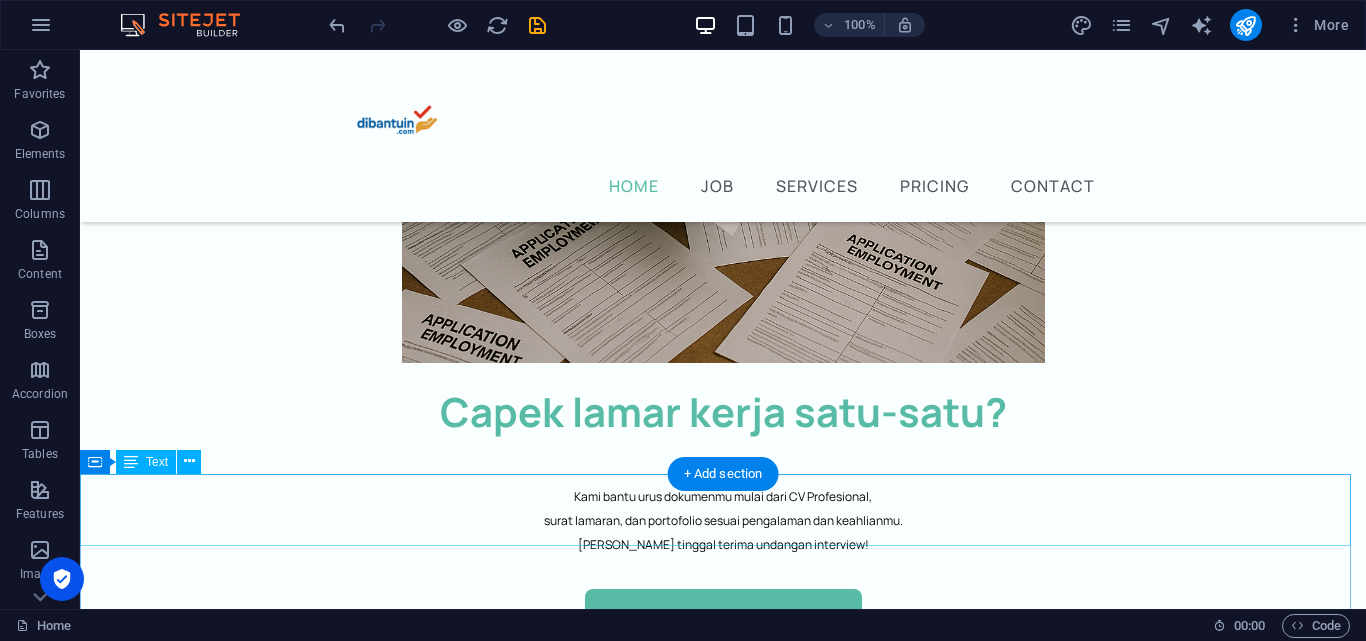 click on "Kami bantu urus dokumenmu mulai dari CV Profesional,  surat lamaran, dan portofolio sesuai pengalaman dan keahlianmu.  [PERSON_NAME] tinggal terima undangan interview!" at bounding box center (723, 521) 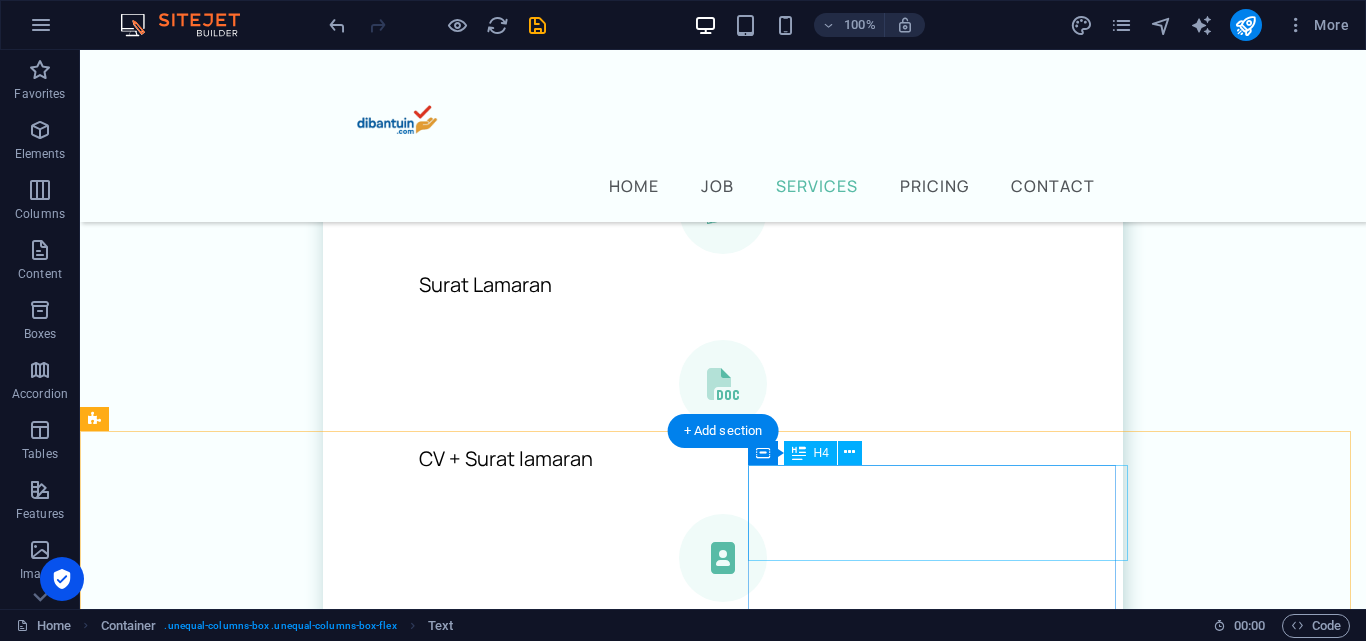 scroll, scrollTop: 2000, scrollLeft: 0, axis: vertical 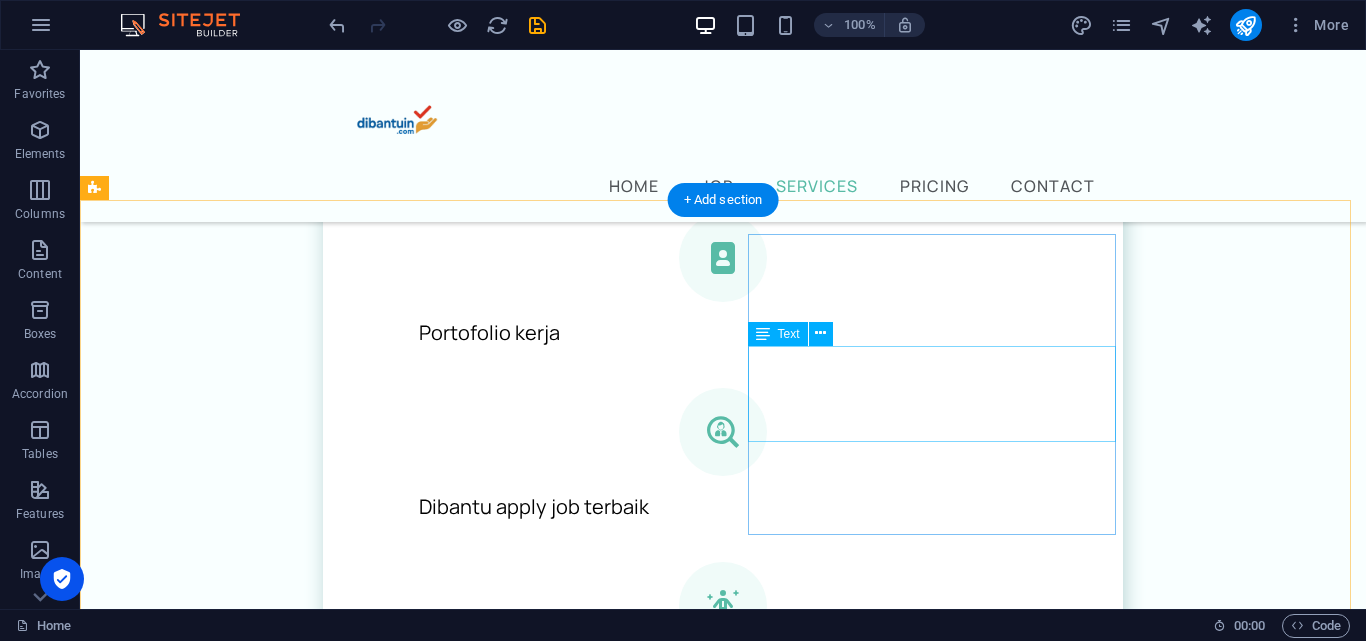 click on "Bingung mulai dari mana cari kerja tanpa pengalaman? Di  [DOMAIN_NAME] , kami bantu kamu mulai karier tanpa ribet. Dari bikin CV yang dilirik HRD, surat lamaran profesional, sampai akses ke info lowongan khusus pemula. Semua bisa kamu temukan di sini.   Saatnya wujudkan kerja pertama yang kamu impikan!" at bounding box center (264, 1384) 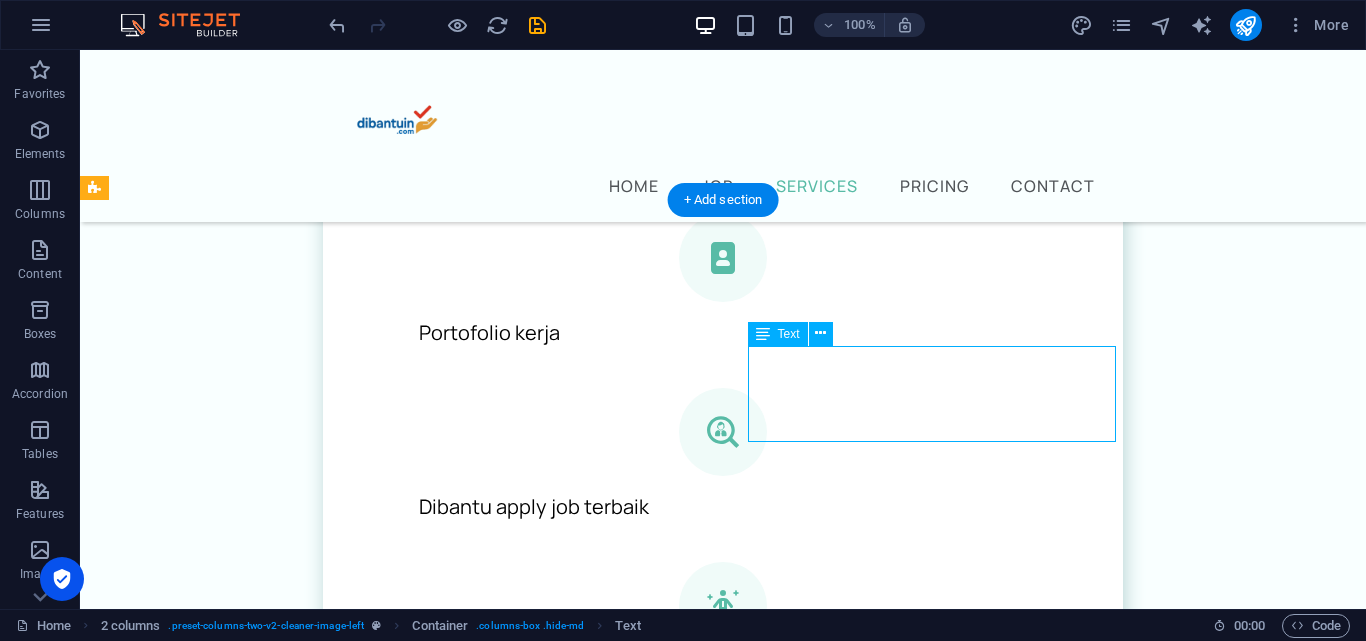 click on "Bingung mulai dari mana cari kerja tanpa pengalaman? Di  [DOMAIN_NAME] , kami bantu kamu mulai karier tanpa ribet. Dari bikin CV yang dilirik HRD, surat lamaran profesional, sampai akses ke info lowongan khusus pemula. Semua bisa kamu temukan di sini.   Saatnya wujudkan kerja pertama yang kamu impikan!" at bounding box center (264, 1384) 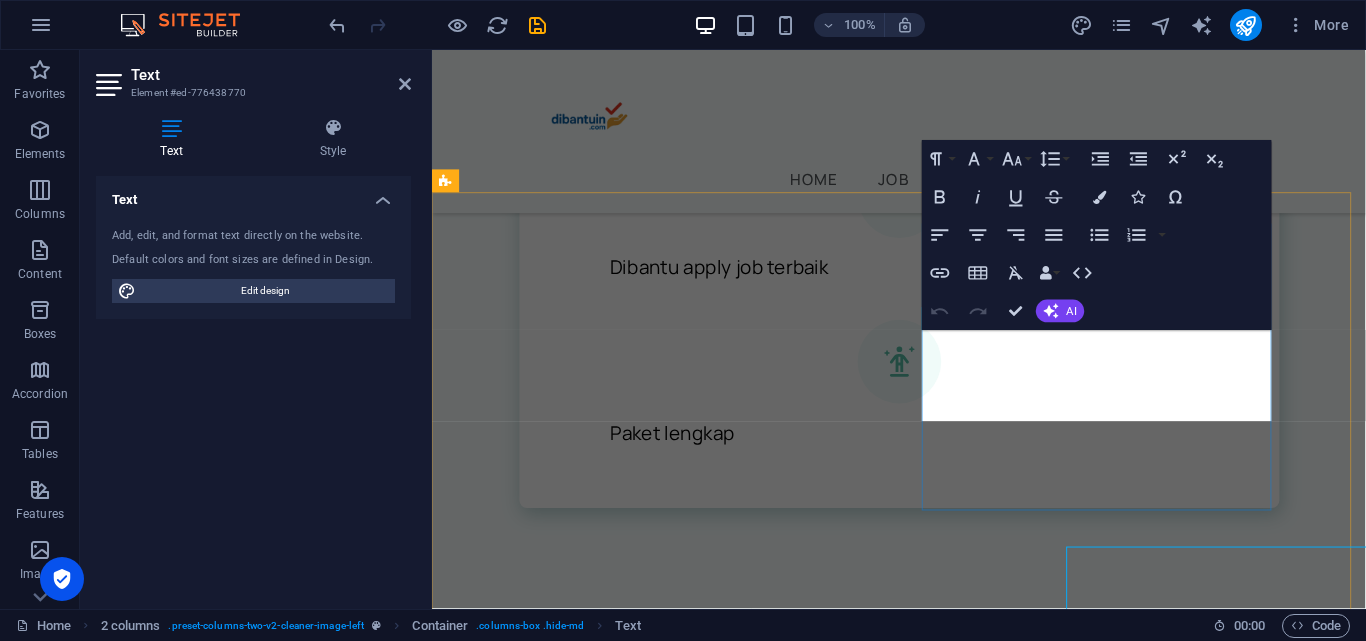 scroll, scrollTop: 1773, scrollLeft: 0, axis: vertical 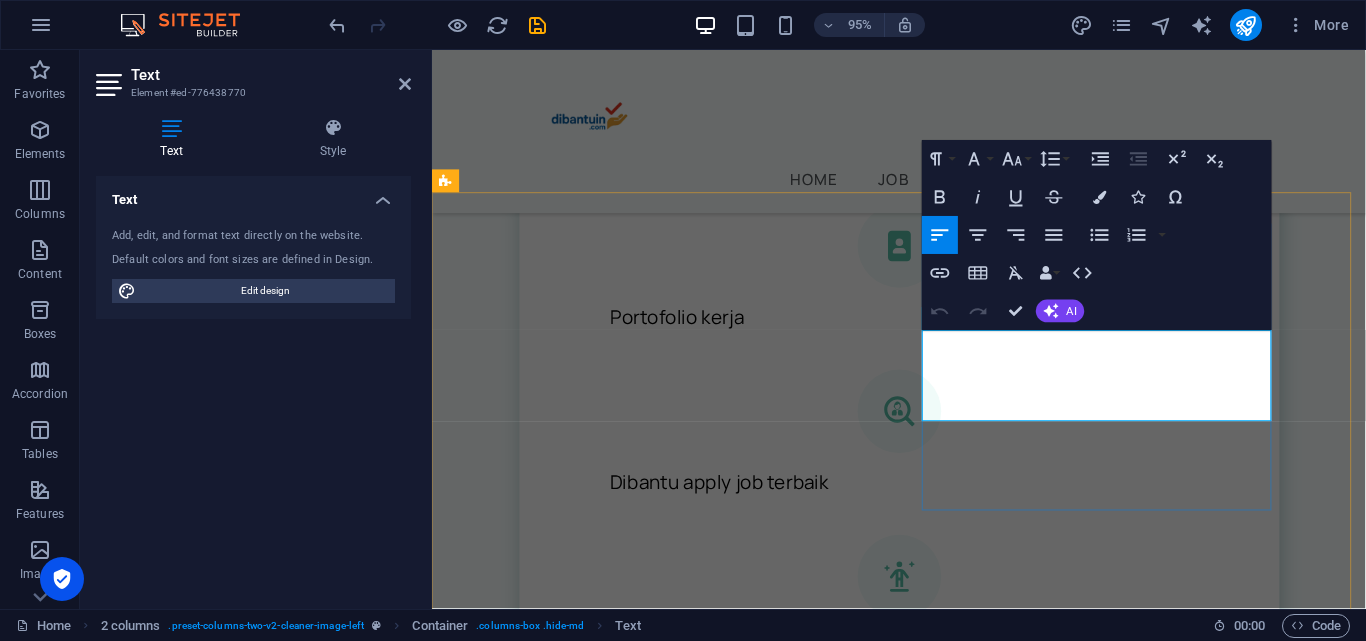 click on "Bingung mulai dari mana cari kerja tanpa pengalaman? Di  [DOMAIN_NAME] , kami bantu kamu mulai karier tanpa ribet. Dari bikin CV yang dilirik HRD, surat lamaran profesional, sampai akses ke info lowongan khusus pemula. Semua bisa kamu temukan di sini." at bounding box center [616, 1373] 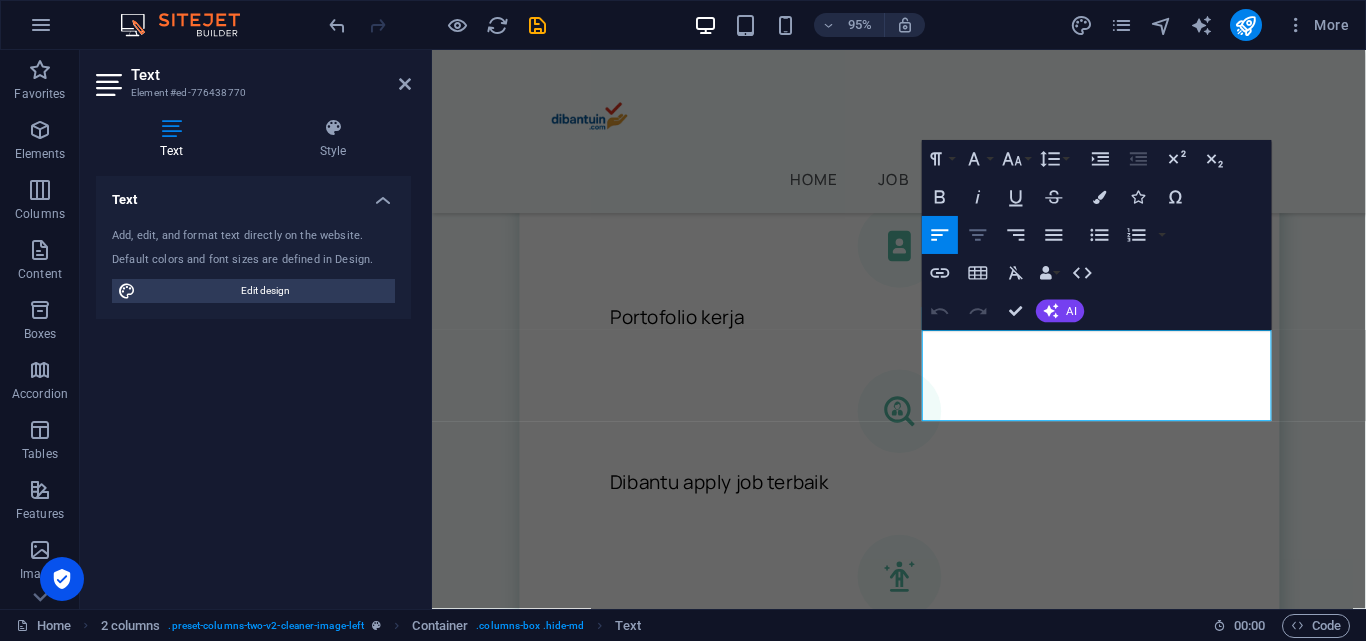 click 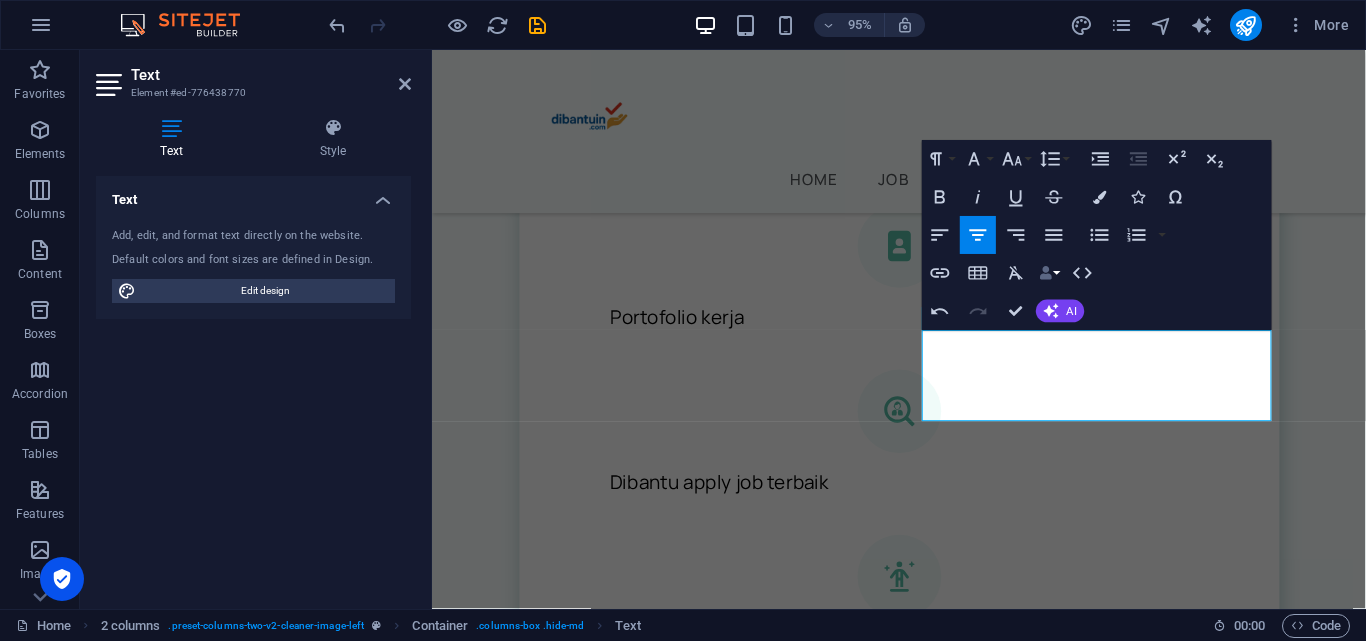 click on "Data Bindings" at bounding box center (1049, 274) 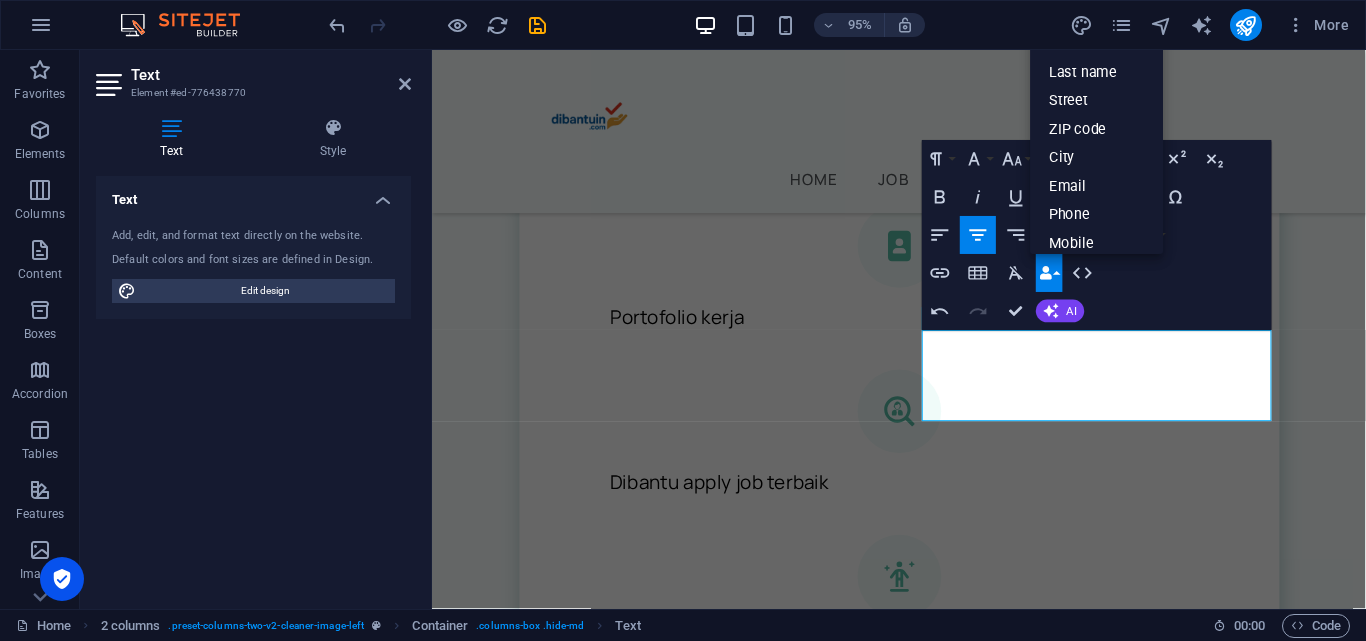 click at bounding box center [1045, 273] 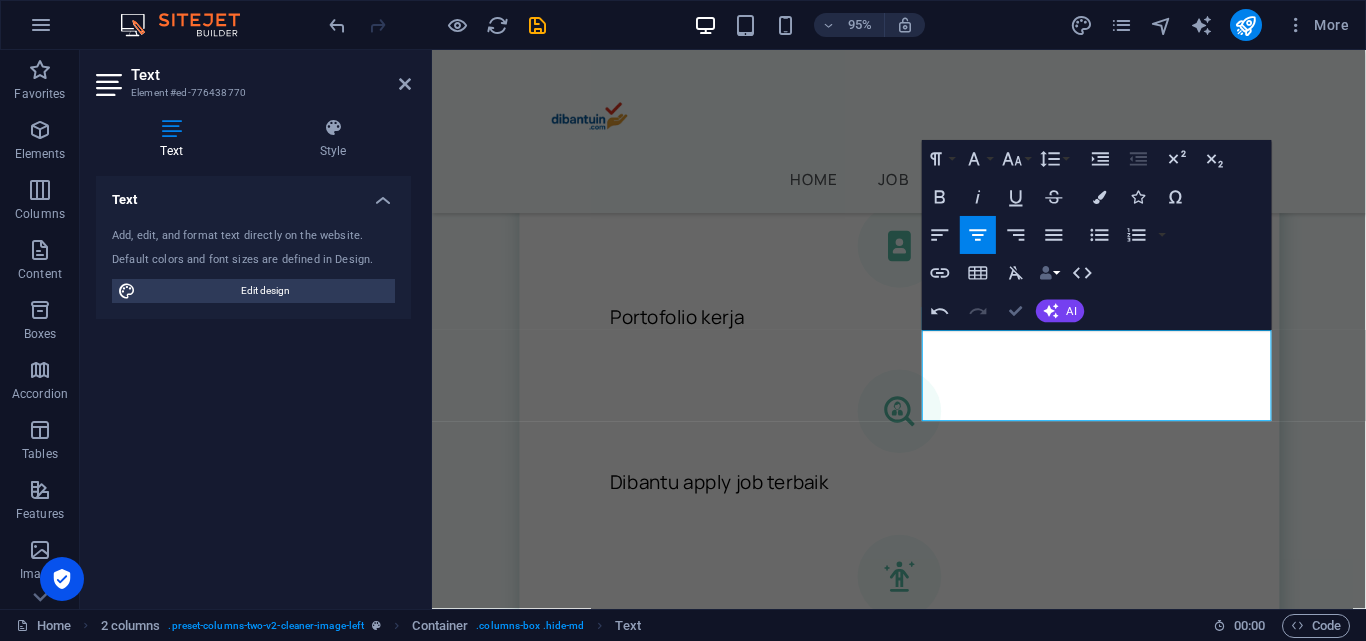 drag, startPoint x: 969, startPoint y: 424, endPoint x: 1022, endPoint y: 310, distance: 125.71794 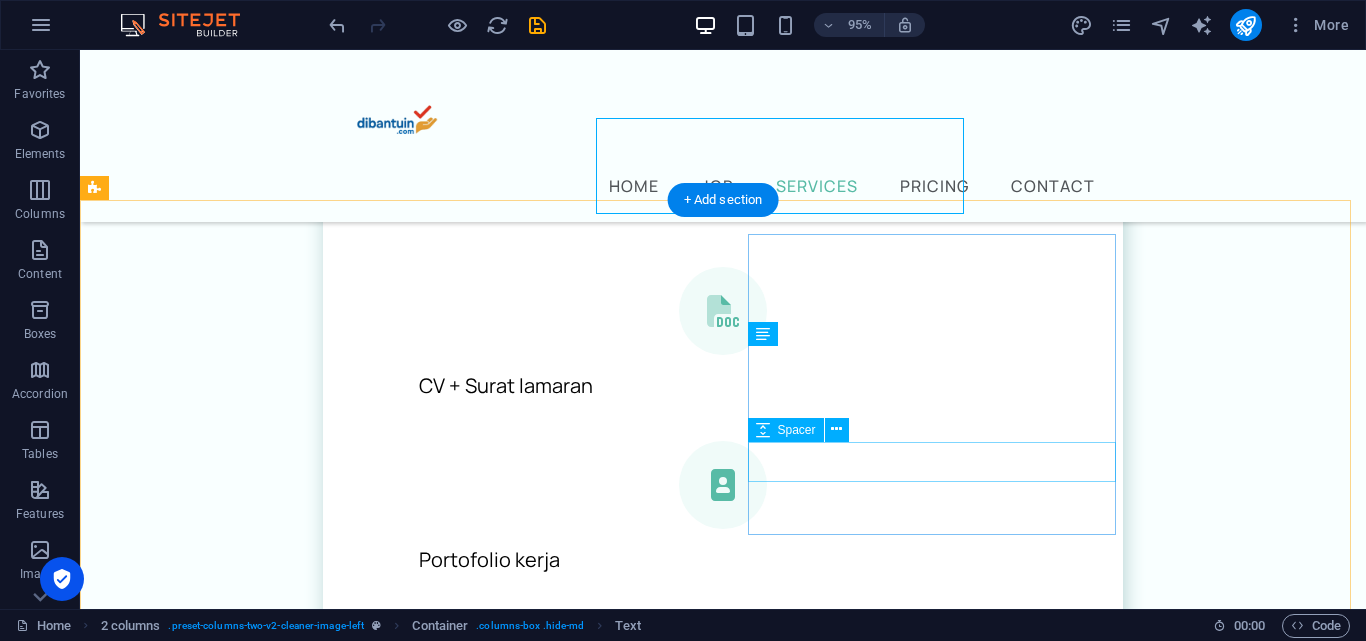 scroll, scrollTop: 2000, scrollLeft: 0, axis: vertical 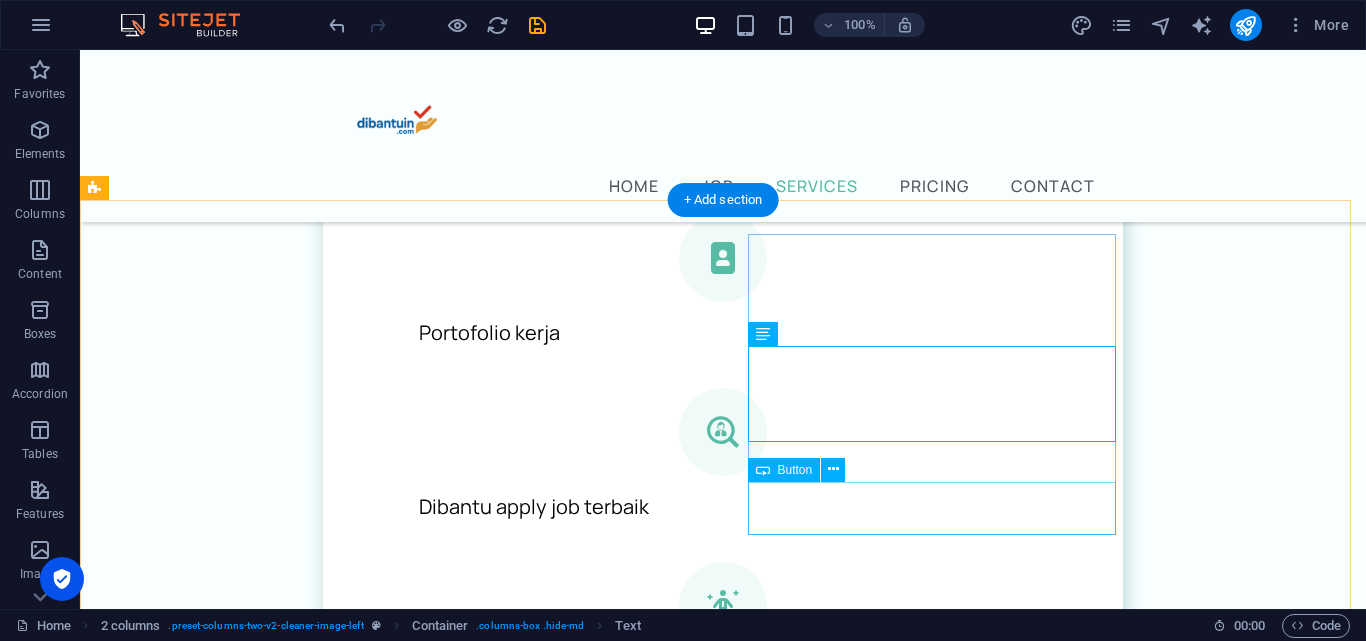click on "BOOK NOW" at bounding box center (264, 1499) 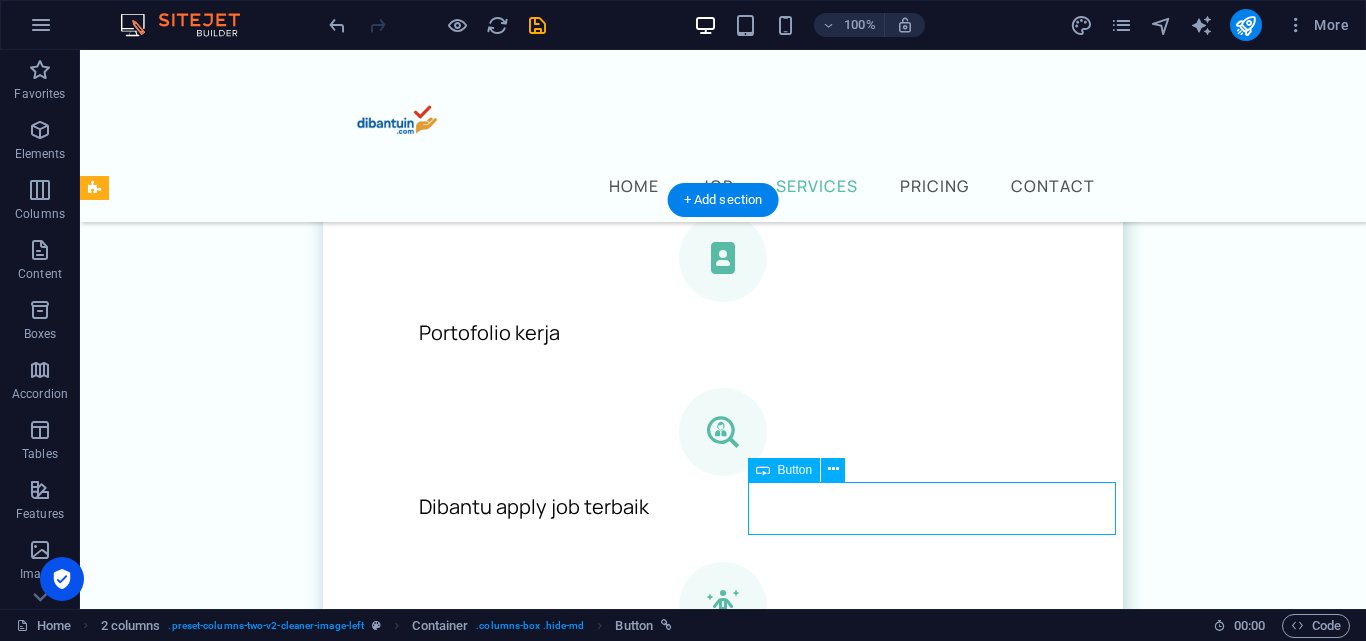 click on "BOOK NOW" at bounding box center [264, 1499] 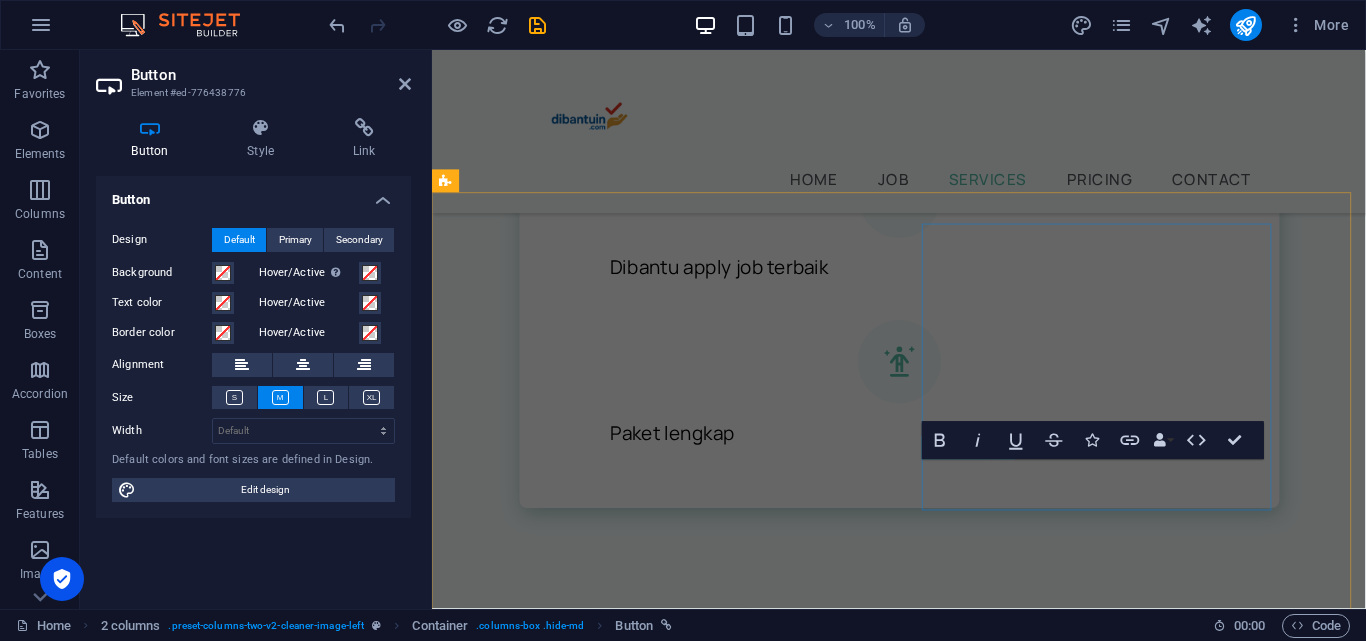 scroll, scrollTop: 1773, scrollLeft: 0, axis: vertical 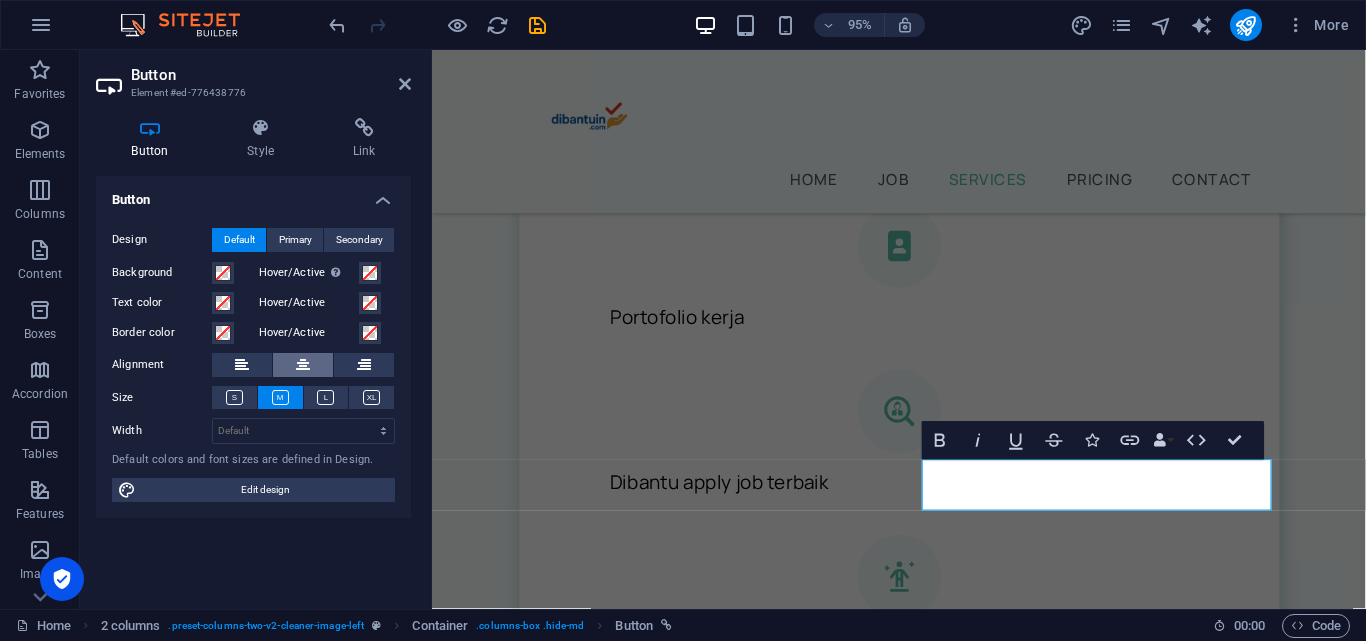 click at bounding box center [303, 365] 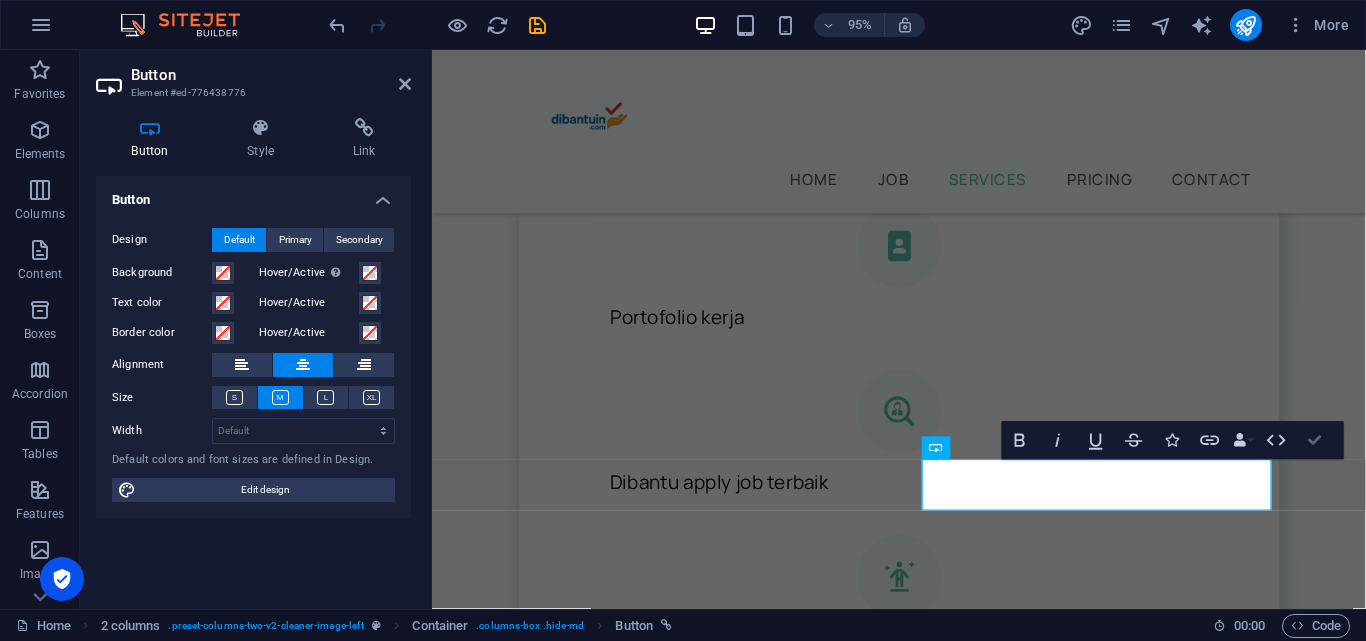 drag, startPoint x: 1319, startPoint y: 440, endPoint x: 1125, endPoint y: 414, distance: 195.73451 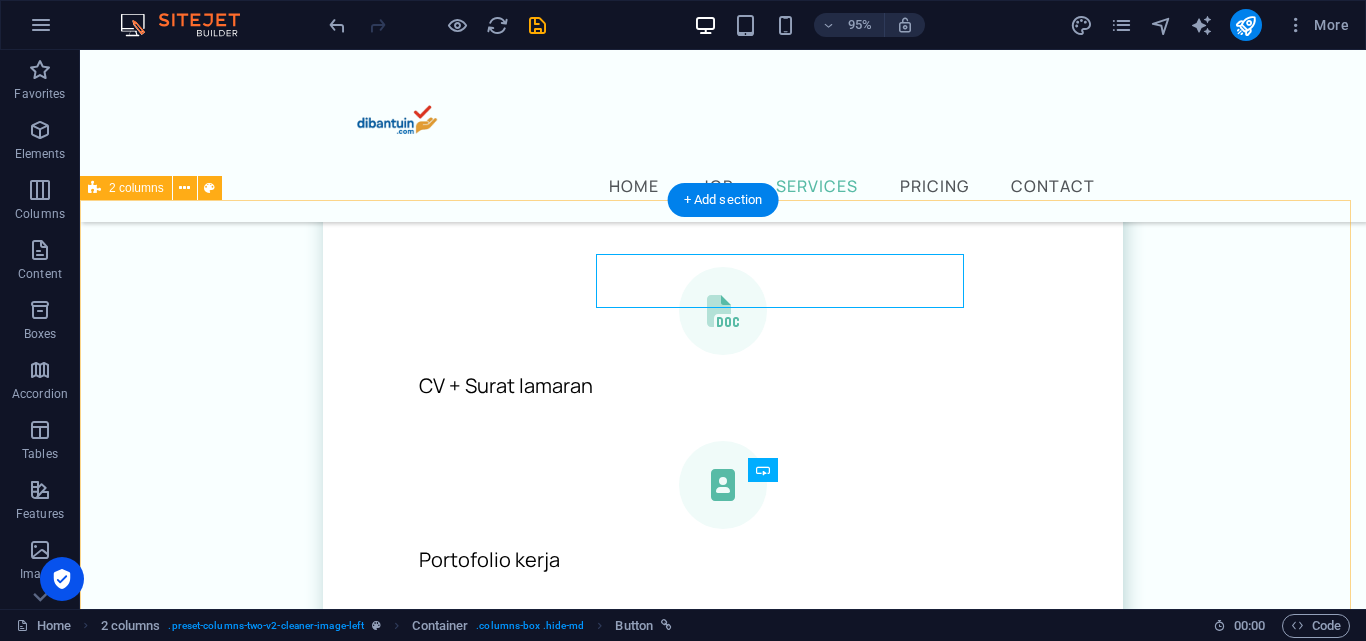 scroll, scrollTop: 2000, scrollLeft: 0, axis: vertical 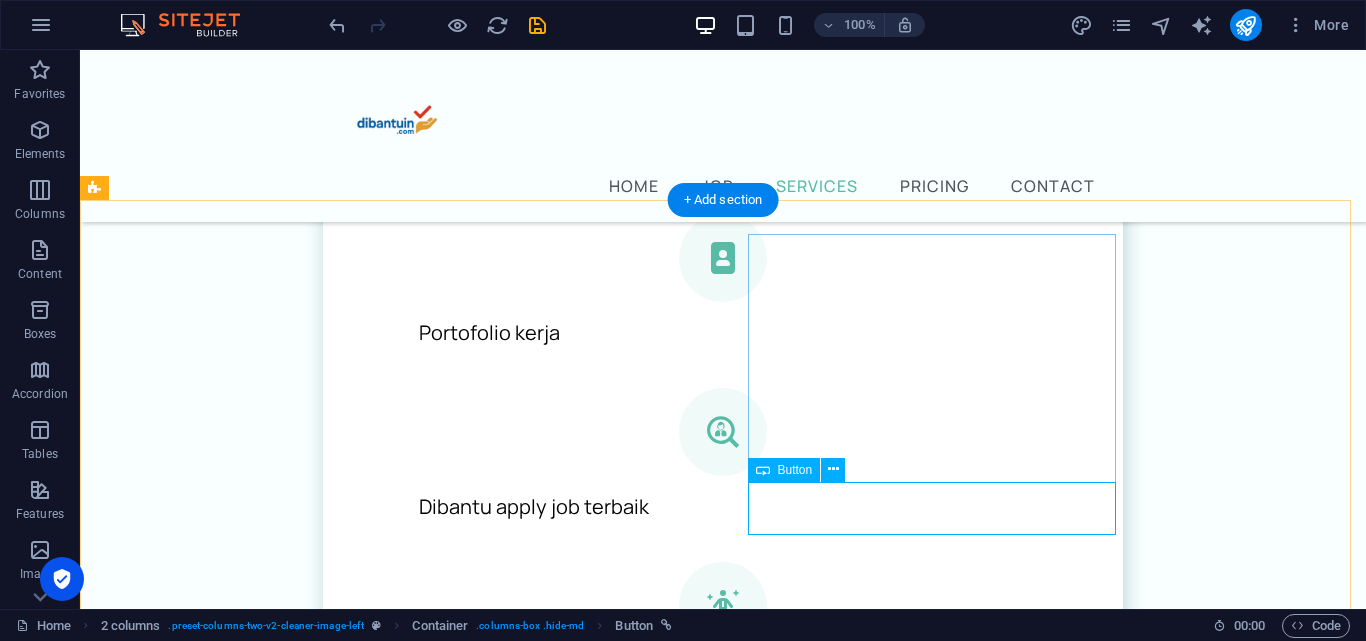 click on "BOOK NOW" at bounding box center [264, 1499] 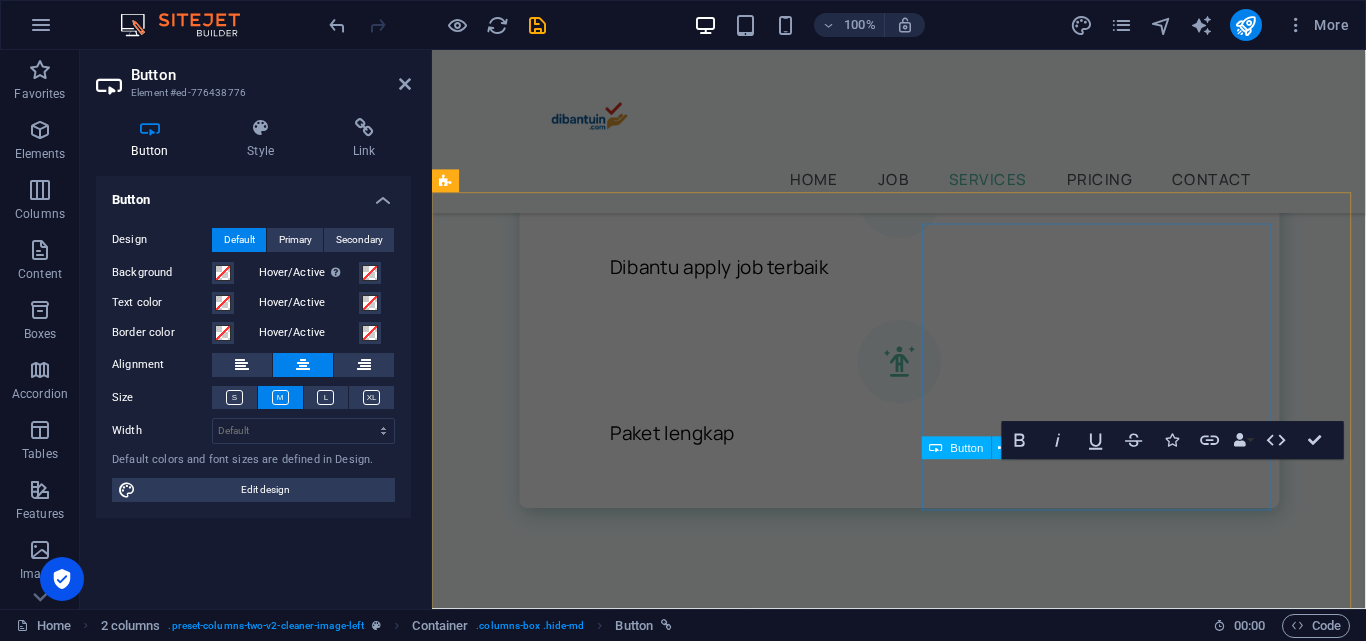 scroll, scrollTop: 1773, scrollLeft: 0, axis: vertical 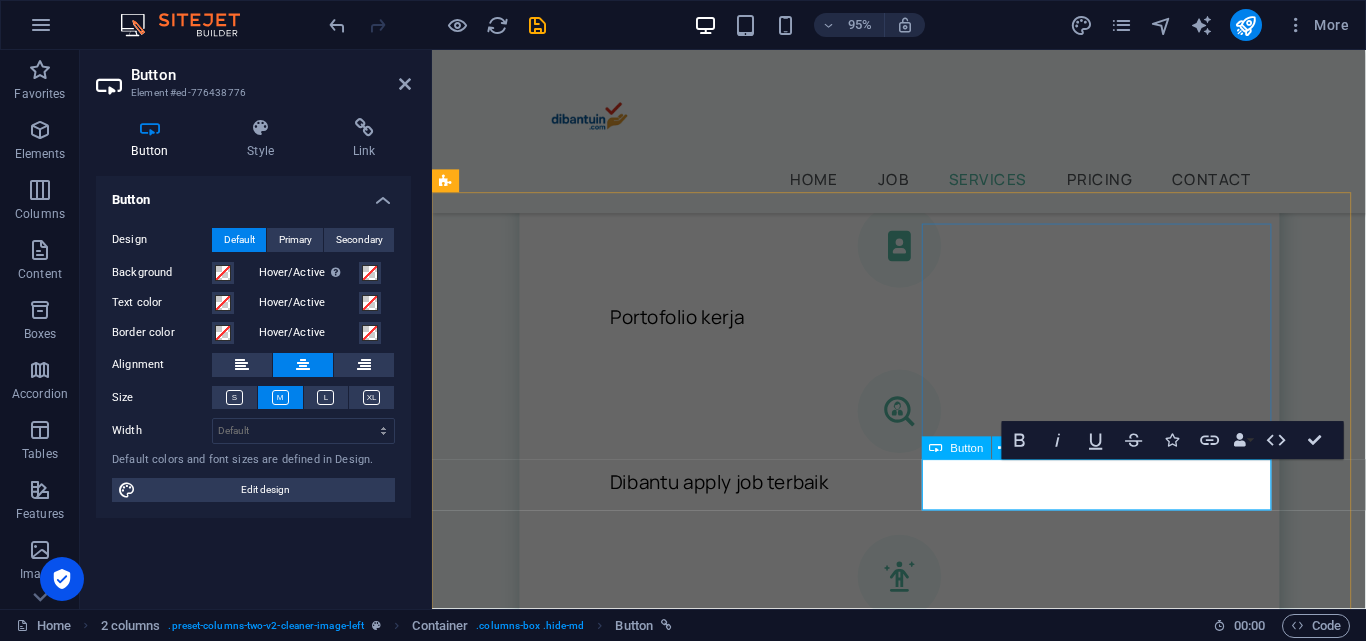 type 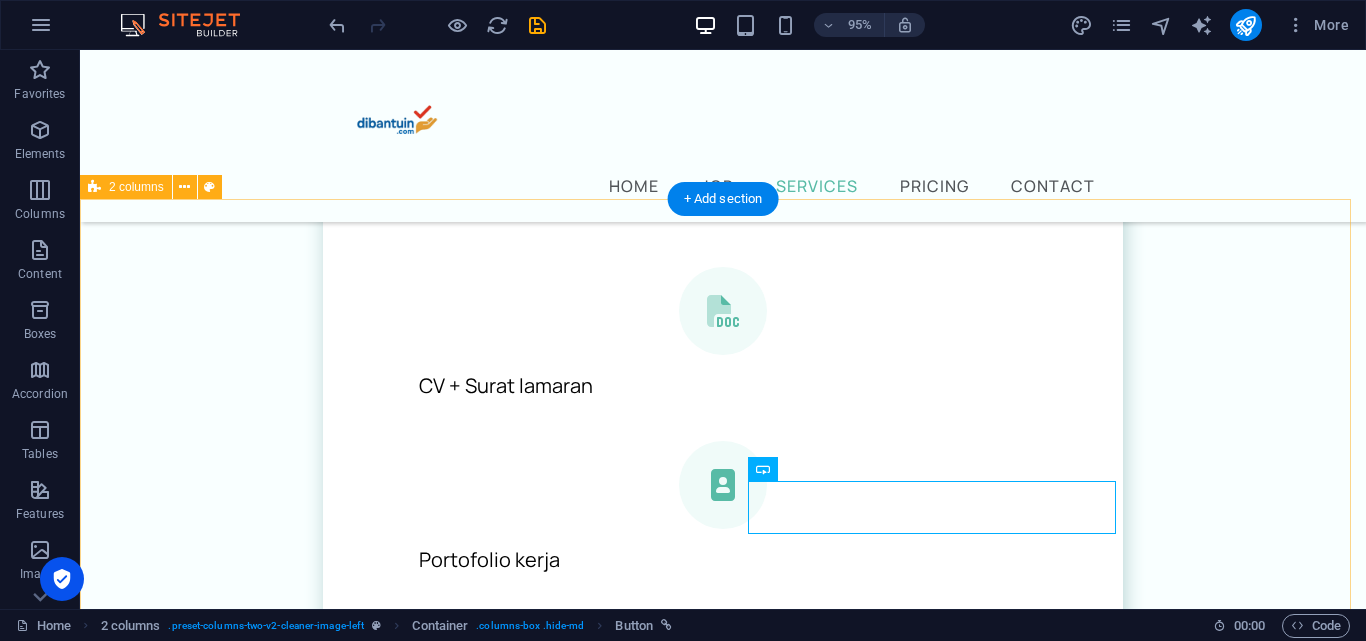 scroll, scrollTop: 2001, scrollLeft: 0, axis: vertical 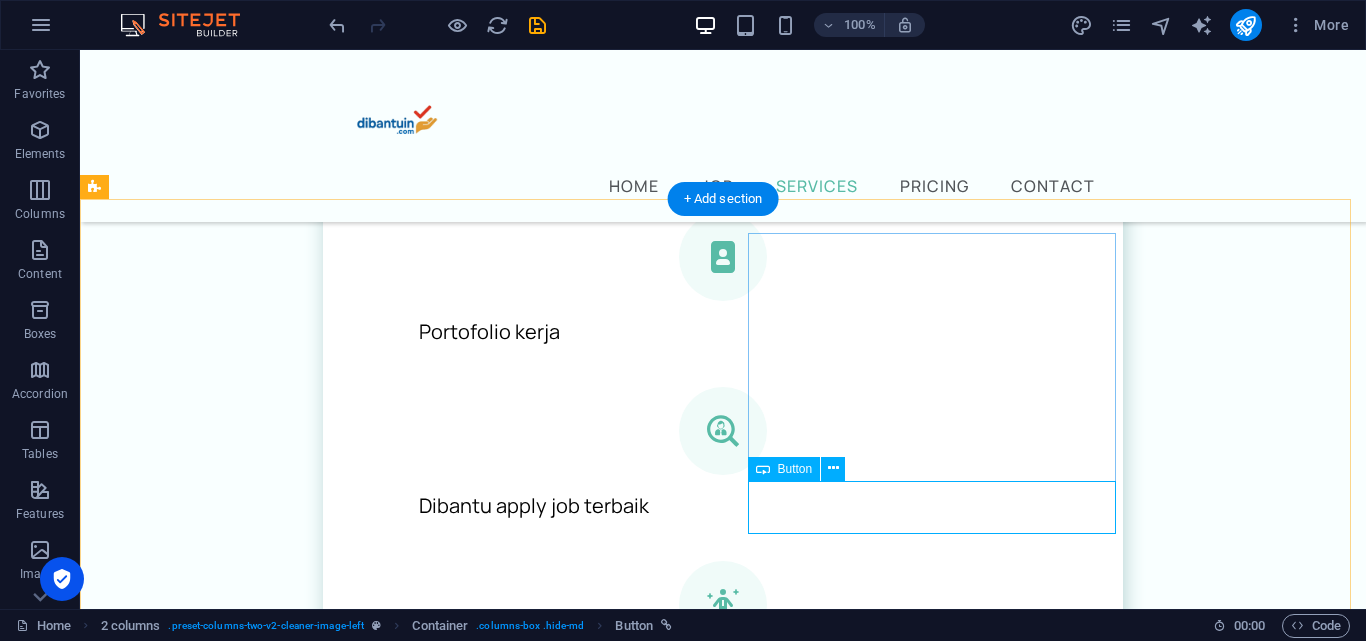 click on "cari job" at bounding box center (264, 1498) 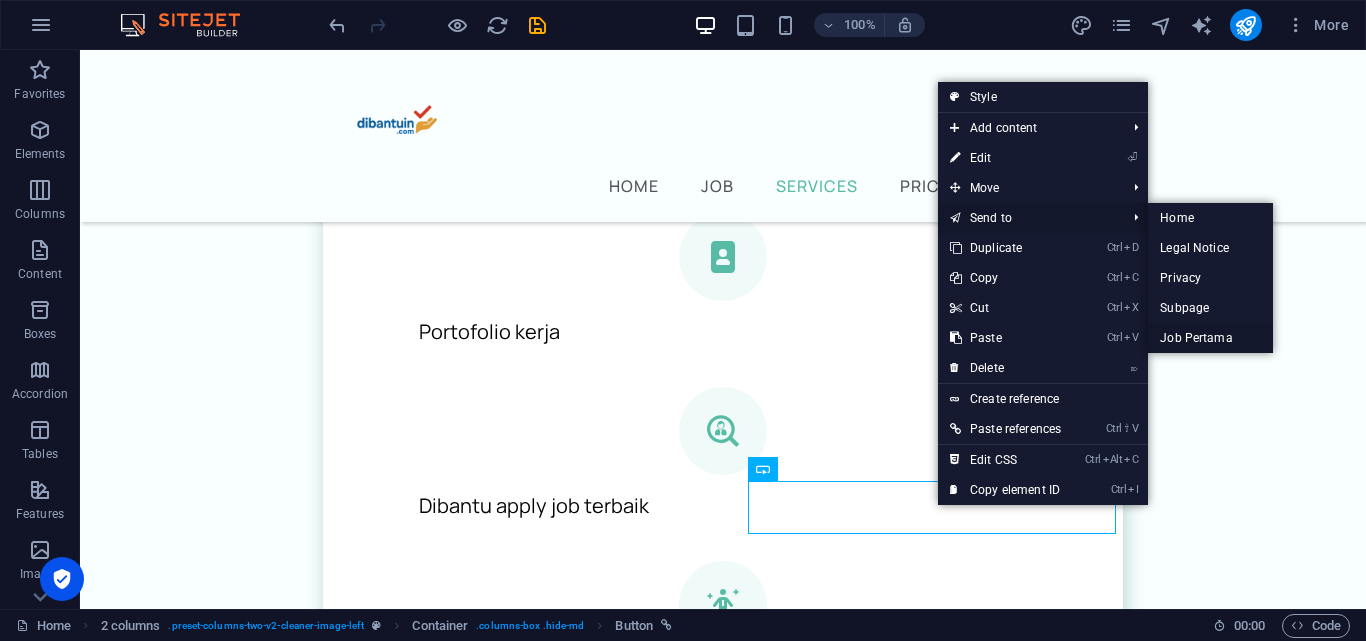 click on "Job Pertama" at bounding box center [1210, 338] 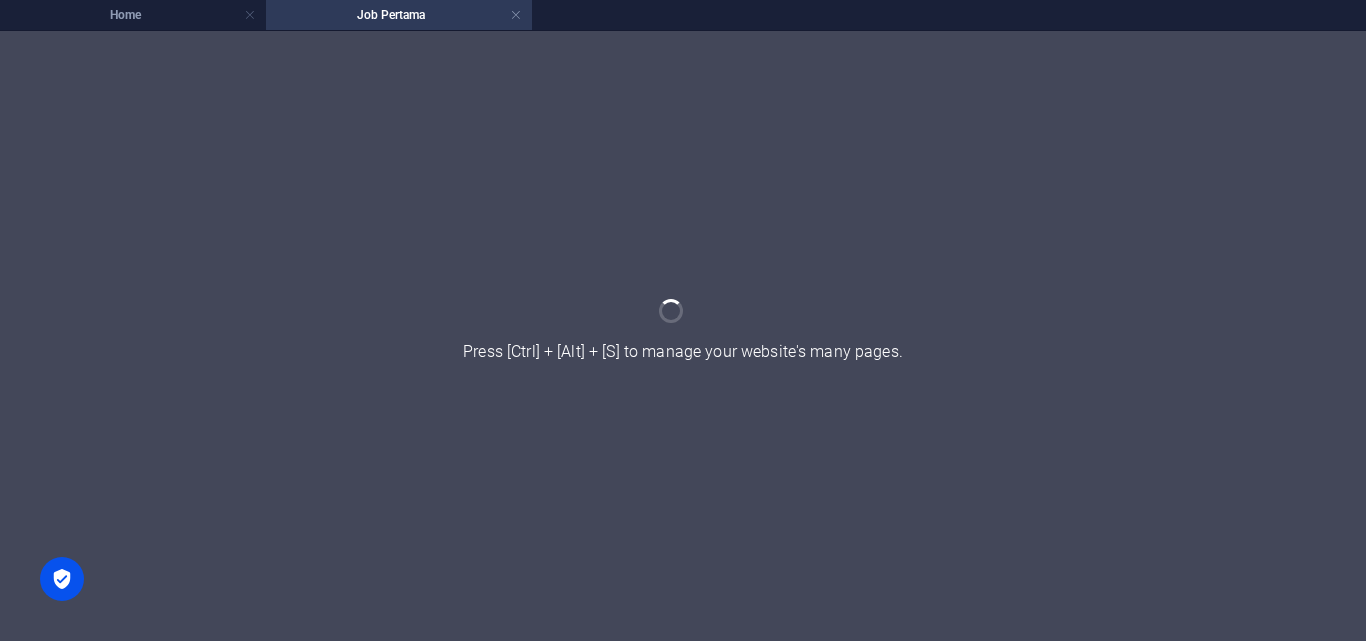 scroll, scrollTop: 0, scrollLeft: 0, axis: both 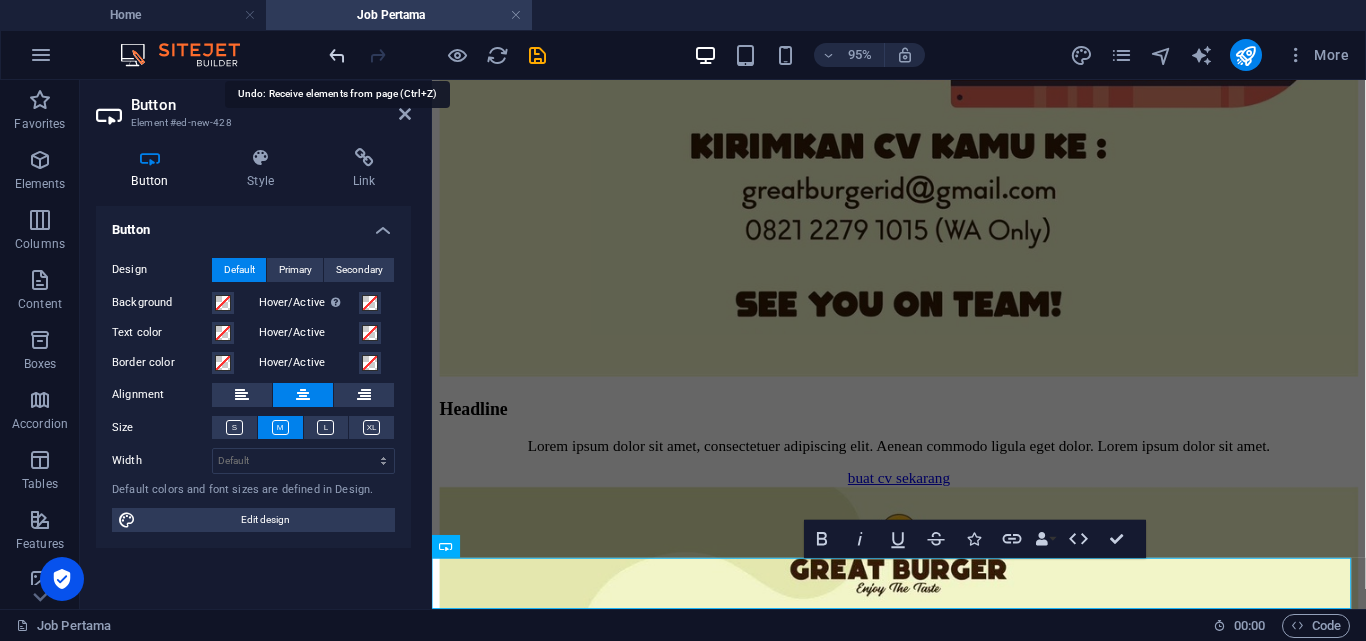click at bounding box center [337, 55] 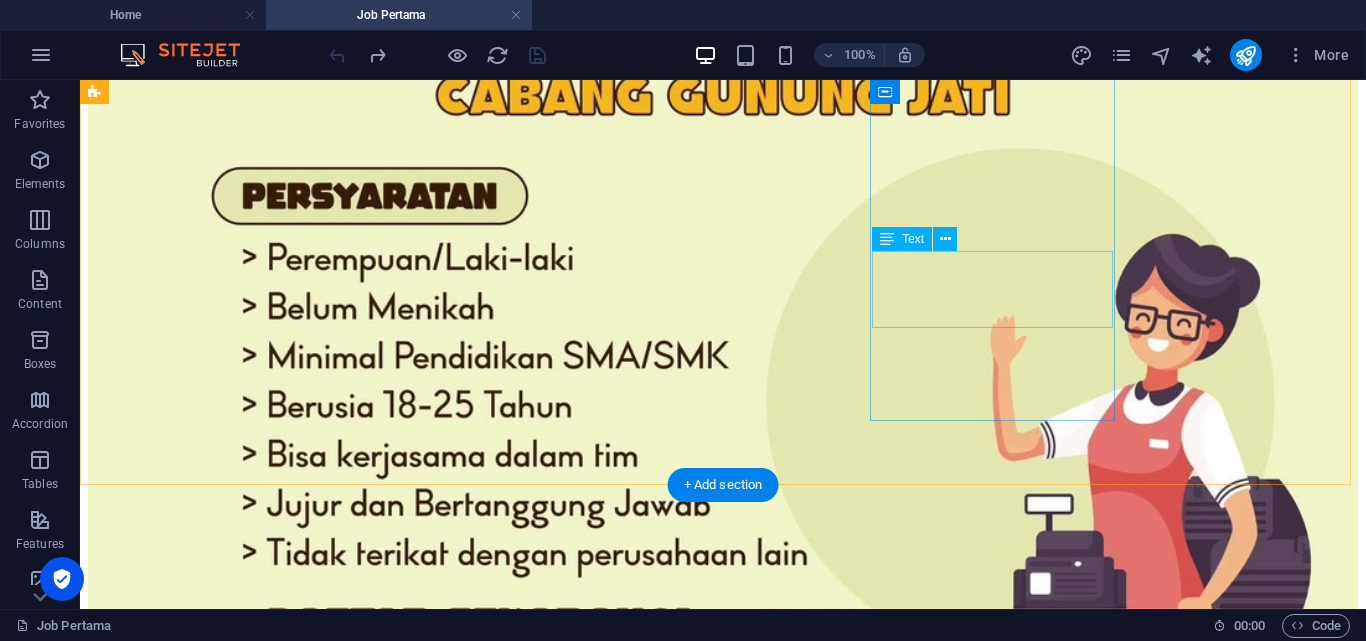 scroll, scrollTop: 1269, scrollLeft: 0, axis: vertical 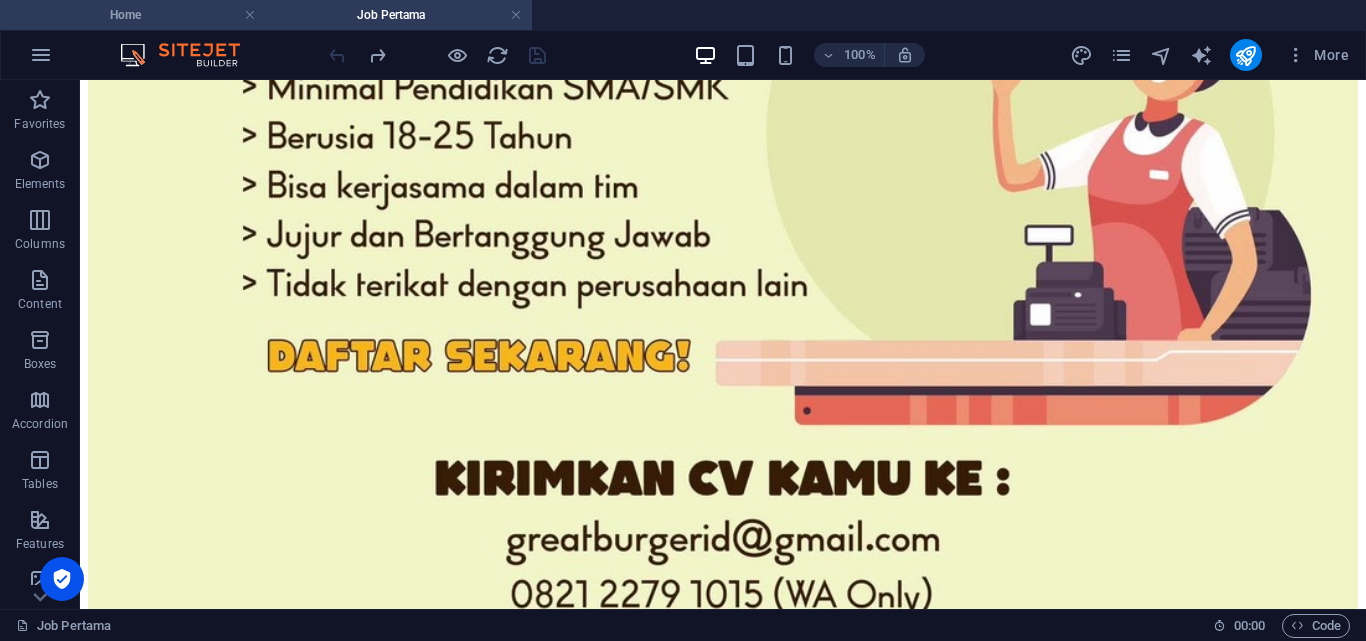 click on "Home" at bounding box center (133, 15) 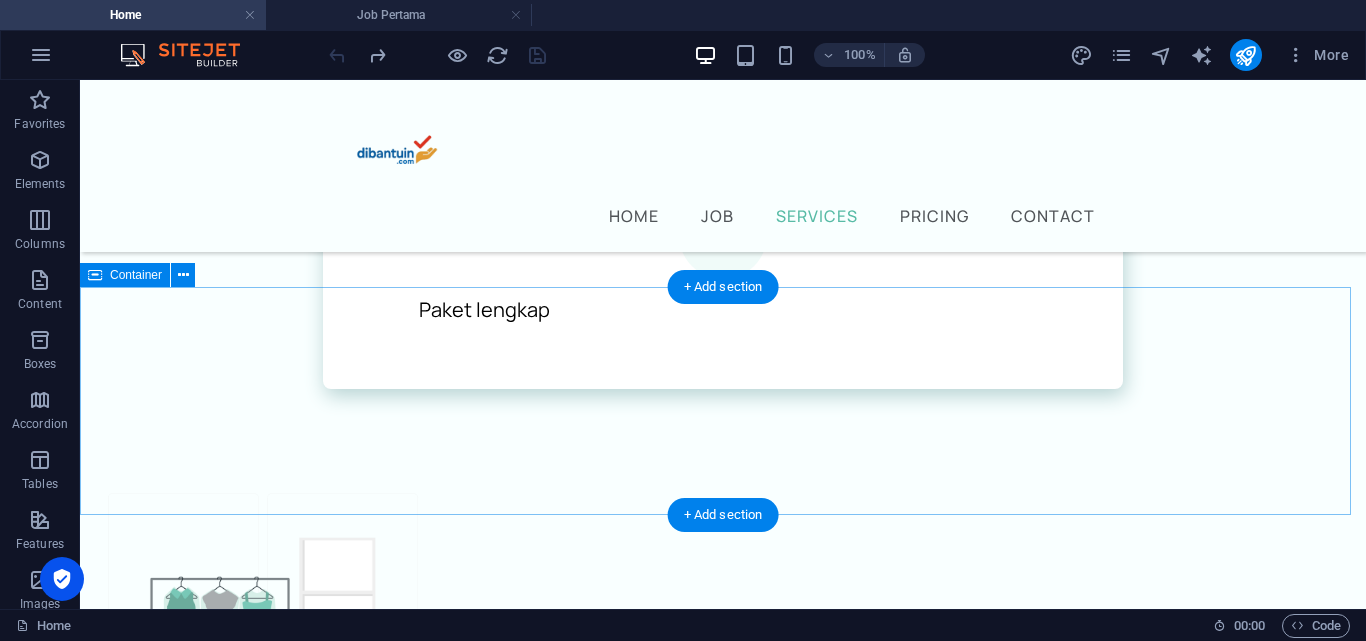 scroll, scrollTop: 2001, scrollLeft: 0, axis: vertical 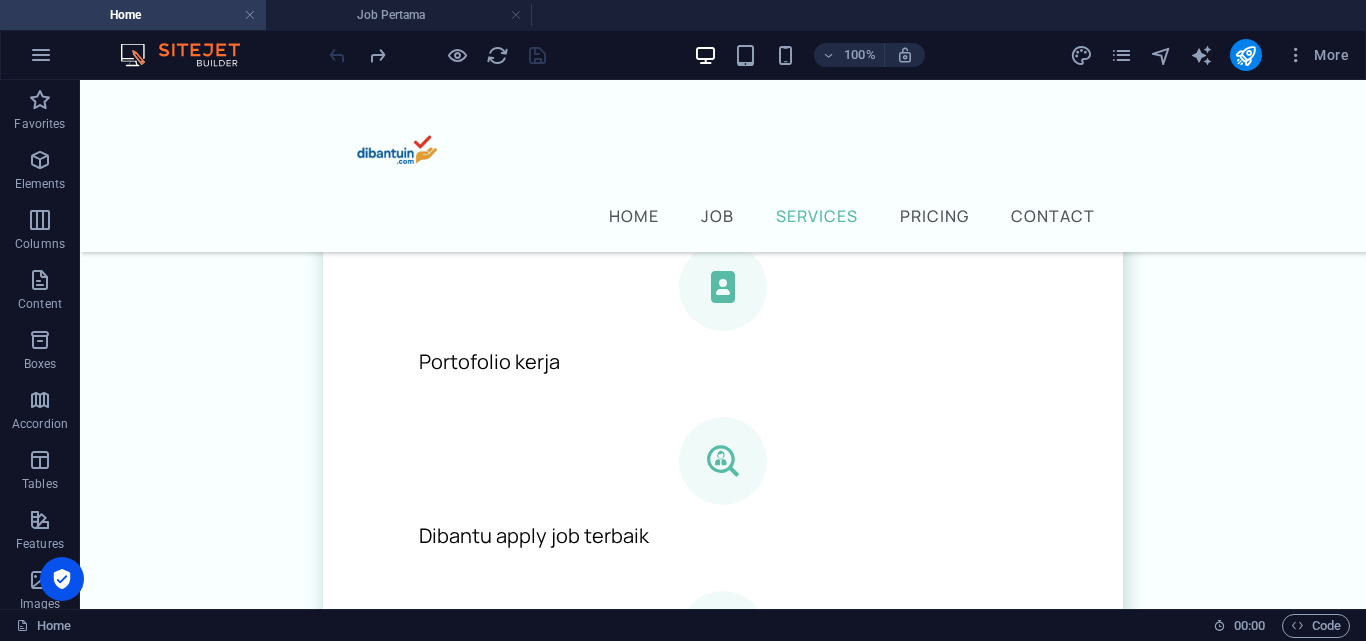 click at bounding box center (437, 55) 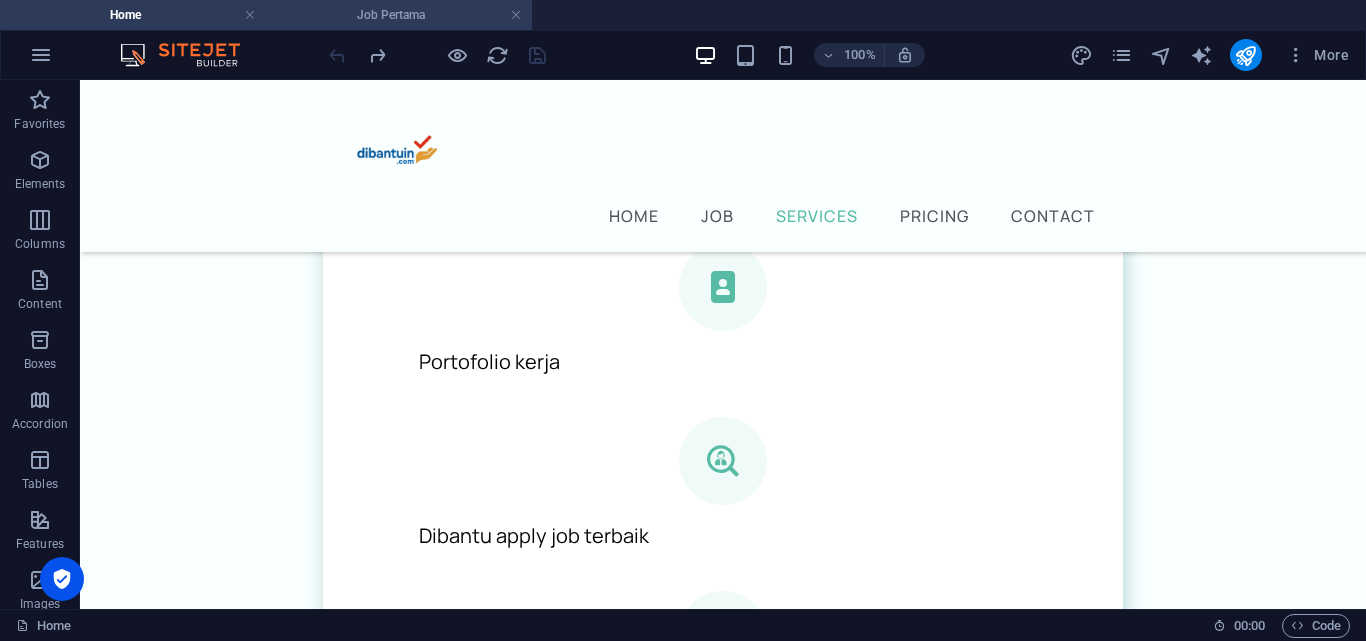 click on "Job Pertama" at bounding box center [399, 15] 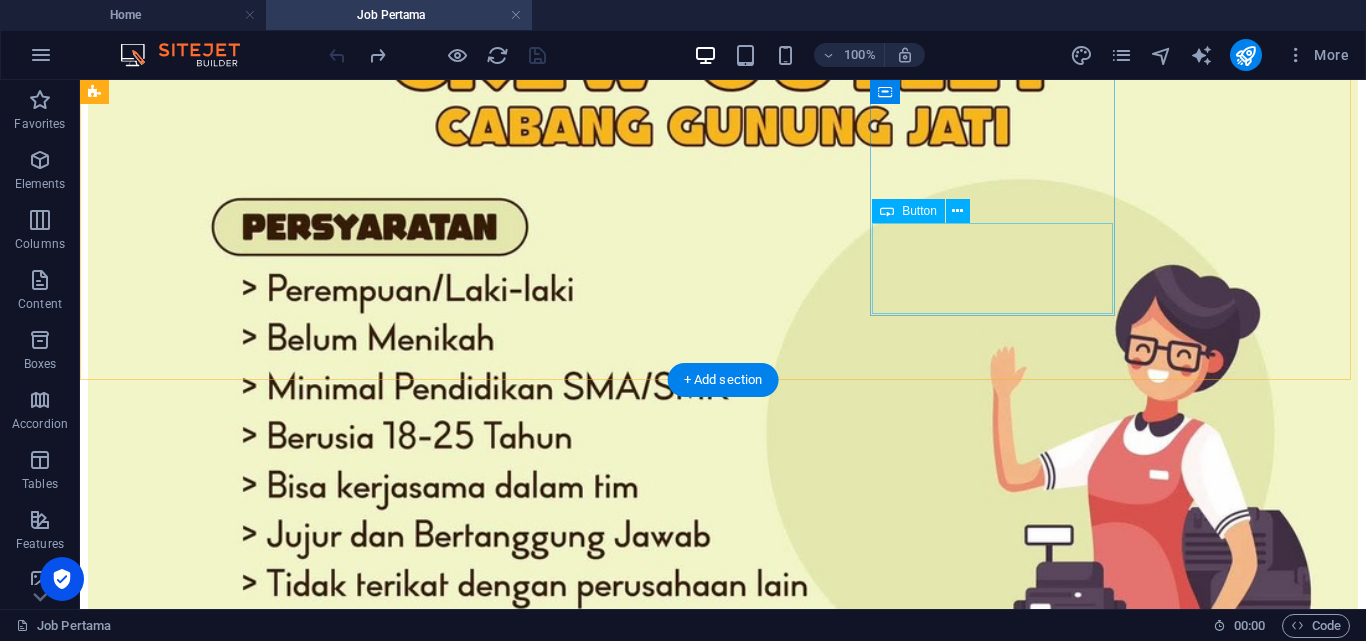 scroll, scrollTop: 1269, scrollLeft: 0, axis: vertical 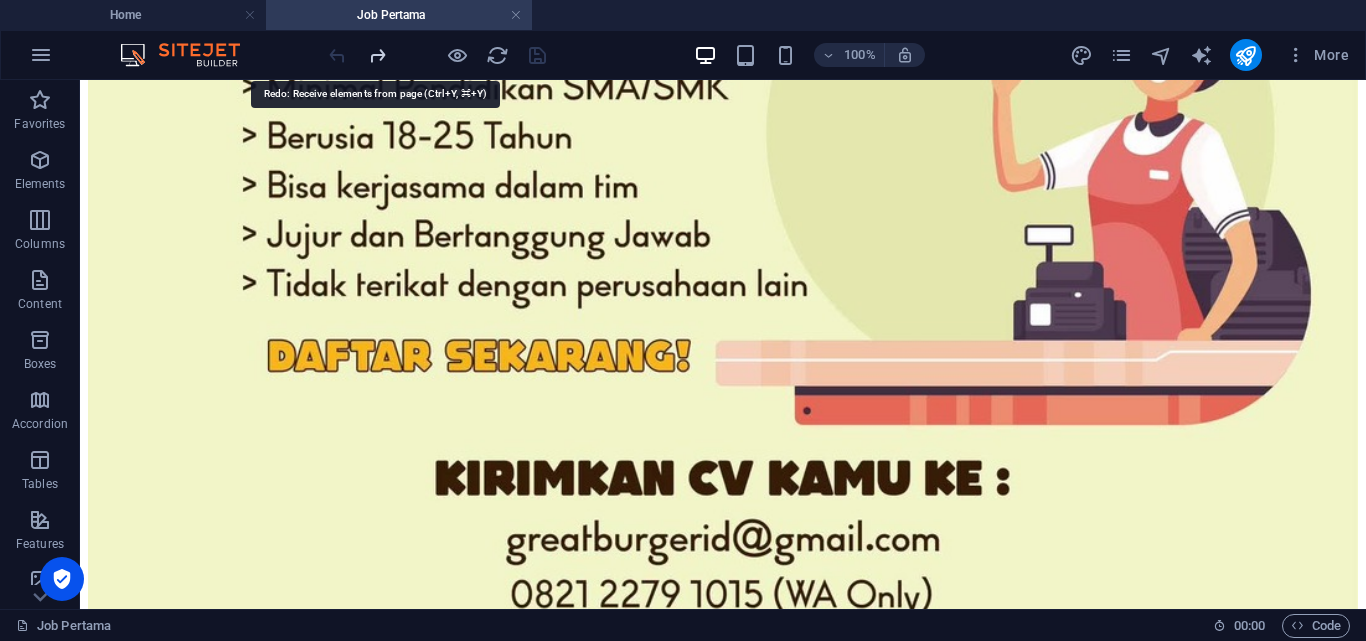 click at bounding box center (377, 55) 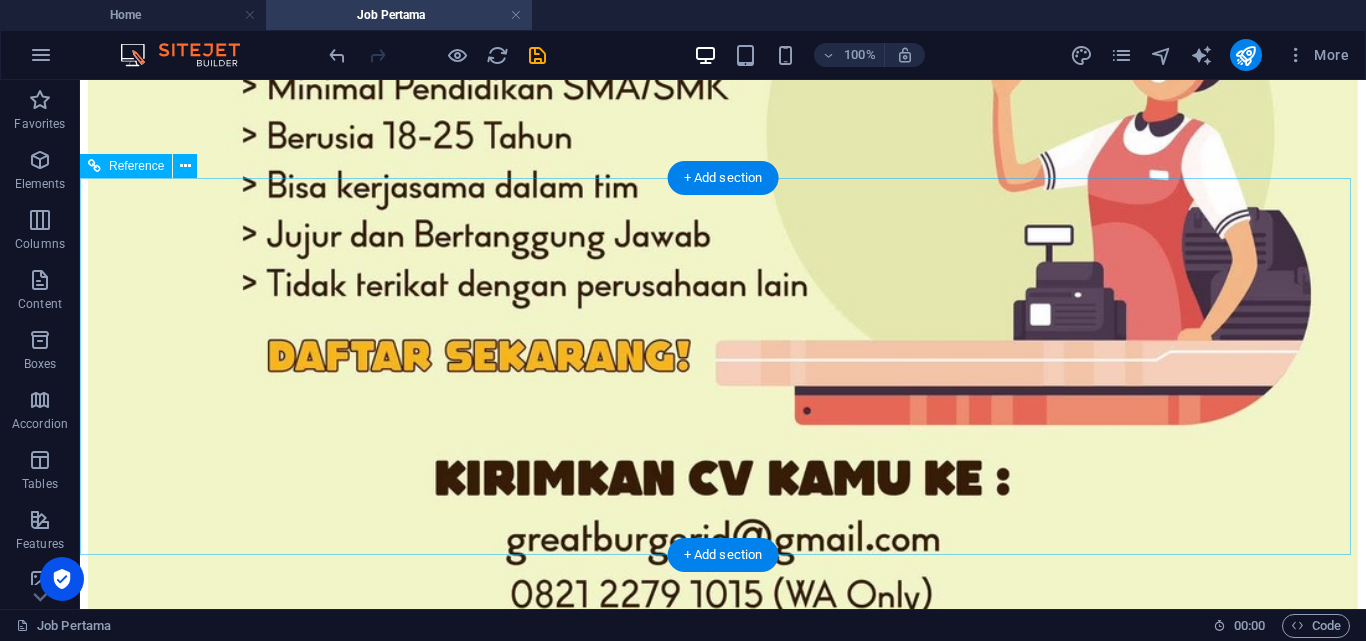 scroll, scrollTop: 1323, scrollLeft: 0, axis: vertical 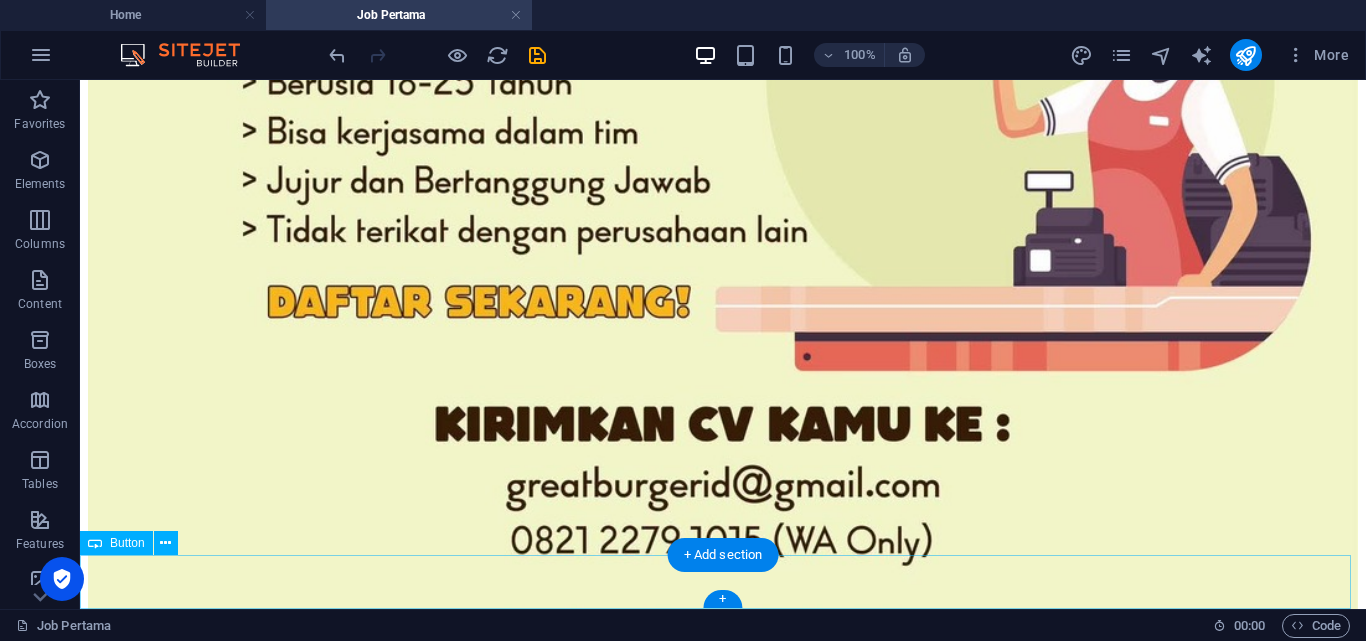 click on "cari job" at bounding box center [723, 11946] 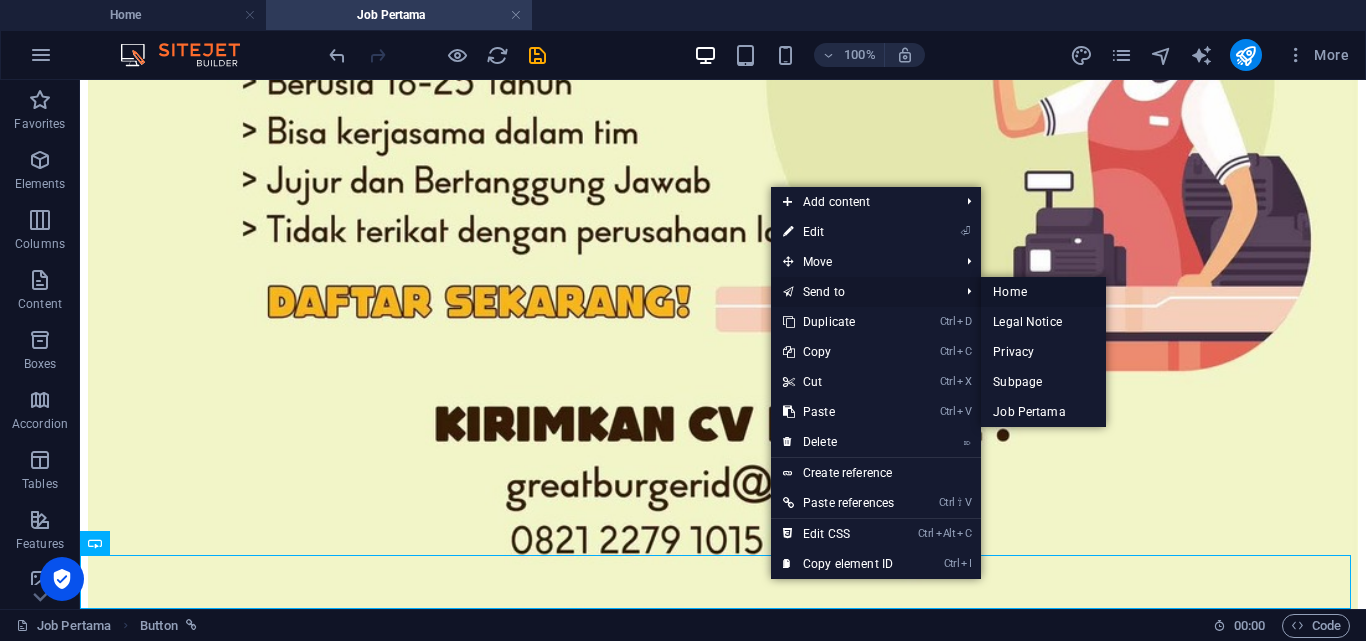 click on "Home" at bounding box center (1043, 292) 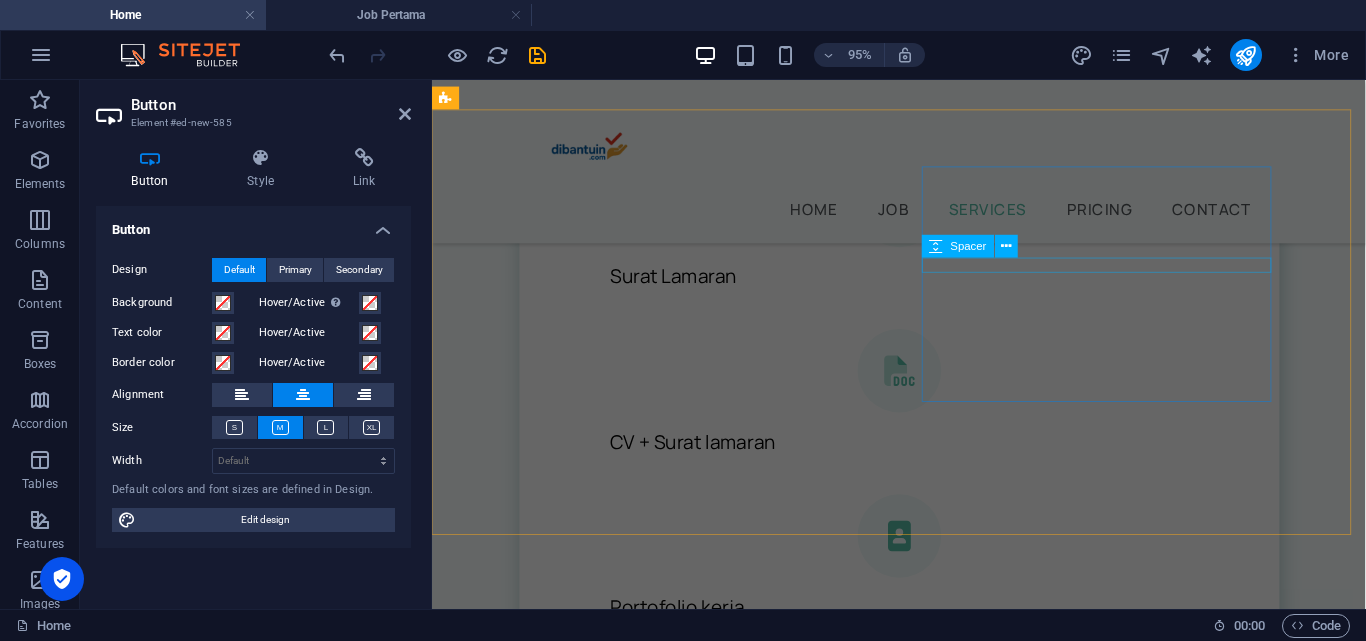scroll, scrollTop: 1900, scrollLeft: 0, axis: vertical 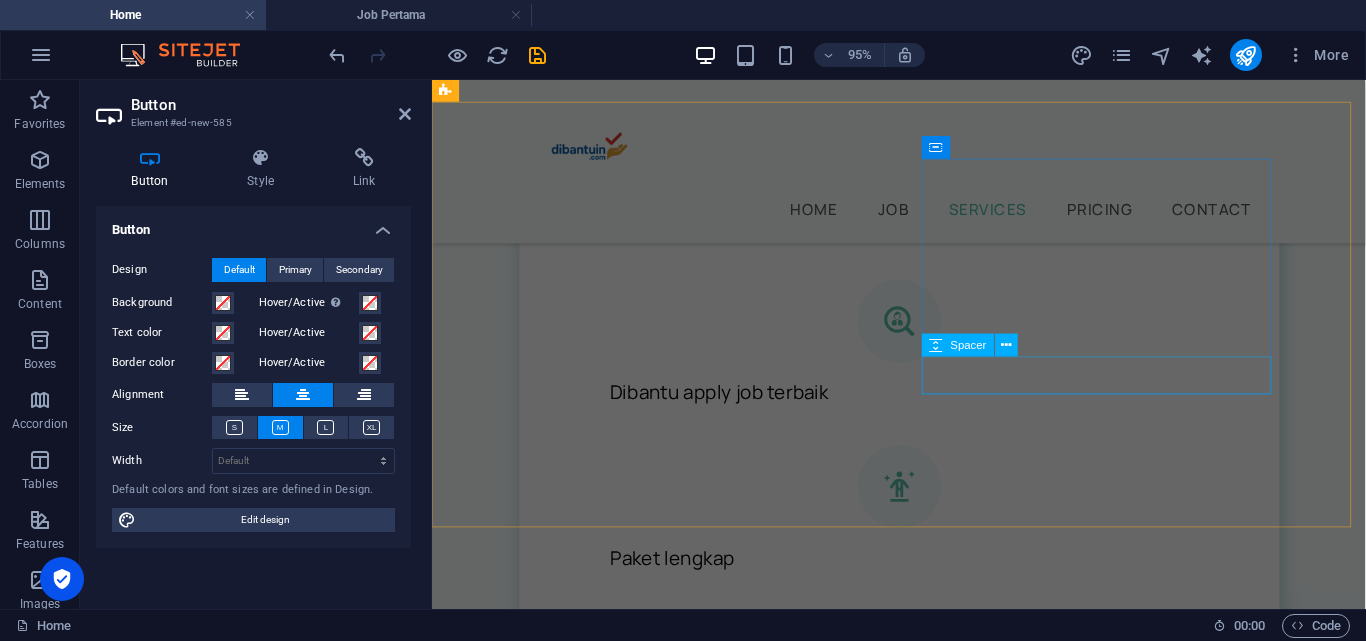 click at bounding box center (616, 1354) 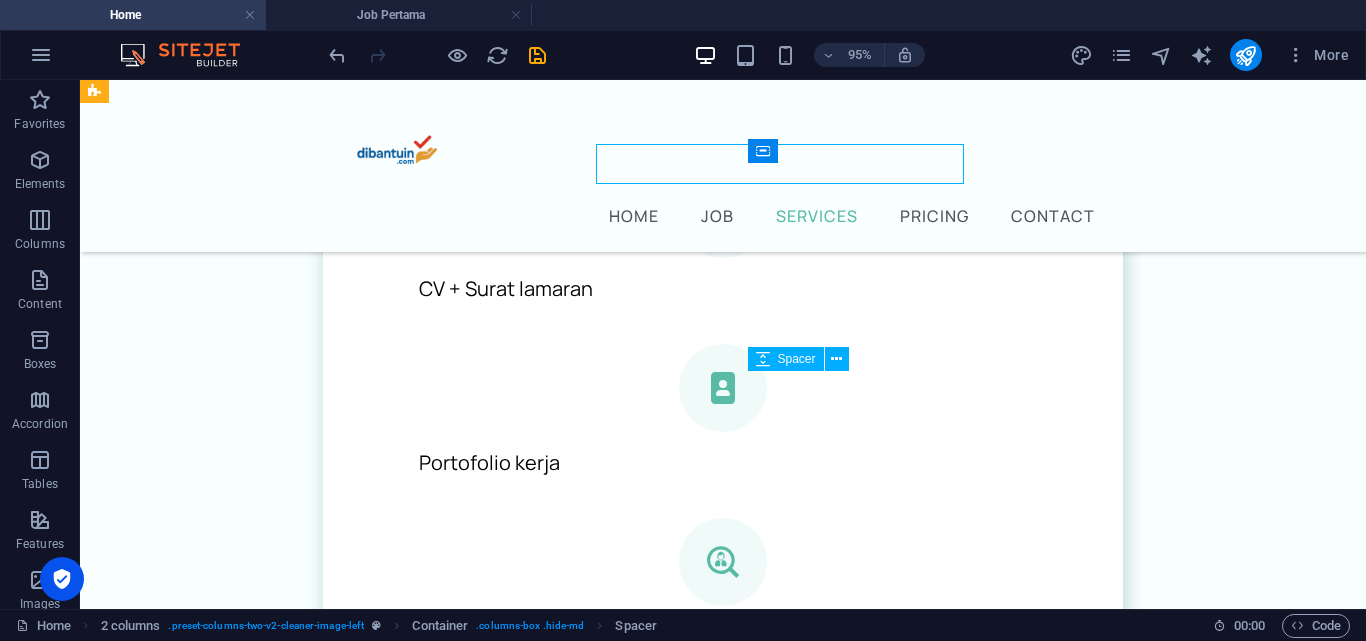 scroll, scrollTop: 2127, scrollLeft: 0, axis: vertical 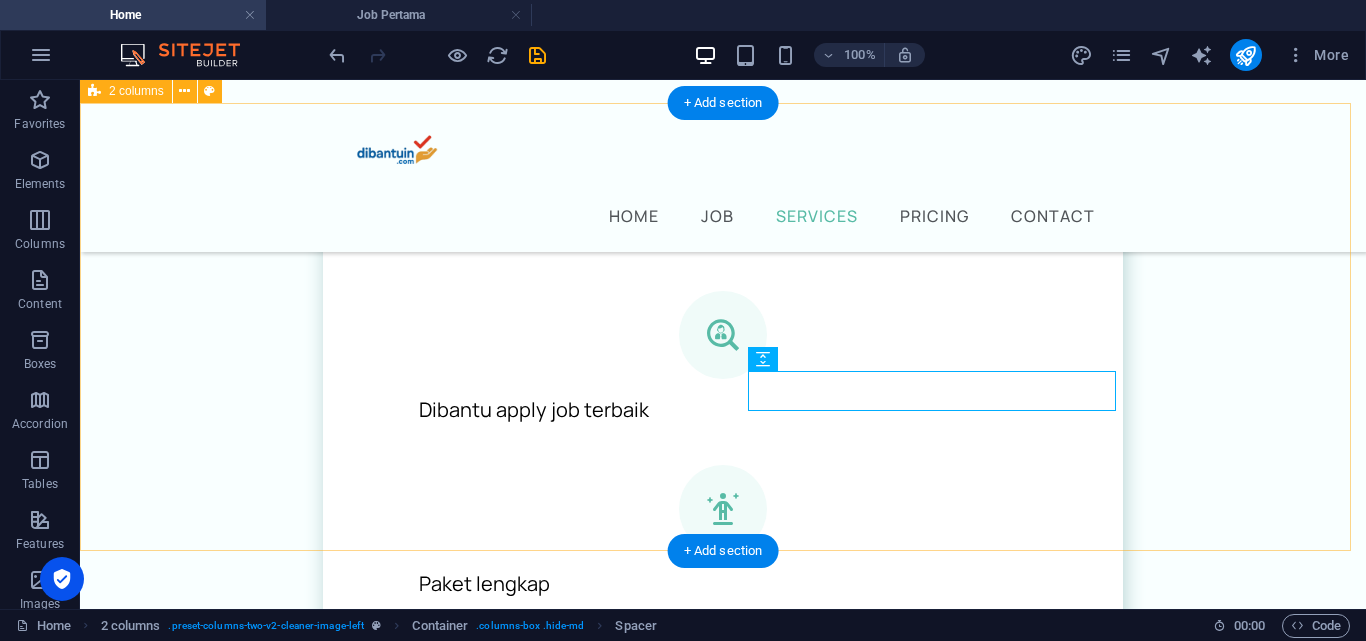 click on "Temukan job pertama anda di sini Bingung mulai dari mana cari kerja tanpa pengalaman? Di  Dibantuin.com , kami bantu kamu mulai karier tanpa ribet. Dari bikin CV yang dilirik HRD, surat lamaran profesional, sampai akses ke info lowongan khusus pemula. Semua bisa kamu temukan di sini.   Saatnya wujudkan kerja pertama yang kamu impikan!" at bounding box center (723, 1075) 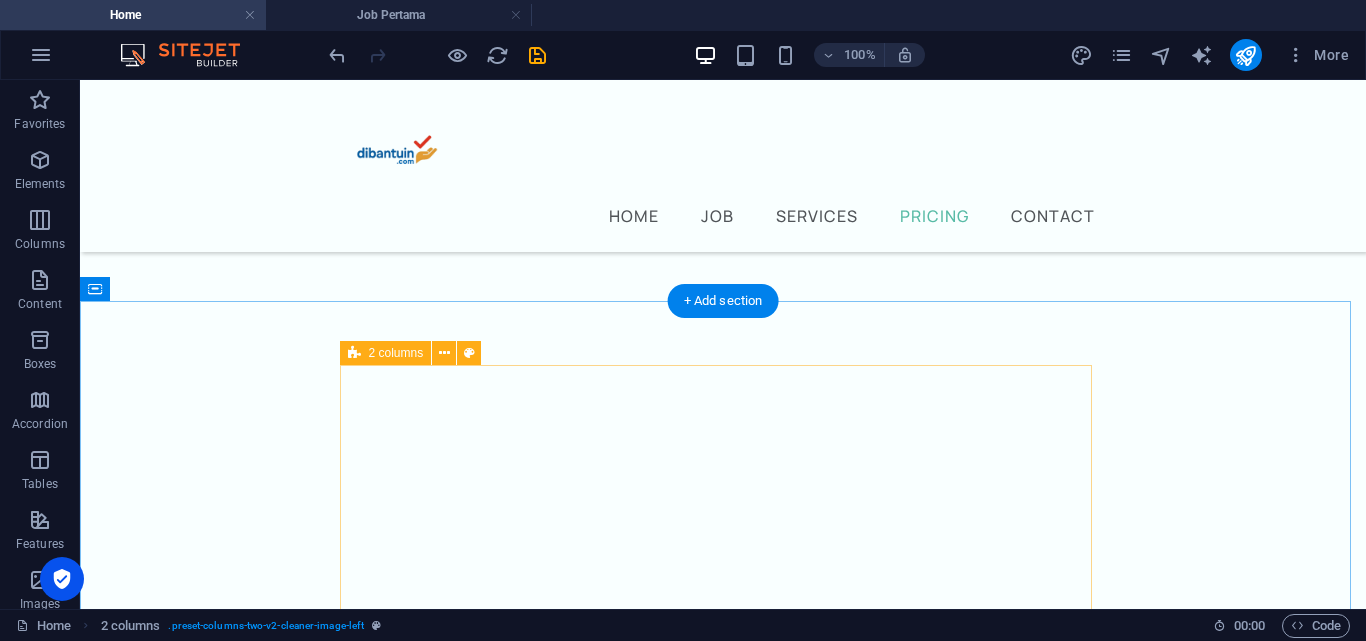 scroll, scrollTop: 6186, scrollLeft: 0, axis: vertical 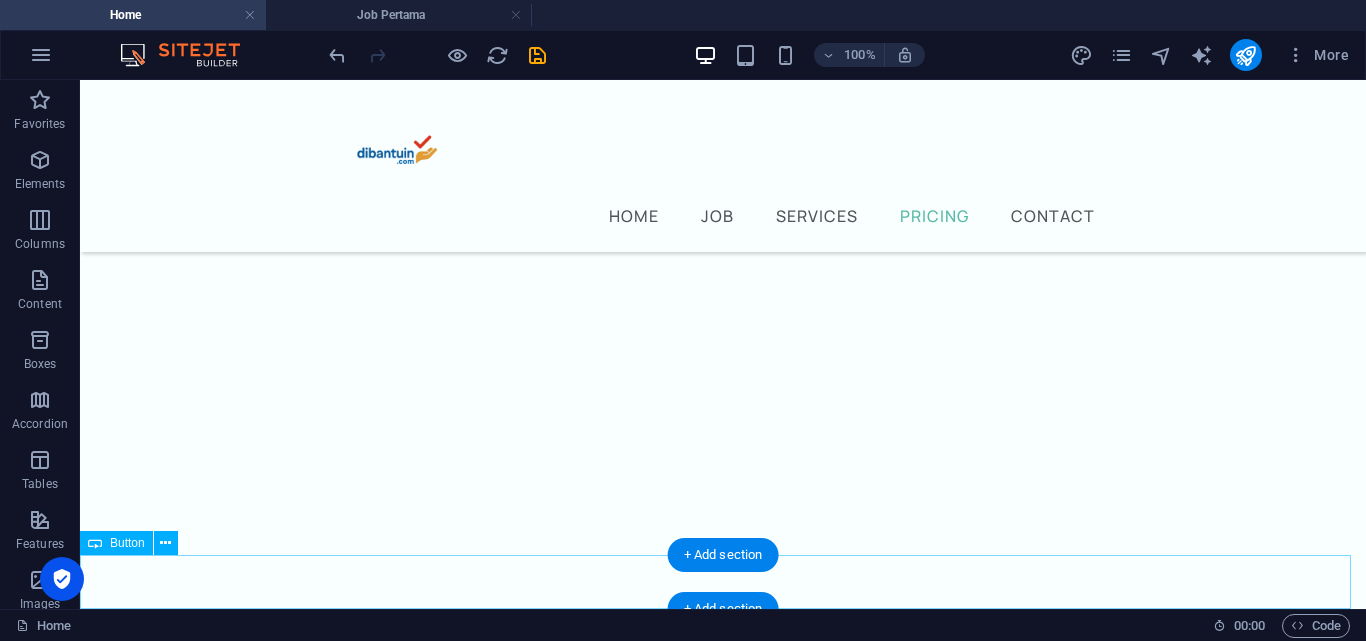 click on "cari job" at bounding box center (723, 25231) 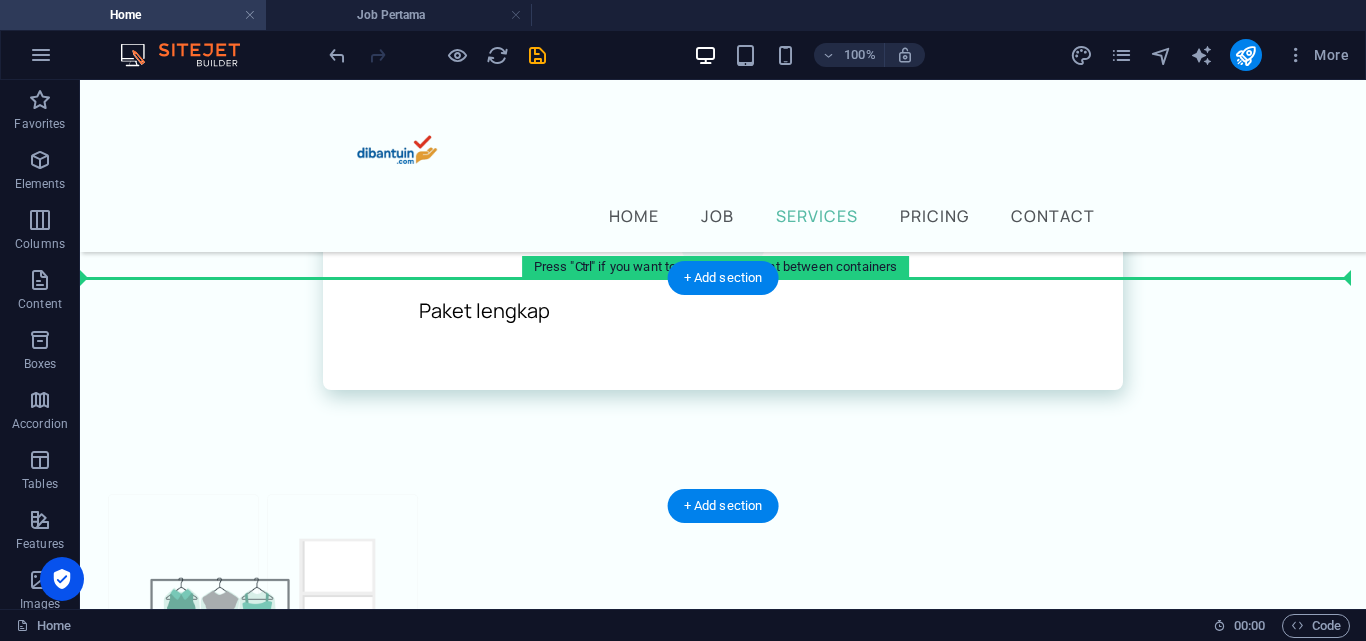 scroll, scrollTop: 2100, scrollLeft: 0, axis: vertical 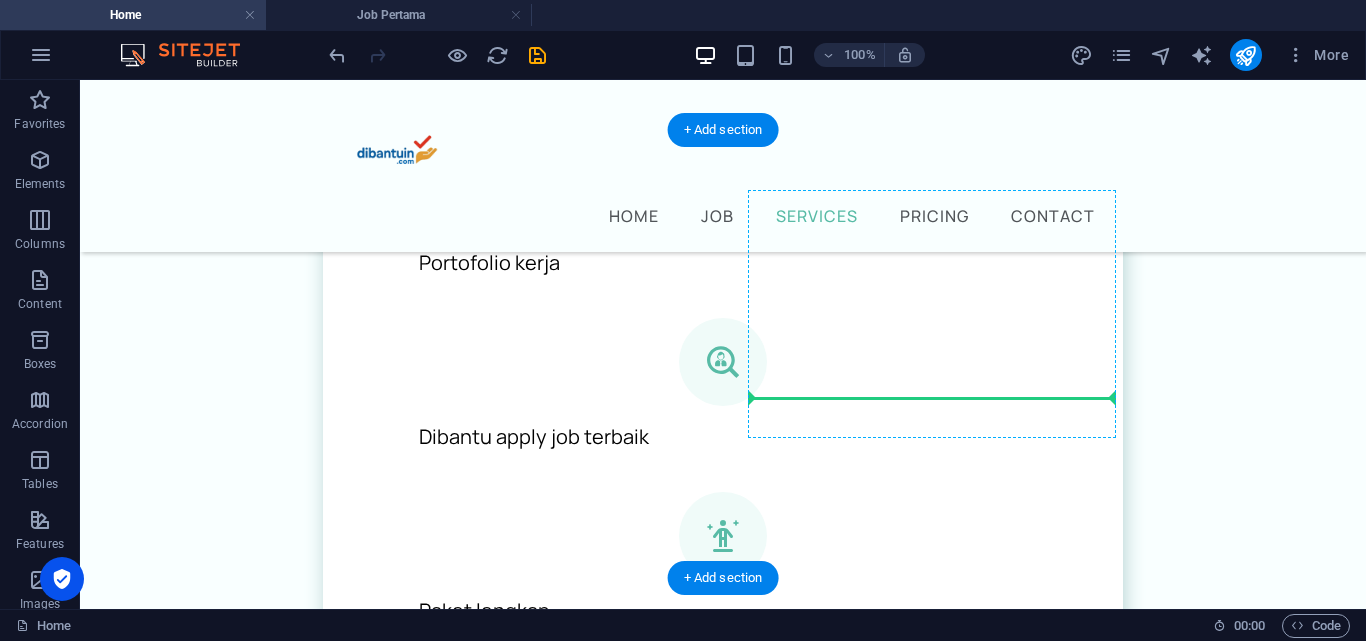 drag, startPoint x: 791, startPoint y: 575, endPoint x: 949, endPoint y: 407, distance: 230.62524 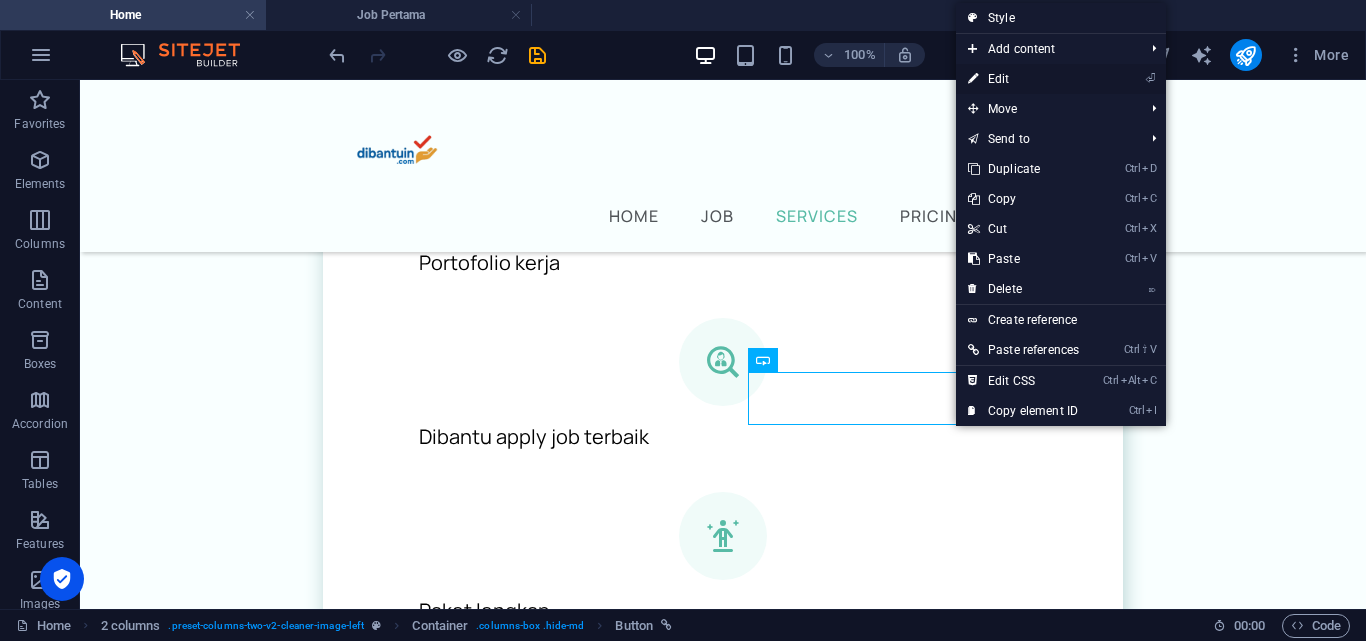 click on "⏎  Edit" at bounding box center [1023, 79] 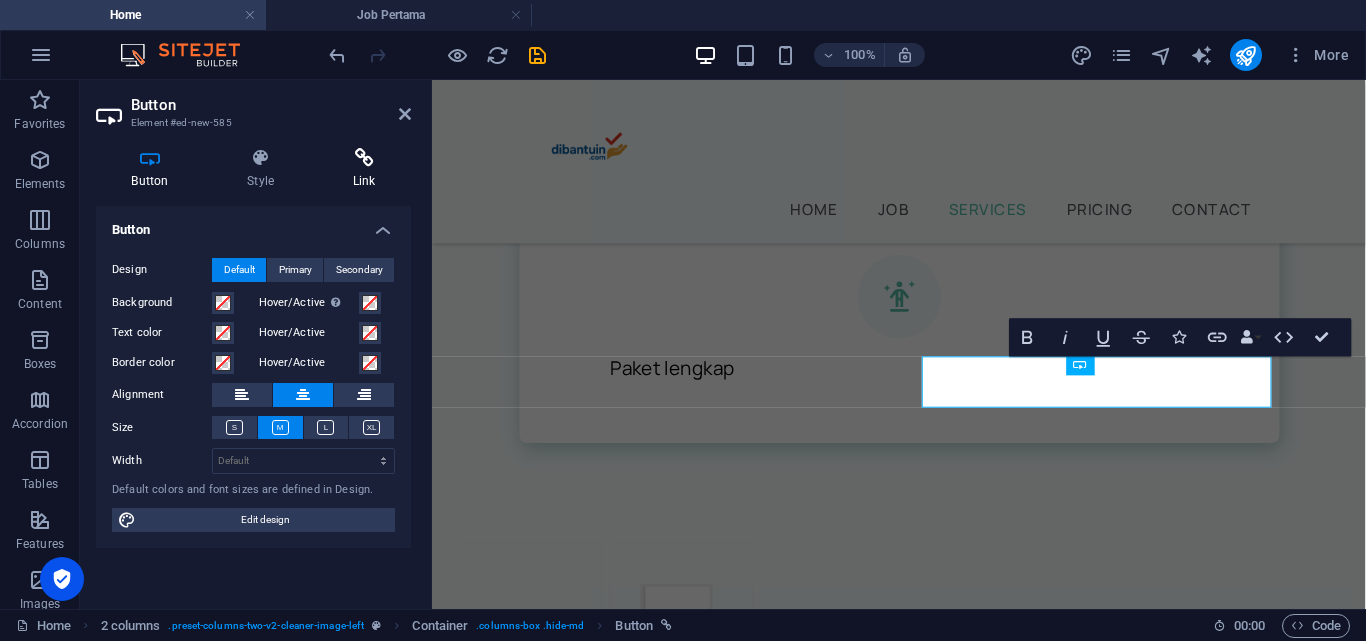 scroll, scrollTop: 1873, scrollLeft: 0, axis: vertical 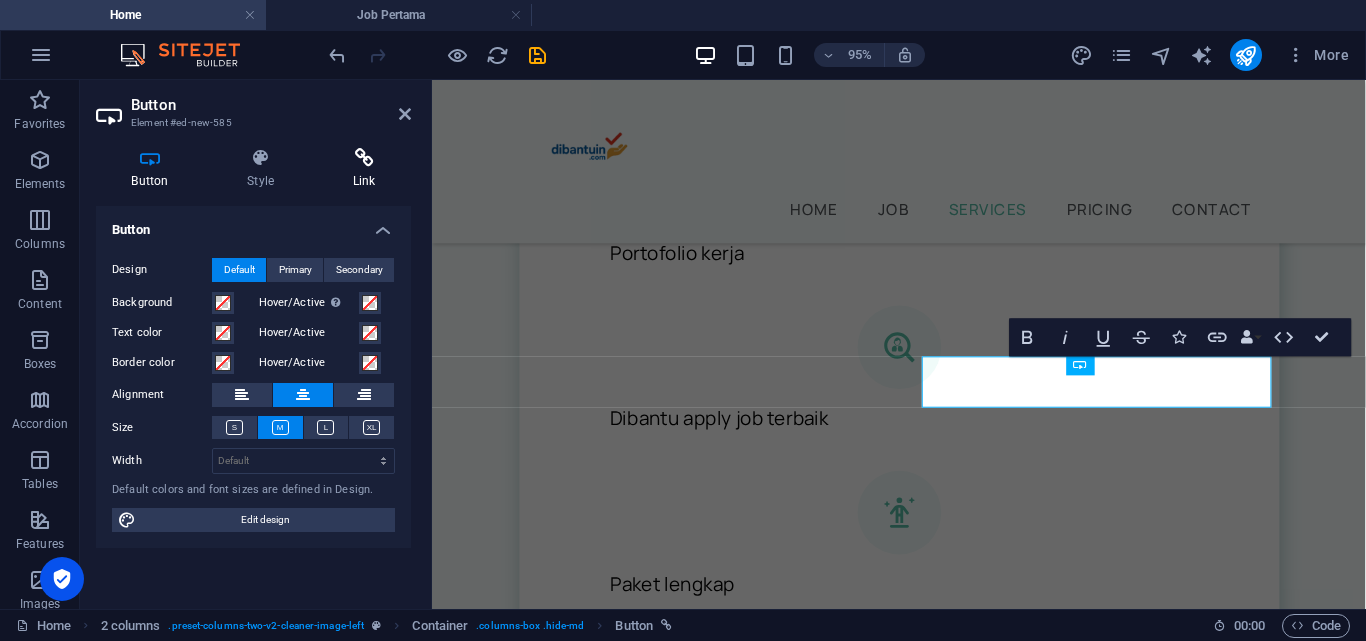 click at bounding box center (364, 158) 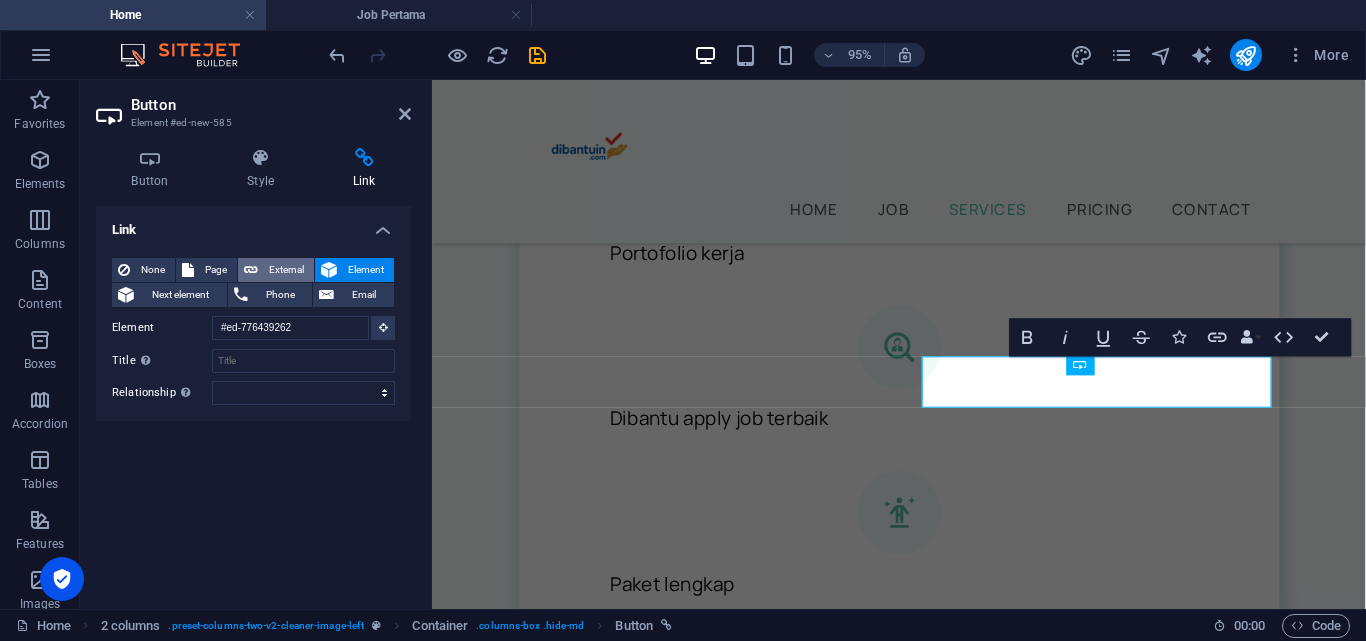 click on "External" at bounding box center (286, 270) 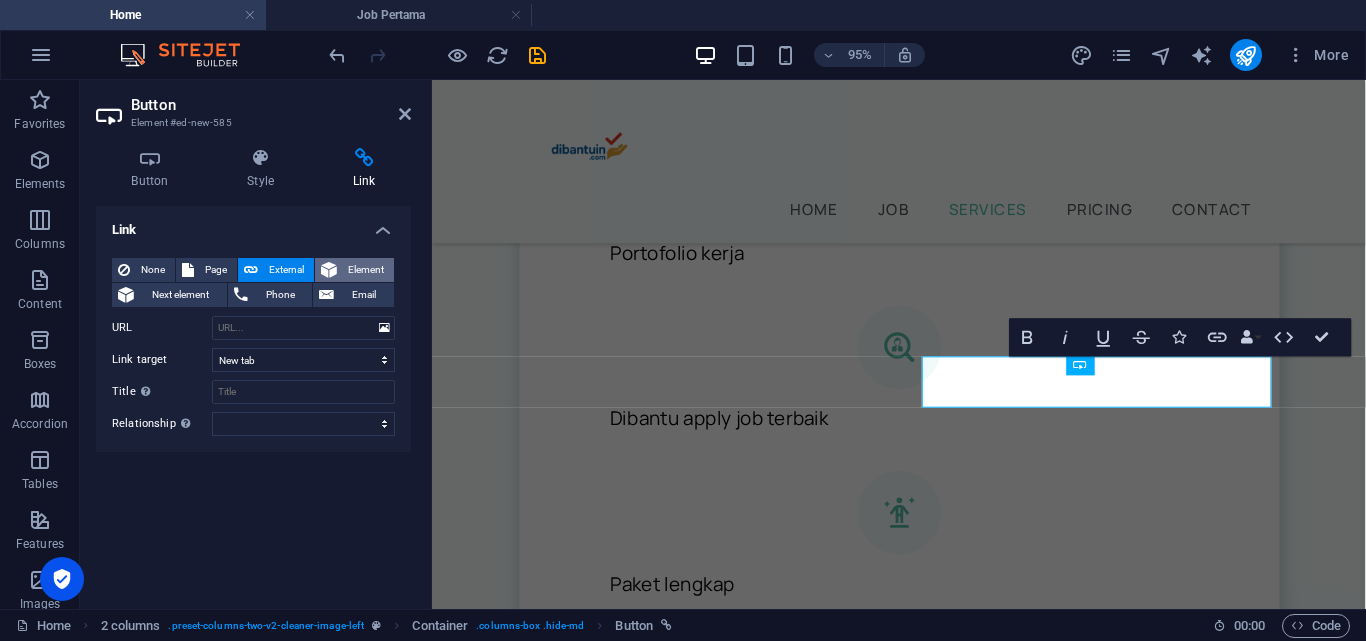 click at bounding box center [329, 270] 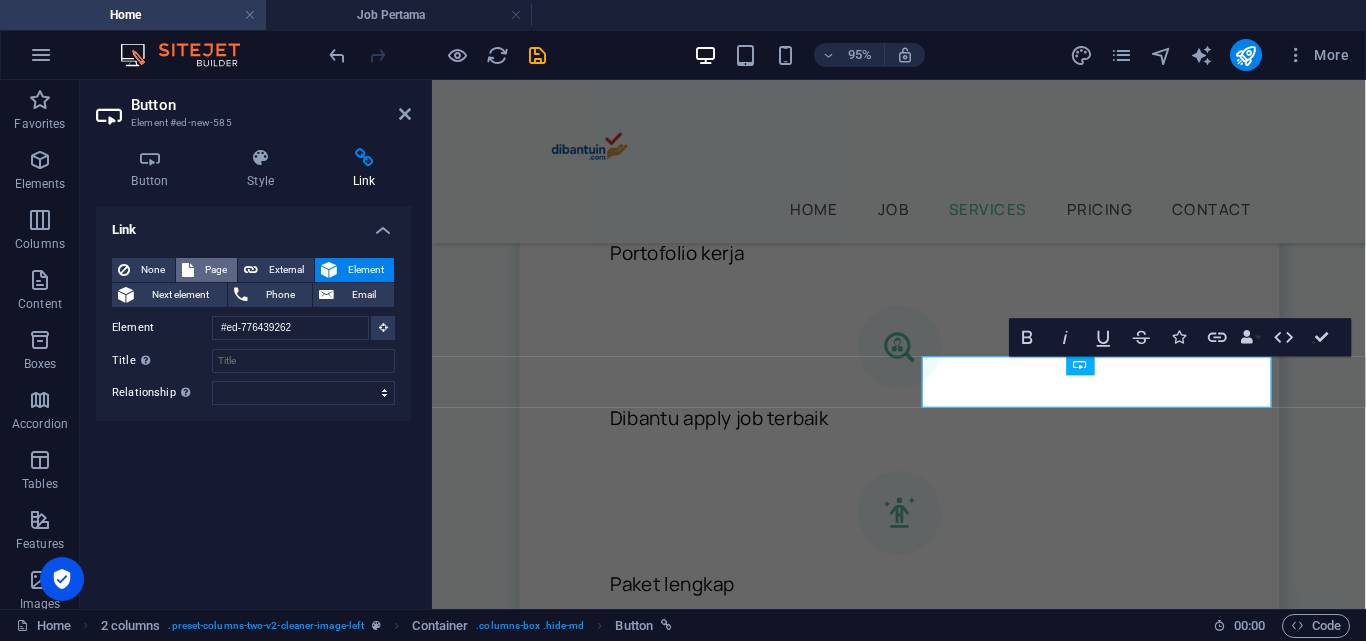 click at bounding box center [188, 270] 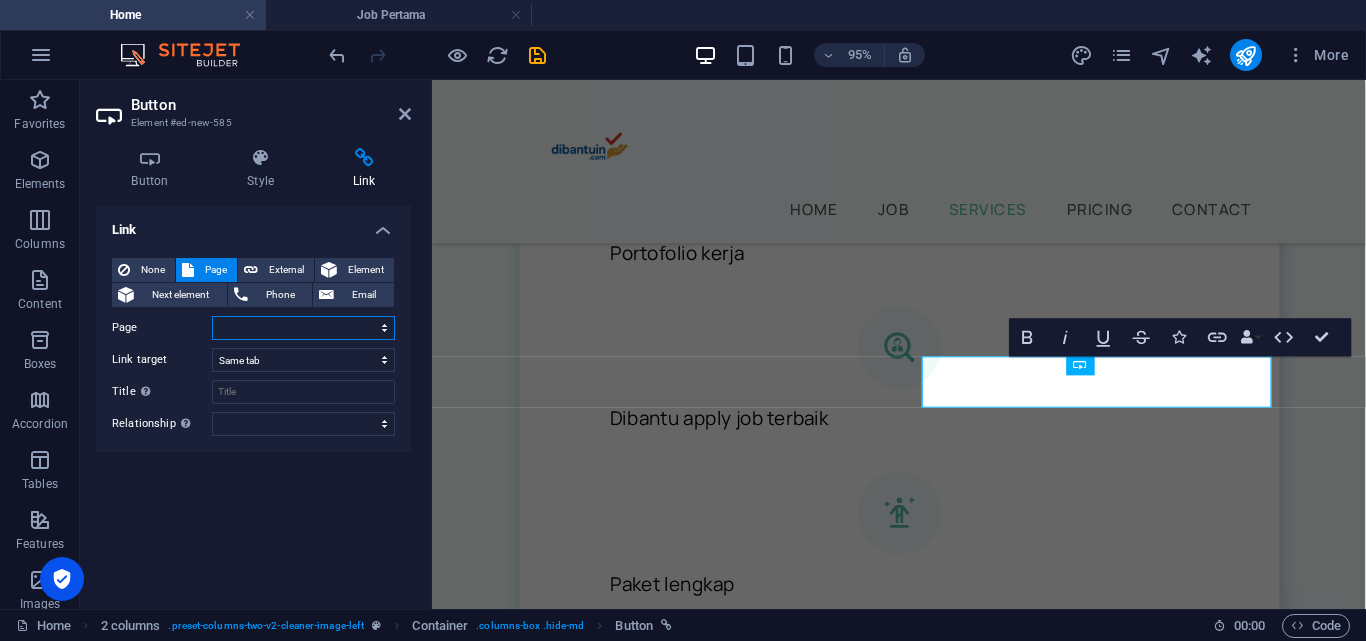 click on "Home Legal Notice Privacy Subpage Job Pertama" at bounding box center [303, 328] 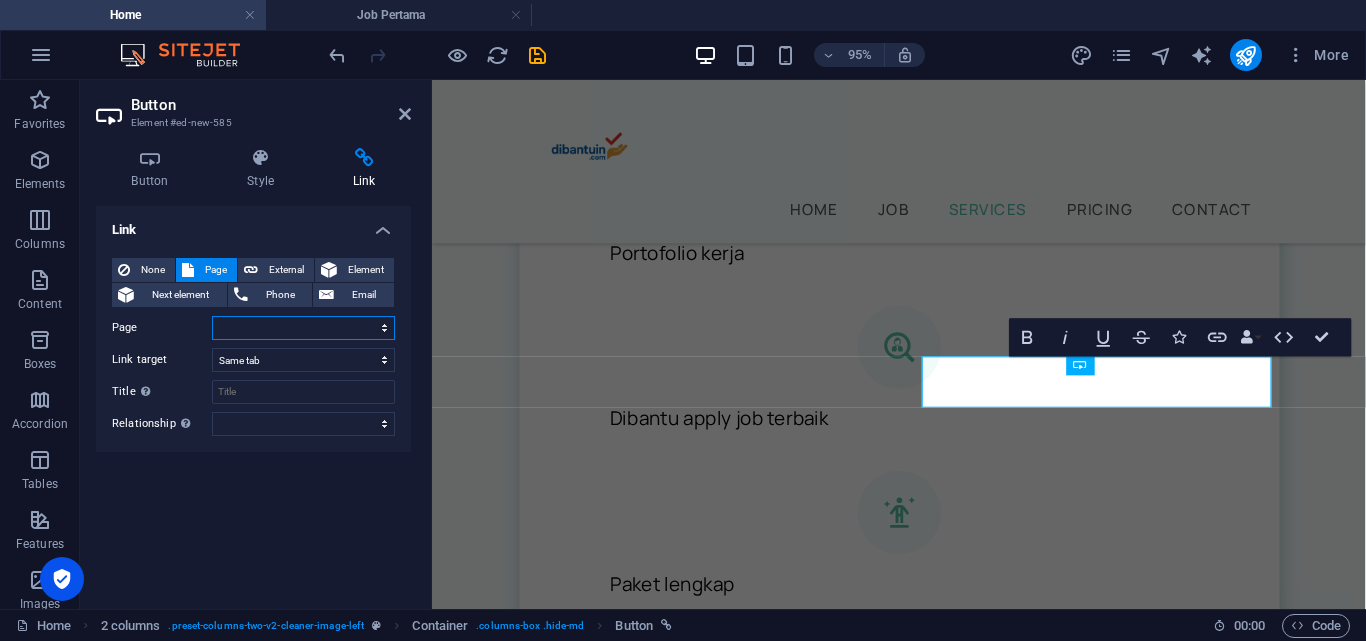 select on "4" 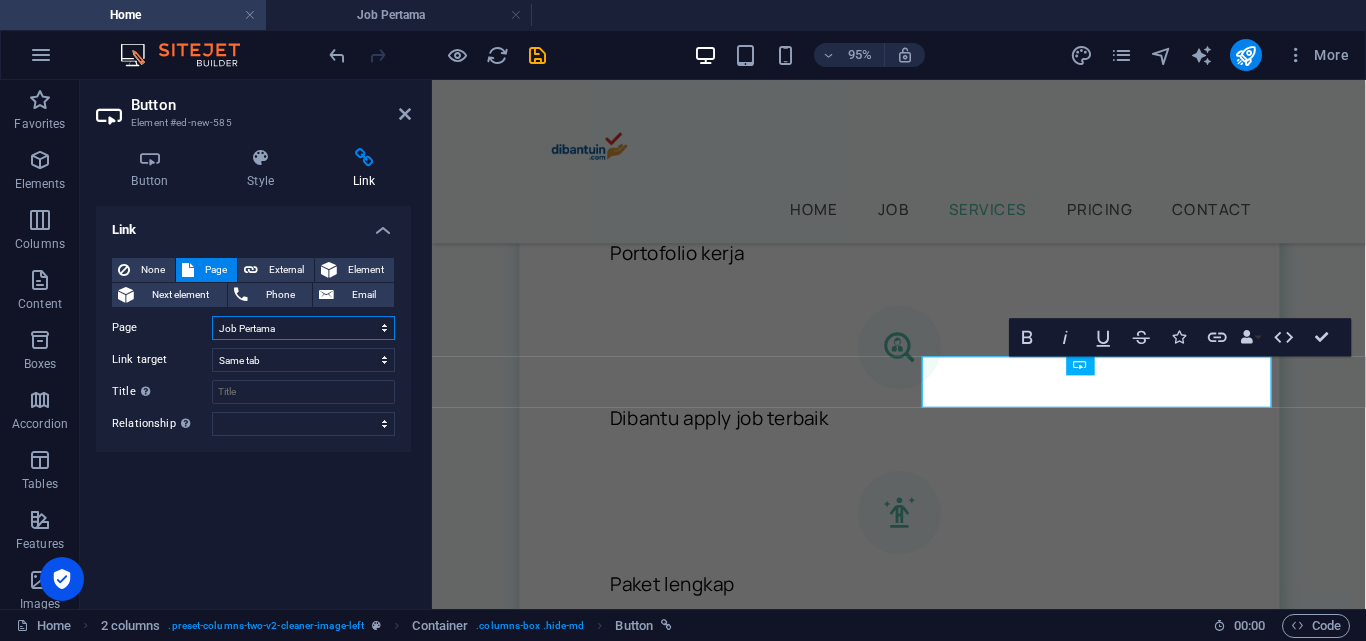 click on "Home Legal Notice Privacy Subpage Job Pertama" at bounding box center [303, 328] 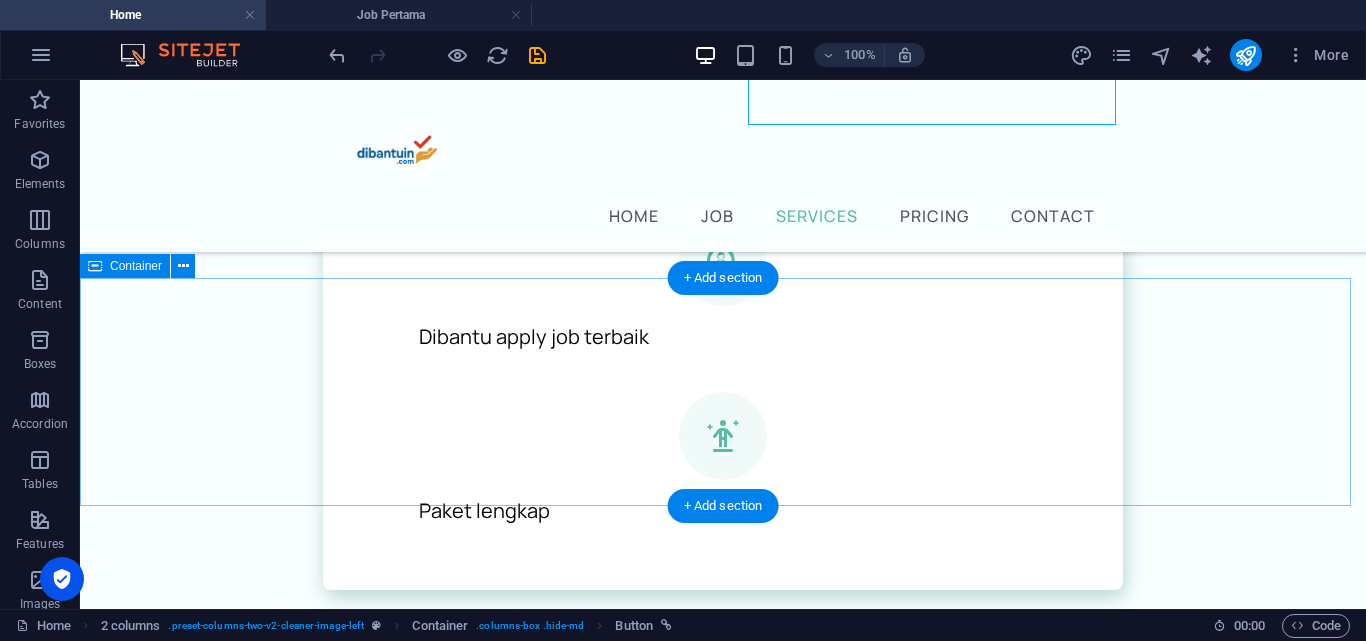 scroll, scrollTop: 2400, scrollLeft: 0, axis: vertical 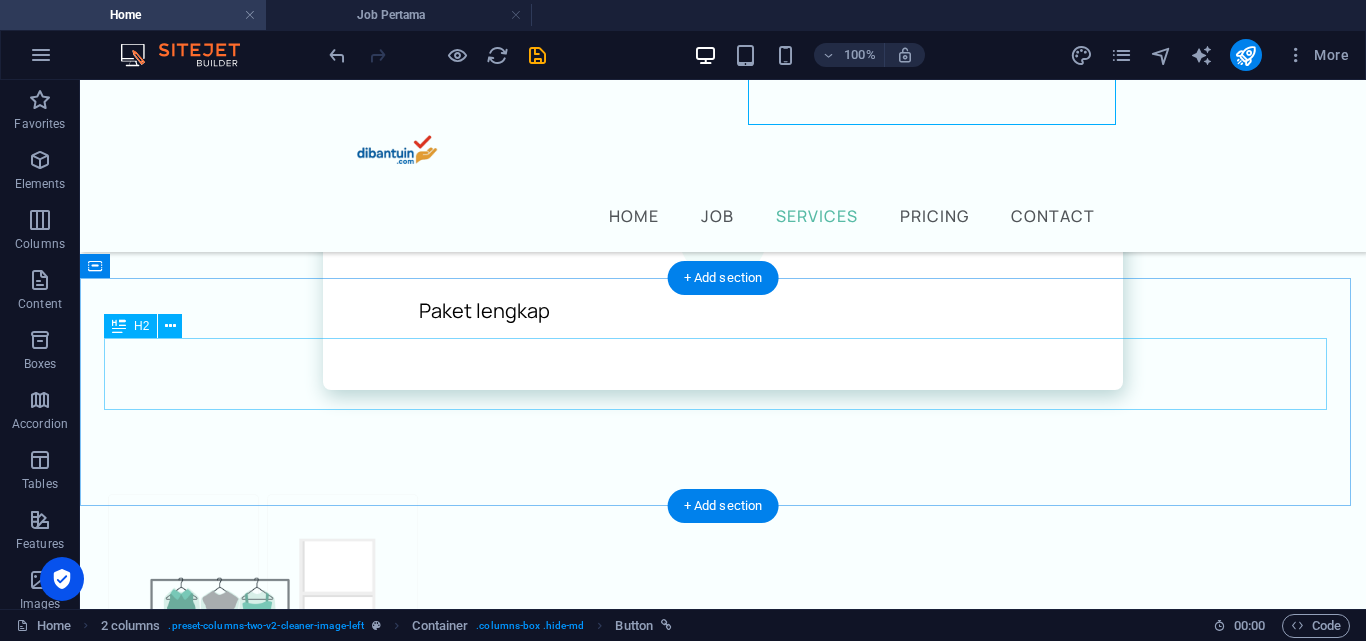 click on "What our customers are saying" at bounding box center (723, 1299) 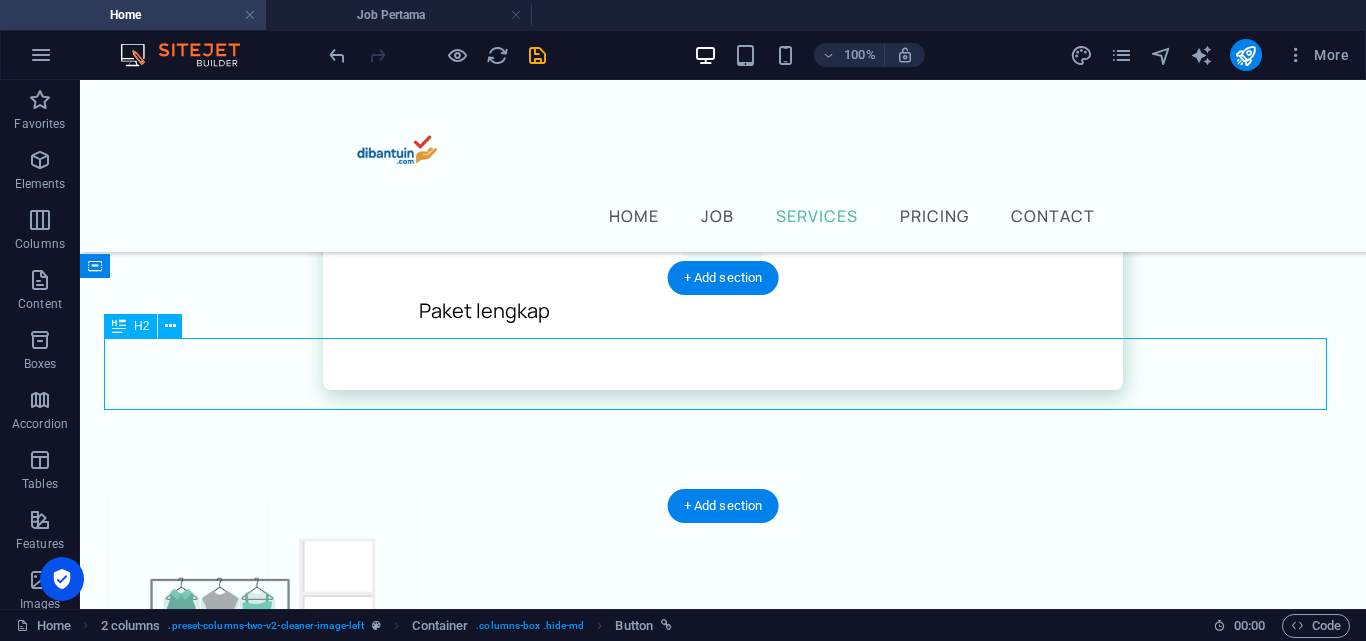 click on "What our customers are saying" at bounding box center [723, 1299] 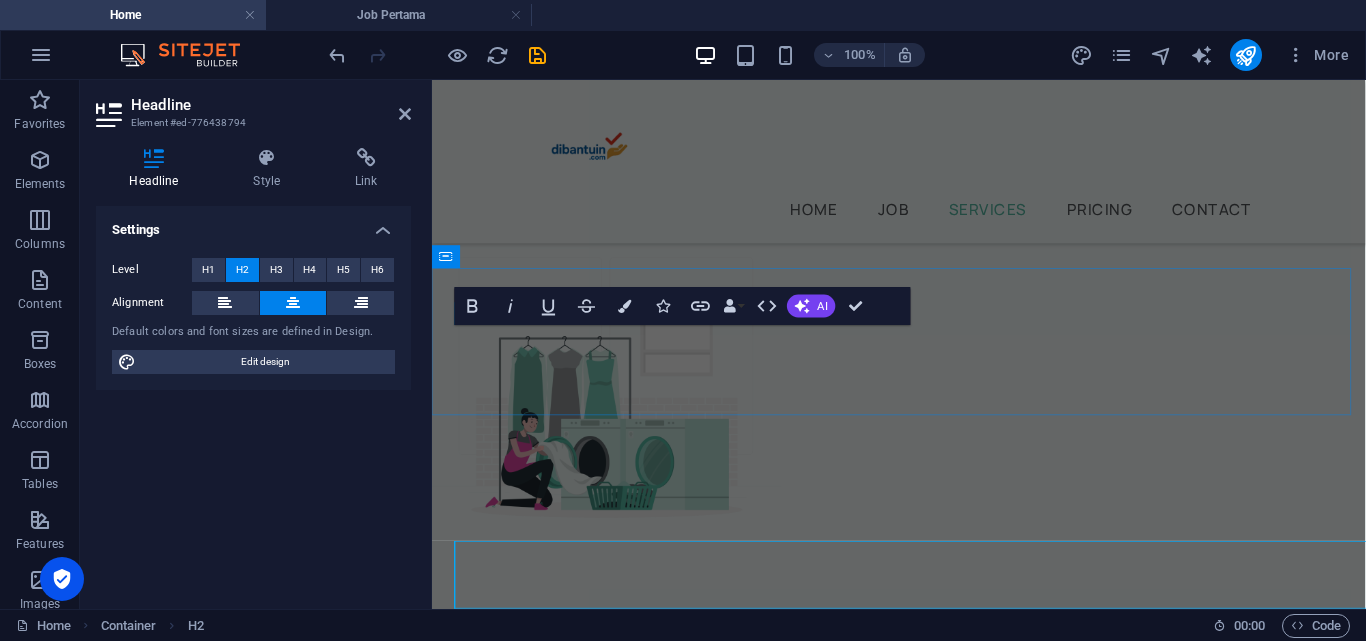 scroll, scrollTop: 2173, scrollLeft: 0, axis: vertical 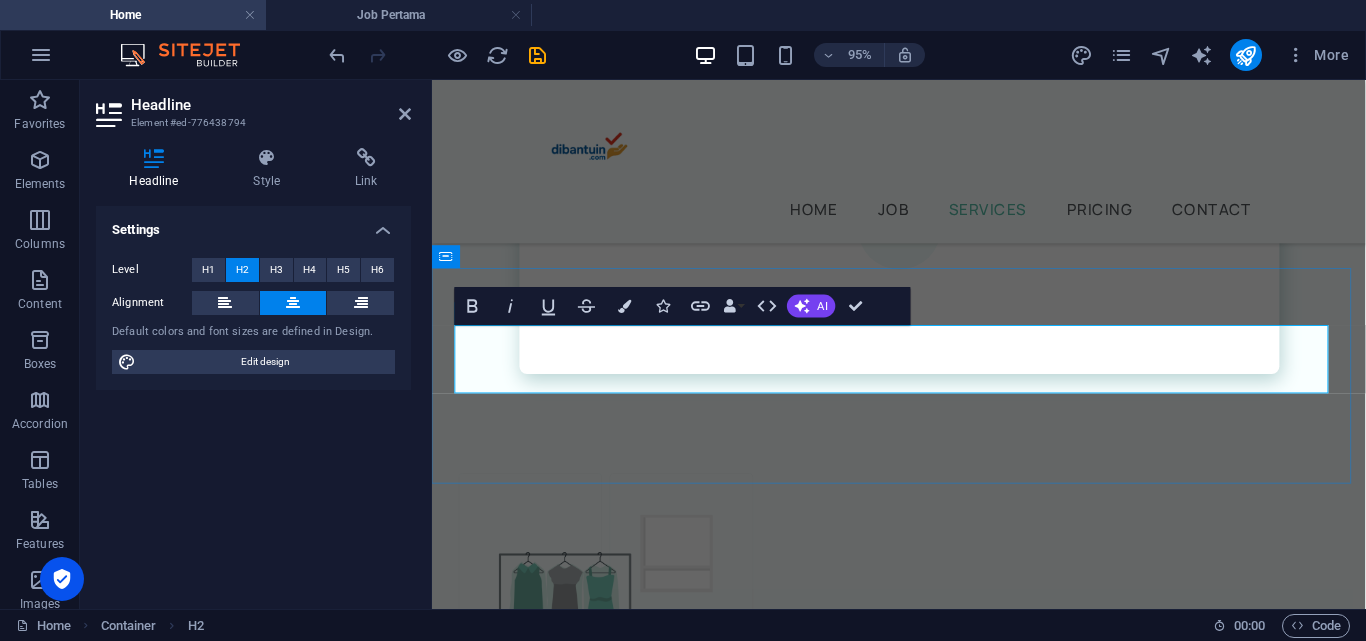 type 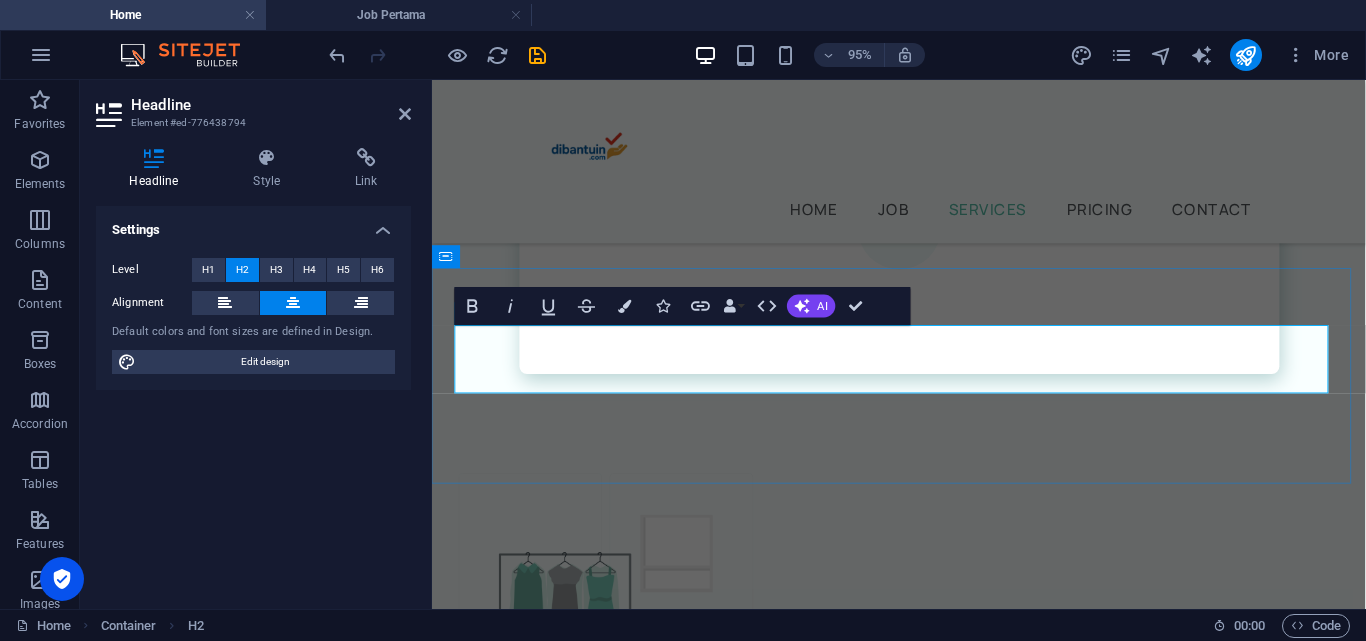 click on "Apa yang customer kami katakan" at bounding box center [923, 1299] 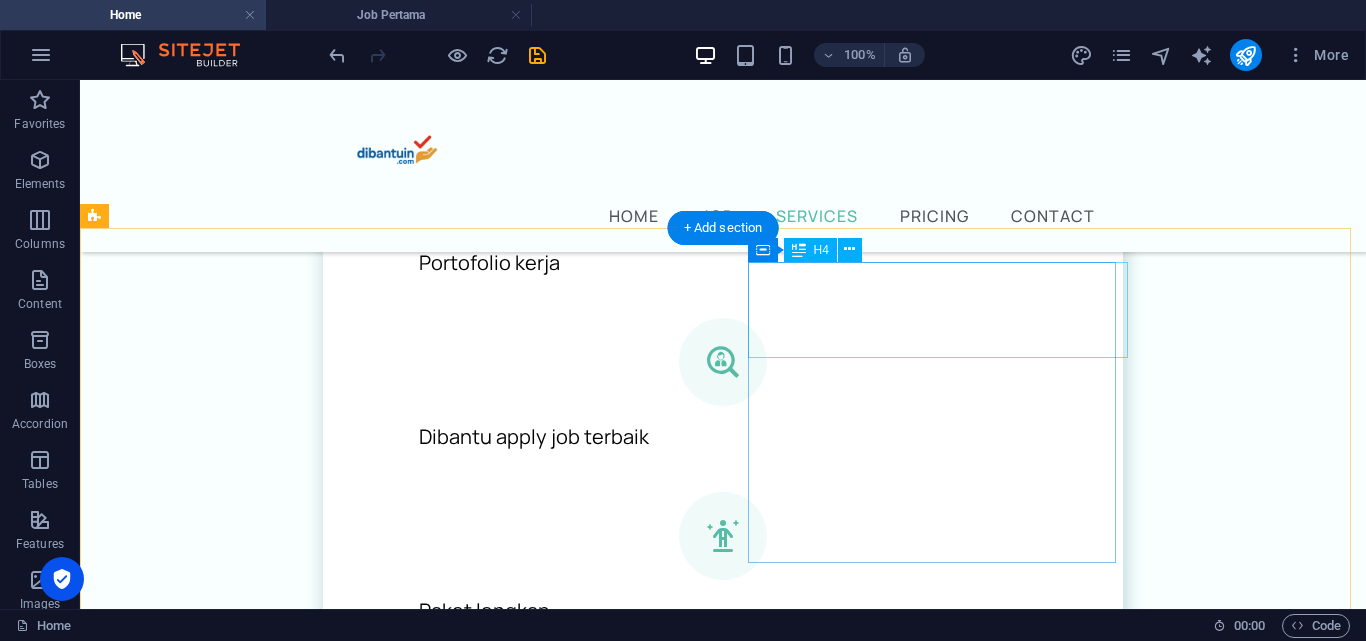 scroll, scrollTop: 1900, scrollLeft: 0, axis: vertical 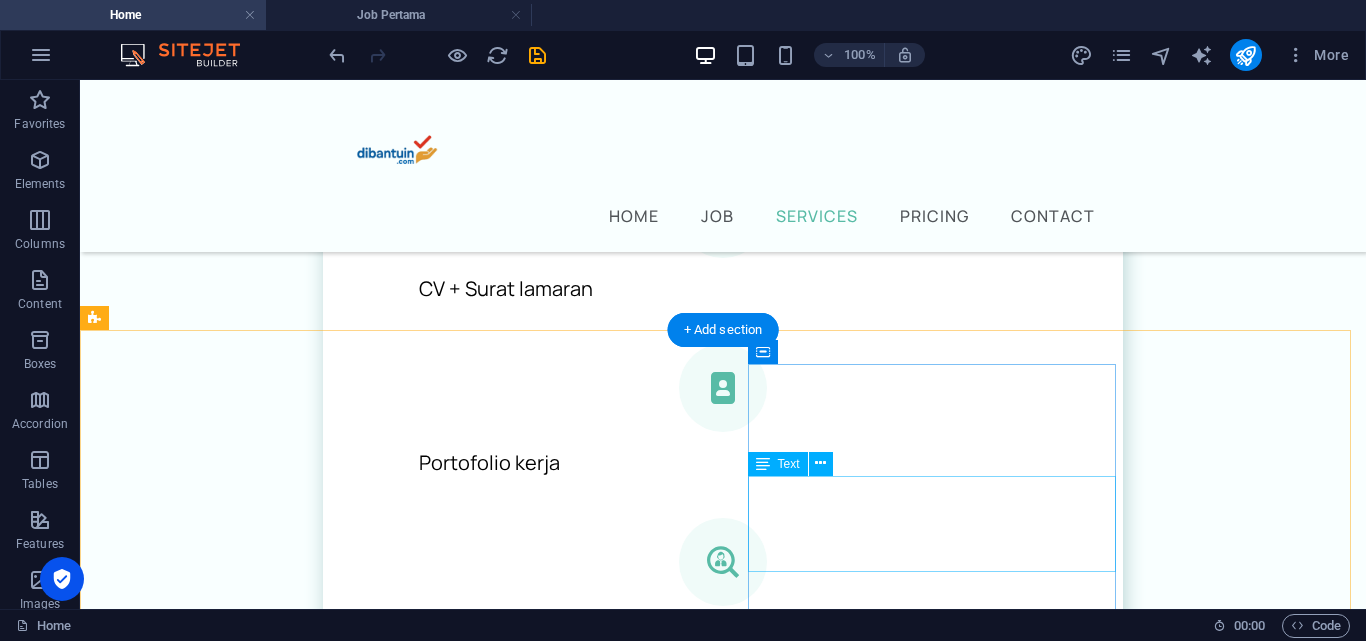 click on "Bingung mulai dari mana cari kerja tanpa pengalaman? Di  [DOMAIN_NAME] , kami bantu kamu mulai karier tanpa ribet. Dari bikin CV yang dilirik HRD, surat lamaran profesional, sampai akses ke info lowongan khusus pemula. Semua bisa kamu temukan di sini.   Saatnya wujudkan kerja pertama yang kamu impikan!" at bounding box center (264, 1514) 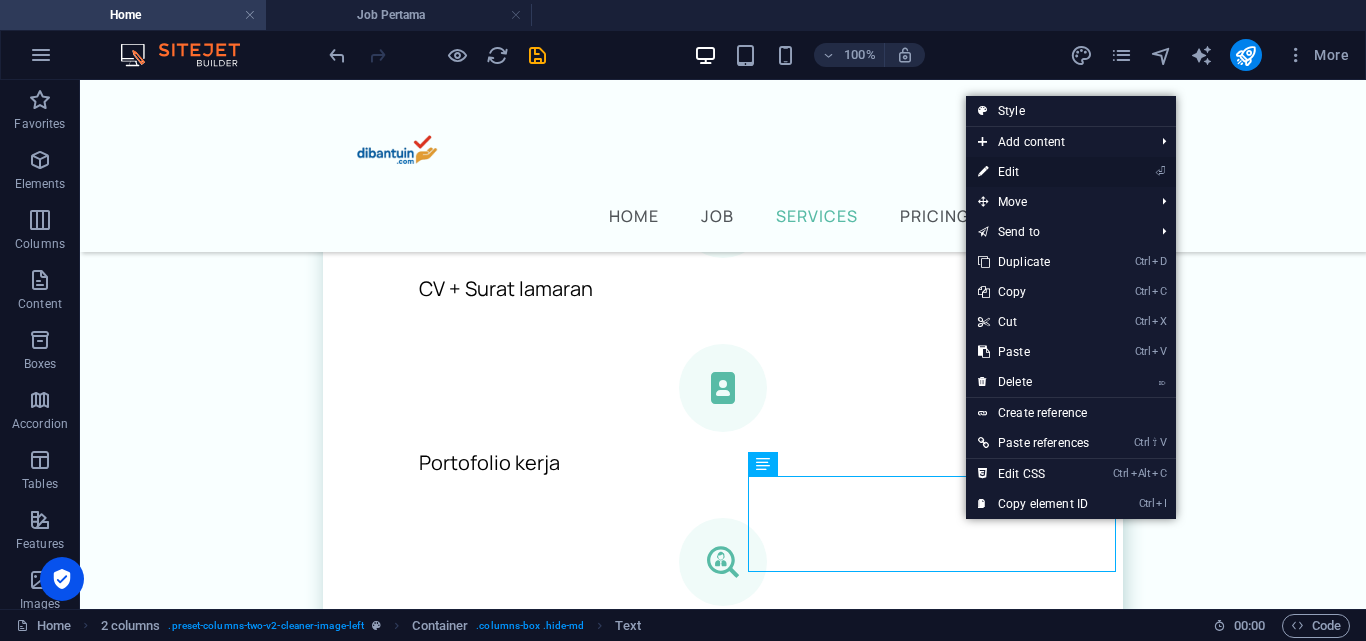 click on "⏎  Edit" at bounding box center [1033, 172] 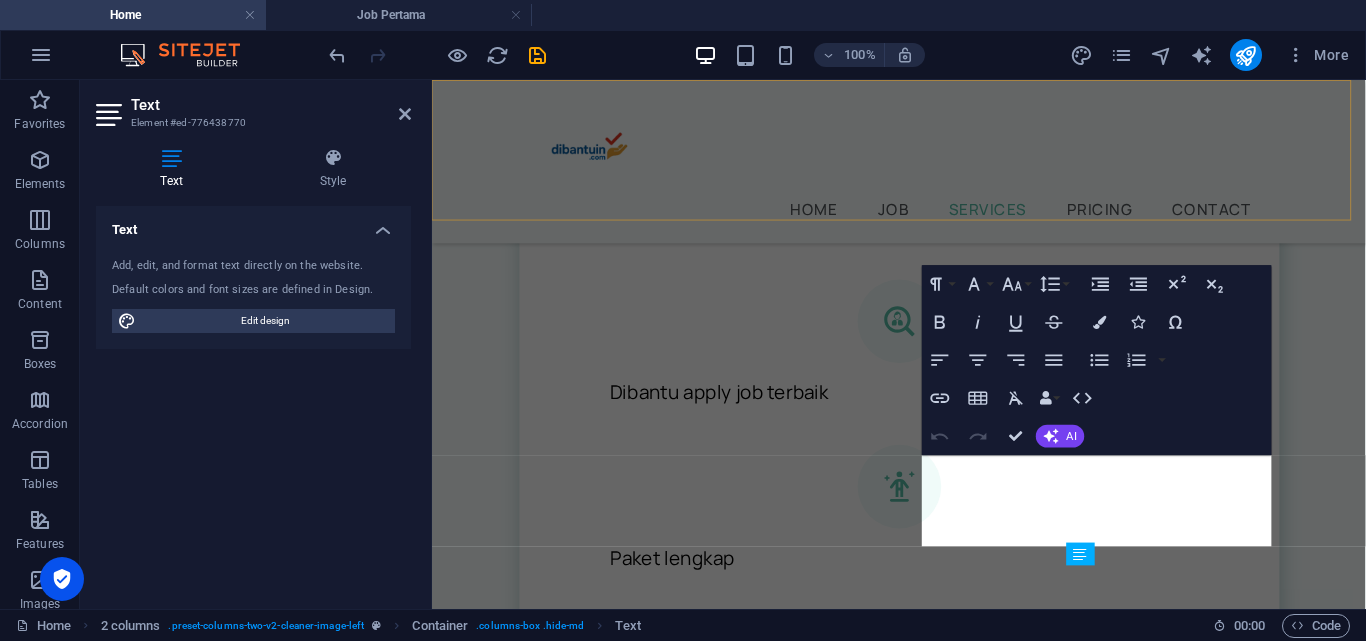scroll, scrollTop: 1673, scrollLeft: 0, axis: vertical 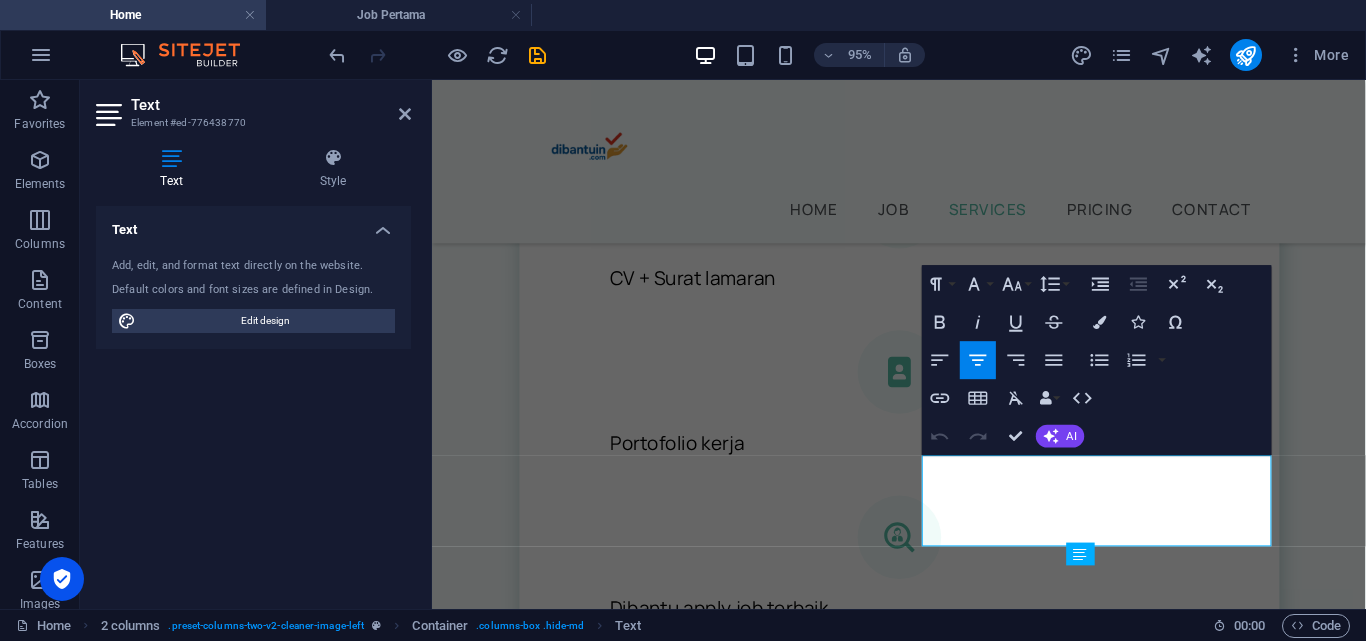 click on "Add, edit, and format text directly on the website. Default colors and font sizes are defined in Design. Edit design" at bounding box center [253, 295] 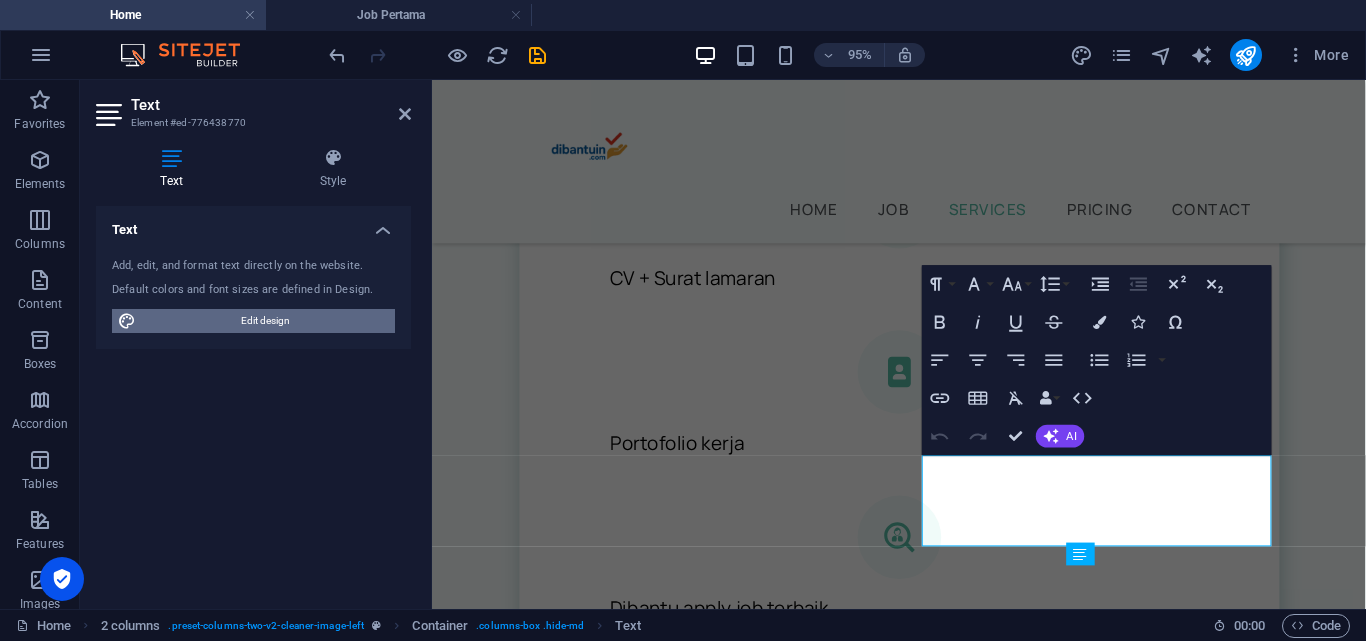 click on "Edit design" at bounding box center [265, 321] 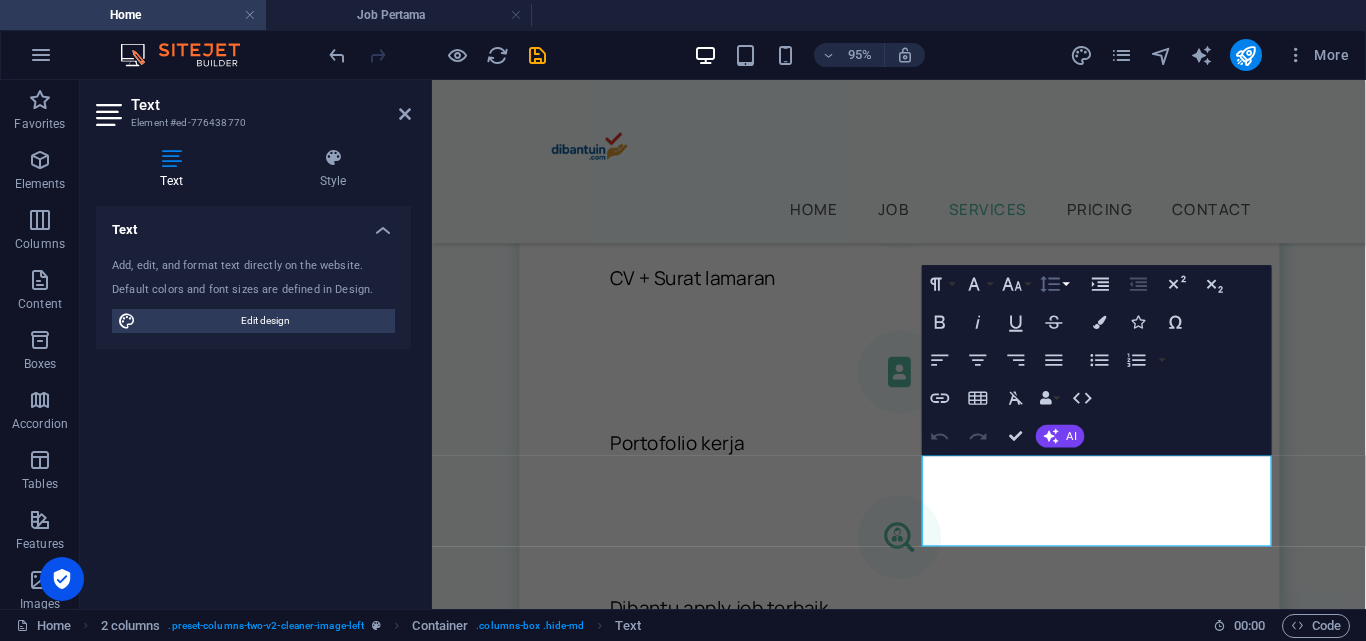 click 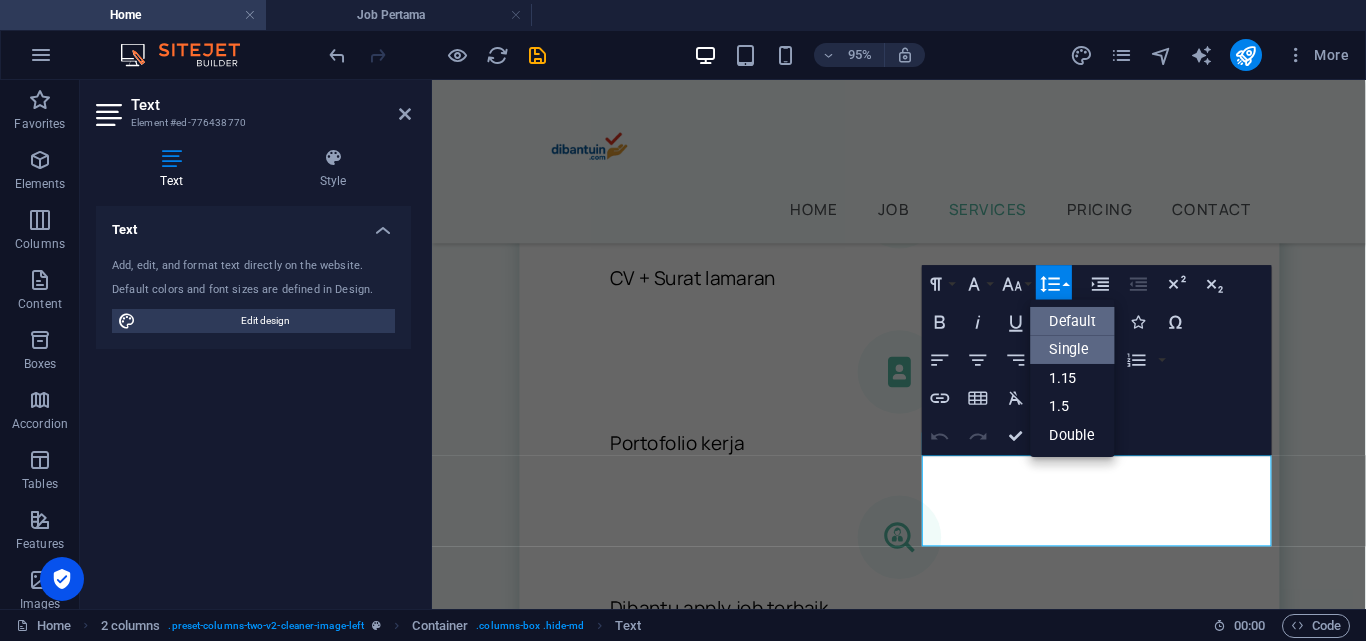click on "Single" at bounding box center (1073, 350) 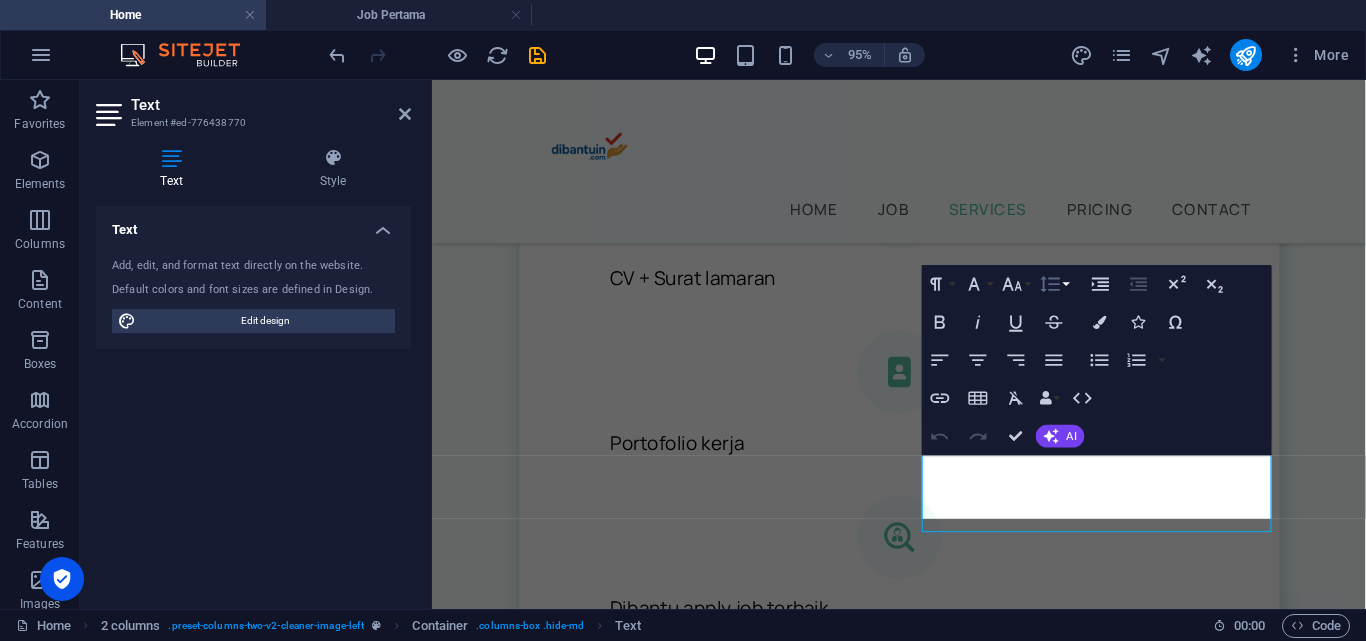 click 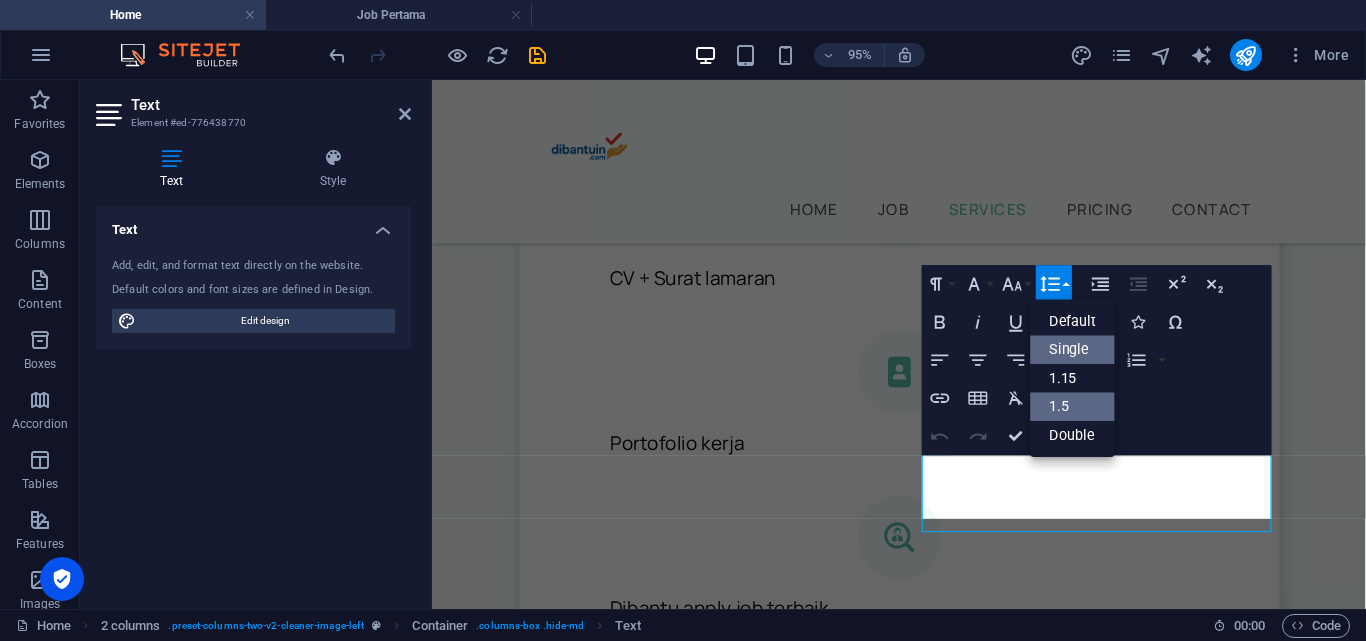 scroll, scrollTop: 1688, scrollLeft: 0, axis: vertical 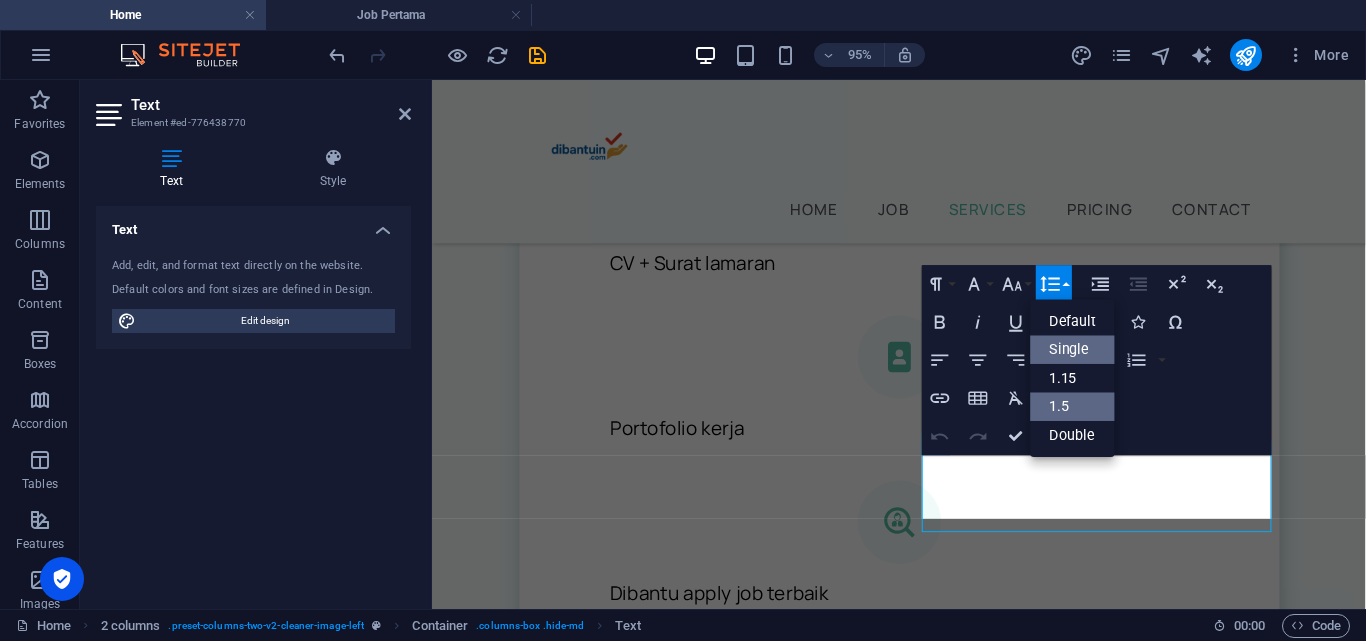 click on "1.5" at bounding box center [1073, 406] 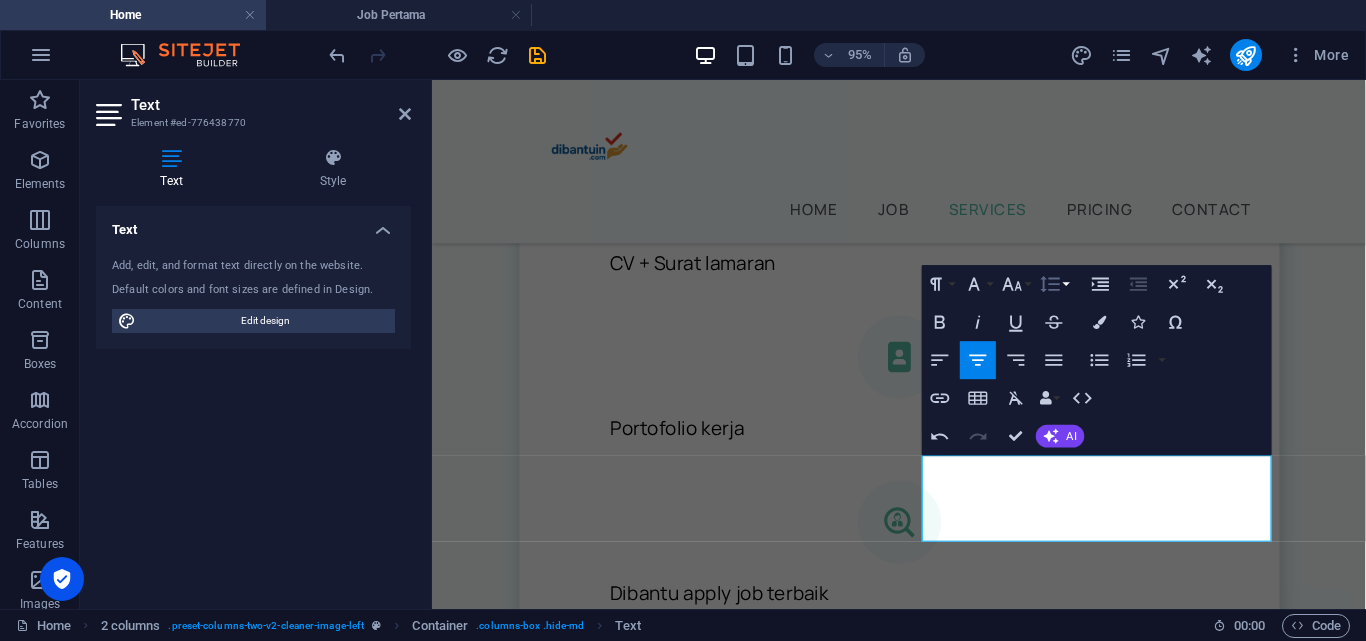 scroll, scrollTop: 1676, scrollLeft: 0, axis: vertical 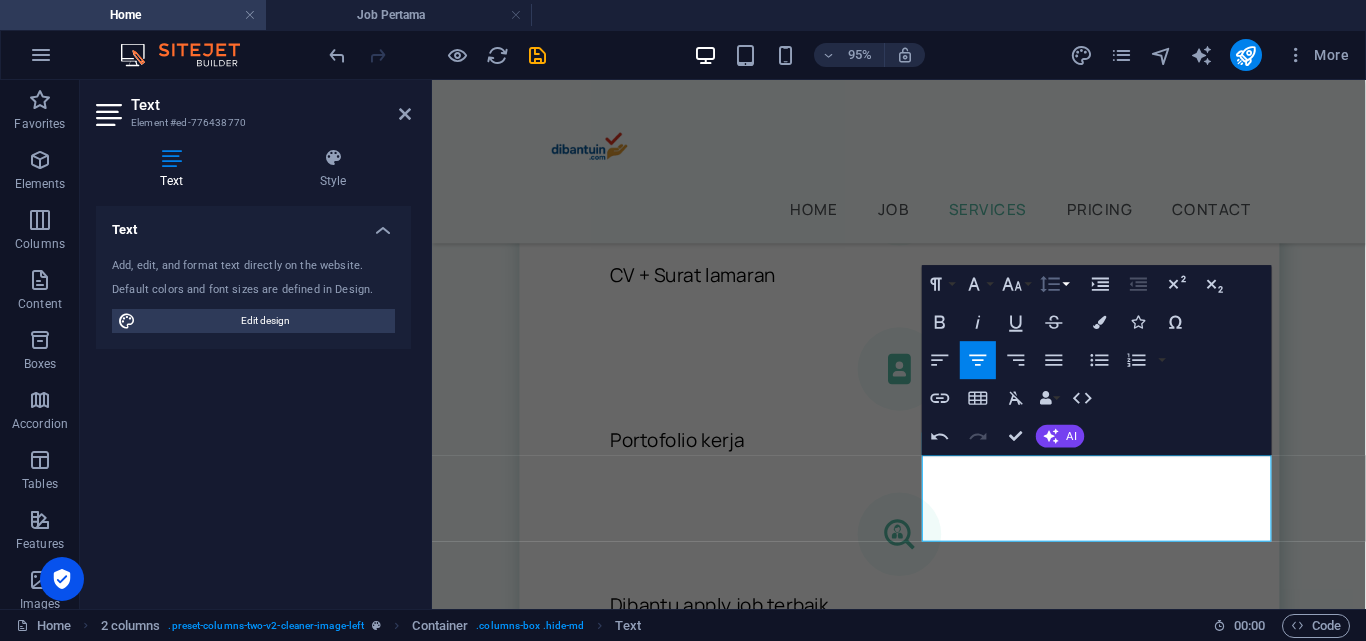 click on "Line Height" at bounding box center [1054, 284] 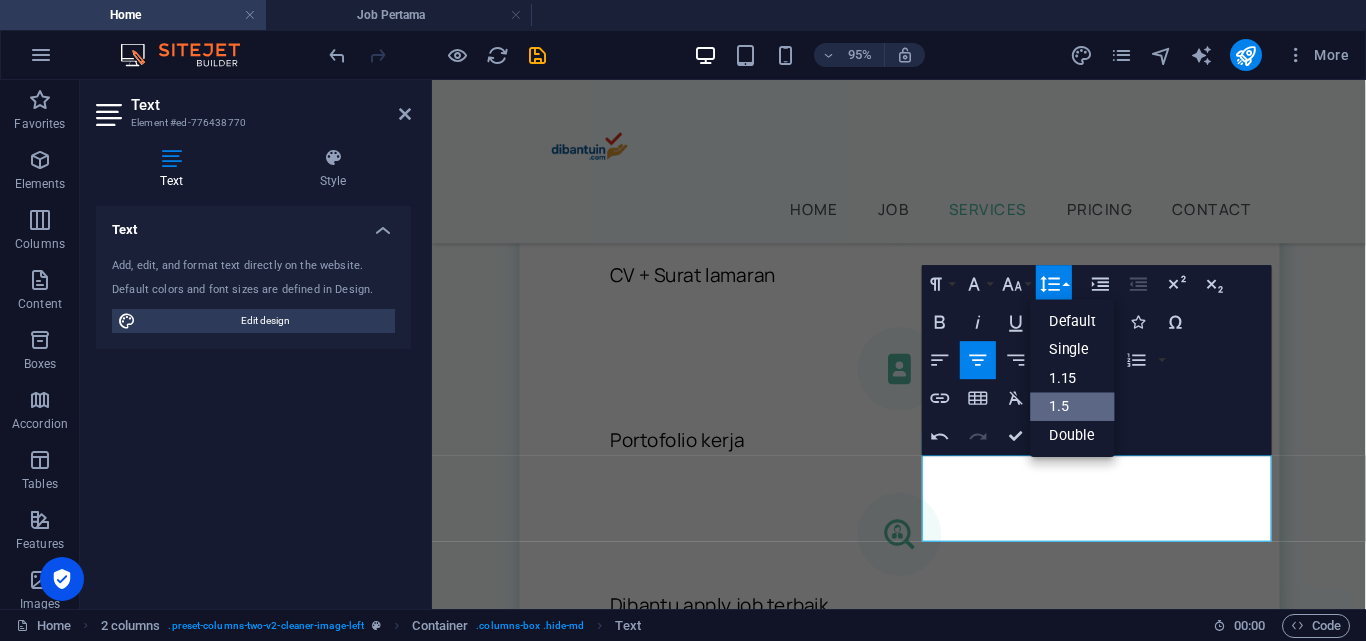 scroll, scrollTop: 0, scrollLeft: 0, axis: both 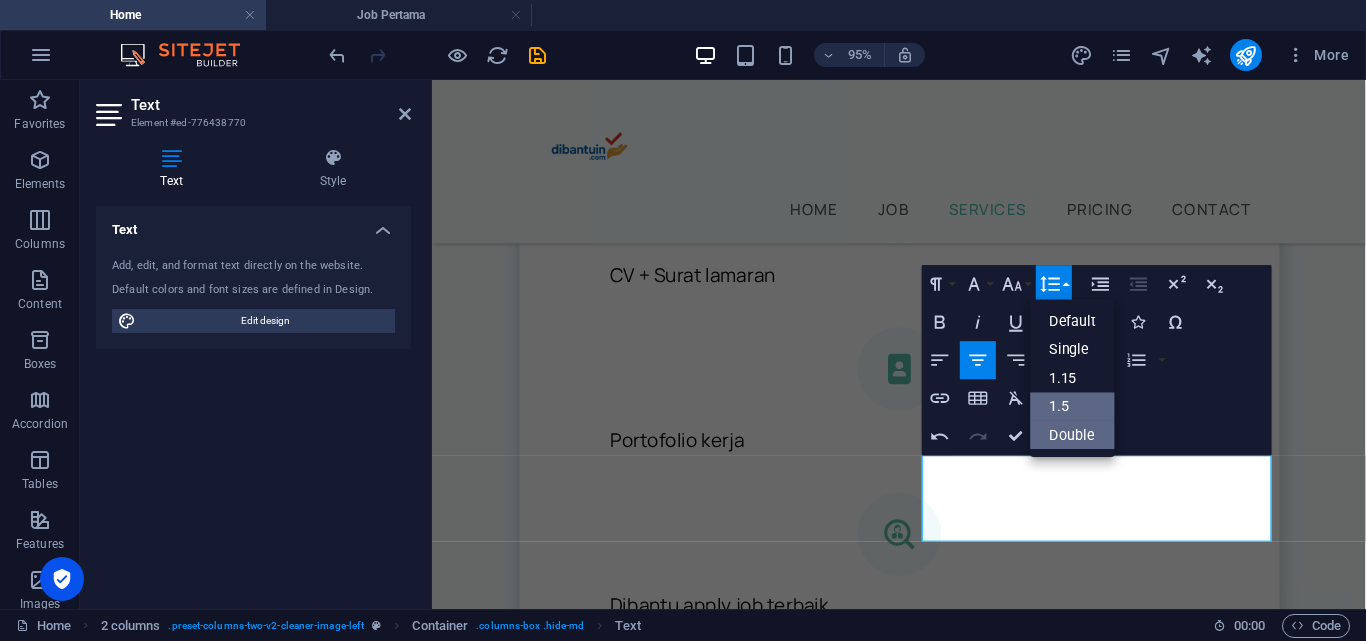 click on "Double" at bounding box center [1073, 435] 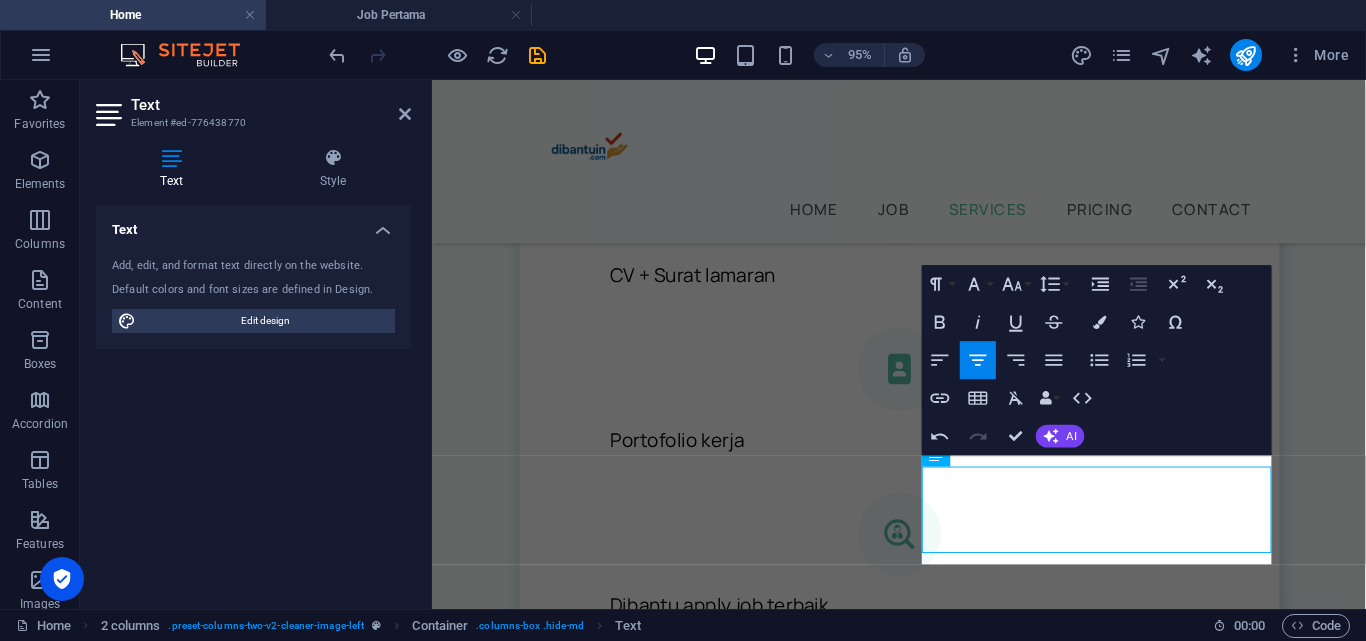 scroll, scrollTop: 1664, scrollLeft: 0, axis: vertical 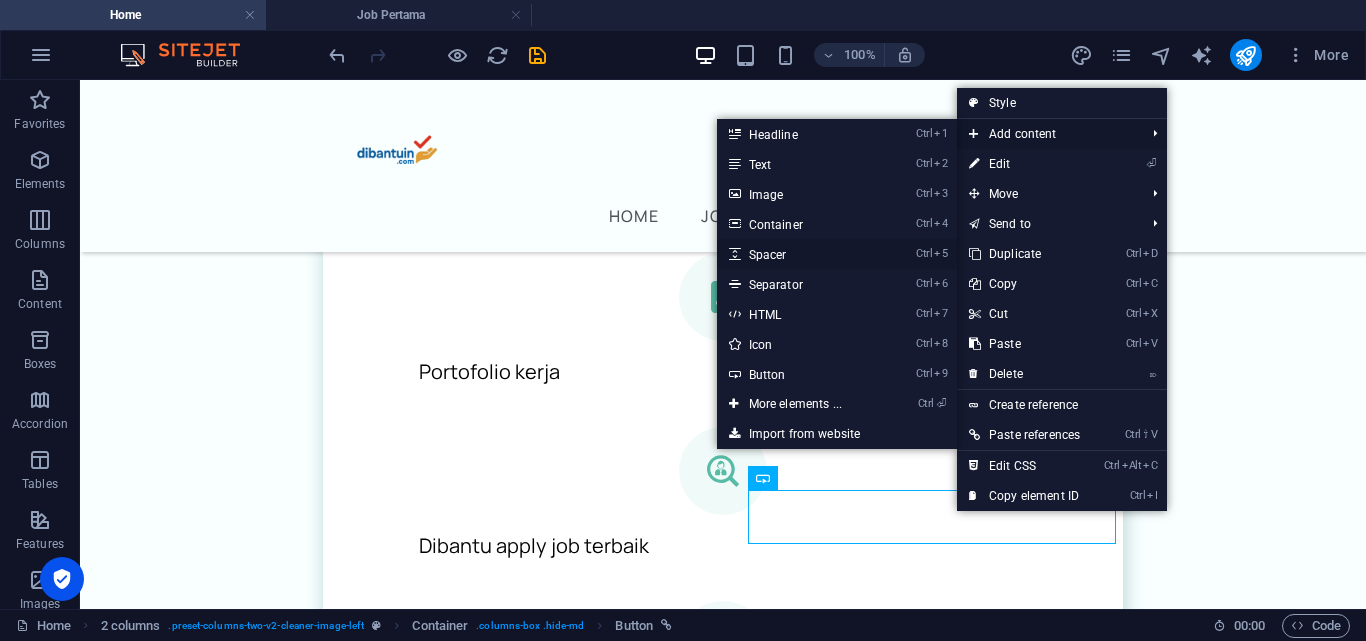 click on "Ctrl 5  Spacer" at bounding box center (799, 254) 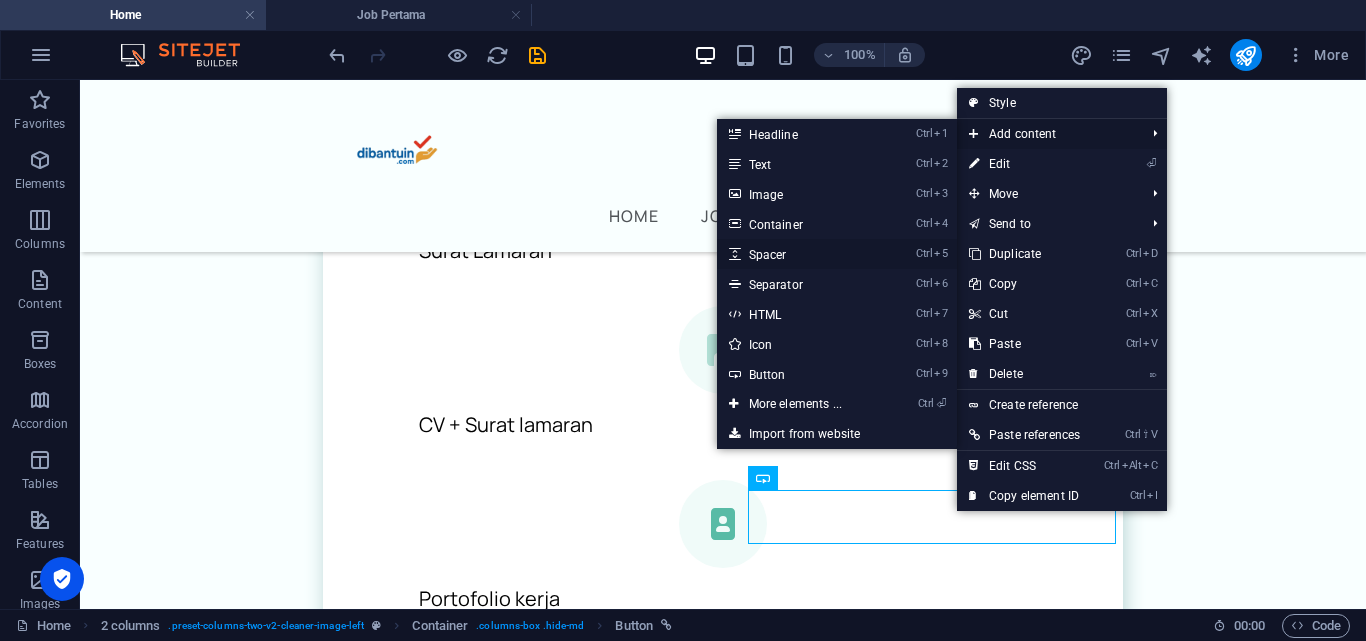 select on "px" 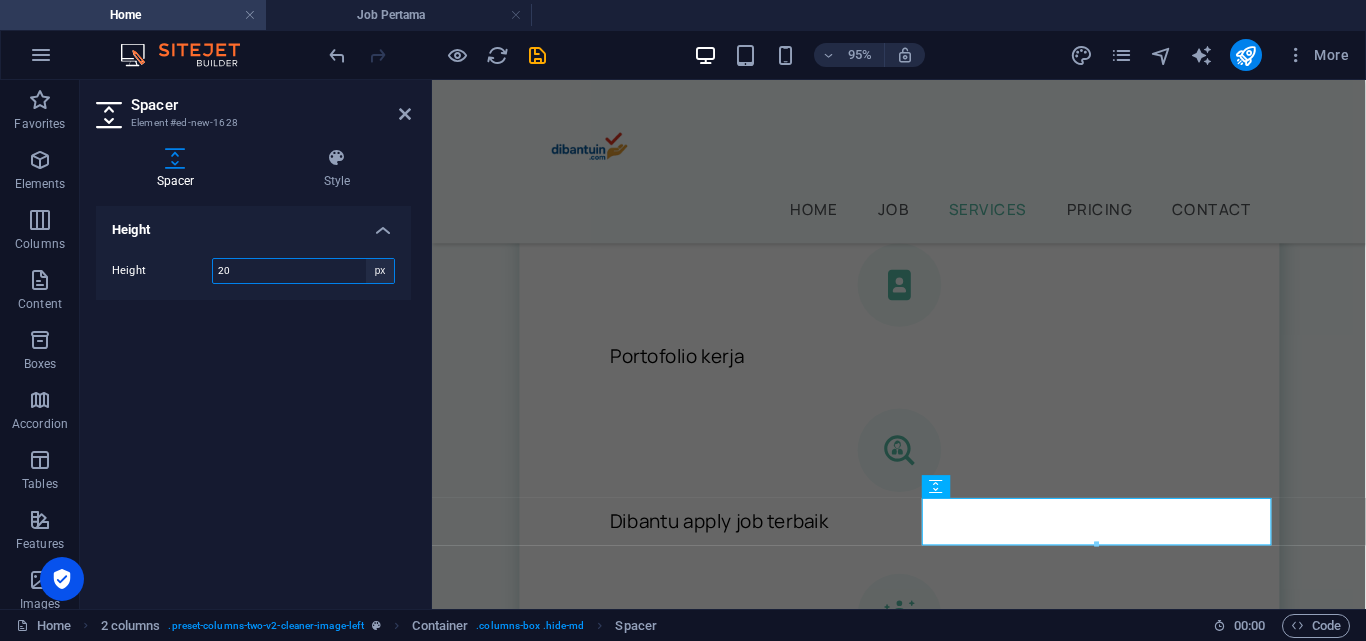 type on "20" 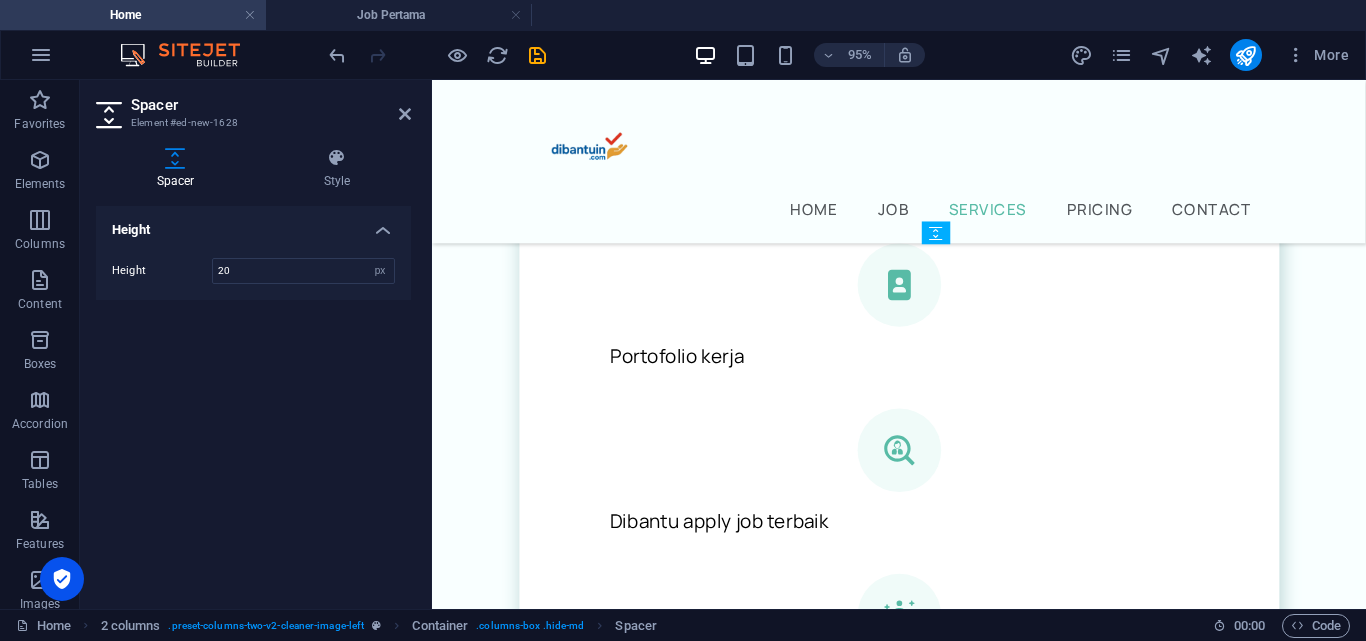 drag, startPoint x: 1183, startPoint y: 547, endPoint x: 1168, endPoint y: 485, distance: 63.788715 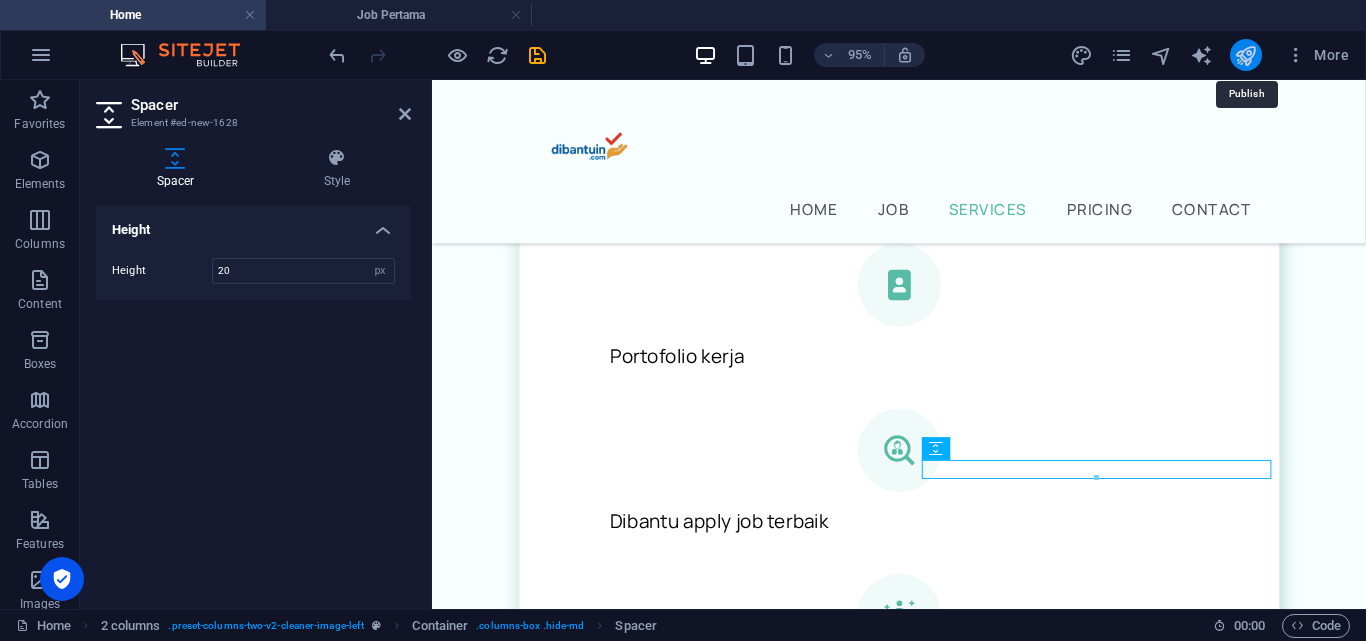 click at bounding box center (1245, 55) 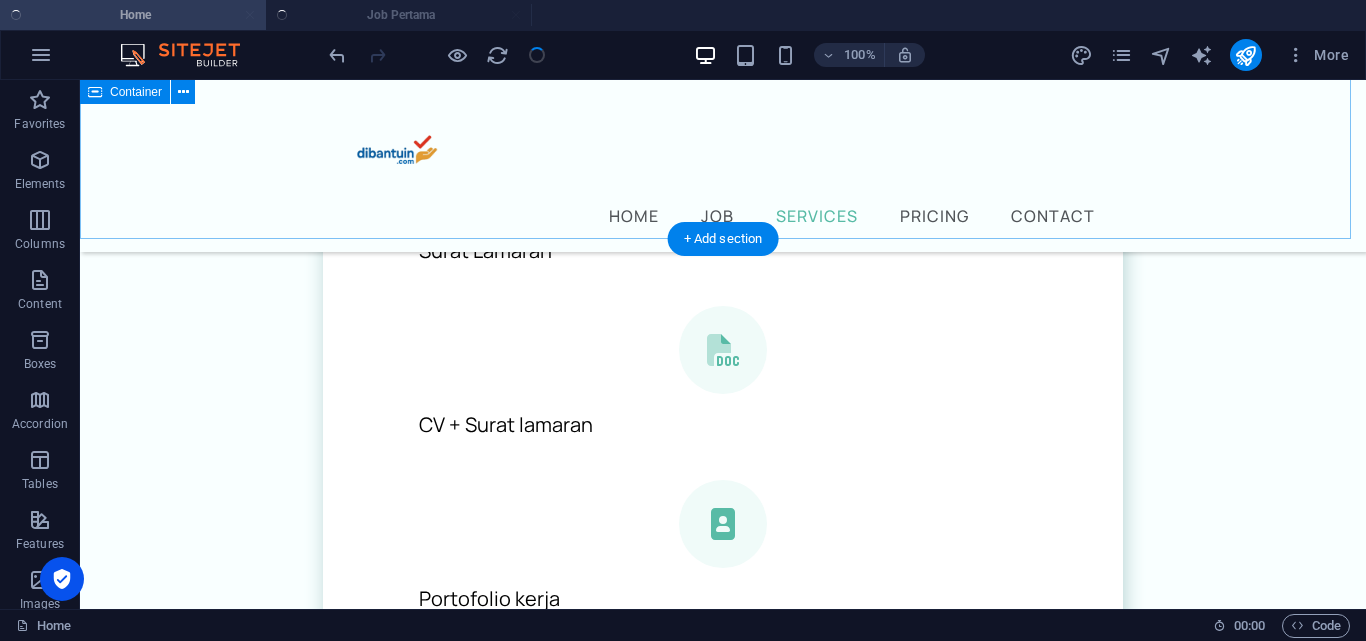 scroll, scrollTop: 1991, scrollLeft: 0, axis: vertical 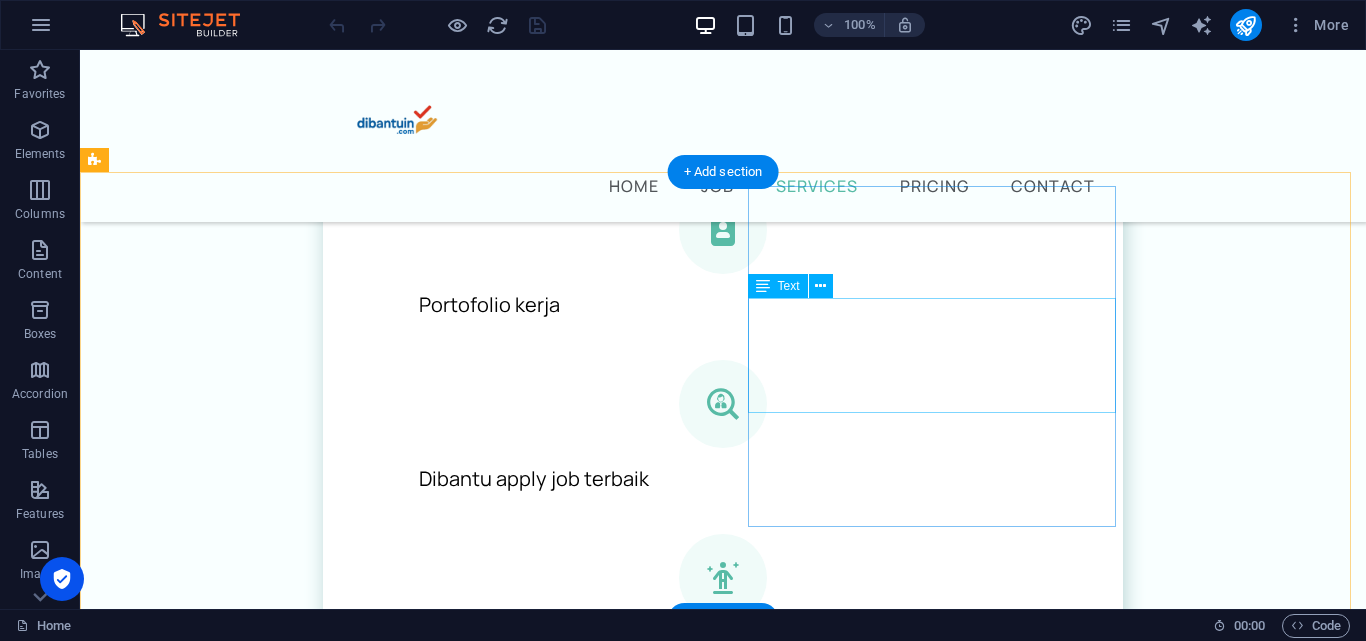 click on "Bingung mulai dari mana cari kerja tanpa pengalaman? Di  [DOMAIN_NAME] , kami bantu kamu mulai karier tanpa ribet. Dari bikin CV yang dilirik HRD, surat lamaran profesional, sampai akses ke info lowongan khusus pemula. Semua bisa kamu temukan di sini.   Saatnya wujudkan kerja pertama yang kamu impikan!" at bounding box center (264, 1365) 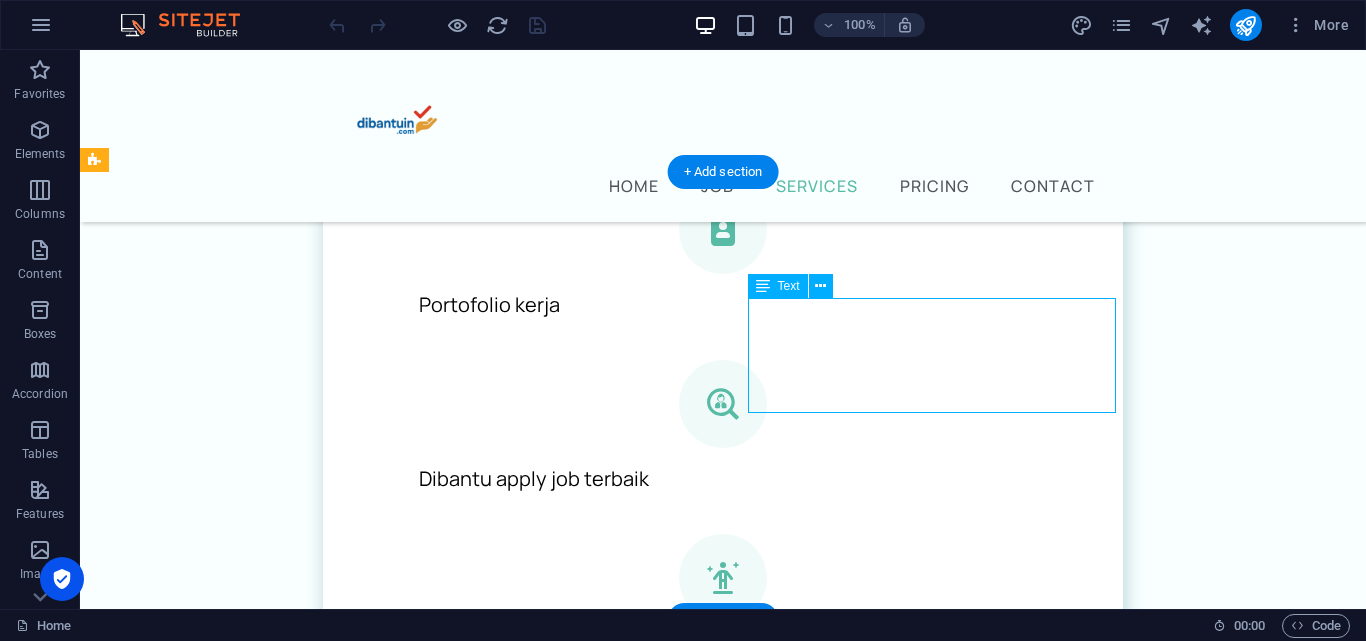 click on "Bingung mulai dari mana cari kerja tanpa pengalaman? Di  [DOMAIN_NAME] , kami bantu kamu mulai karier tanpa ribet. Dari bikin CV yang dilirik HRD, surat lamaran profesional, sampai akses ke info lowongan khusus pemula. Semua bisa kamu temukan di sini.   Saatnya wujudkan kerja pertama yang kamu impikan!" at bounding box center (264, 1365) 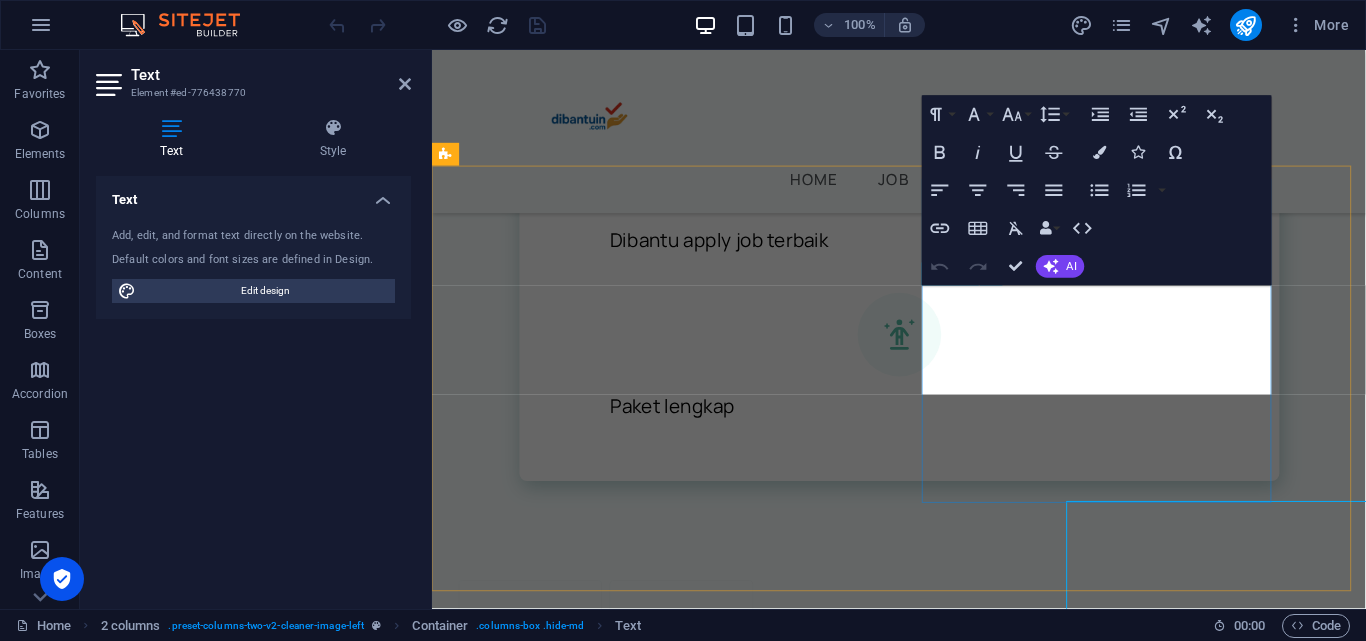 click on "Bingung mulai dari mana cari kerja tanpa pengalaman? Di  [DOMAIN_NAME] , kami bantu kamu mulai karier tanpa ribet. Dari bikin CV yang dilirik HRD, surat lamaran profesional, sampai akses ke info lowongan khusus pemula. Semua bisa kamu temukan di sini." at bounding box center (616, 1128) 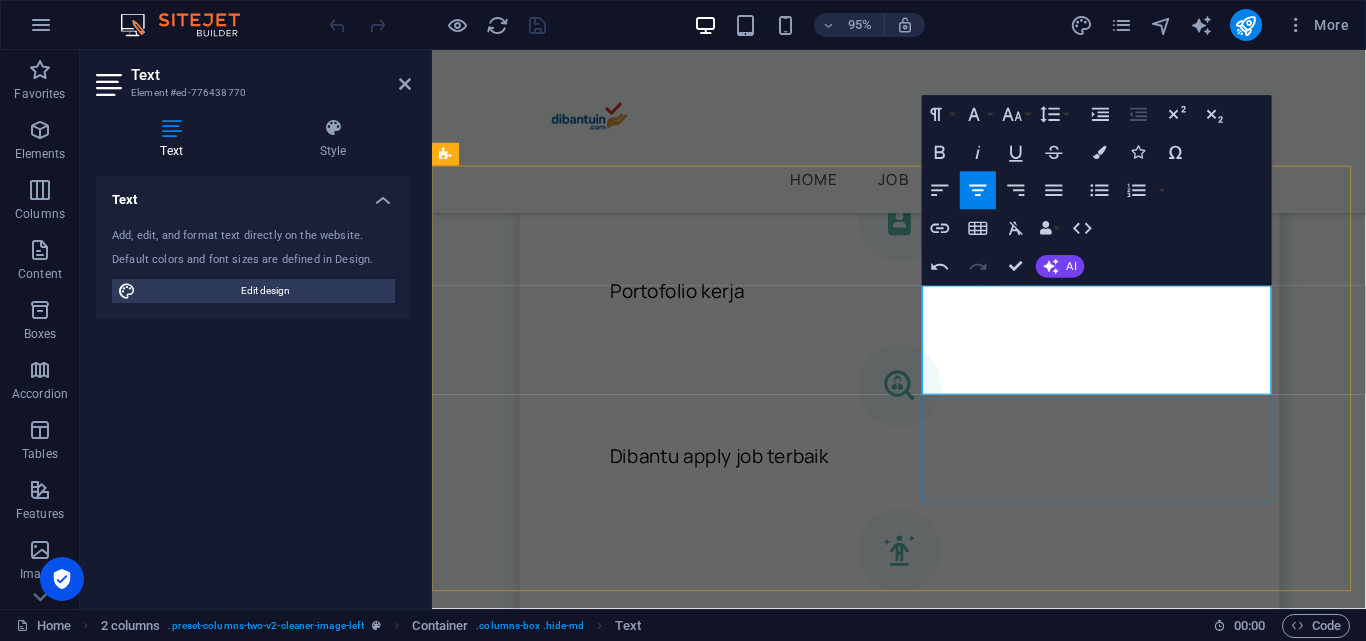 click on "Di  [DOMAIN_NAME] , kami bantu kamu mulai karier tanpa ribet. Dari bikin CV yang dilirik HRD, surat lamaran profesional, sampai akses ke info lowongan khusus pemula. Semua bisa kamu temukan di sini." at bounding box center [616, 1367] 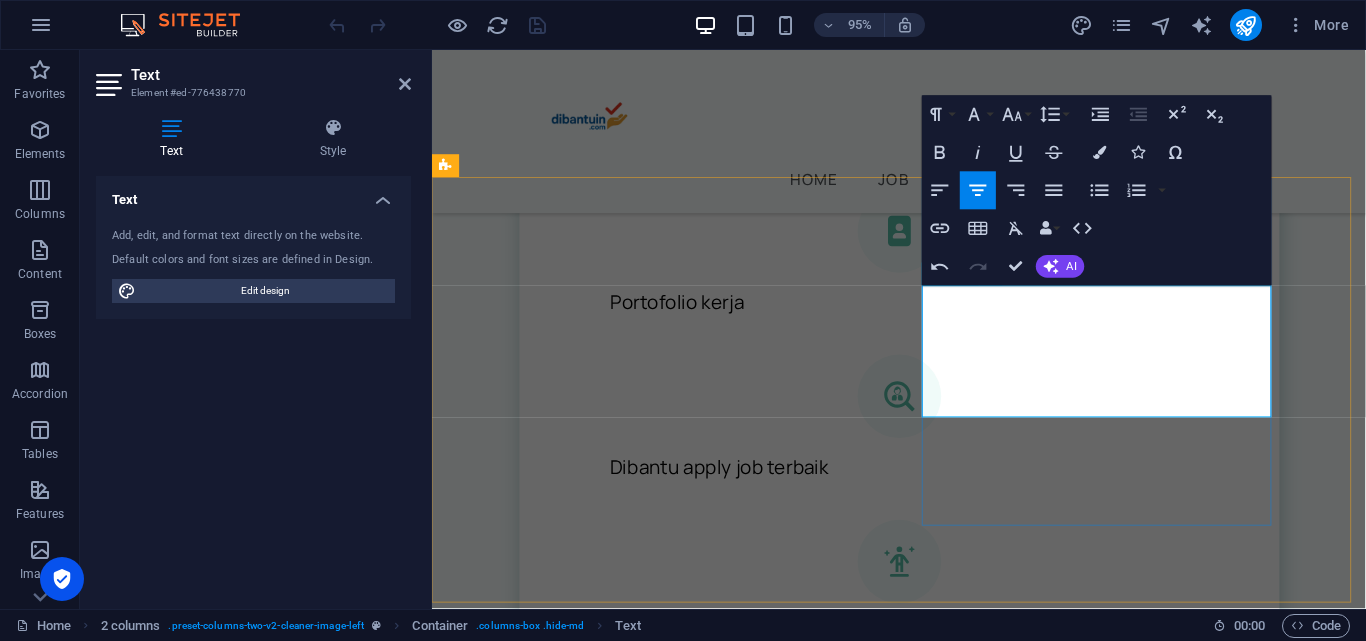 click on "Di  [DOMAIN_NAME] , kami bantu kamu mulai karier tanpa ribet. Dari bikin CV yang dilirik HRD, surat lamaran profesional, sampai akses ke info lowongan khusus pemula." at bounding box center (616, 1379) 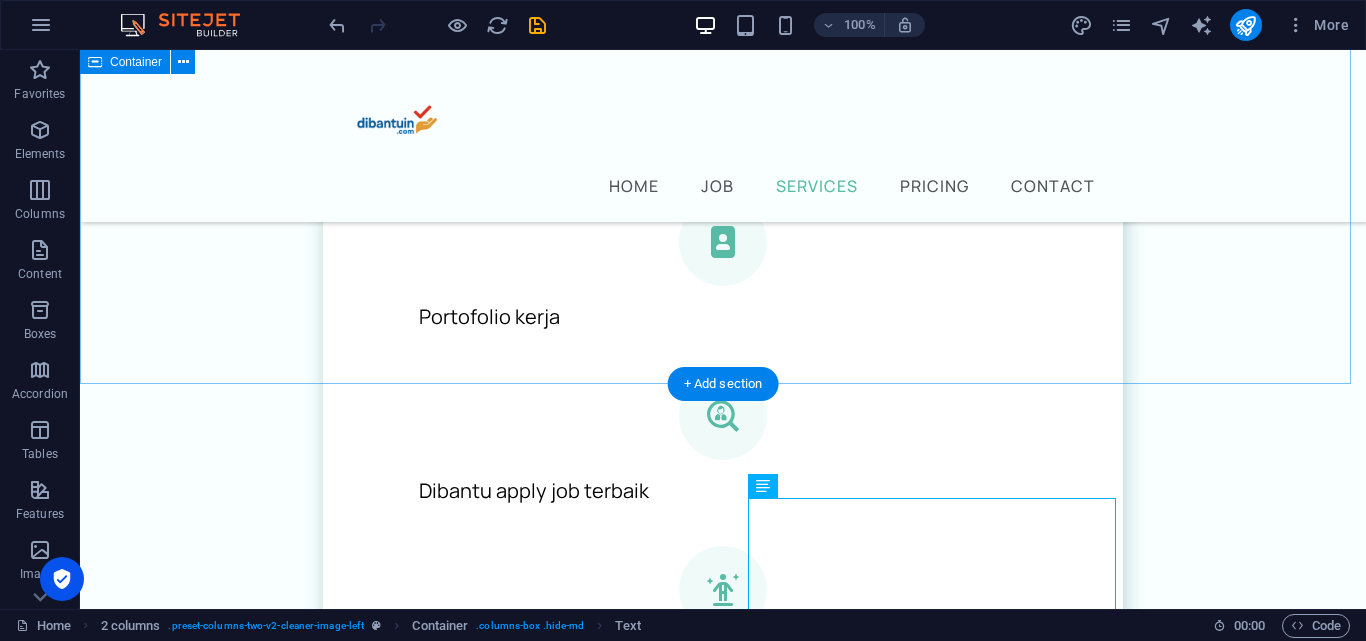 scroll, scrollTop: 1816, scrollLeft: 0, axis: vertical 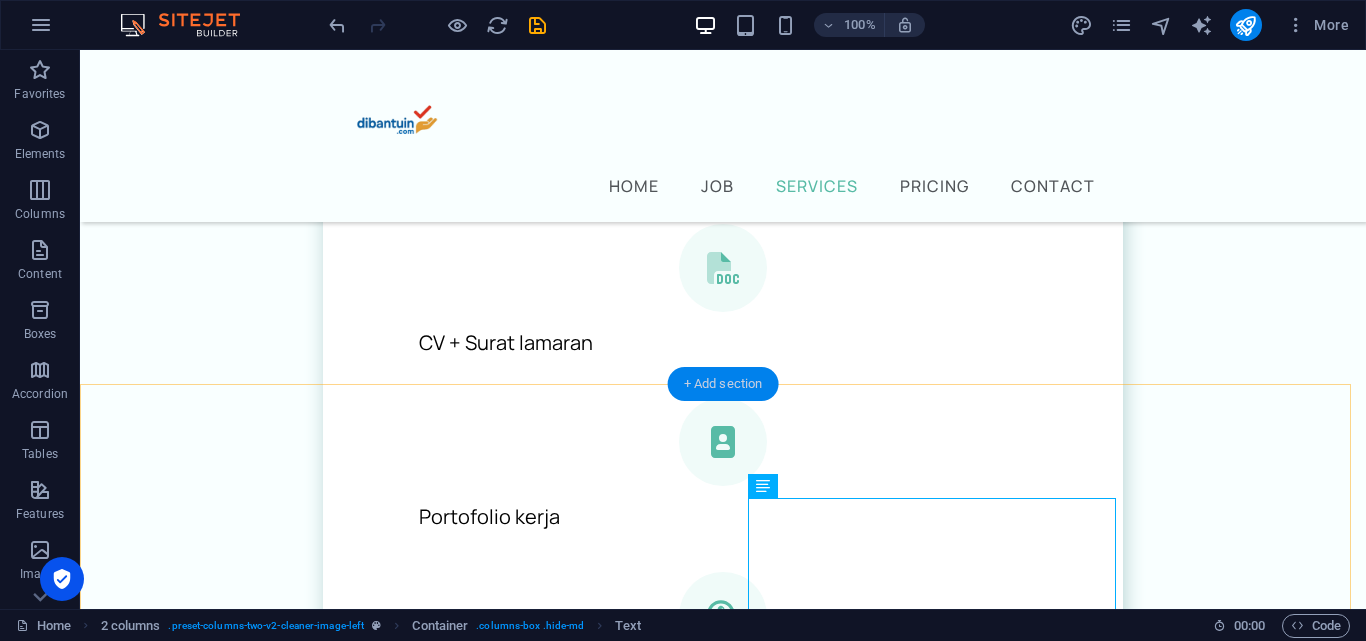 click on "+ Add section" at bounding box center (723, 384) 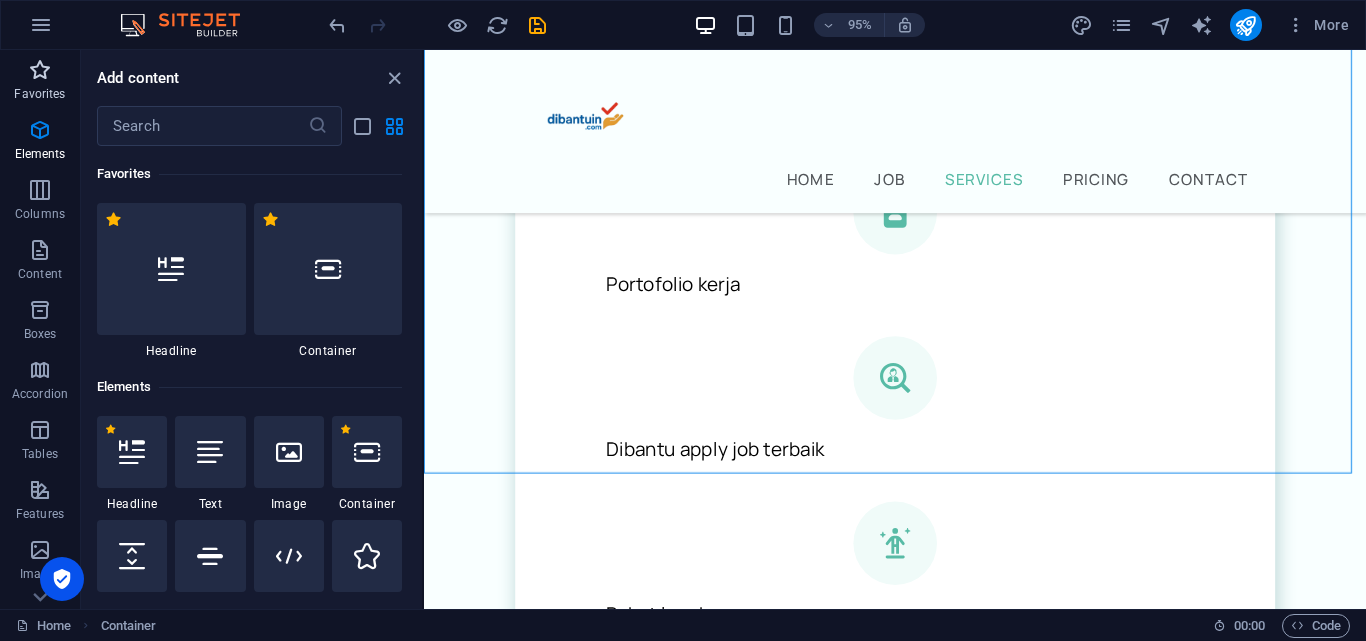 click on "Favorites" at bounding box center (39, 94) 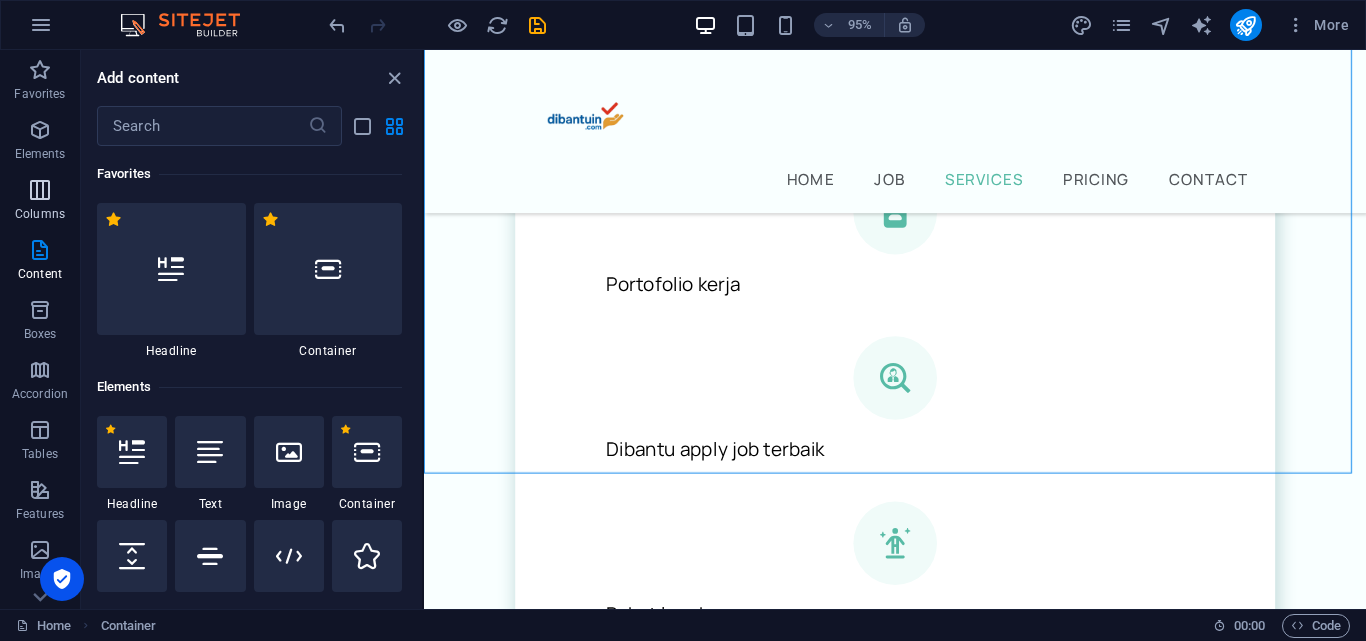 scroll, scrollTop: 1484, scrollLeft: 0, axis: vertical 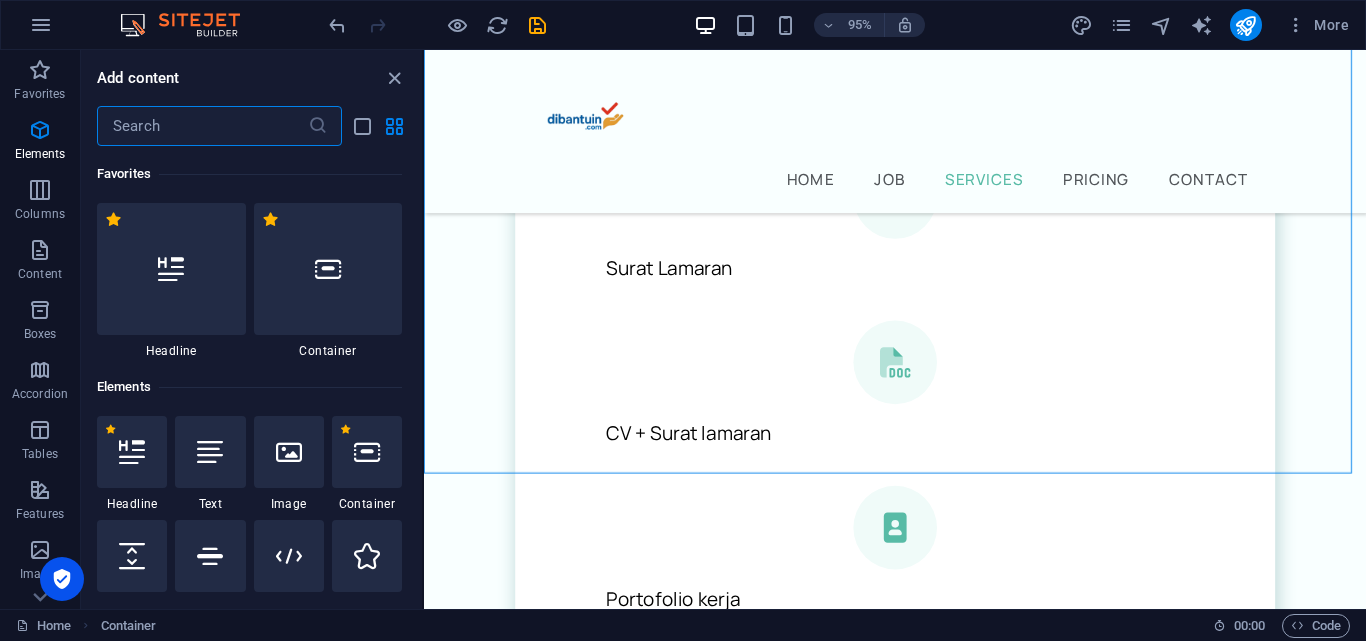 click at bounding box center (202, 126) 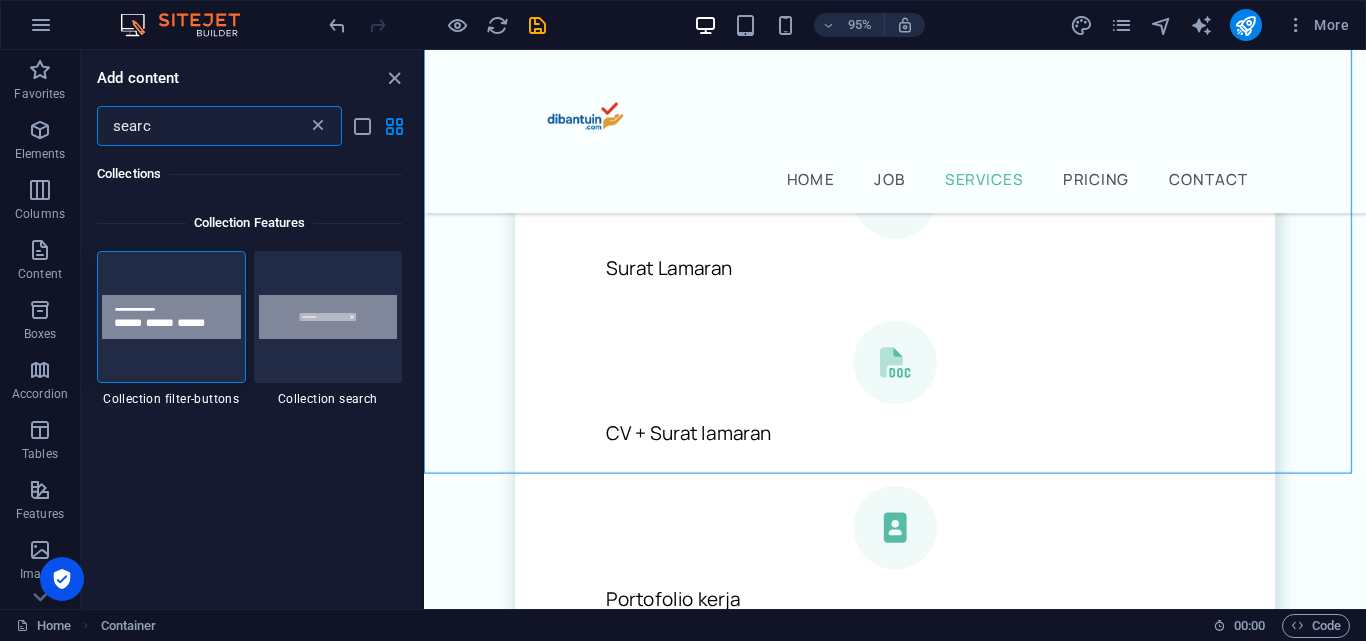 type on "searc" 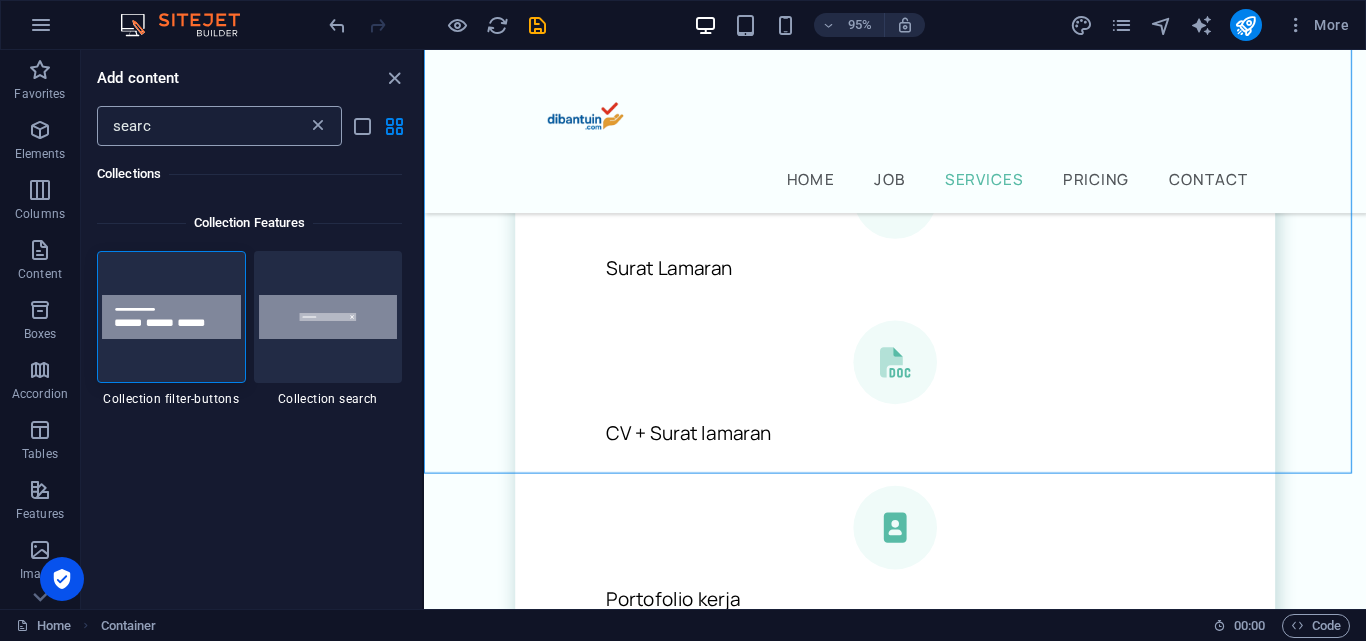 drag, startPoint x: 322, startPoint y: 123, endPoint x: 590, endPoint y: 317, distance: 330.84738 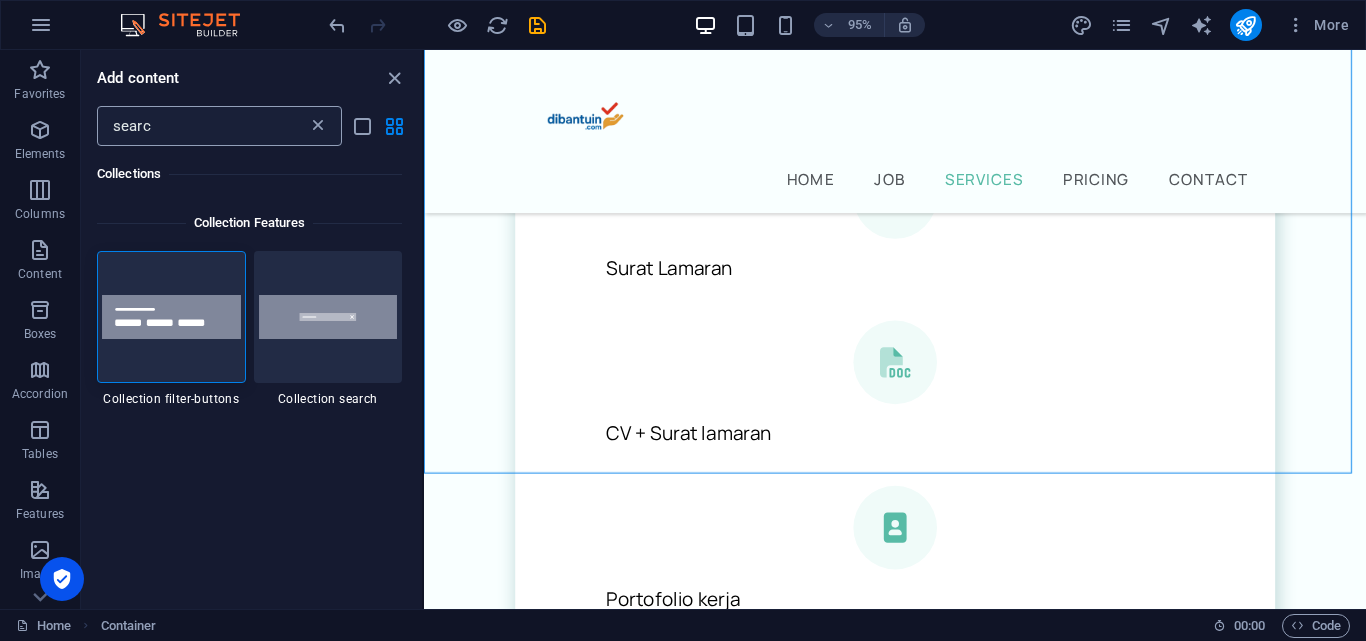 click at bounding box center (318, 126) 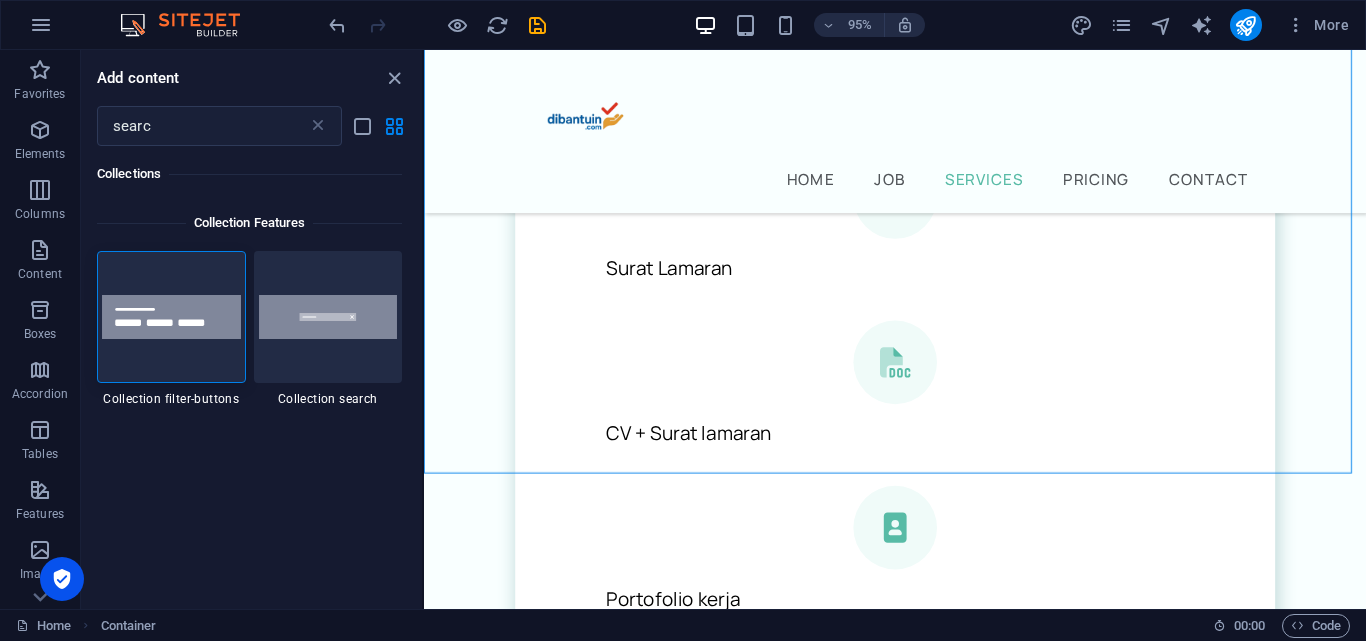 type 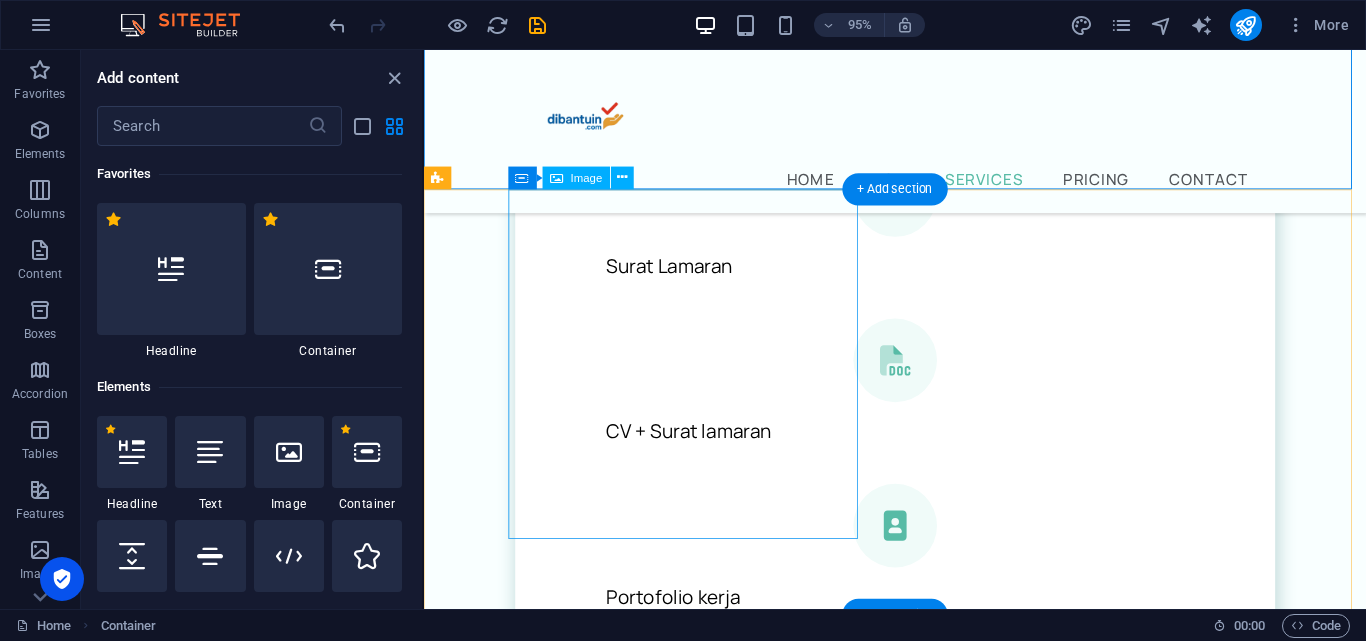 scroll, scrollTop: 1784, scrollLeft: 0, axis: vertical 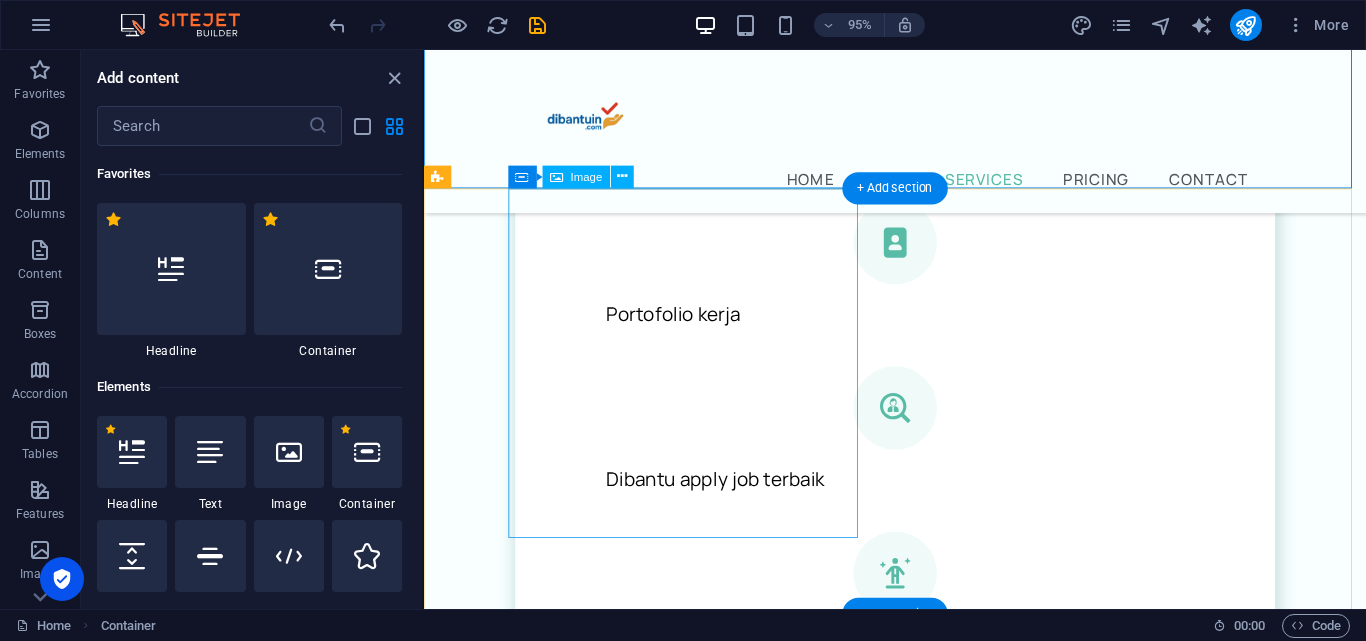click at bounding box center [608, 1003] 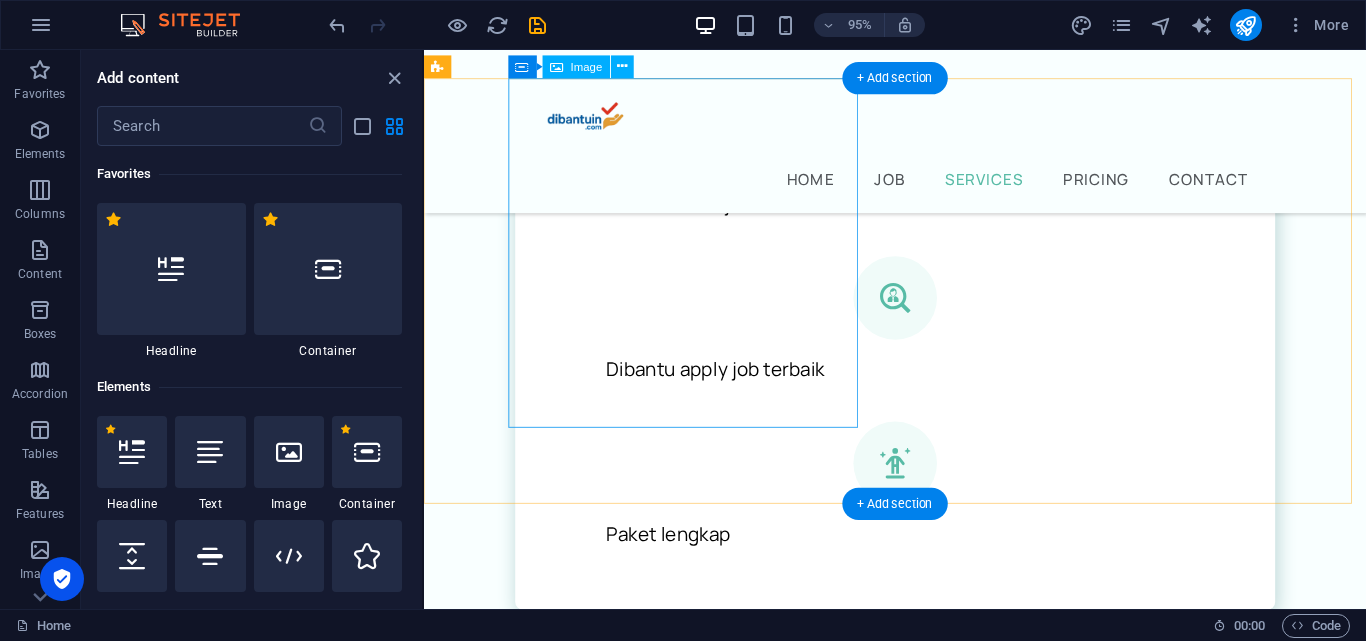 scroll, scrollTop: 1700, scrollLeft: 0, axis: vertical 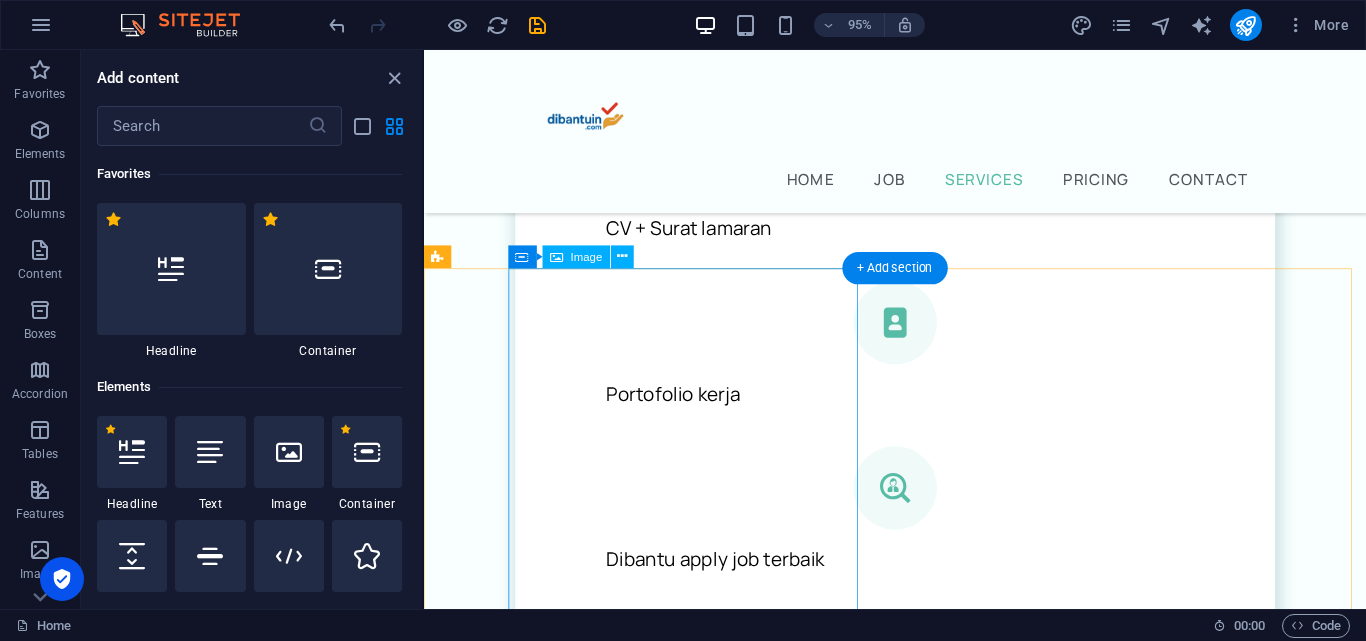 click at bounding box center [608, 1087] 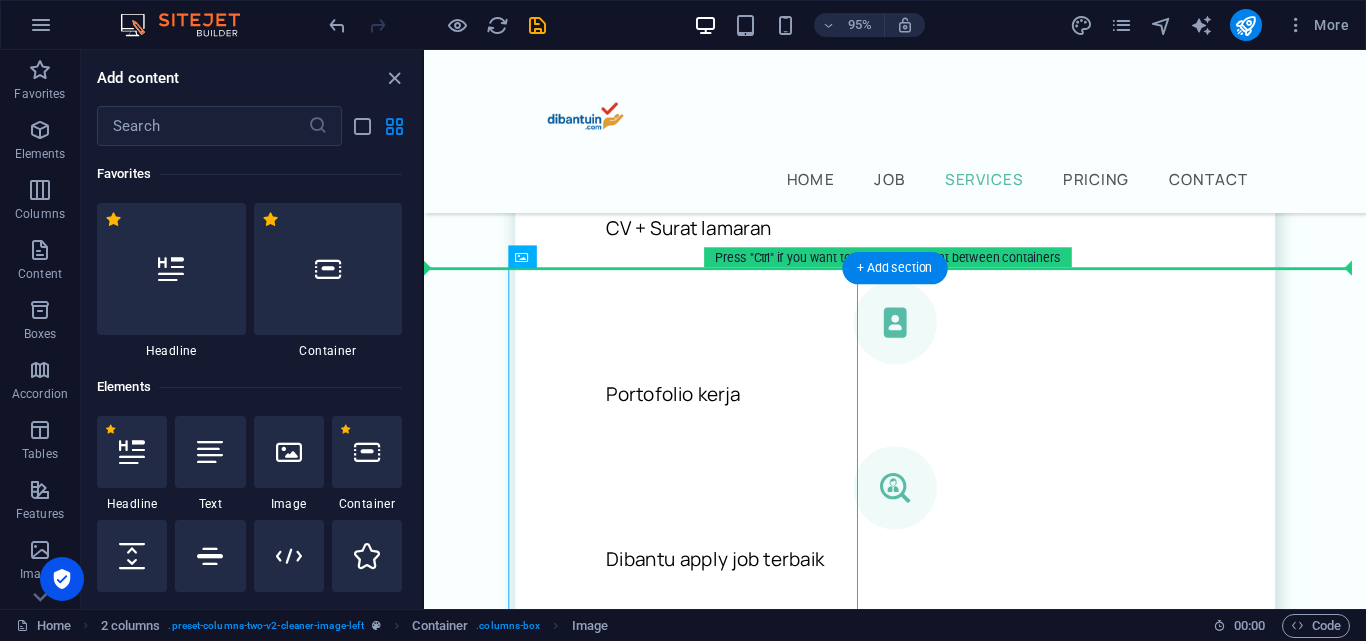 drag, startPoint x: 795, startPoint y: 367, endPoint x: 955, endPoint y: 239, distance: 204.89998 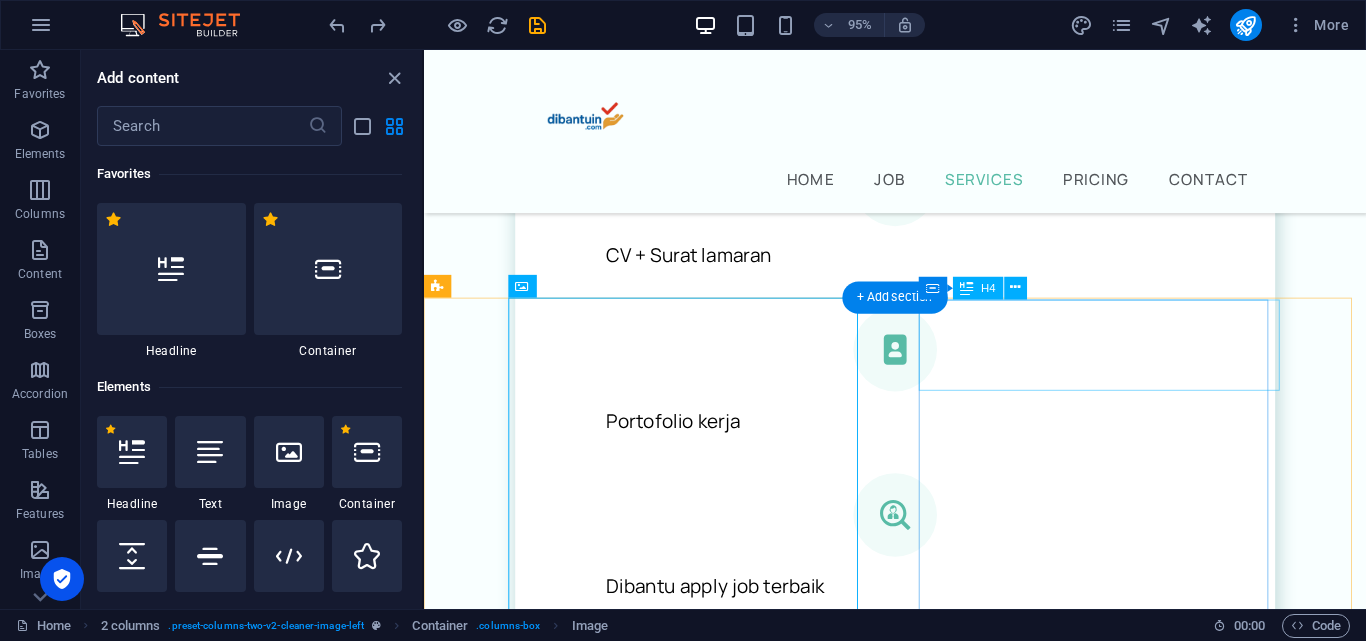 scroll, scrollTop: 1700, scrollLeft: 0, axis: vertical 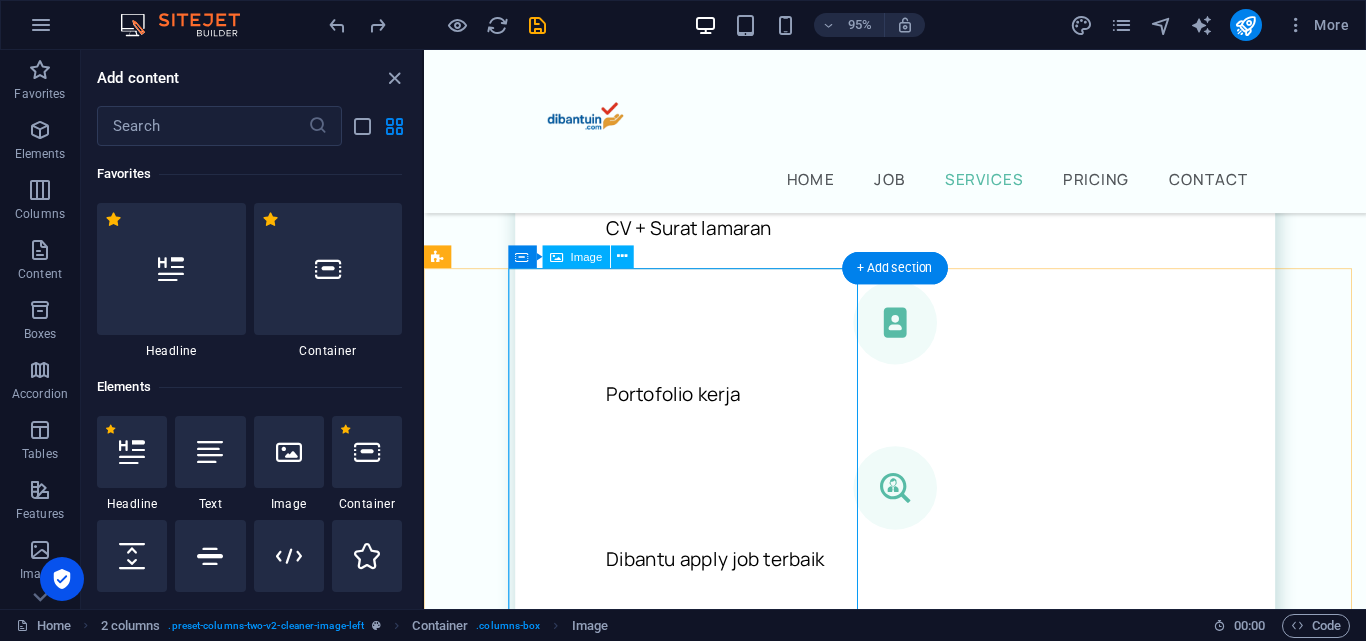 click at bounding box center [608, 1087] 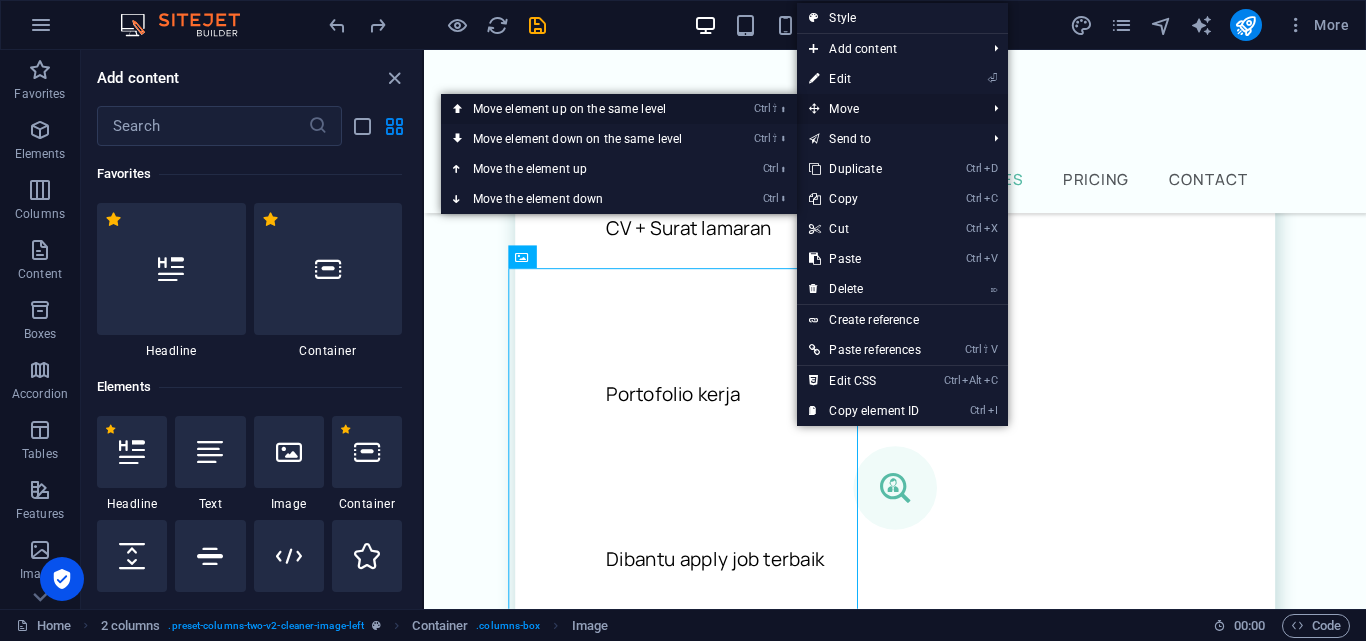 click on "Ctrl ⇧ ⬆  Move element up on the same level" at bounding box center (582, 109) 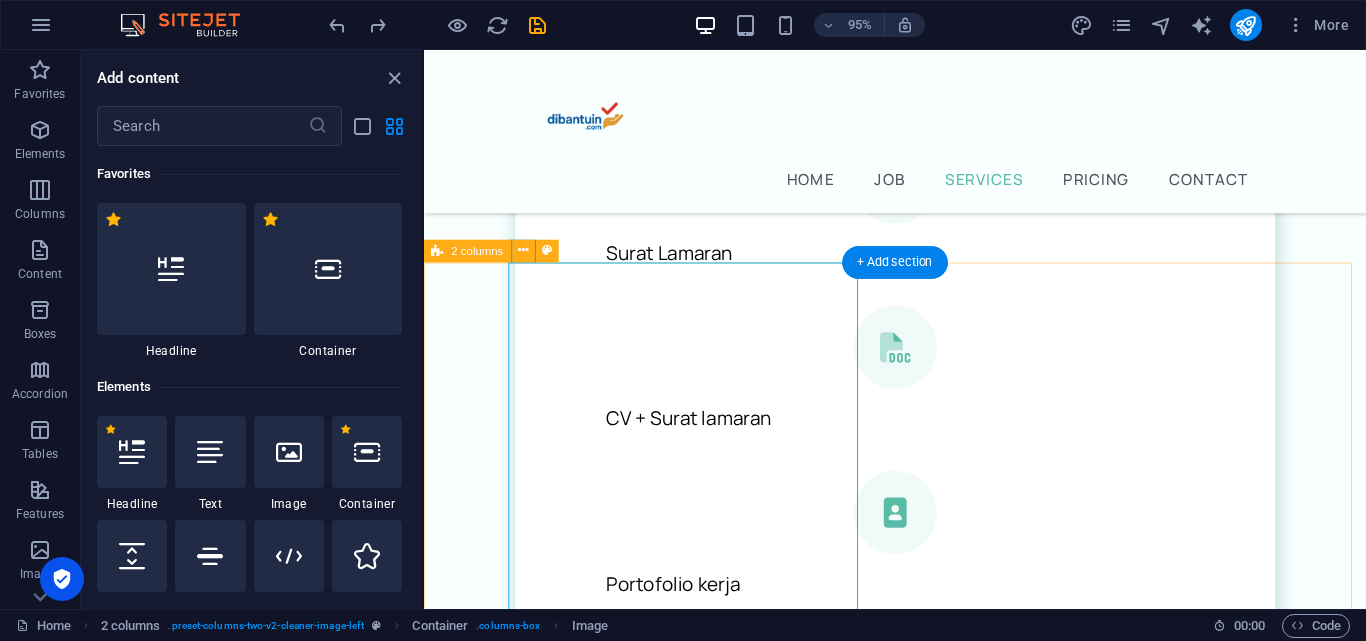 scroll, scrollTop: 1800, scrollLeft: 0, axis: vertical 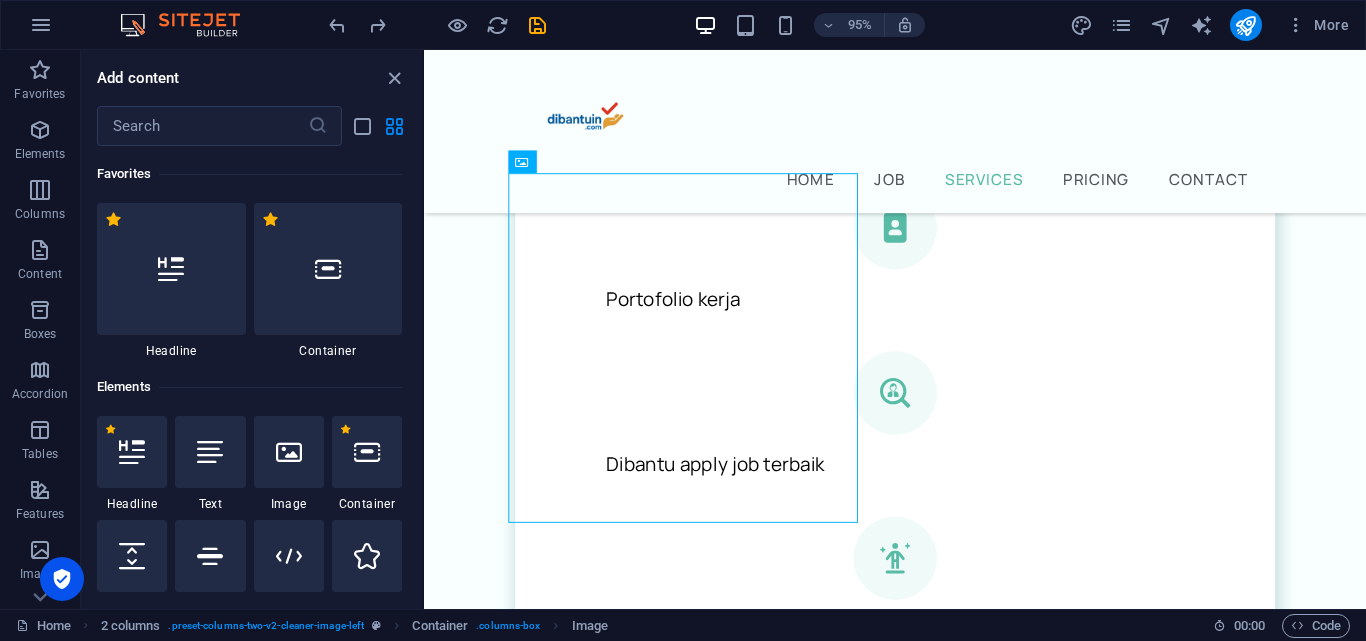 click at bounding box center (608, 987) 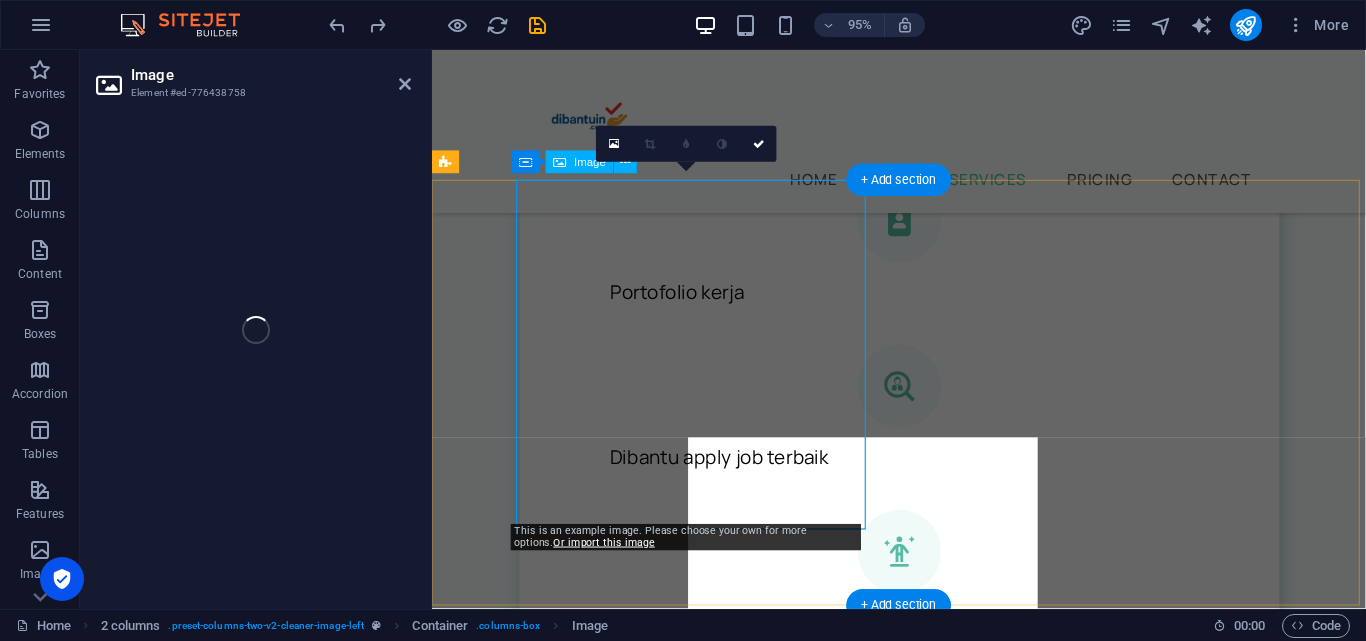 scroll, scrollTop: 1793, scrollLeft: 0, axis: vertical 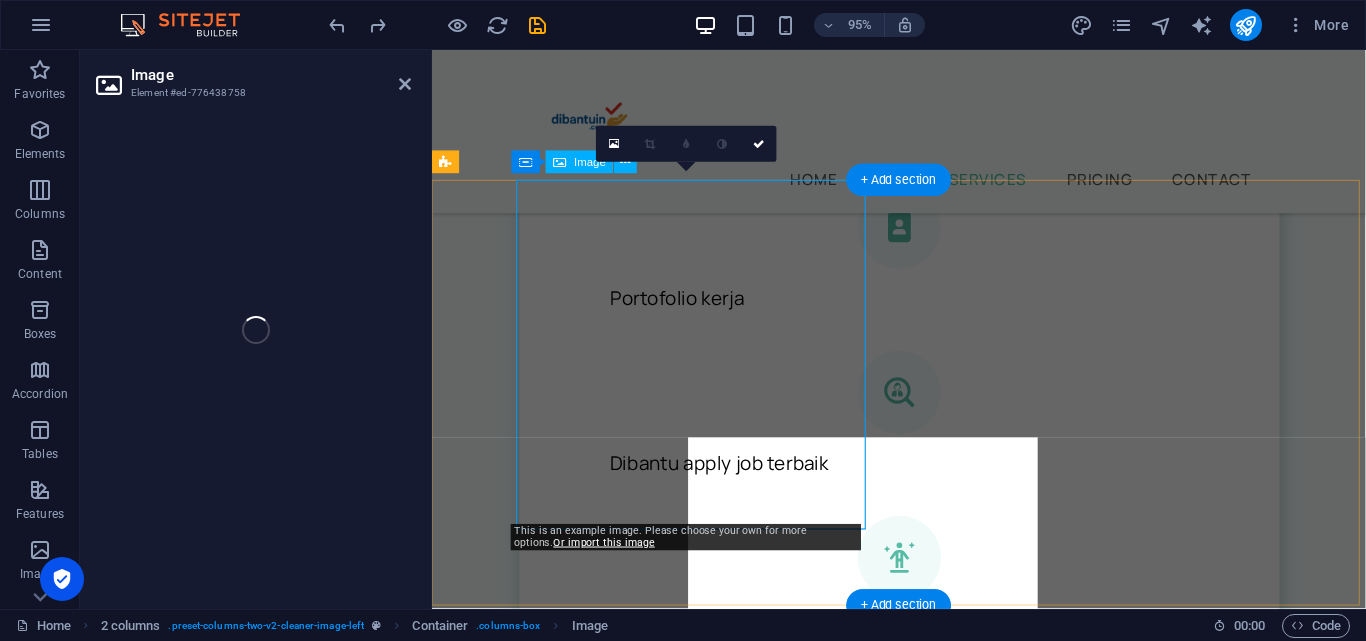 select on "%" 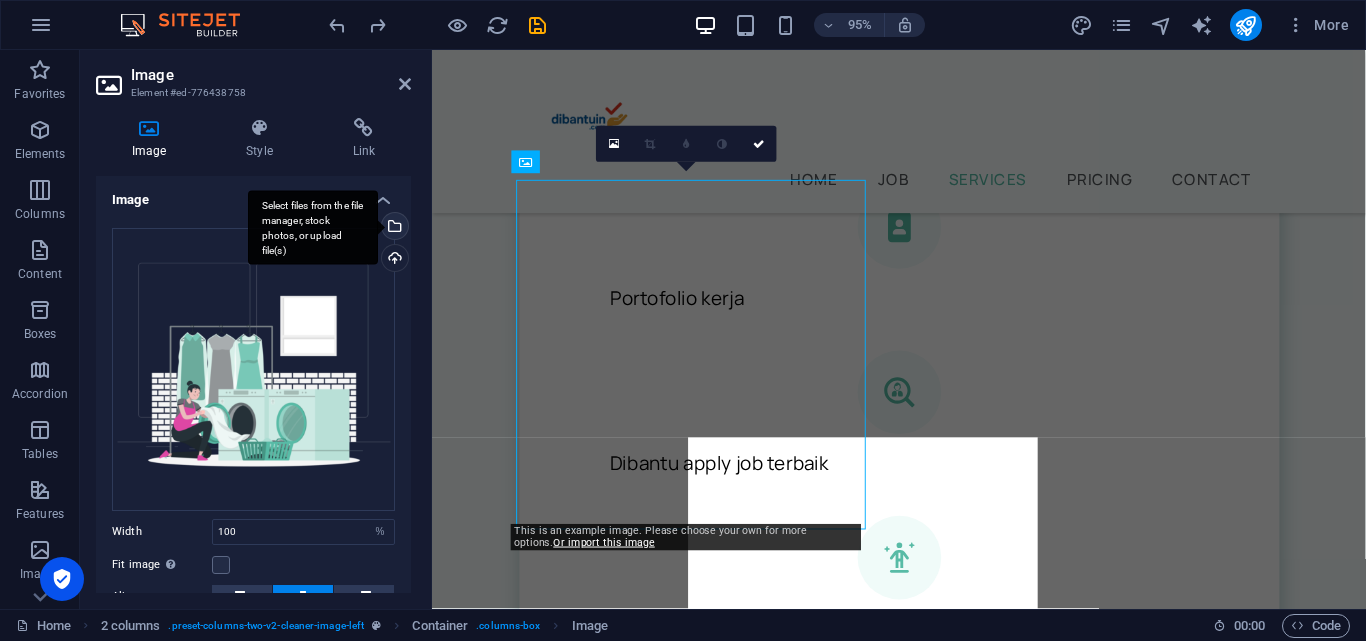 click on "Select files from the file manager, stock photos, or upload file(s)" at bounding box center [313, 227] 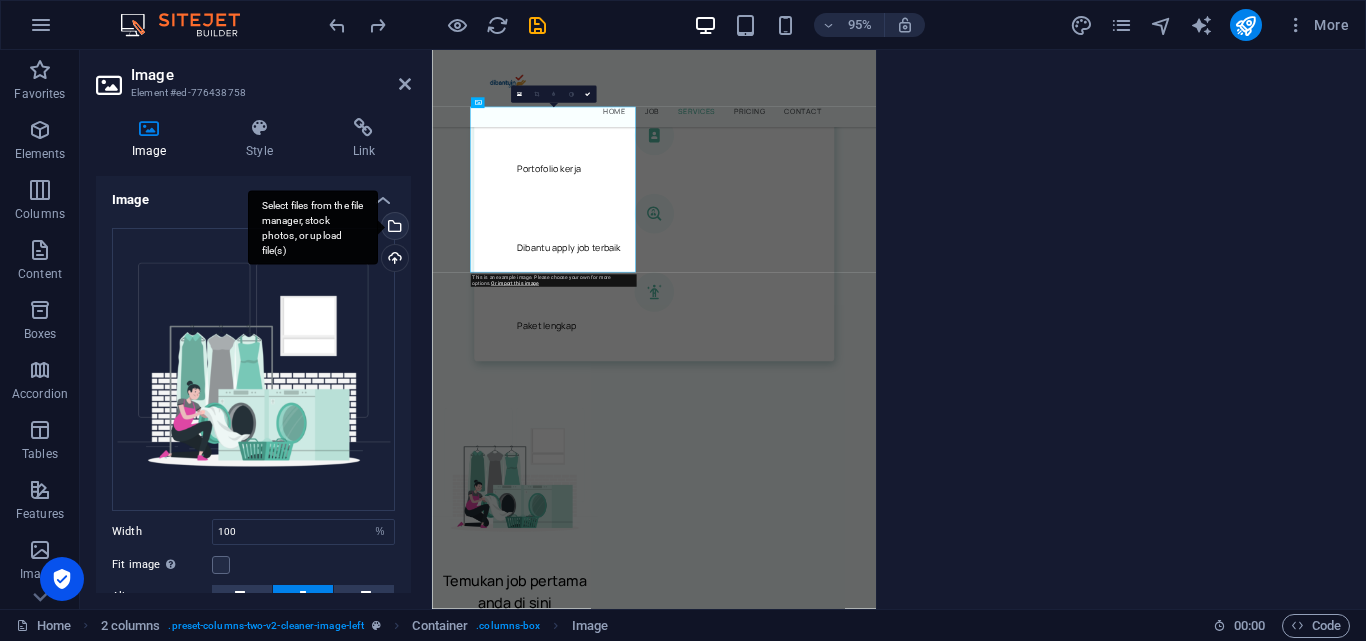 scroll, scrollTop: 1796, scrollLeft: 0, axis: vertical 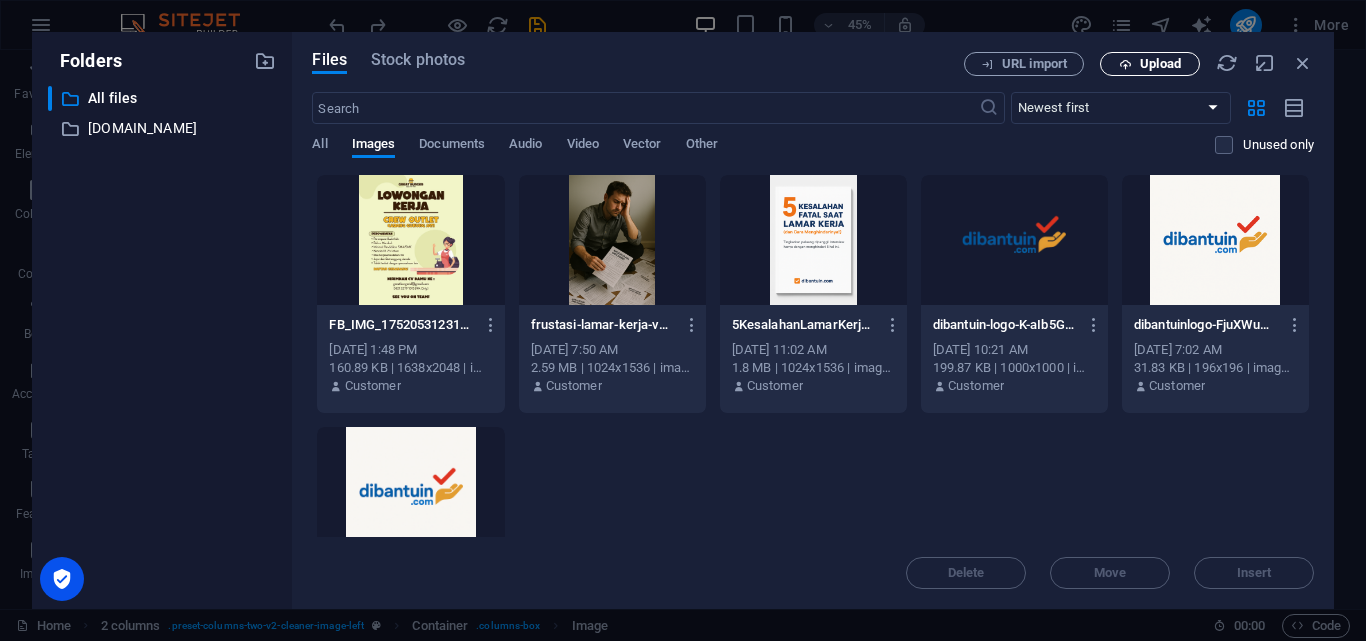 click on "Upload" at bounding box center [1150, 64] 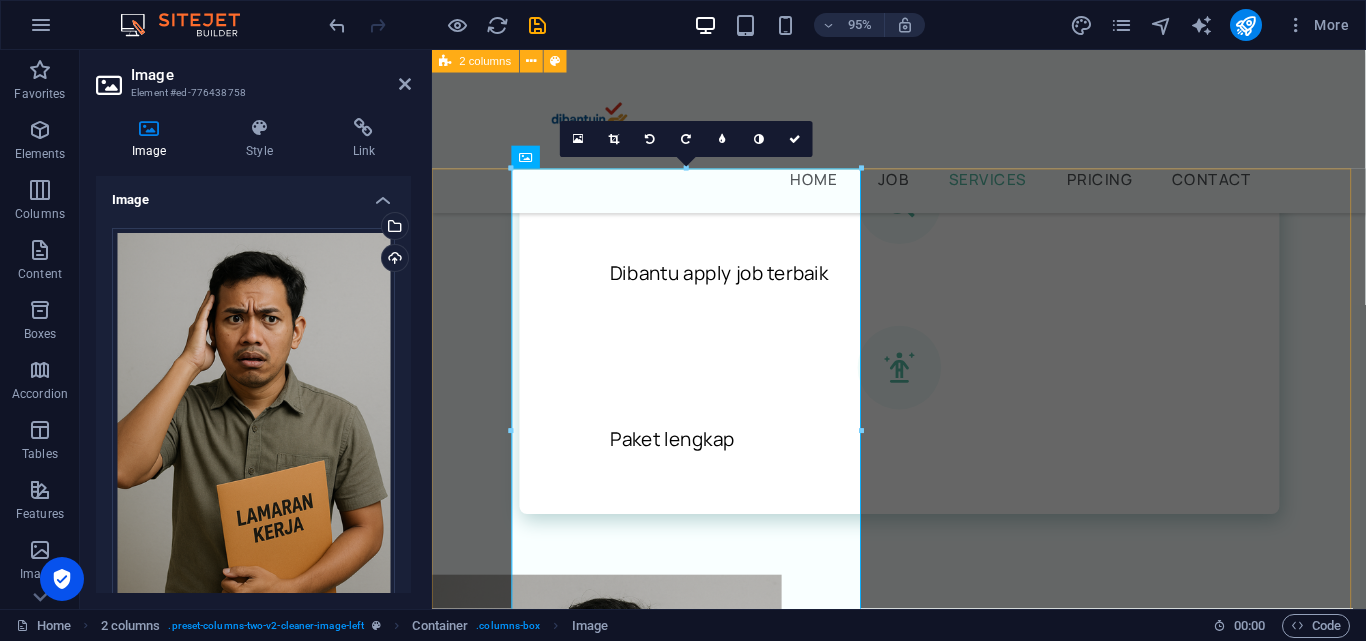 scroll, scrollTop: 1793, scrollLeft: 0, axis: vertical 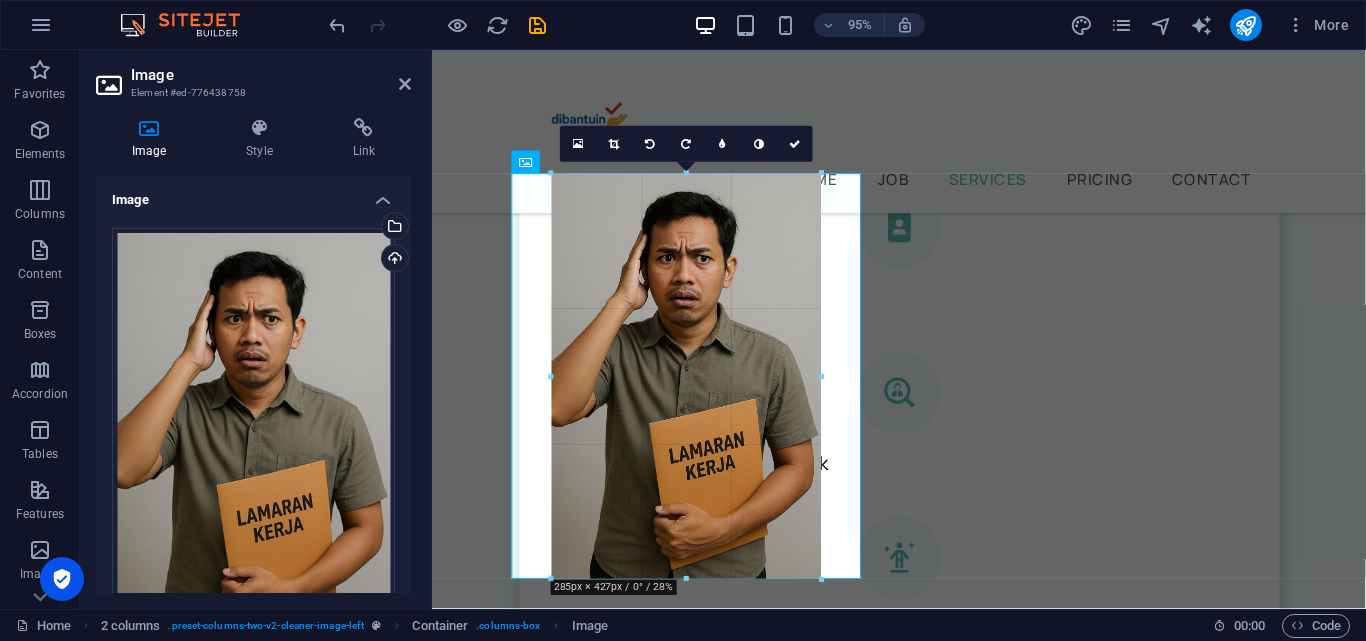 drag, startPoint x: 862, startPoint y: 171, endPoint x: 455, endPoint y: 186, distance: 407.2763 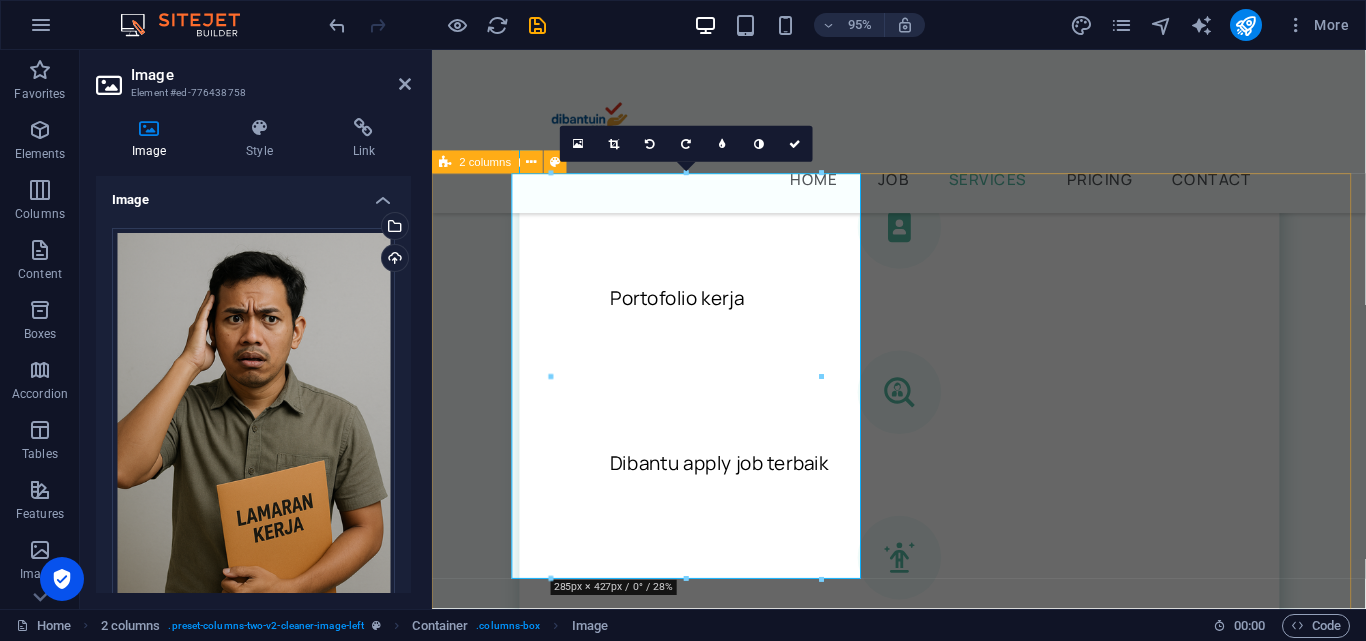 type on "284" 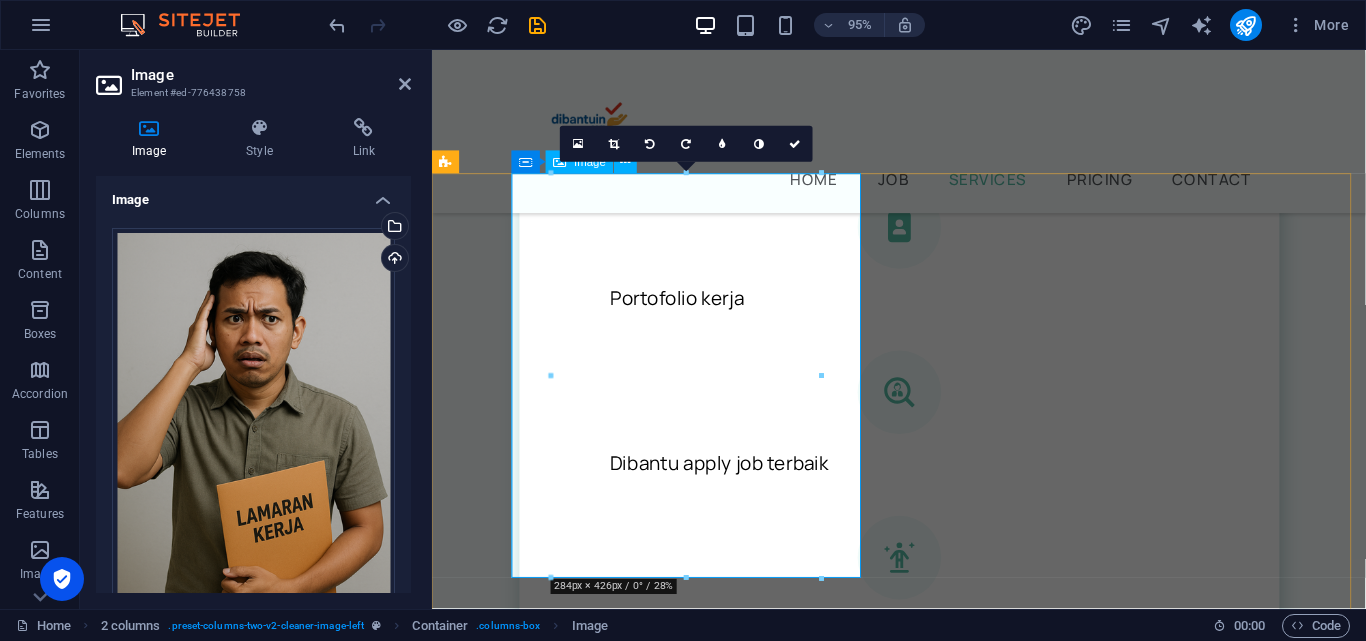 scroll, scrollTop: 1593, scrollLeft: 0, axis: vertical 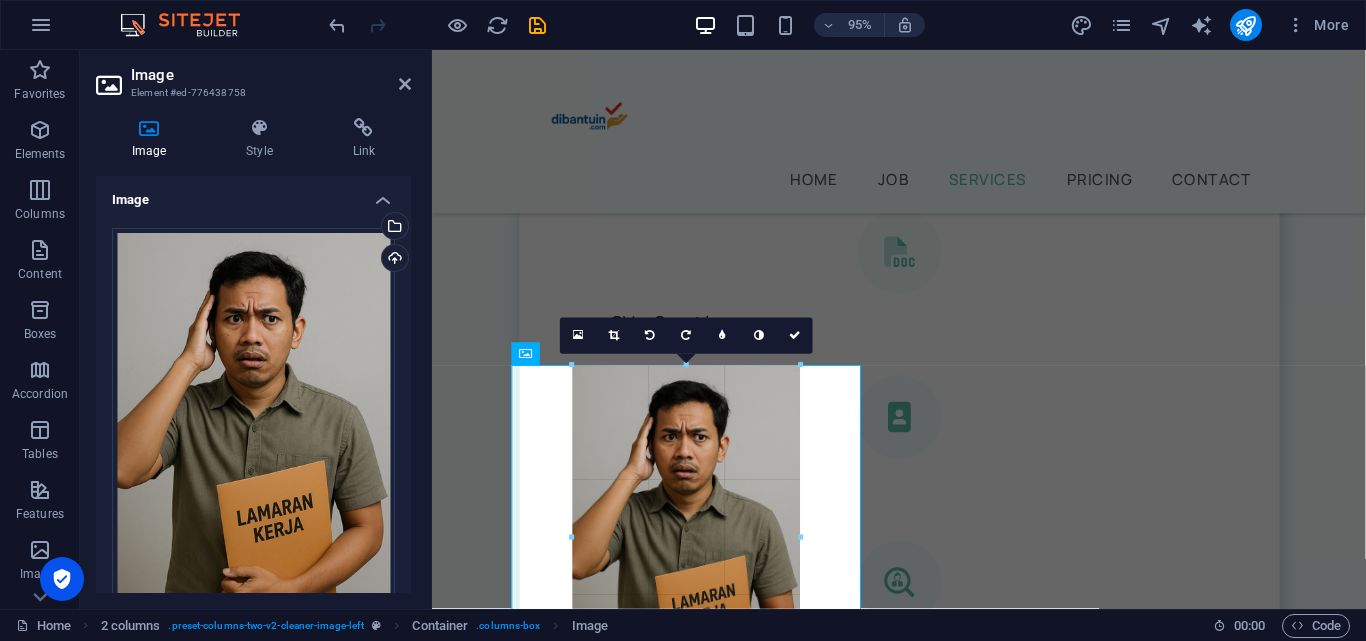 drag, startPoint x: 823, startPoint y: 361, endPoint x: 660, endPoint y: 426, distance: 175.4822 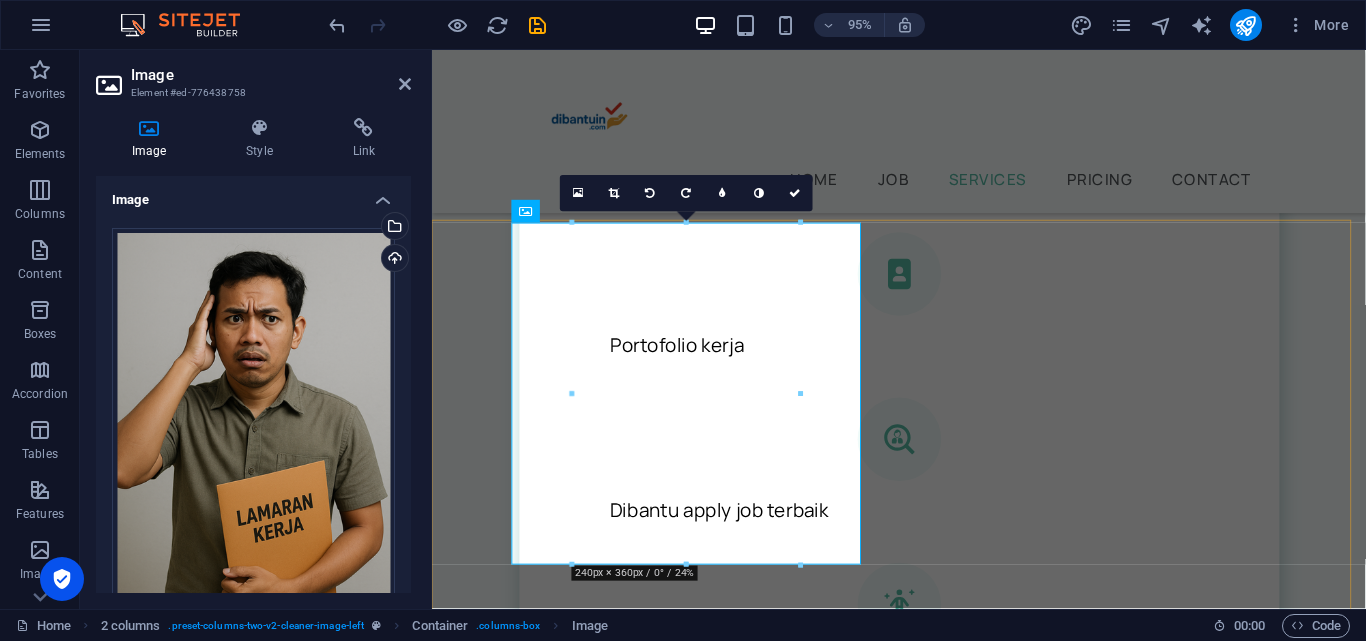scroll, scrollTop: 1693, scrollLeft: 0, axis: vertical 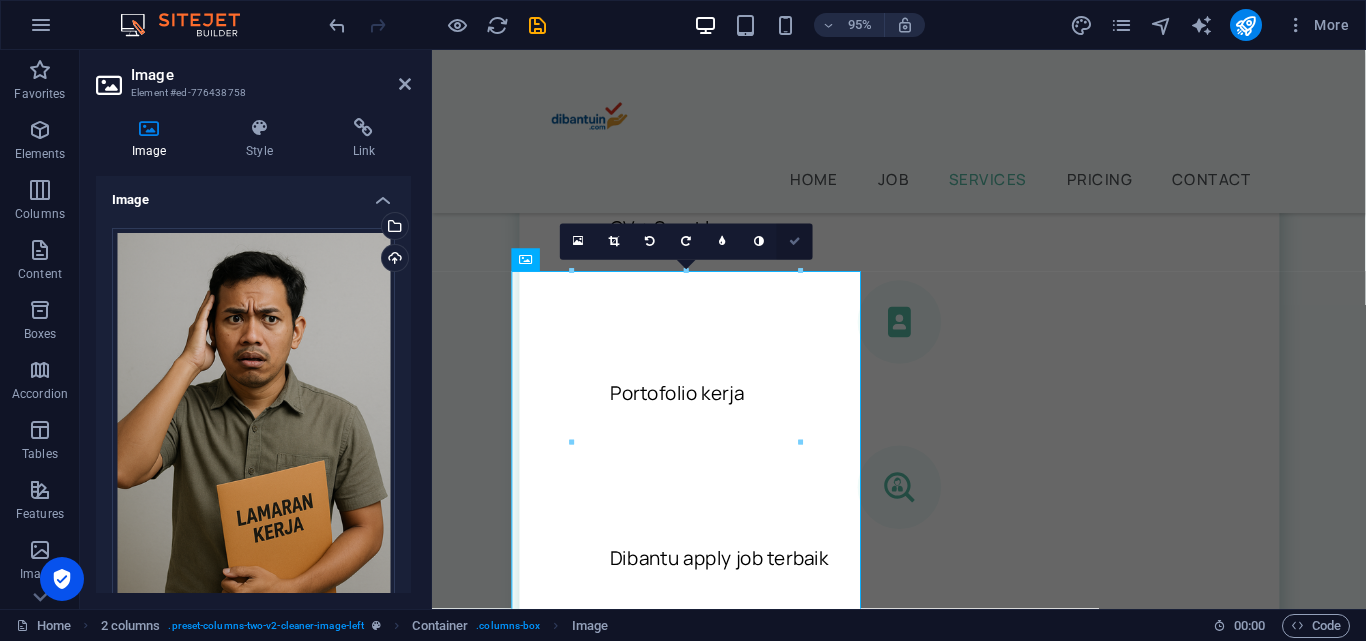 drag, startPoint x: 786, startPoint y: 237, endPoint x: 873, endPoint y: 280, distance: 97.04638 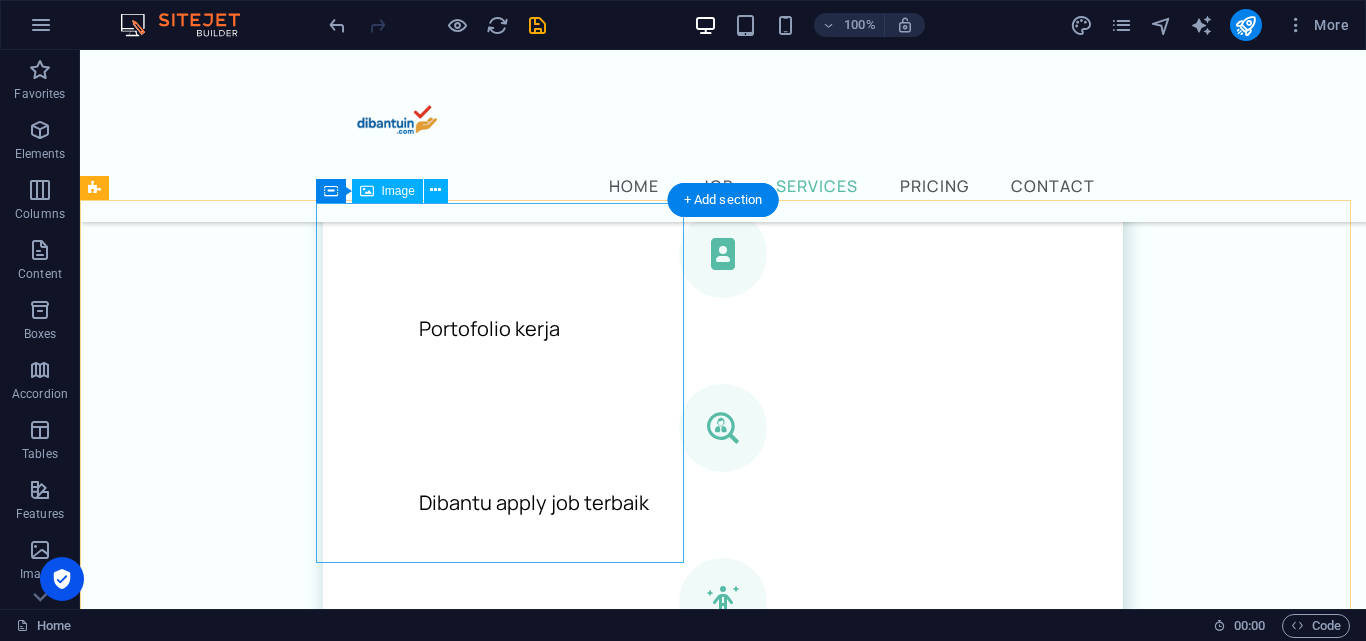 scroll, scrollTop: 2000, scrollLeft: 0, axis: vertical 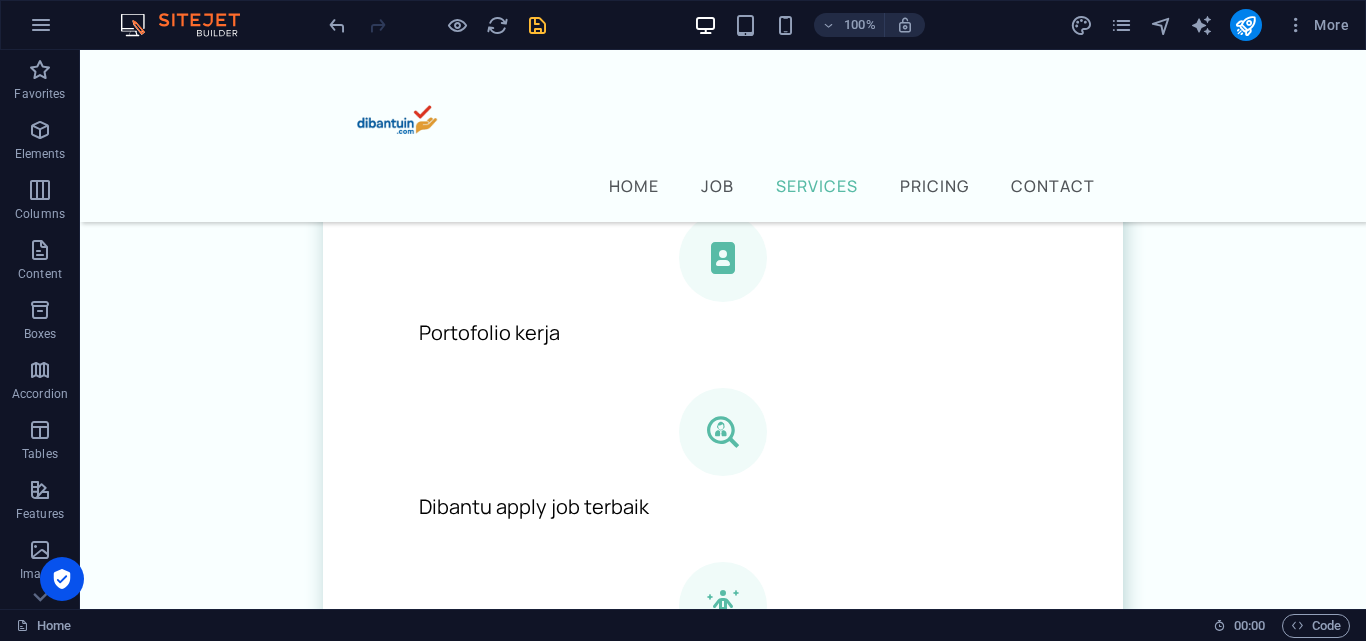 click at bounding box center (537, 25) 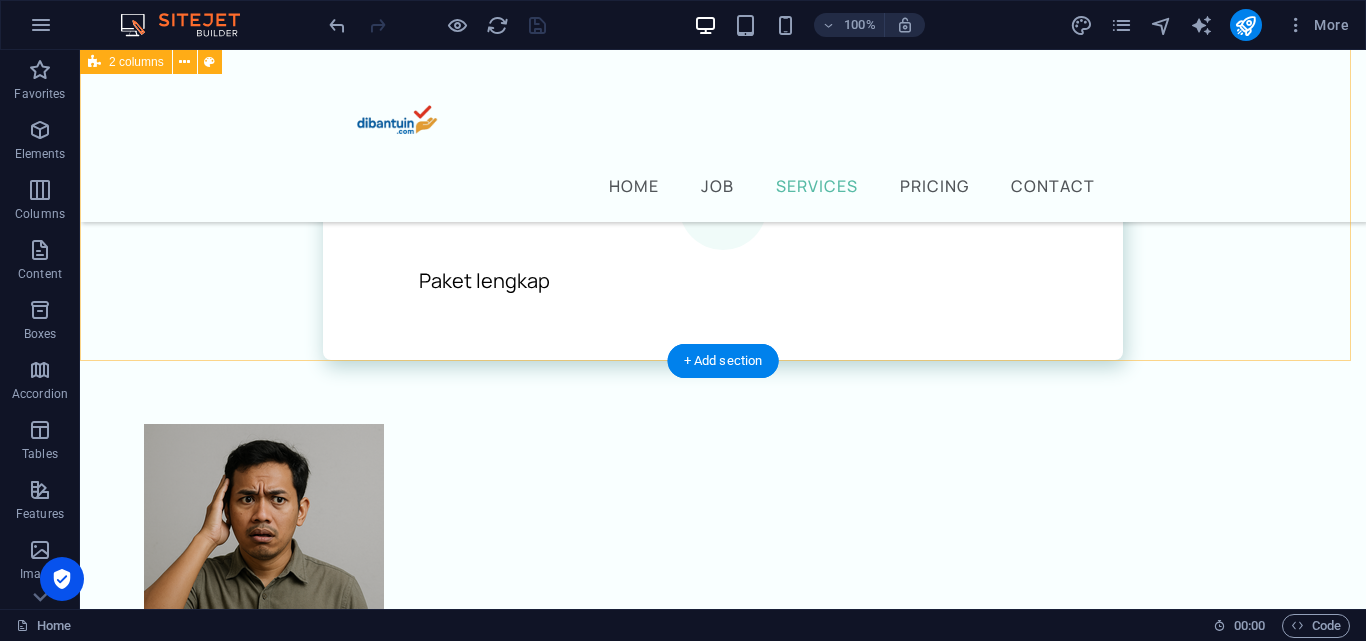 scroll, scrollTop: 2100, scrollLeft: 0, axis: vertical 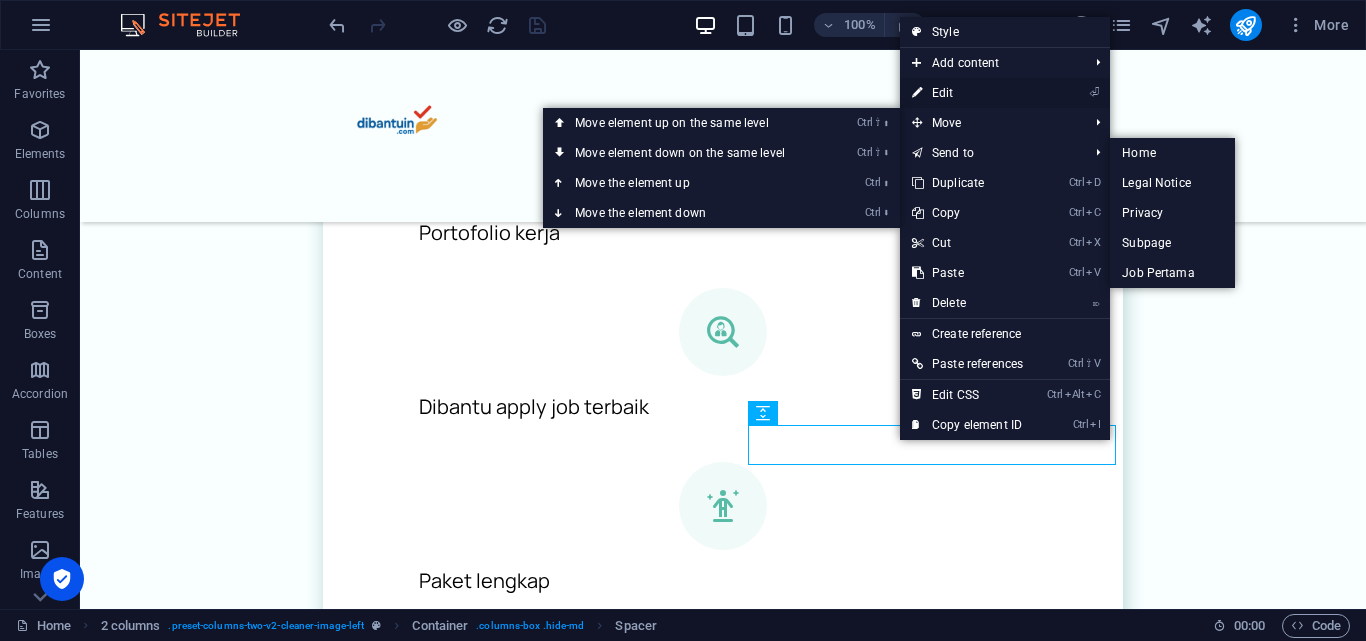 click on "⏎  Edit" at bounding box center (967, 93) 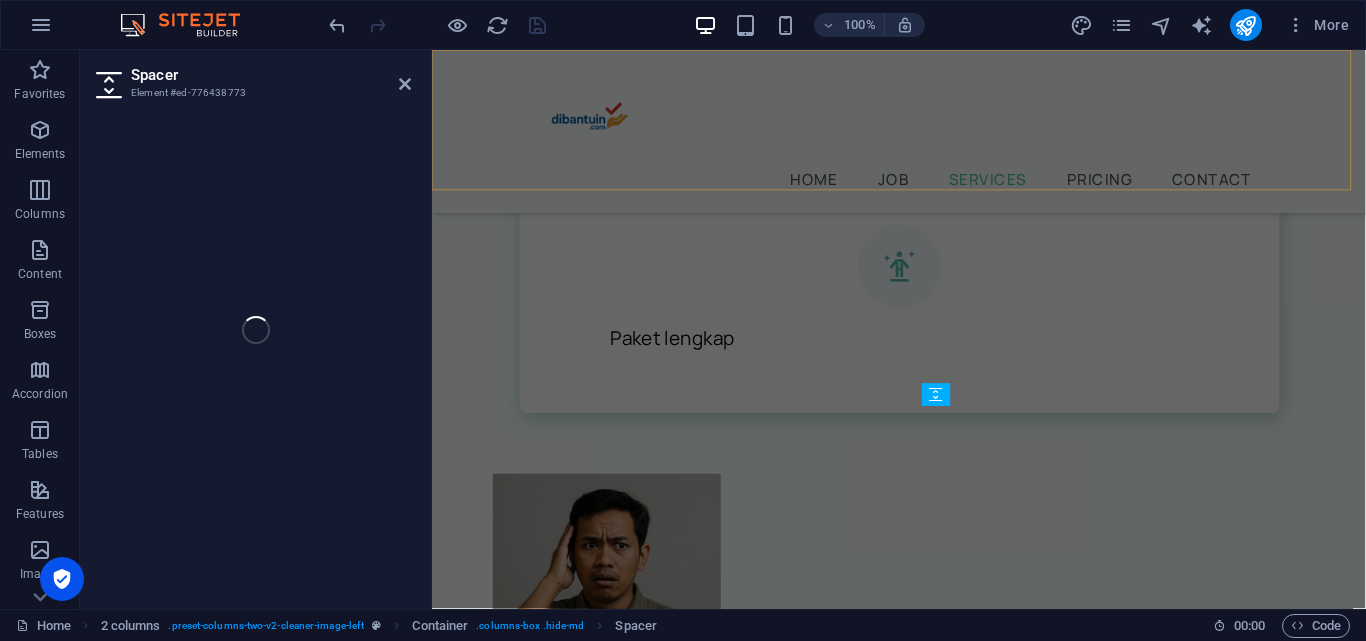 select on "px" 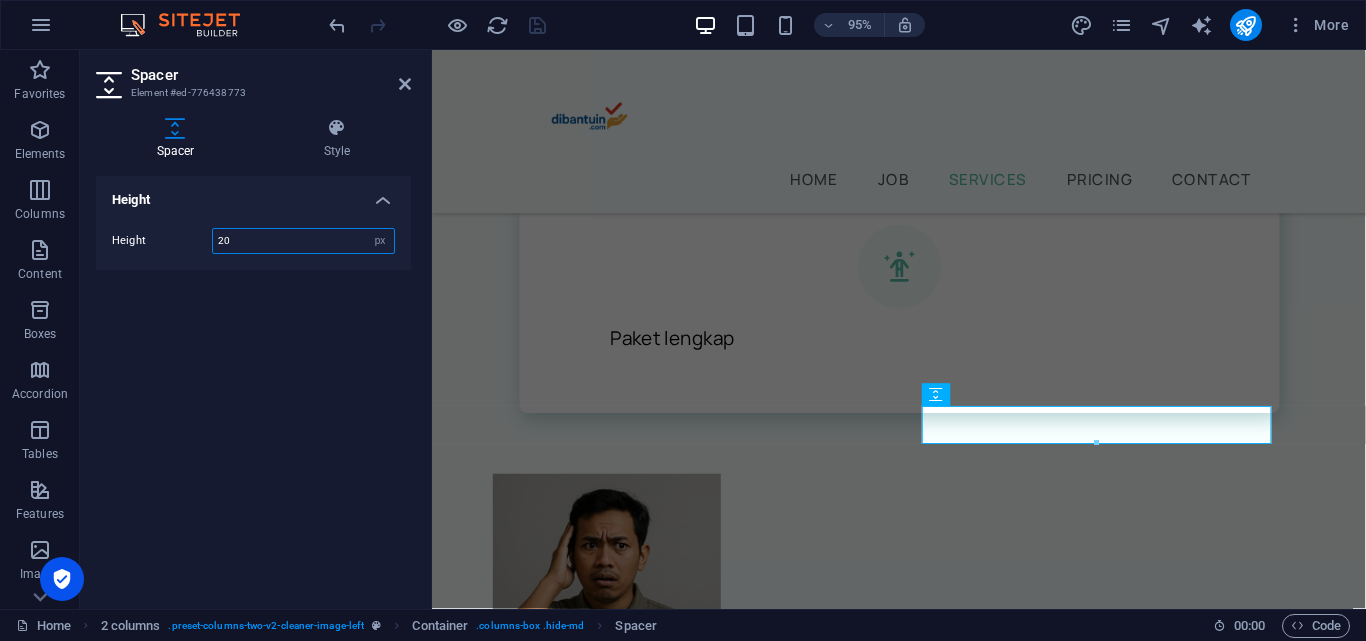 type on "20" 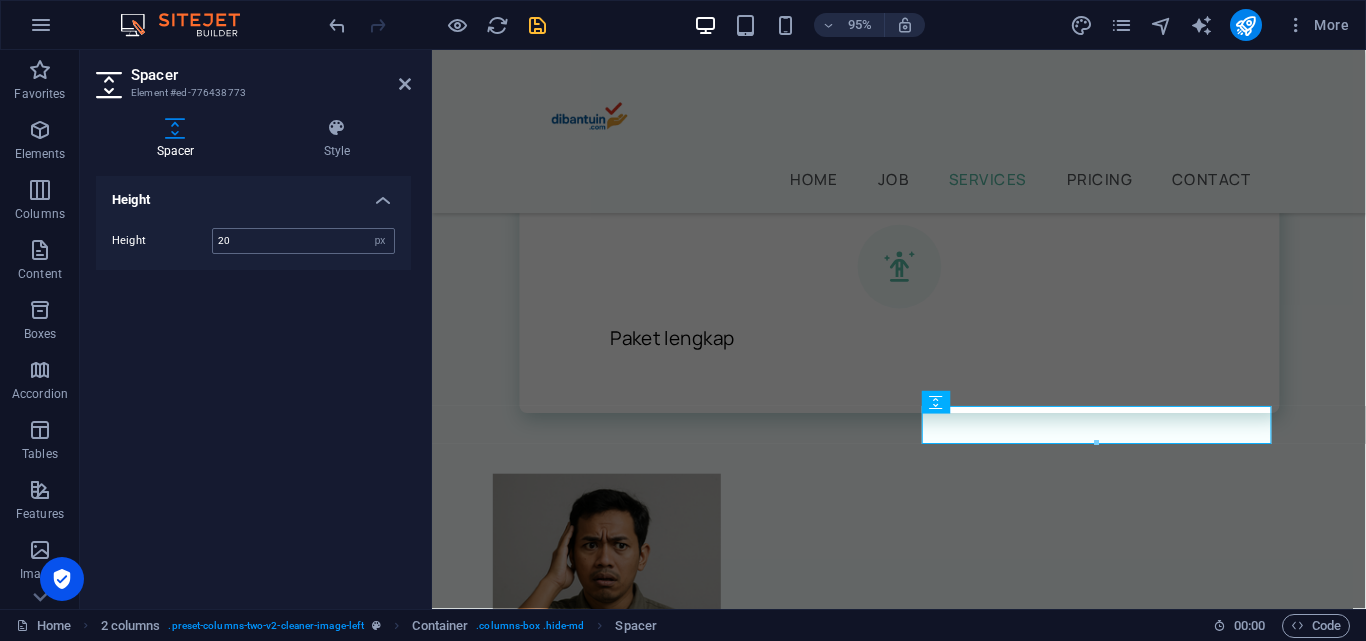 scroll, scrollTop: 1873, scrollLeft: 0, axis: vertical 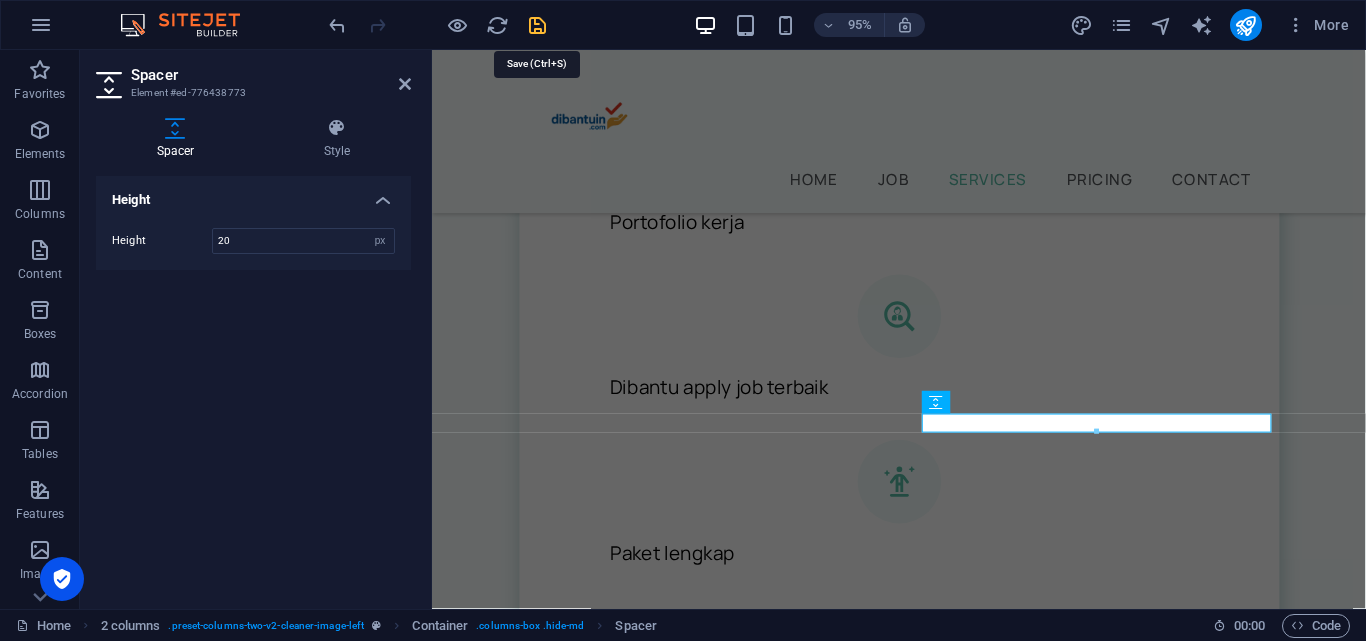drag, startPoint x: 531, startPoint y: 29, endPoint x: 778, endPoint y: 392, distance: 439.0649 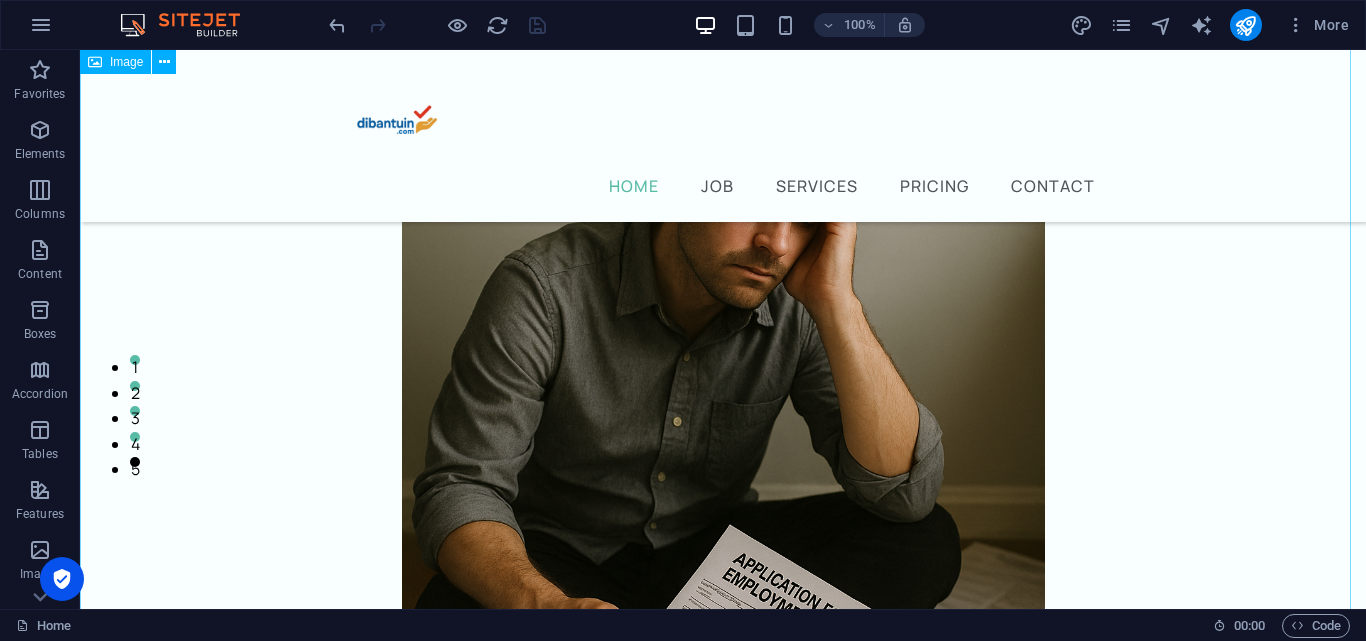 scroll, scrollTop: 0, scrollLeft: 0, axis: both 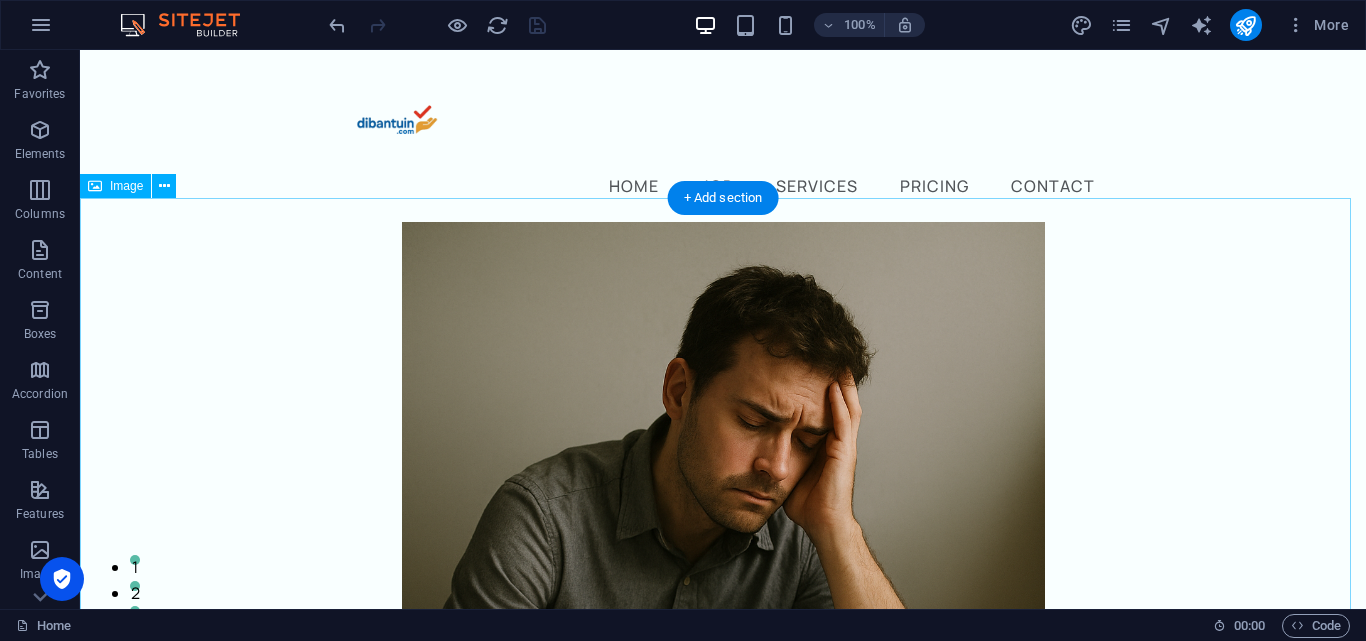 click at bounding box center [723, 704] 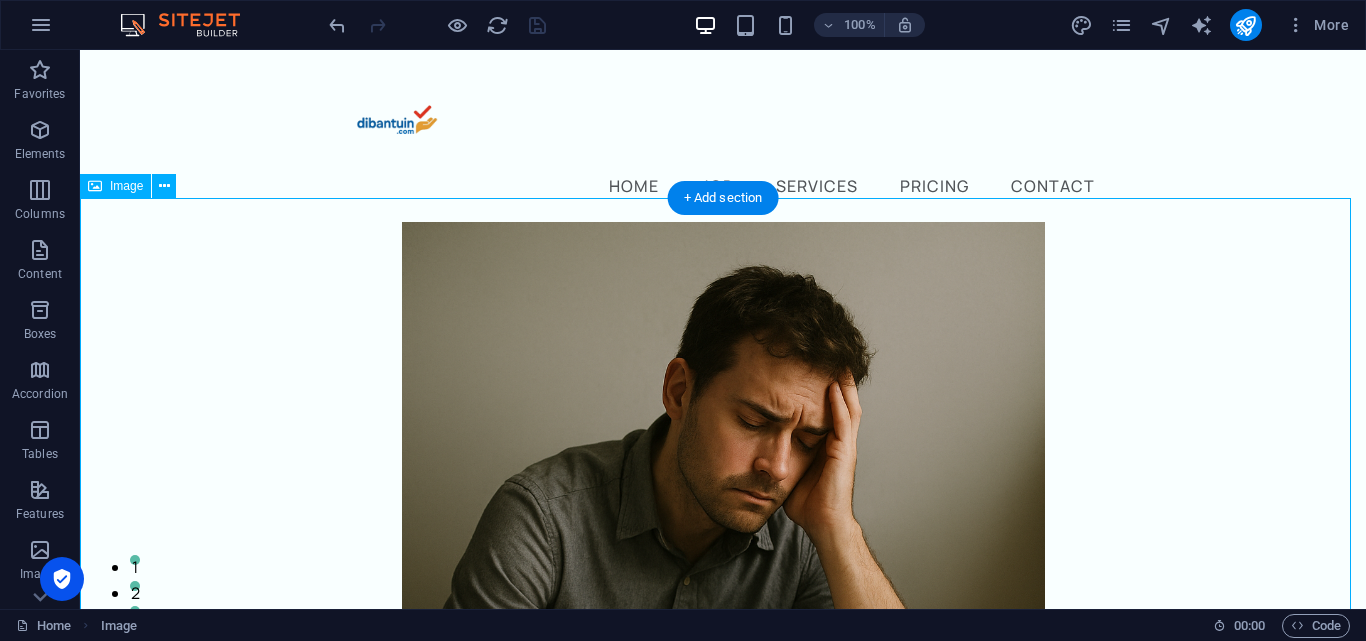 click at bounding box center [723, 704] 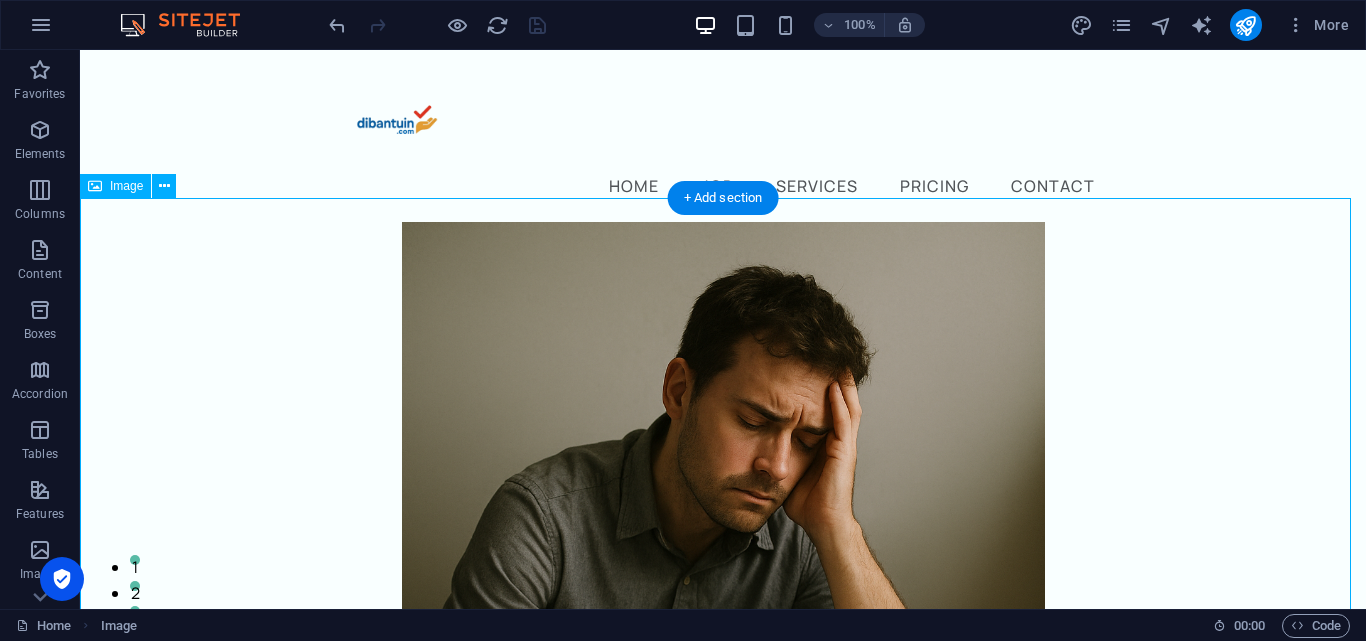 select on "%" 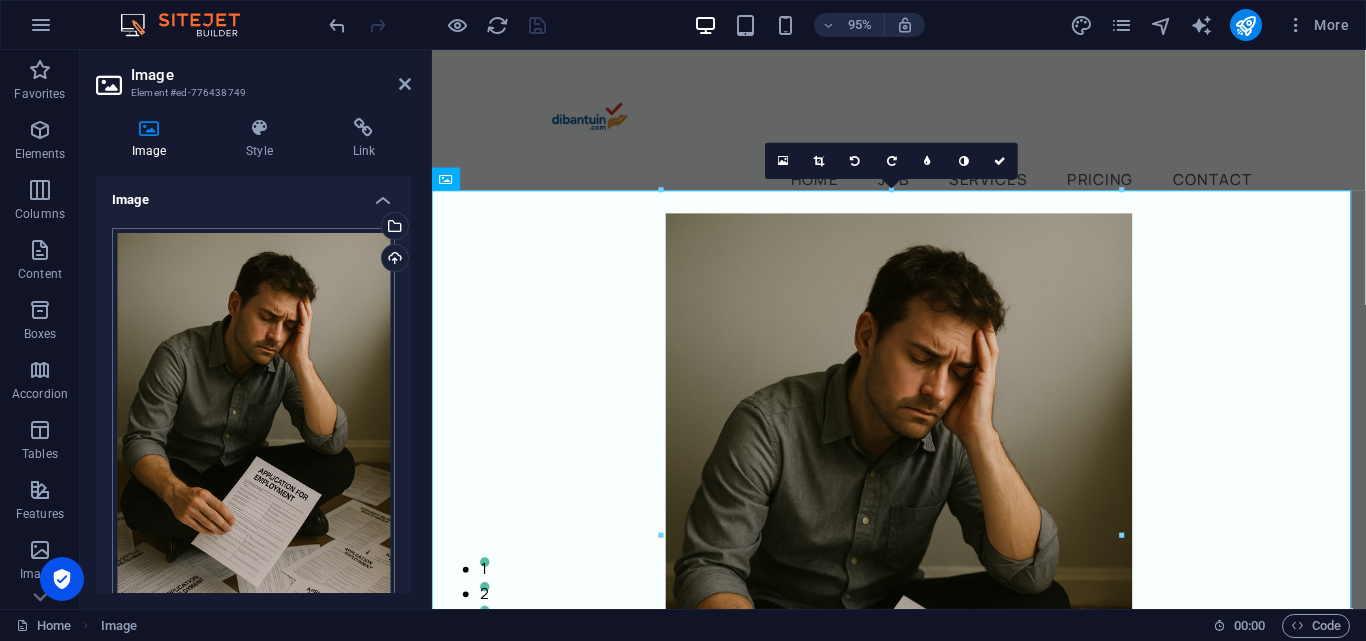 click on "Select files from the file manager, stock photos, or upload file(s)" at bounding box center [393, 228] 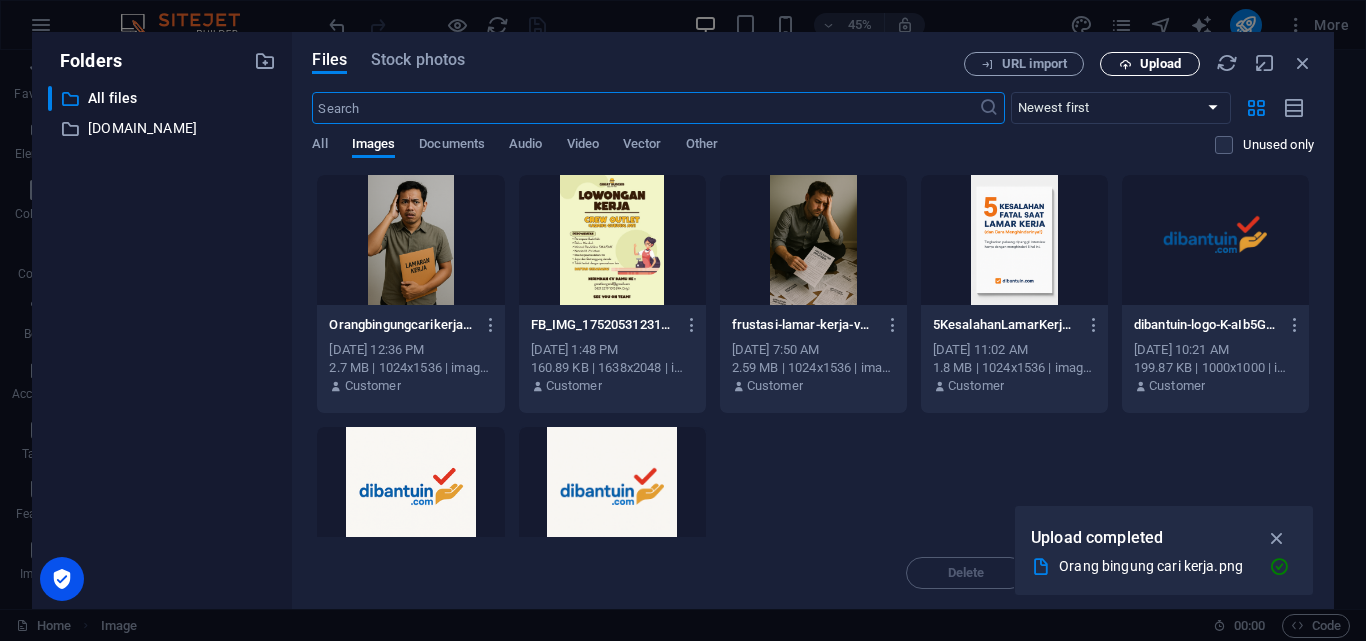 click on "Upload" at bounding box center [1150, 64] 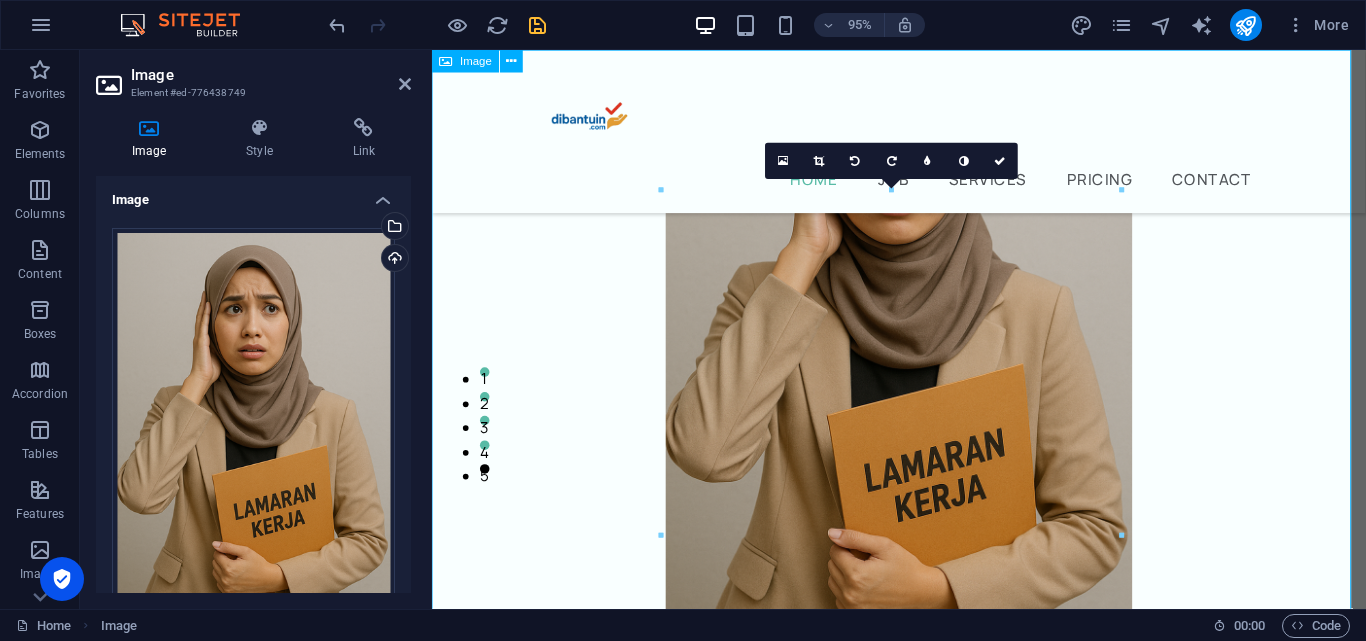 scroll, scrollTop: 0, scrollLeft: 0, axis: both 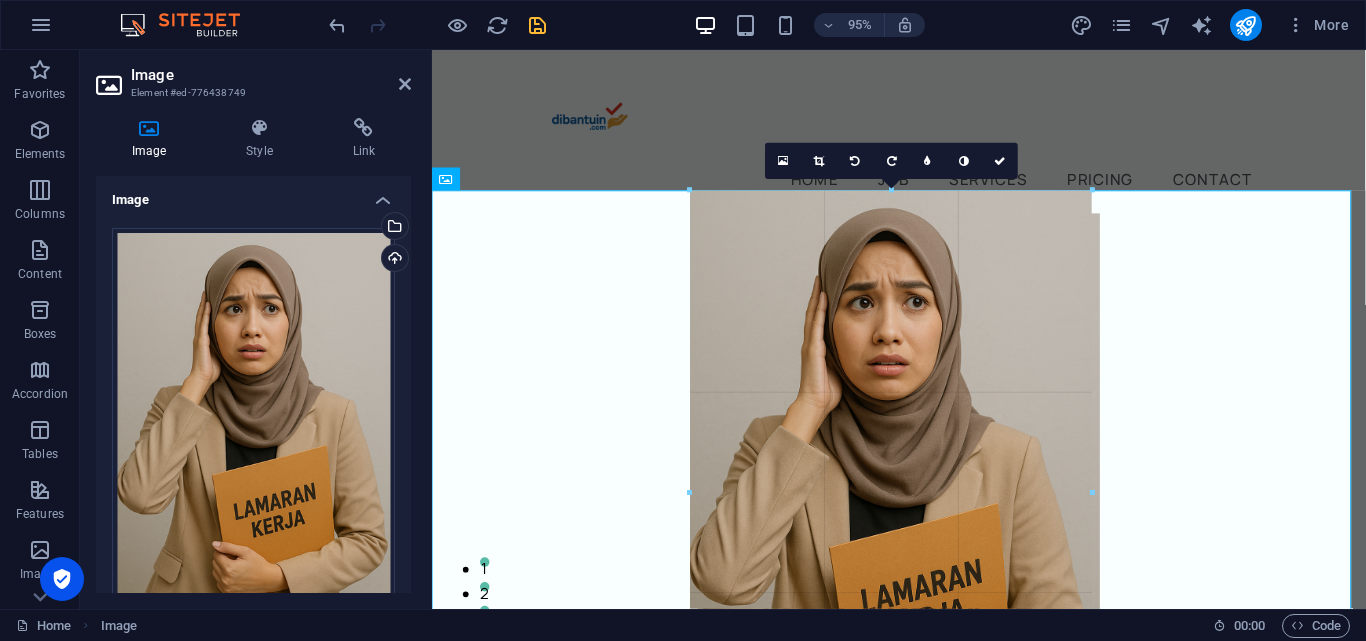 drag, startPoint x: 1121, startPoint y: 190, endPoint x: 1009, endPoint y: 281, distance: 144.3087 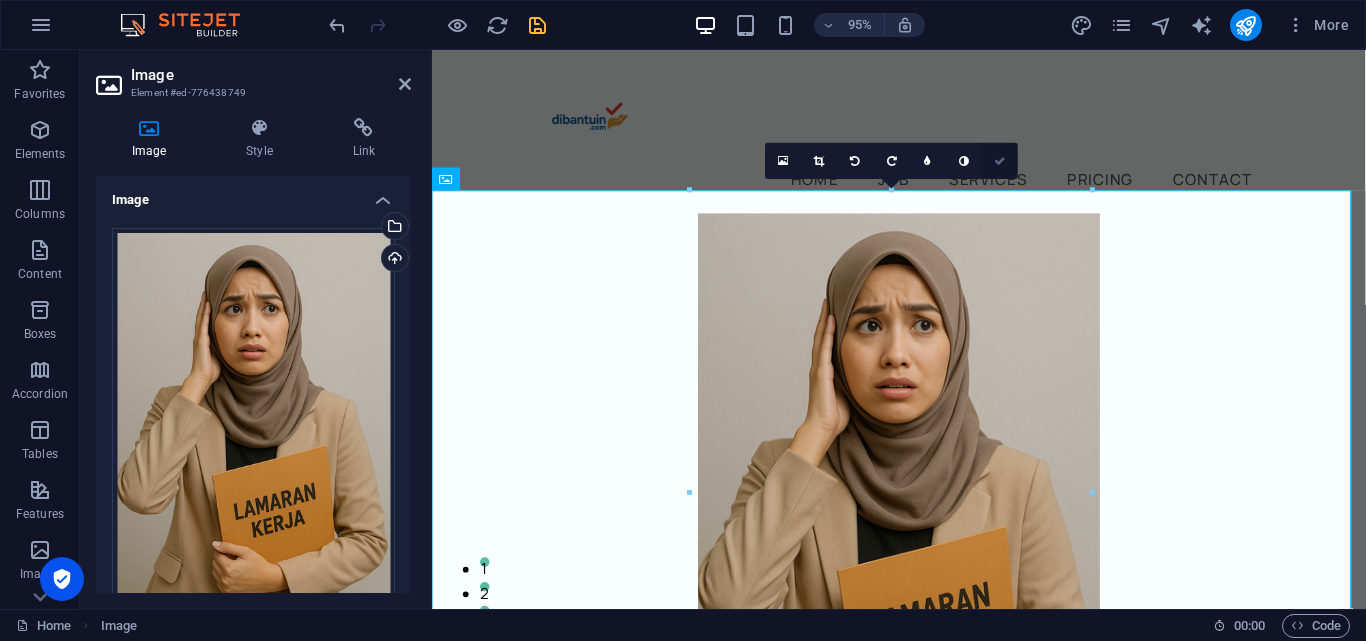 click at bounding box center (1000, 160) 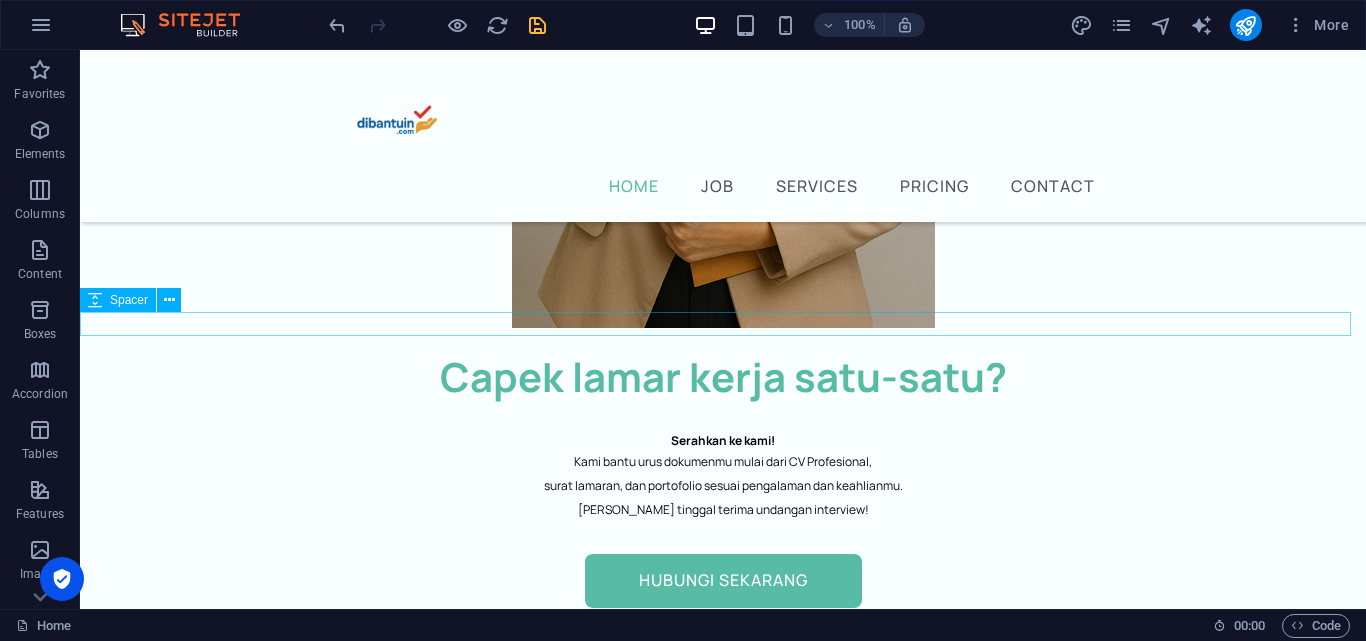 scroll, scrollTop: 600, scrollLeft: 0, axis: vertical 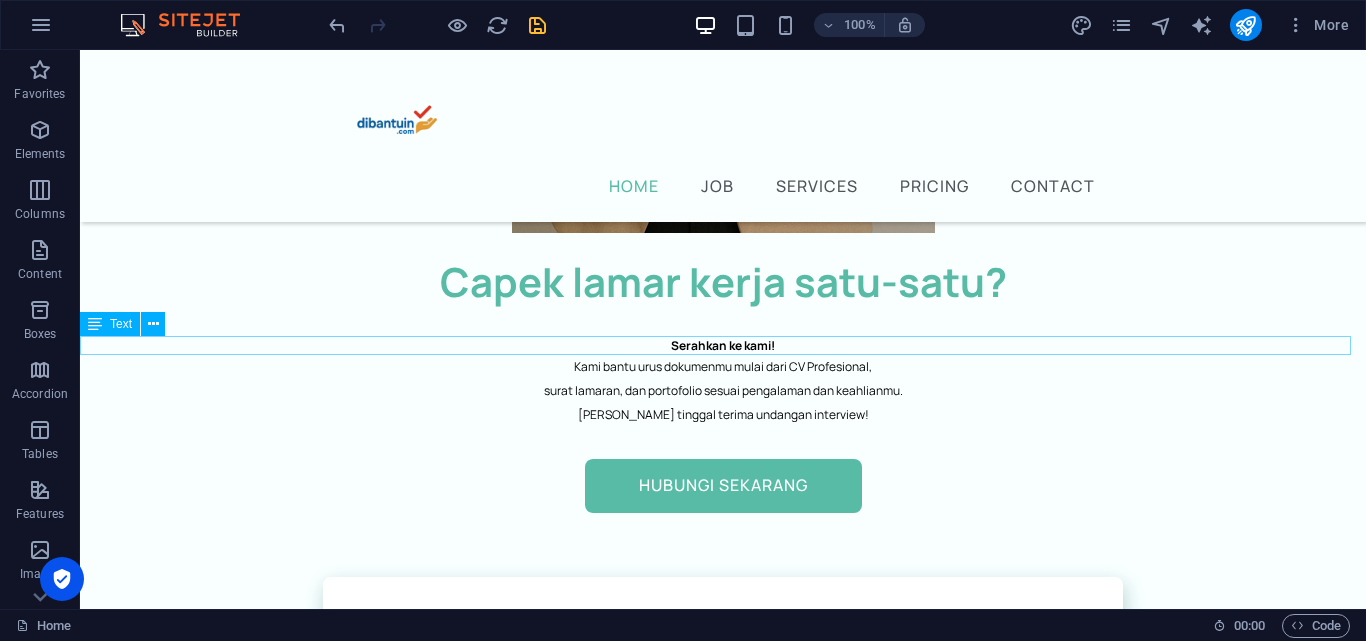 click on "Serahkan ke kami!" at bounding box center [723, 345] 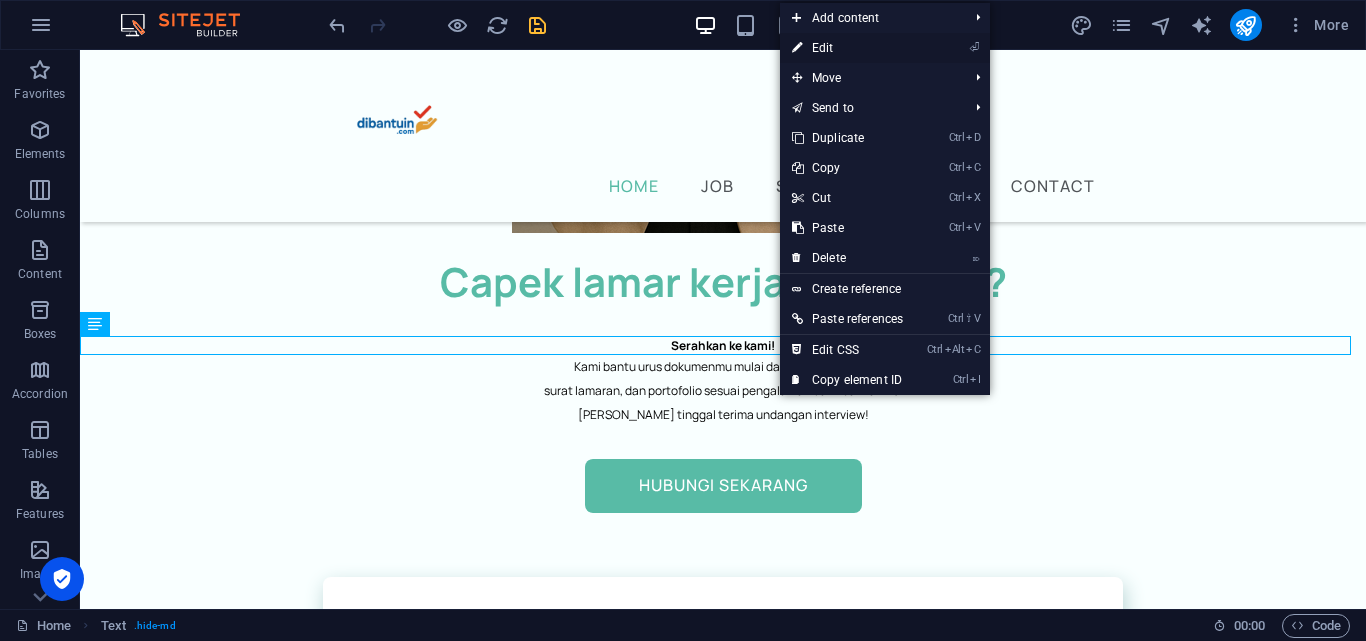click on "⏎  Edit" at bounding box center [847, 48] 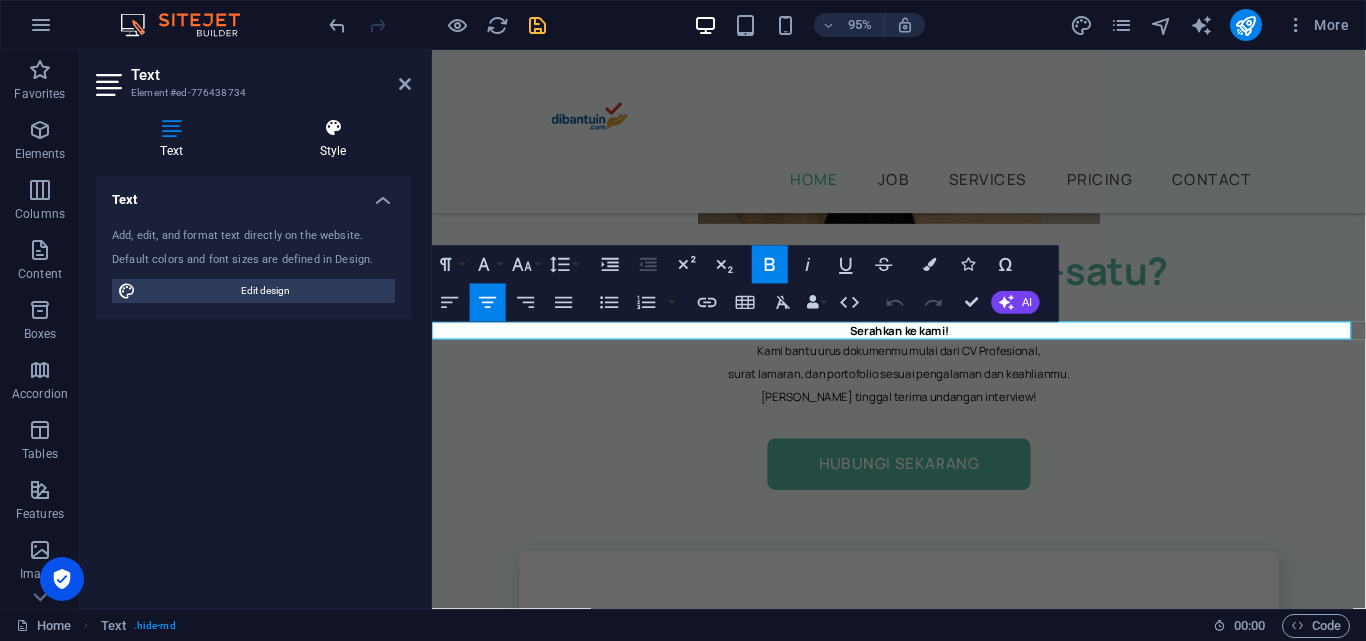 click on "Style" at bounding box center (333, 139) 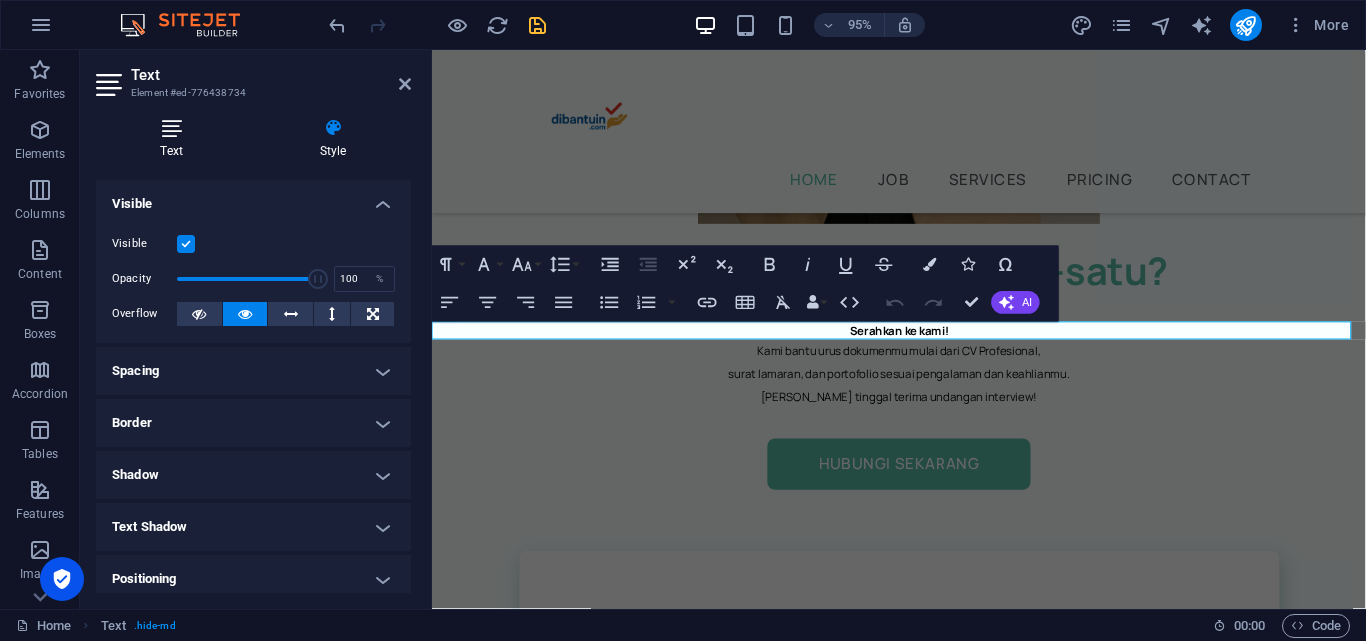 click at bounding box center [171, 128] 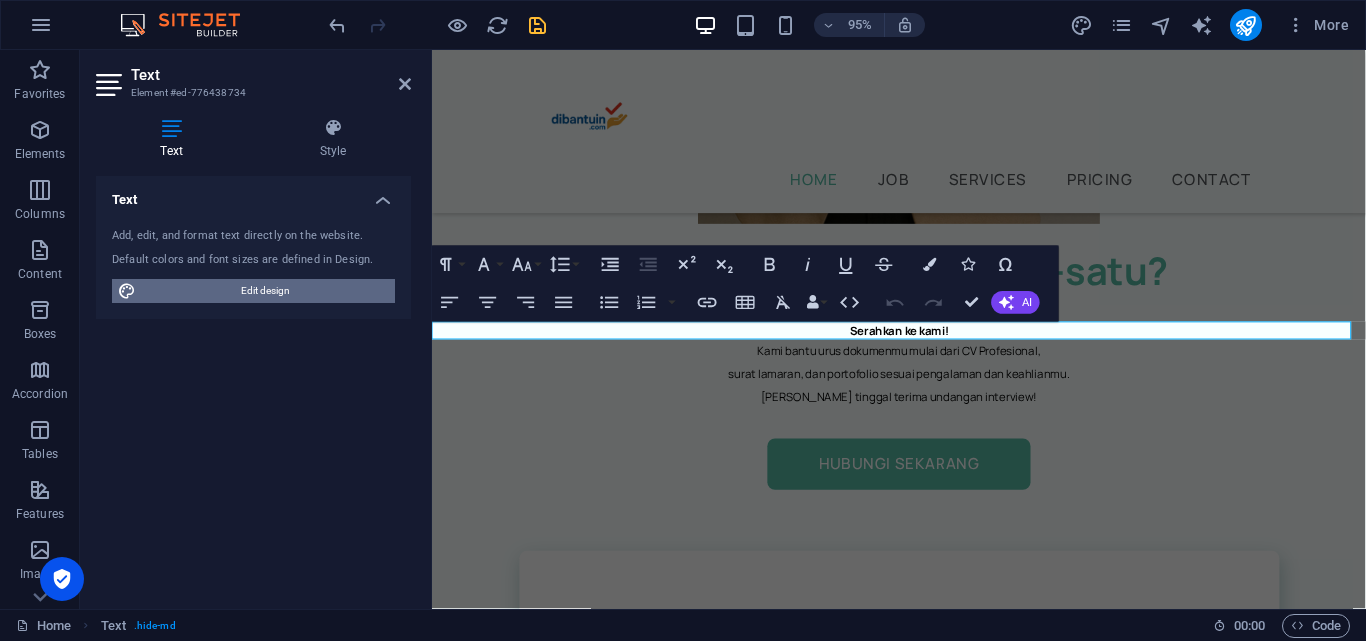 click on "Edit design" at bounding box center (265, 291) 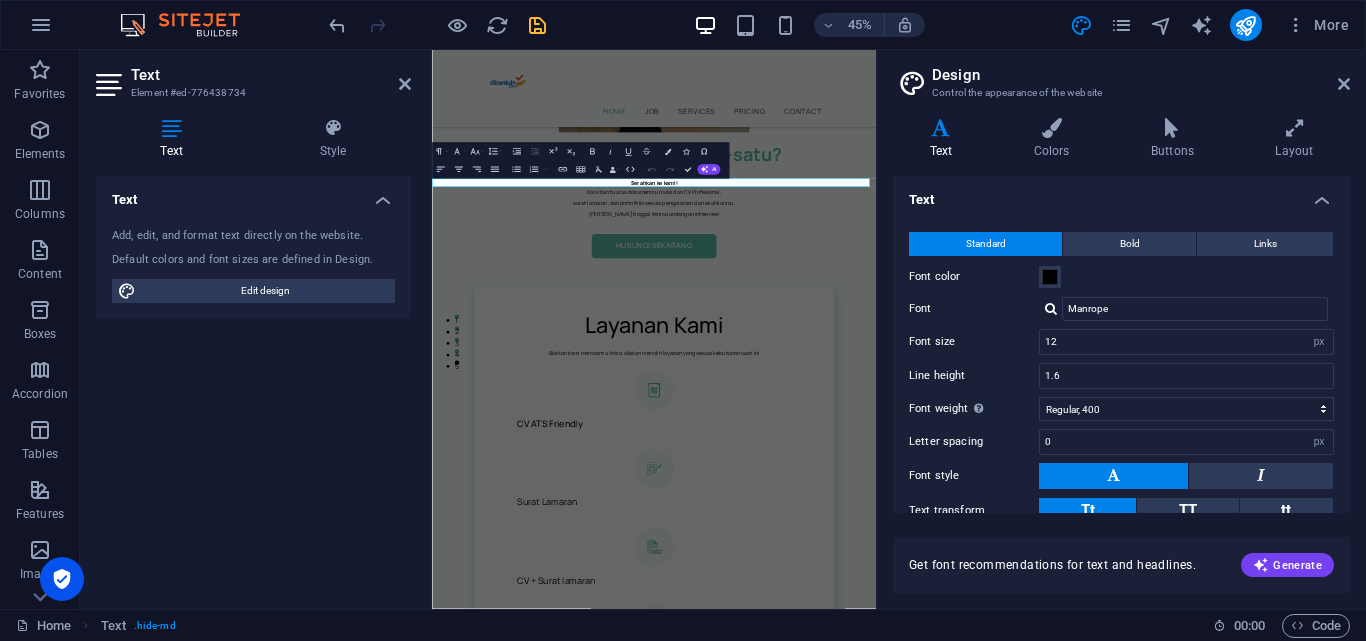 click on "Headlines" at bounding box center [1121, 608] 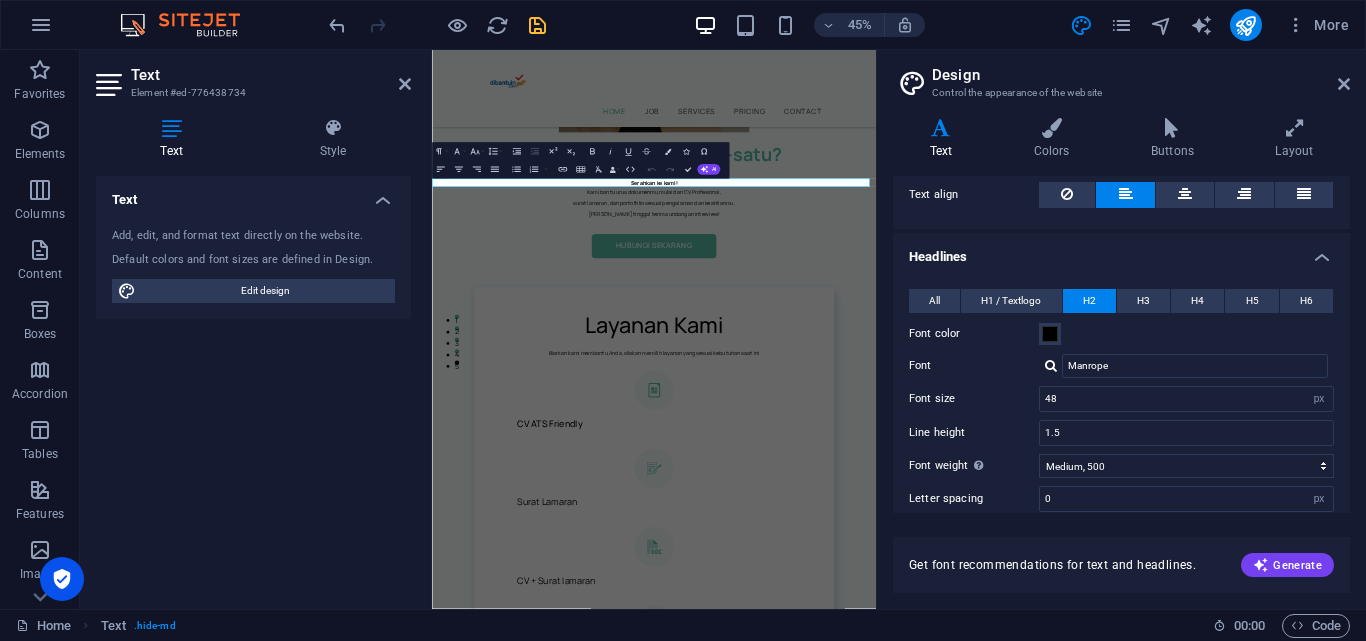 scroll, scrollTop: 344, scrollLeft: 0, axis: vertical 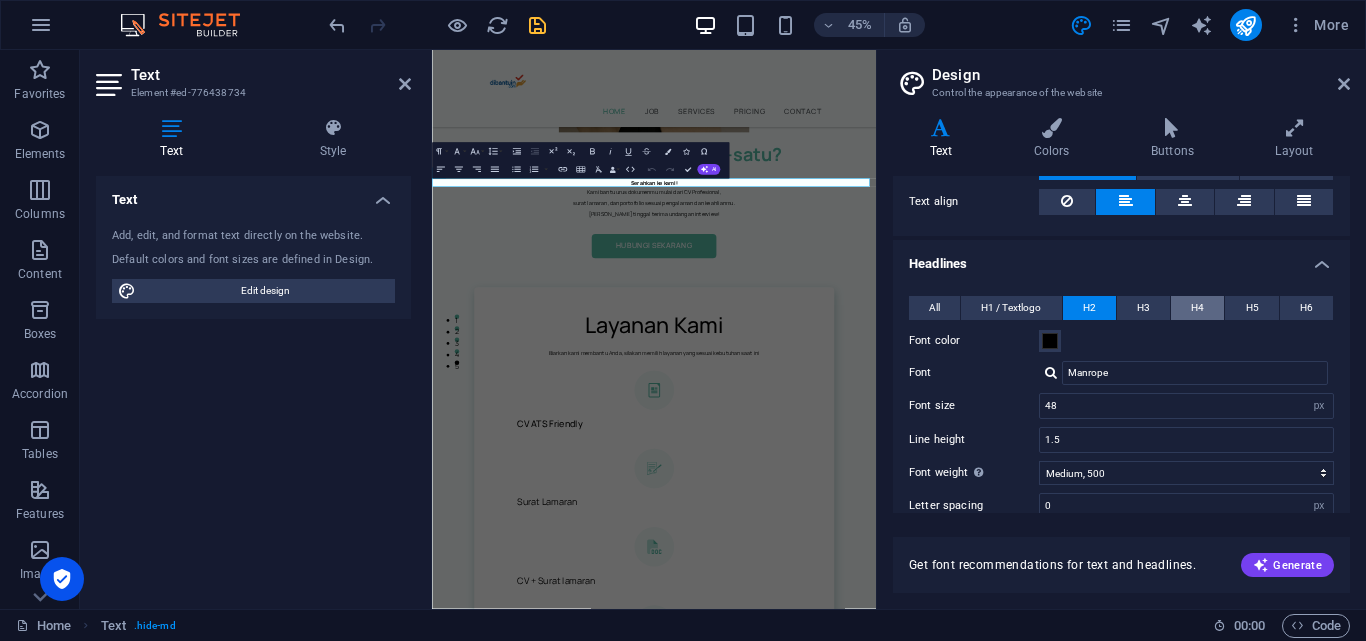 click on "H4" at bounding box center [1197, 308] 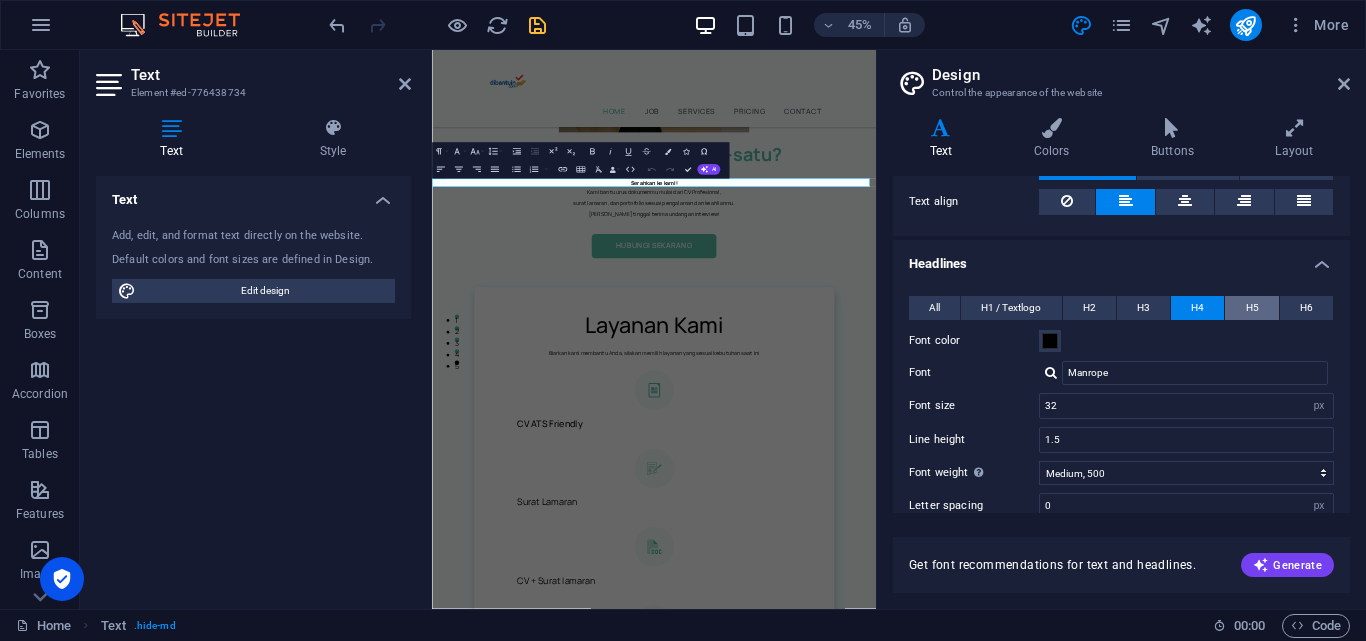 click on "H5" at bounding box center (1252, 308) 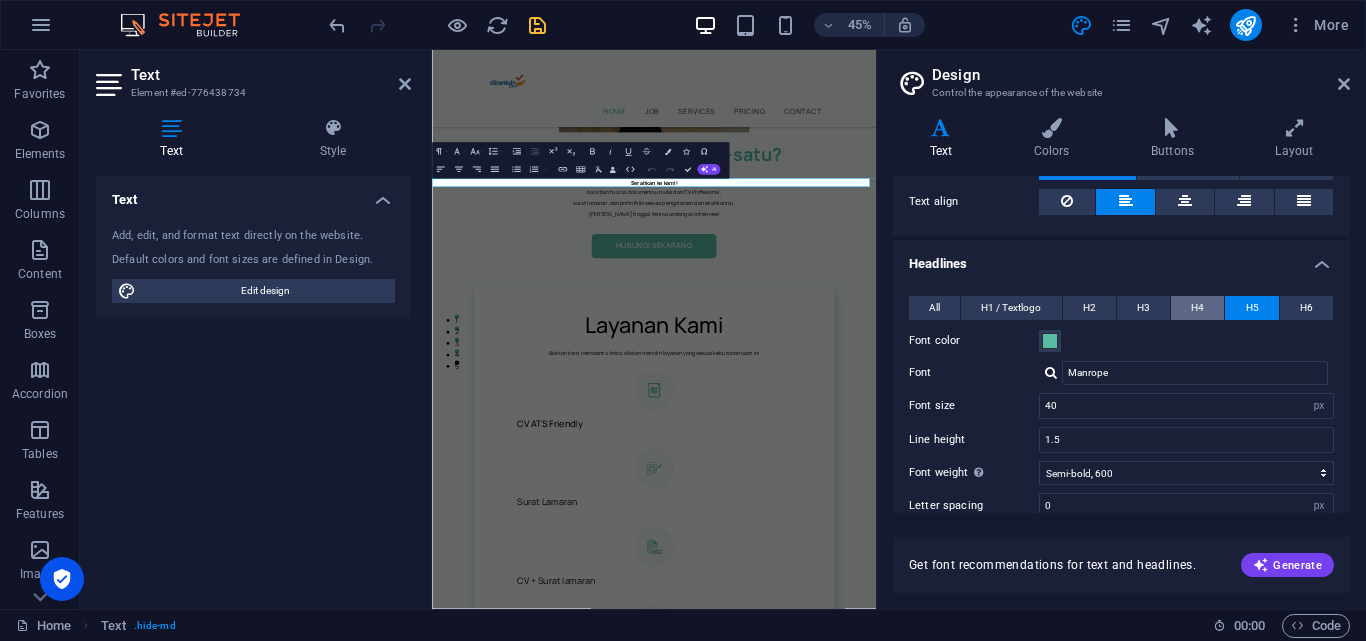 click on "H4" at bounding box center [1197, 308] 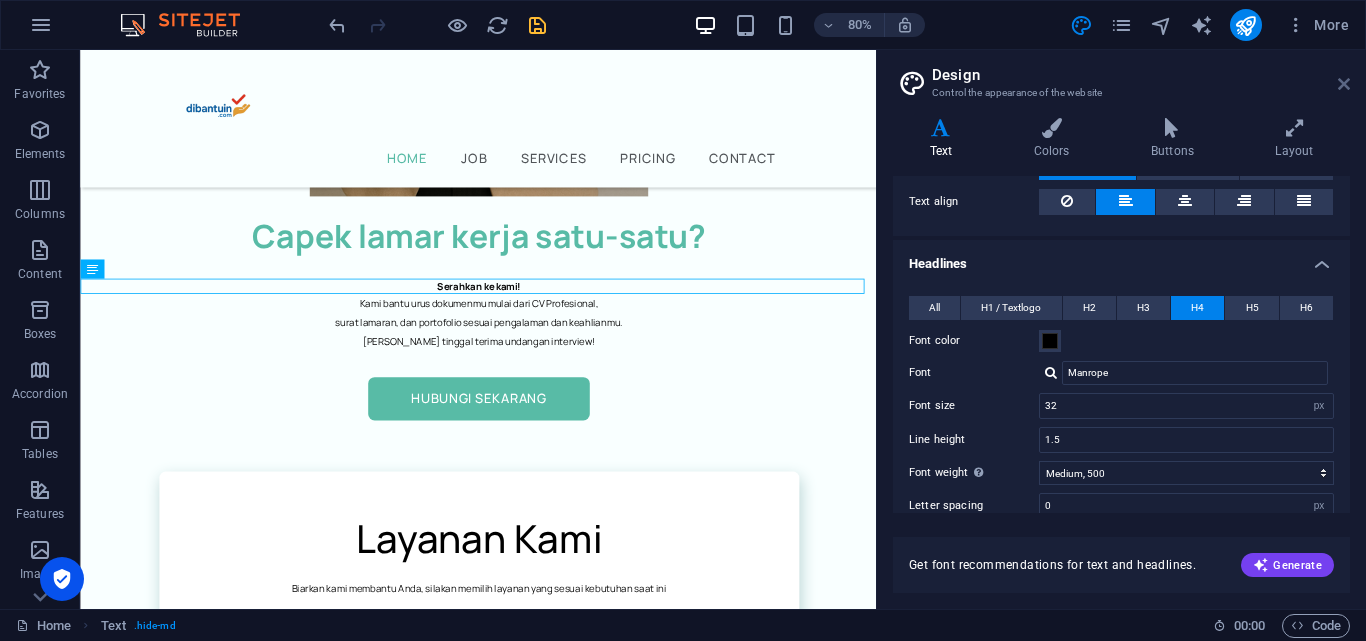 click at bounding box center (1344, 84) 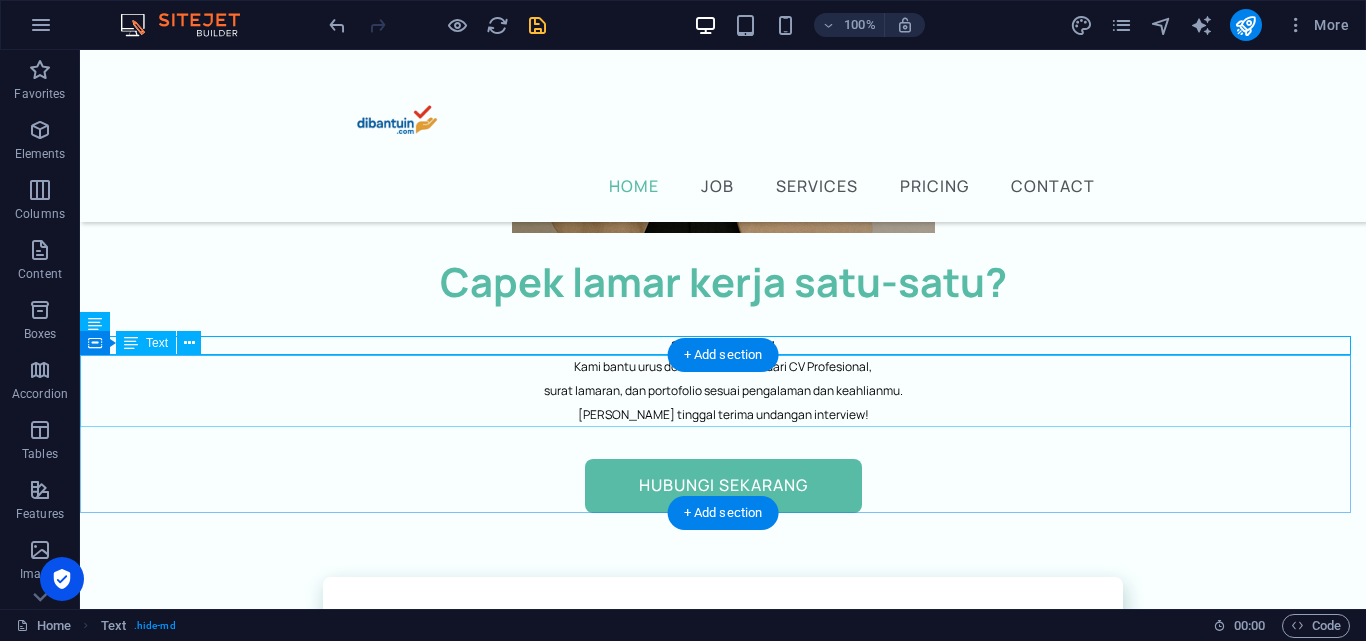 click on "Kami bantu urus dokumenmu mulai dari CV Profesional,  surat lamaran, dan portofolio sesuai pengalaman dan keahlianmu.  [PERSON_NAME] tinggal terima undangan interview!" at bounding box center (723, 391) 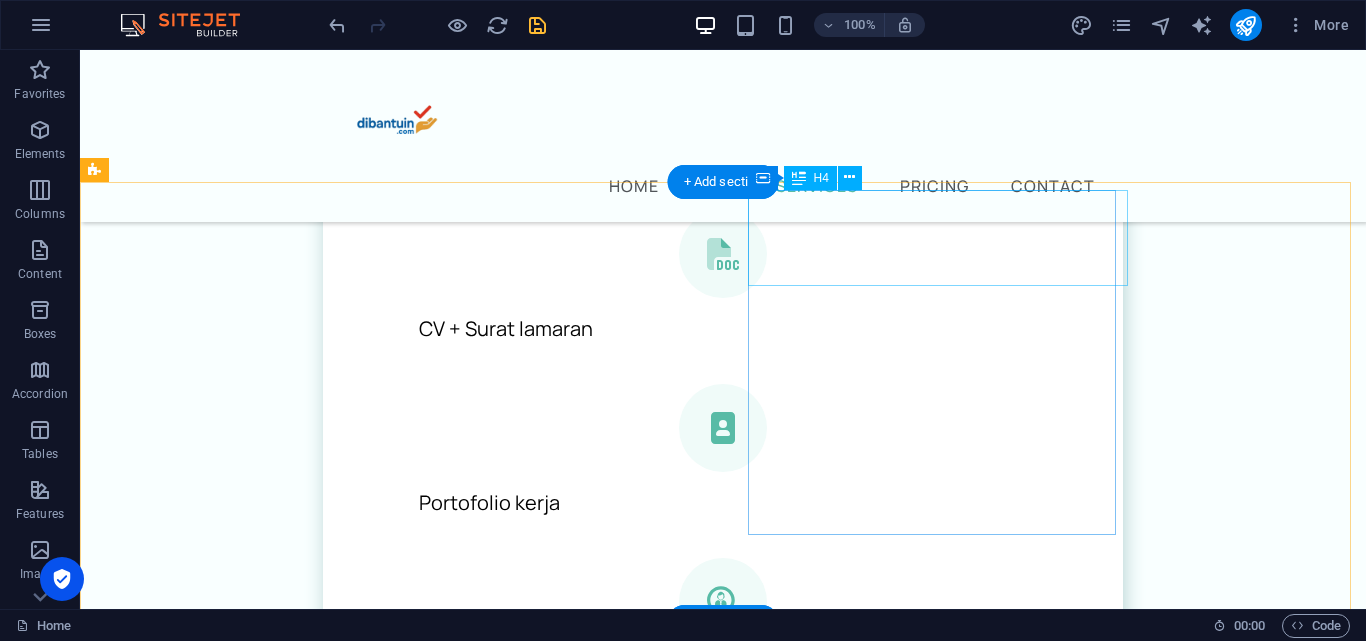 scroll, scrollTop: 1700, scrollLeft: 0, axis: vertical 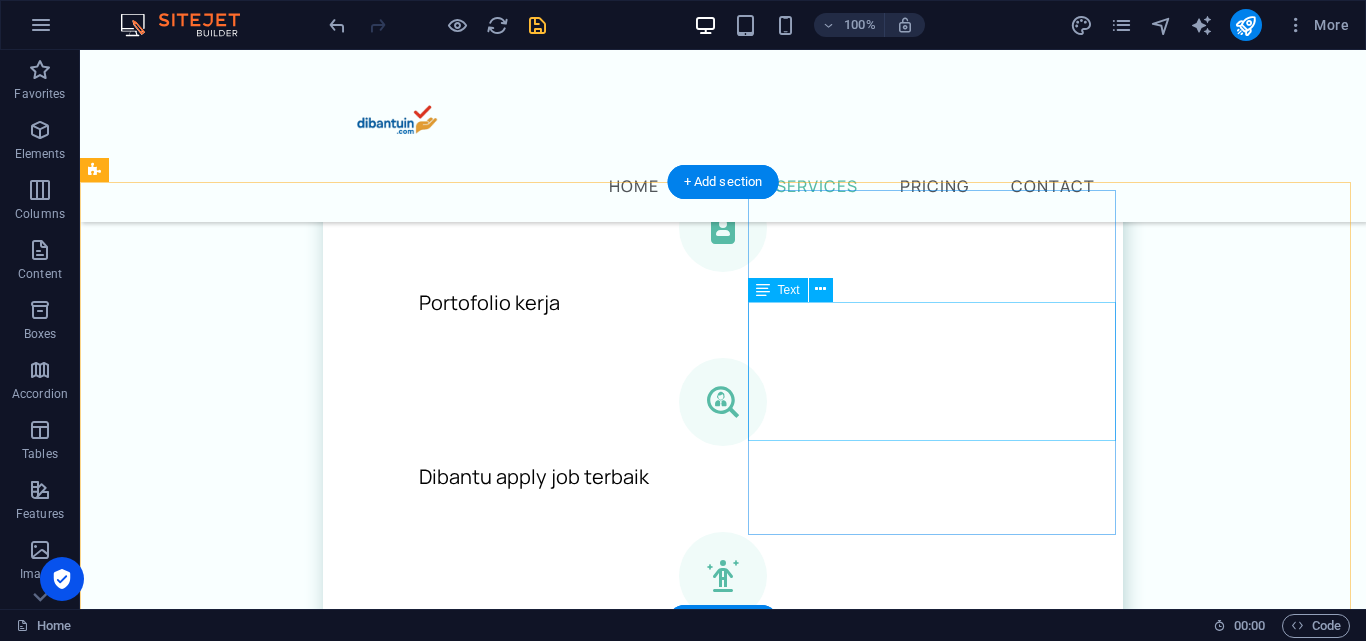 click on "Bingung mulai dari mana cari kerja tanpa pengalaman?  Di  [DOMAIN_NAME] , kami bantu kamu mulai karier tanpa ribet.  Dari bikin CV yang dilirik HRD, surat lamaran profesional, sampai akses ke info lowongan khusus pemula.  Semua bisa kamu temukan di sini.   Saatnya wujudkan kerja pertama yang kamu impikan!" at bounding box center (264, 1367) 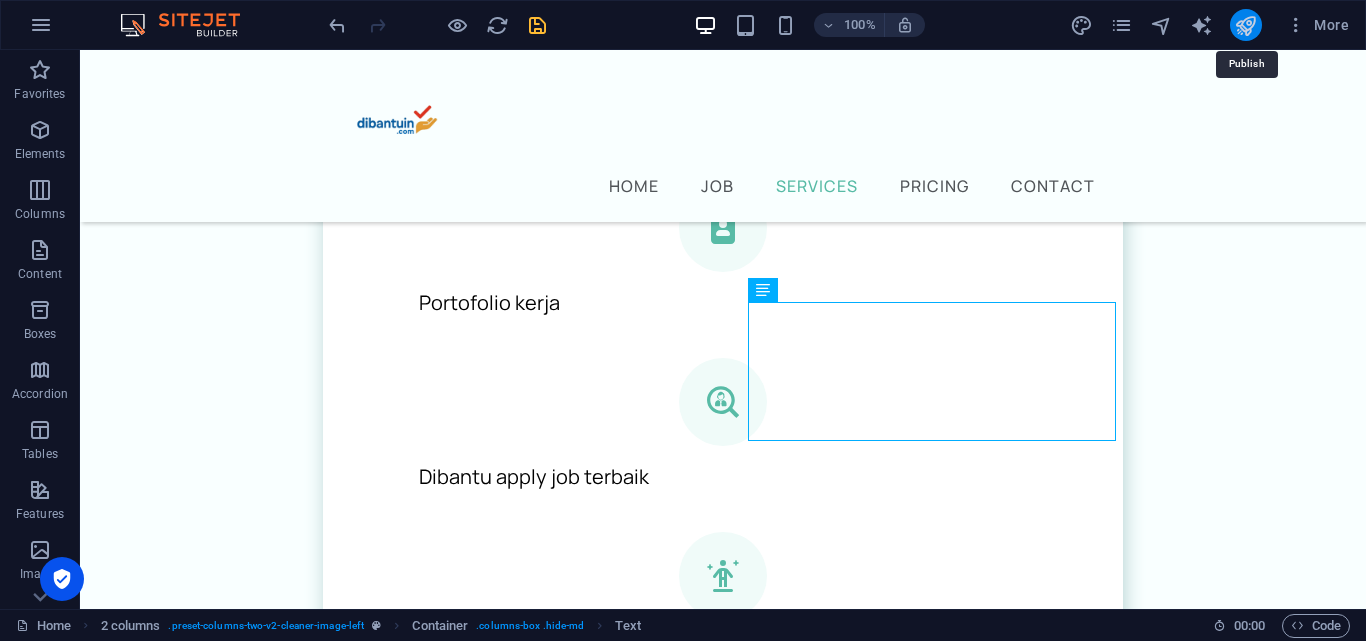 drag, startPoint x: 1251, startPoint y: 28, endPoint x: 831, endPoint y: 391, distance: 555.1297 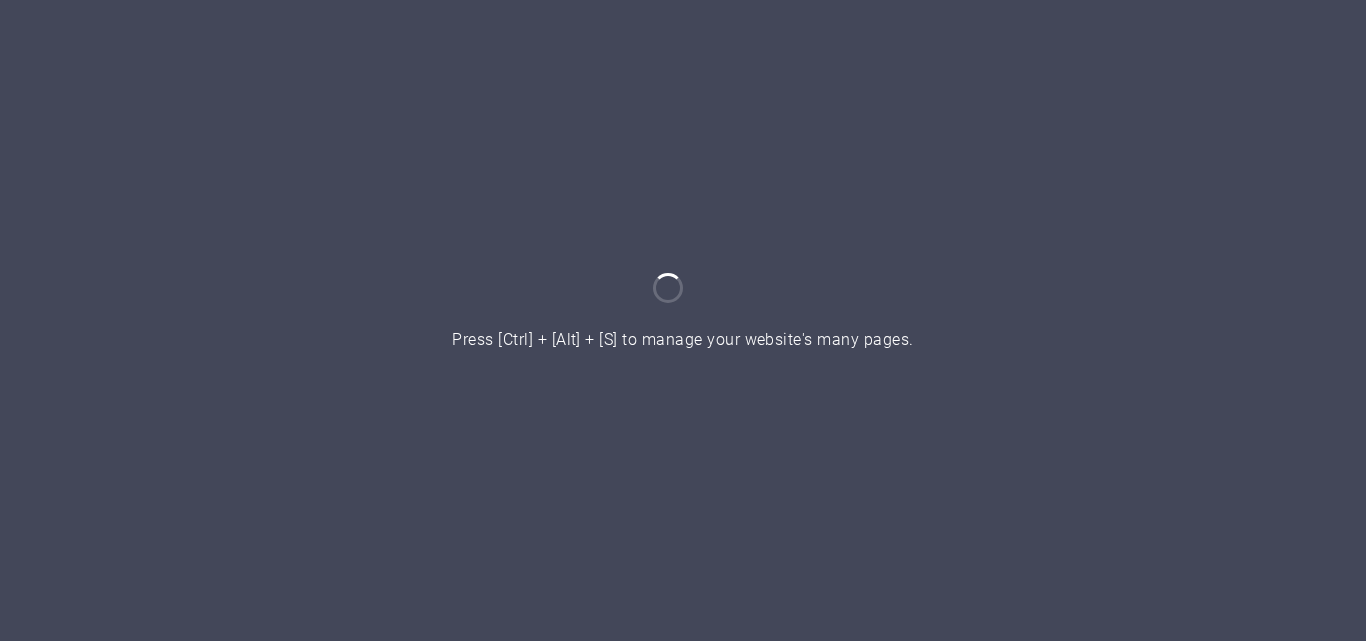 scroll, scrollTop: 0, scrollLeft: 0, axis: both 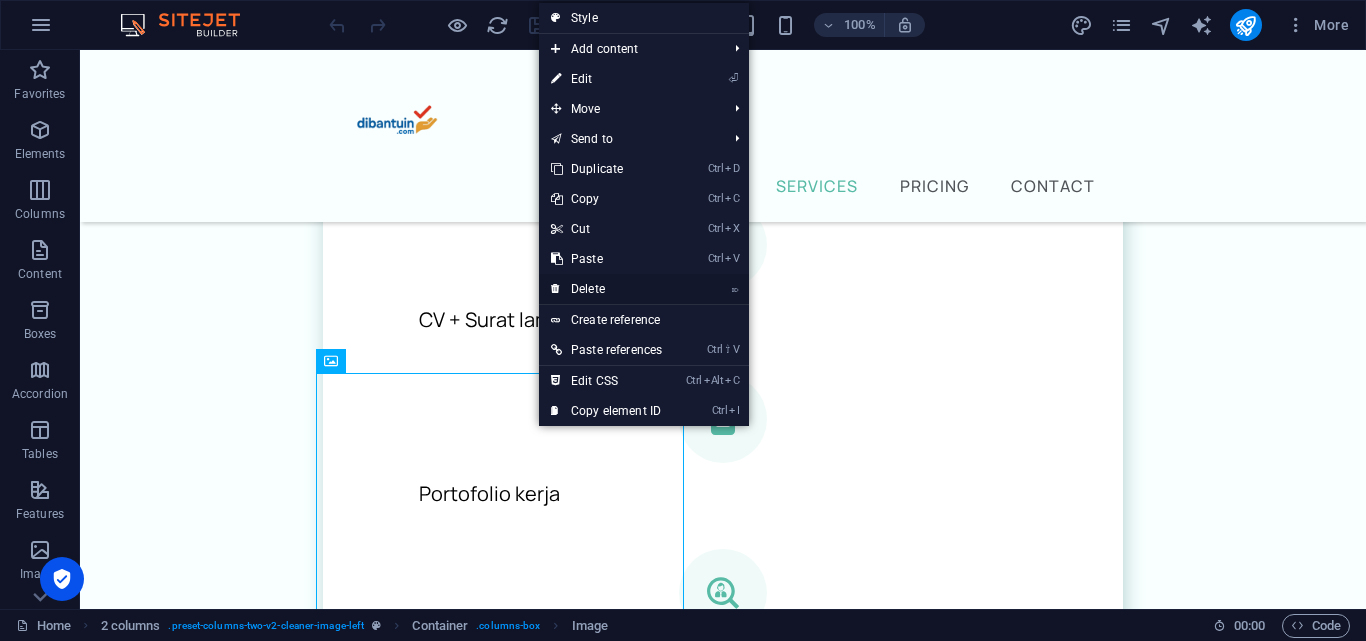 drag, startPoint x: 586, startPoint y: 285, endPoint x: 510, endPoint y: 292, distance: 76.321686 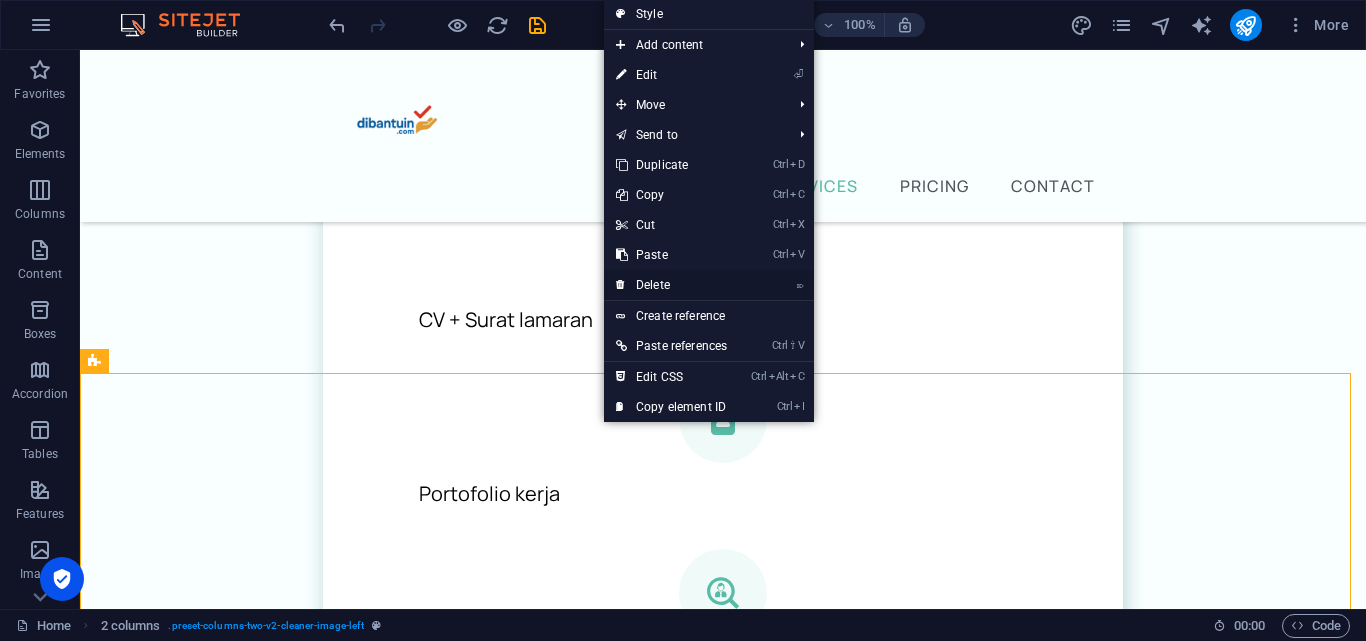 click on "⌦  Delete" at bounding box center (671, 285) 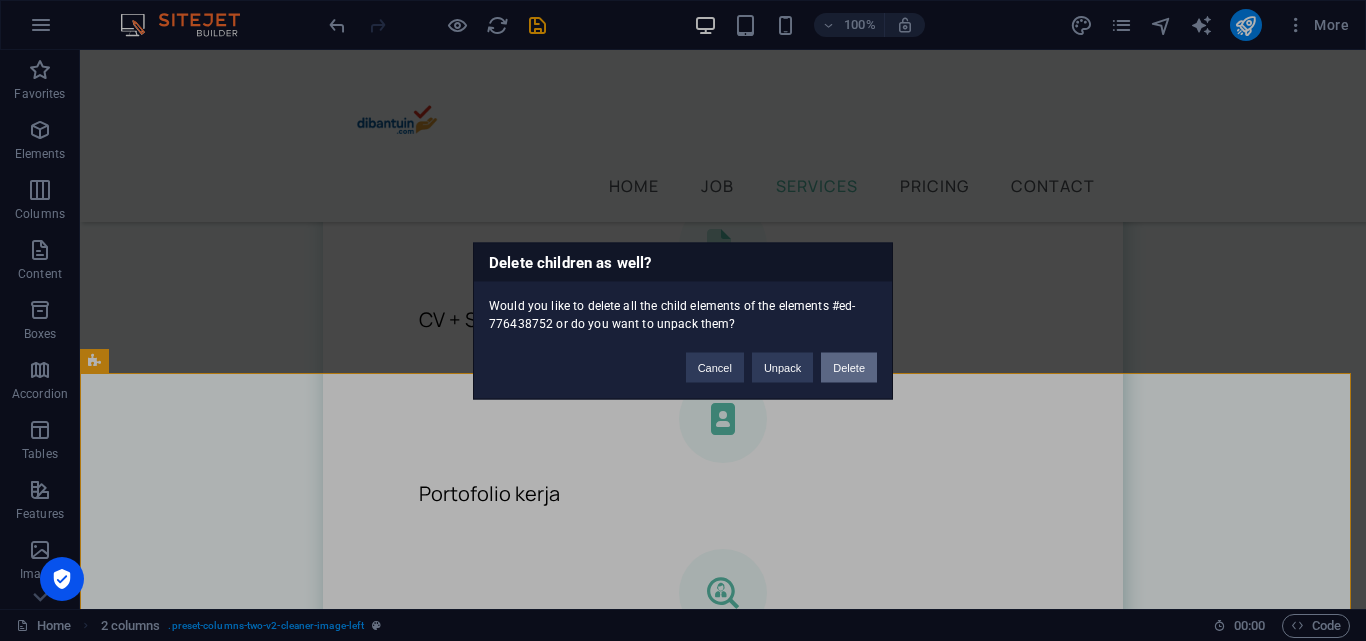 click on "Delete" at bounding box center [849, 367] 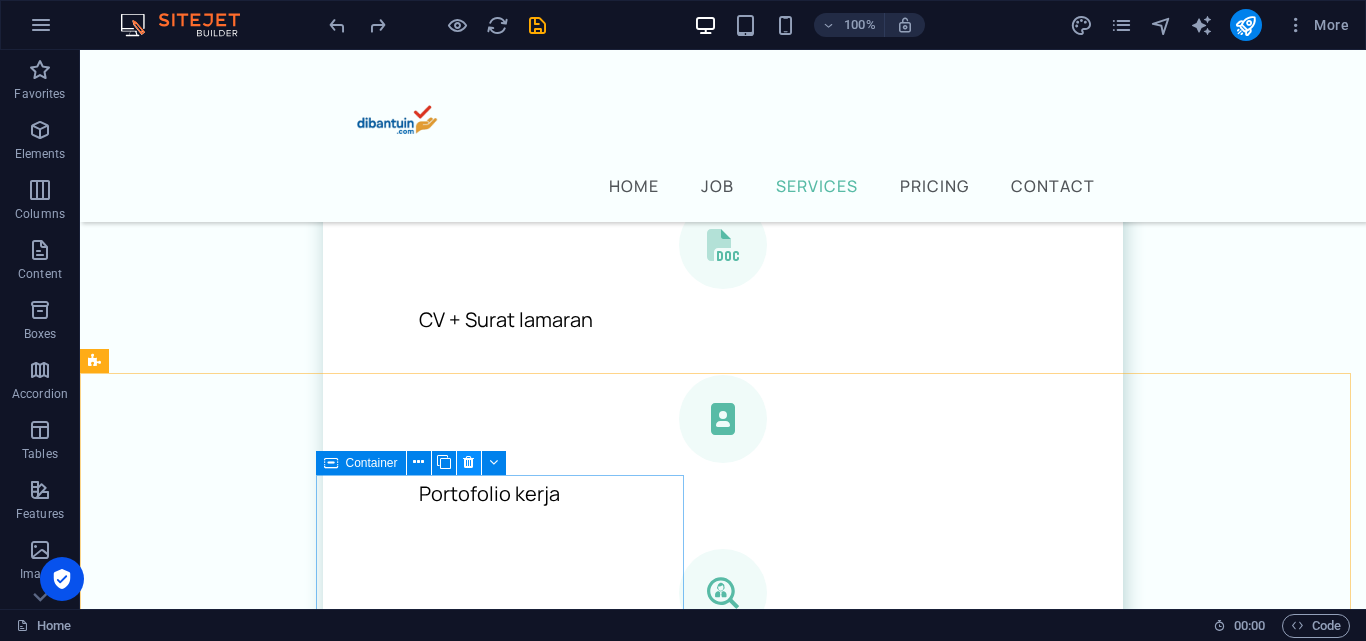 click at bounding box center (468, 462) 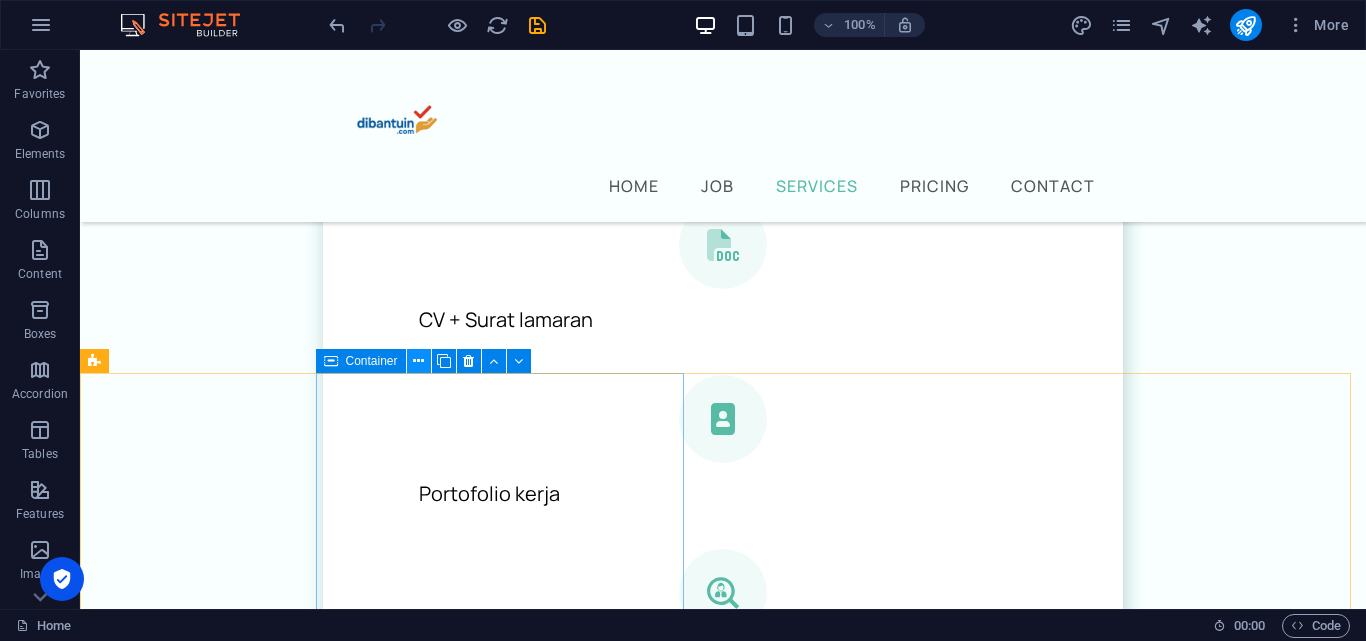 click at bounding box center [418, 361] 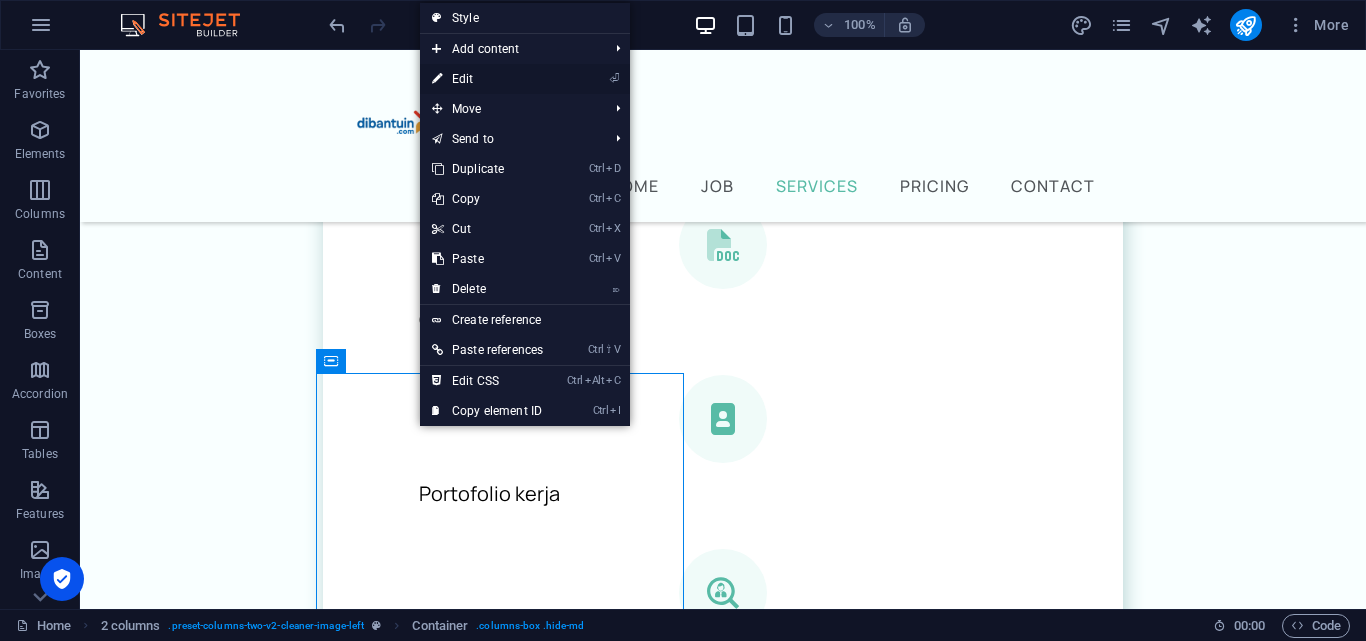 click on "⏎  Edit" at bounding box center [487, 79] 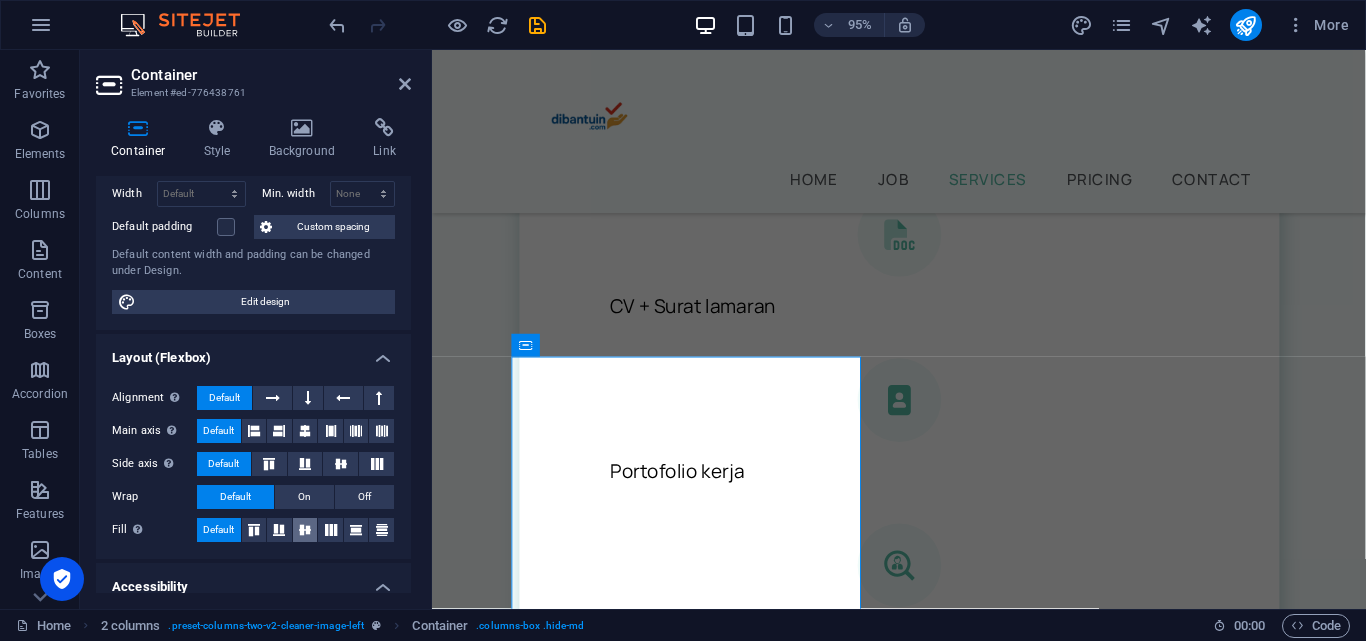 scroll, scrollTop: 200, scrollLeft: 0, axis: vertical 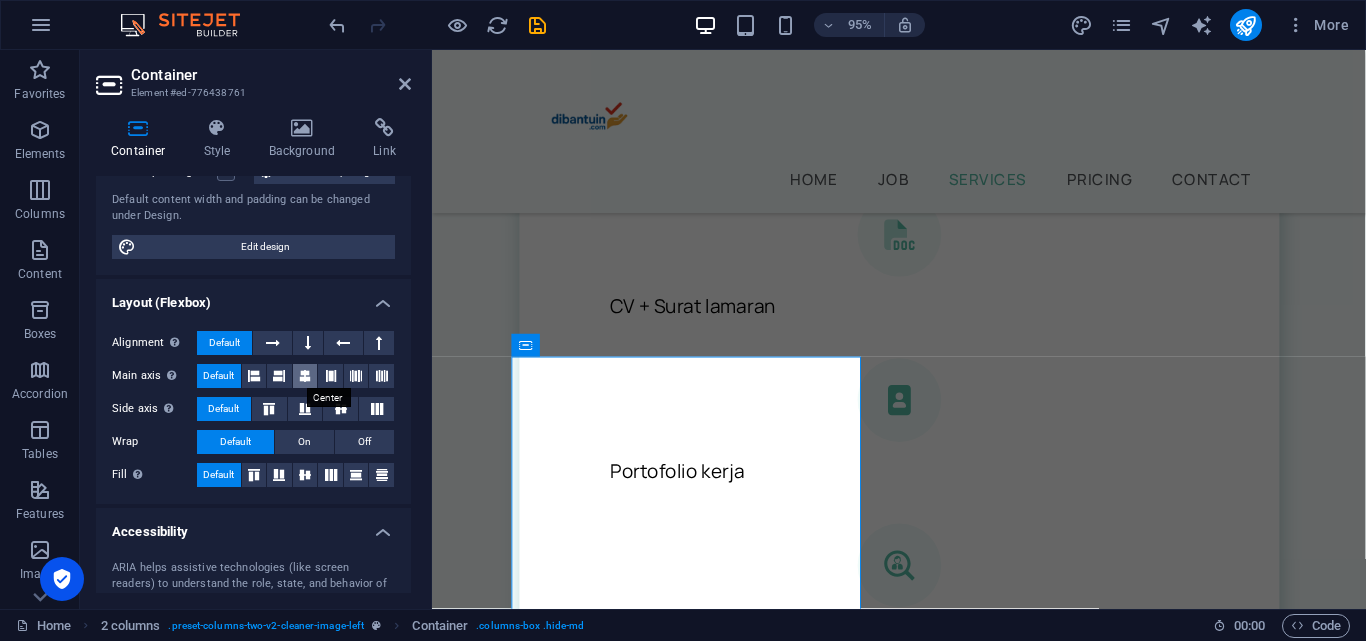 click at bounding box center [305, 376] 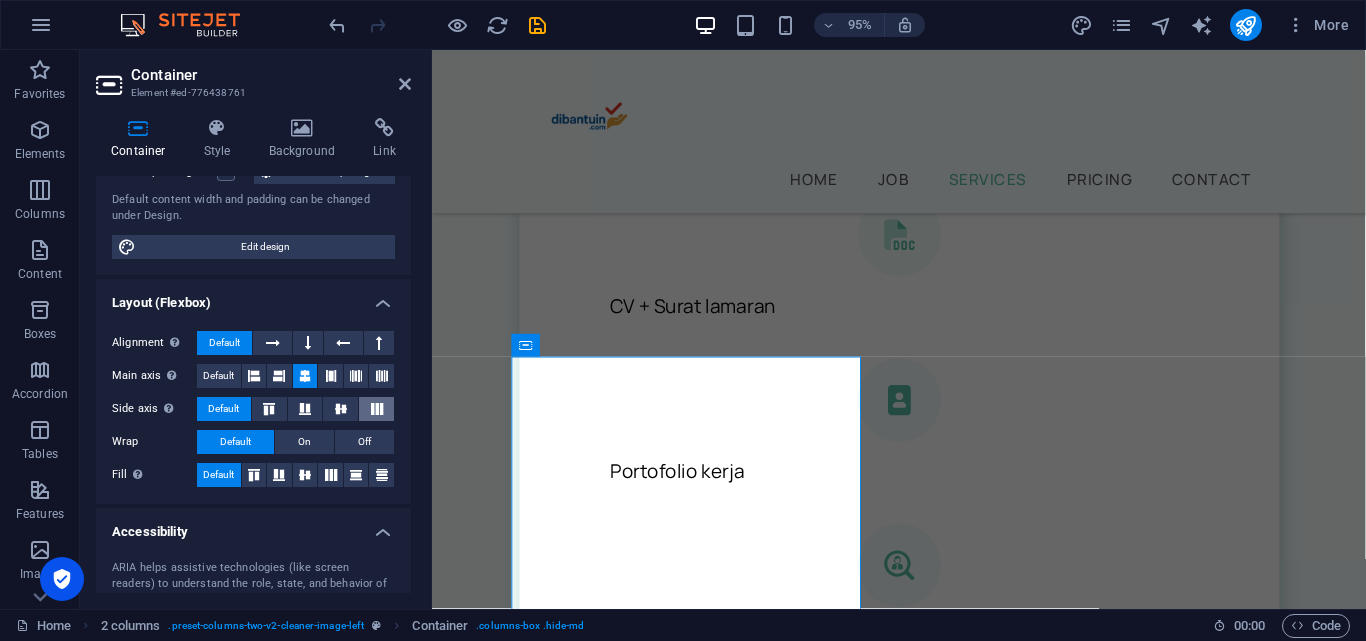click at bounding box center (377, 409) 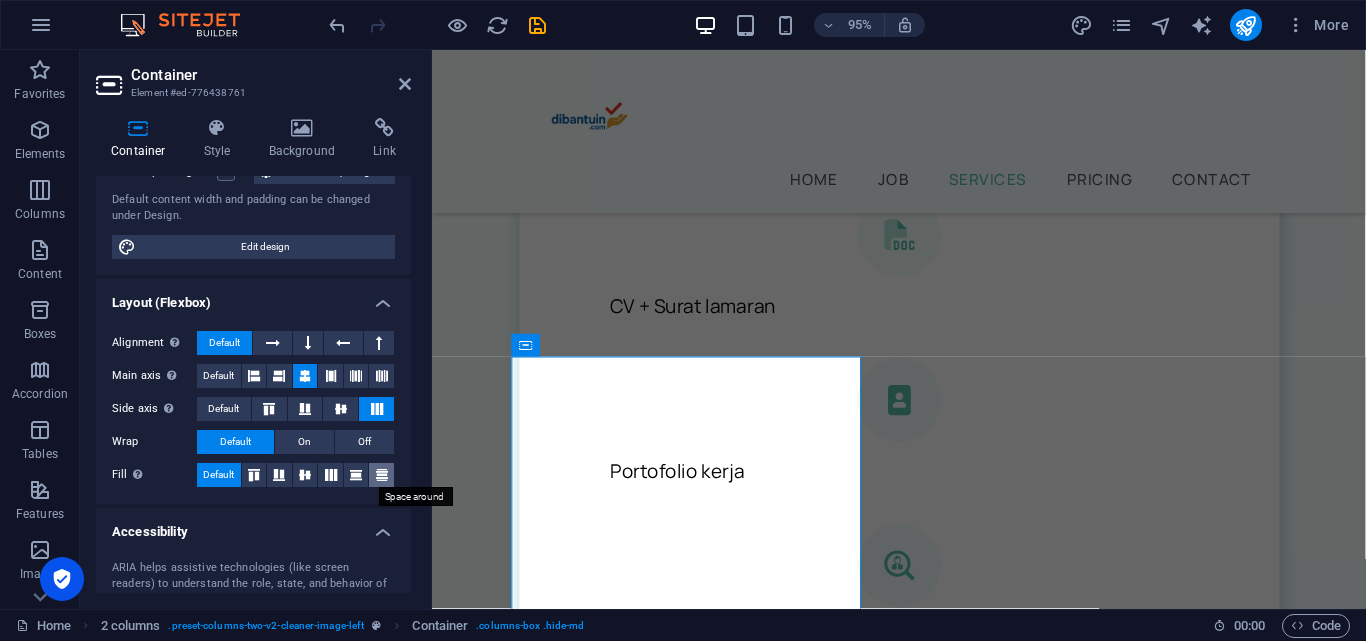 click at bounding box center (382, 475) 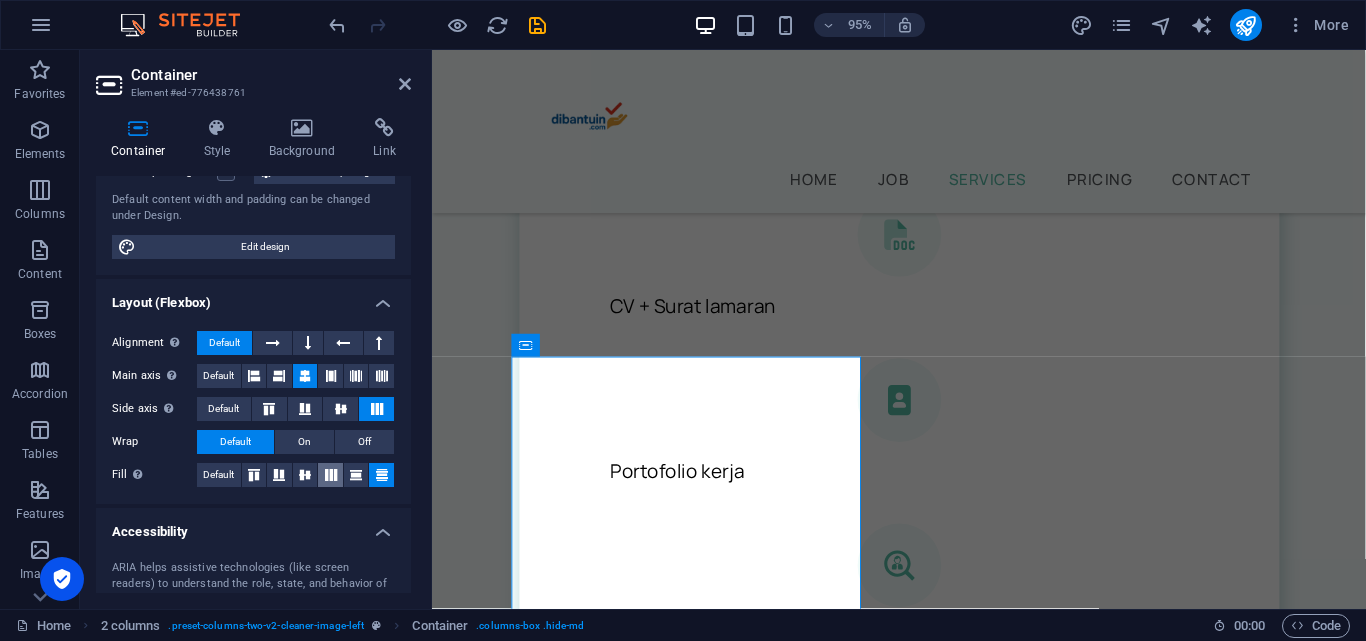click at bounding box center [331, 475] 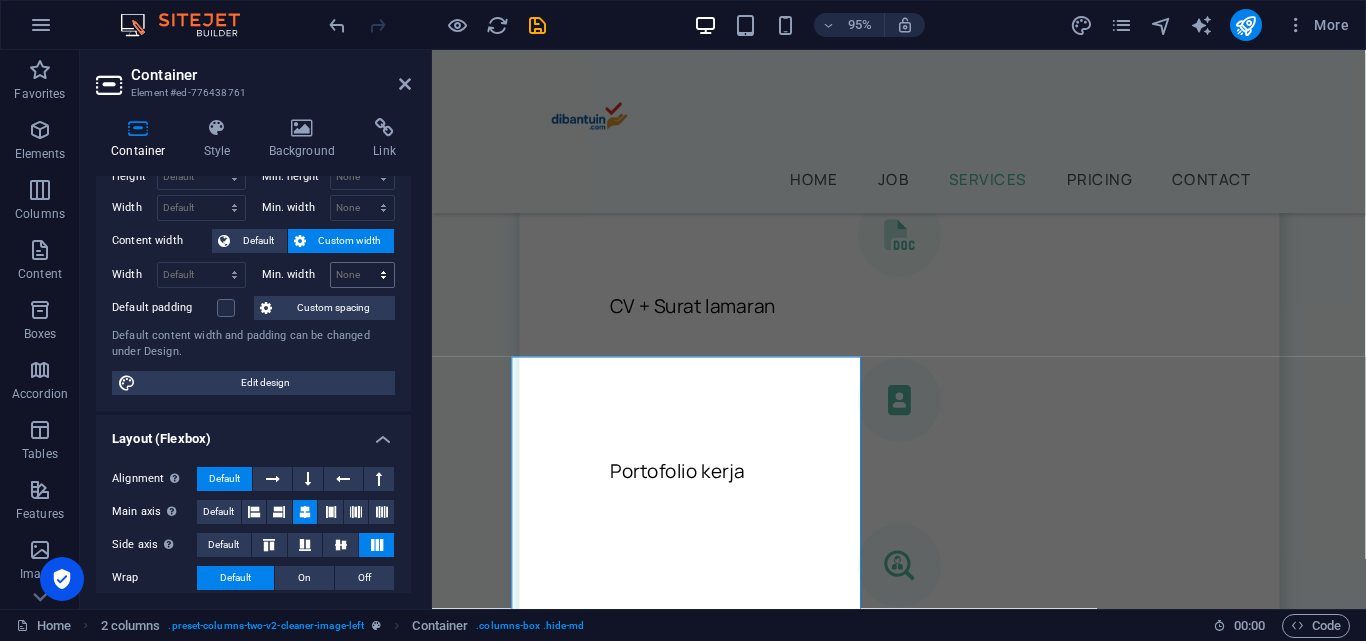 scroll, scrollTop: 0, scrollLeft: 0, axis: both 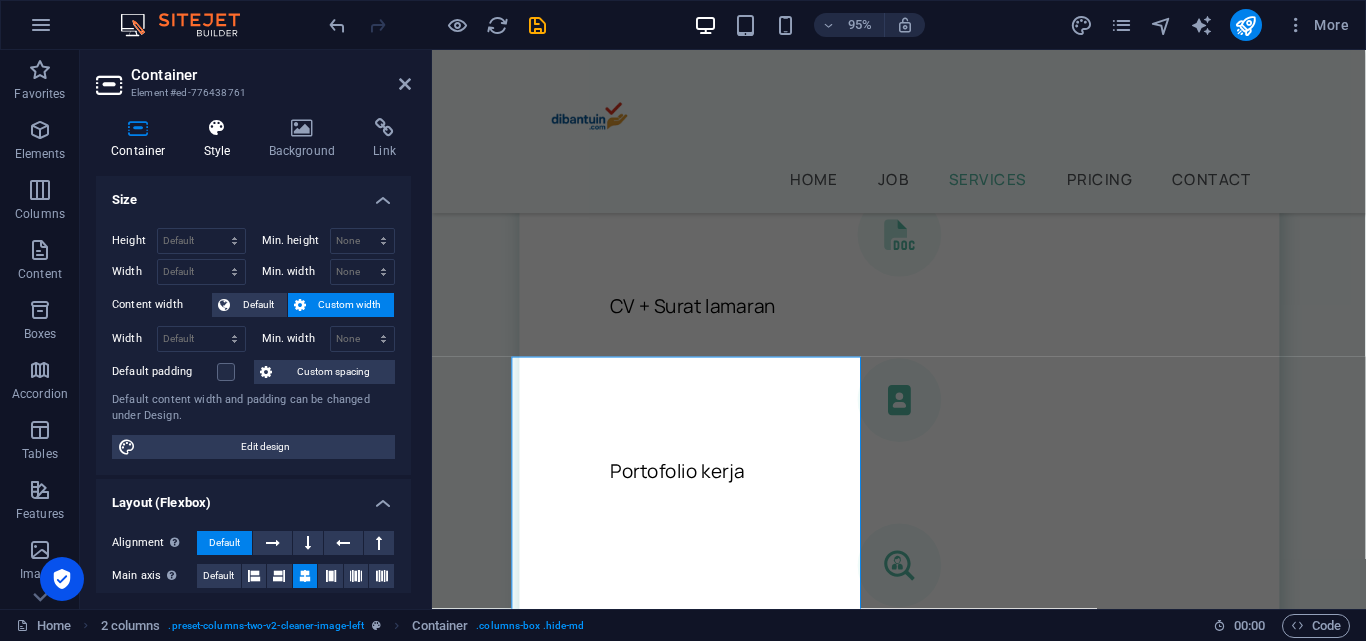click on "Style" at bounding box center (221, 139) 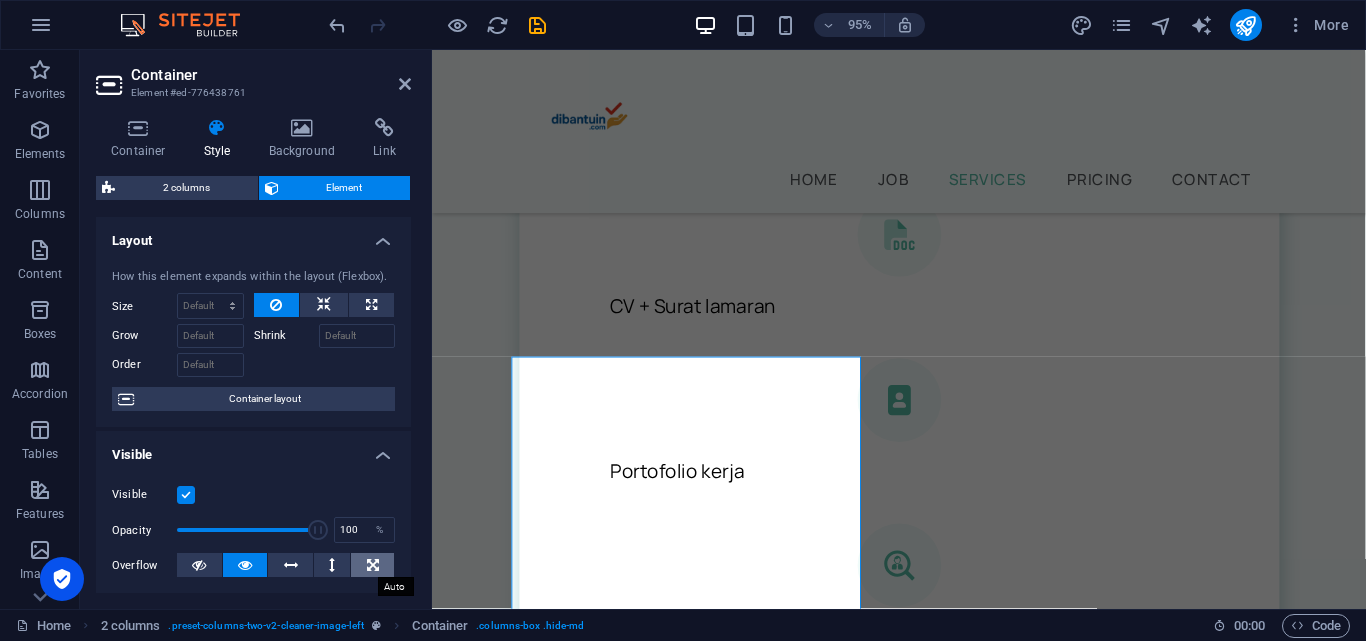 click at bounding box center (372, 565) 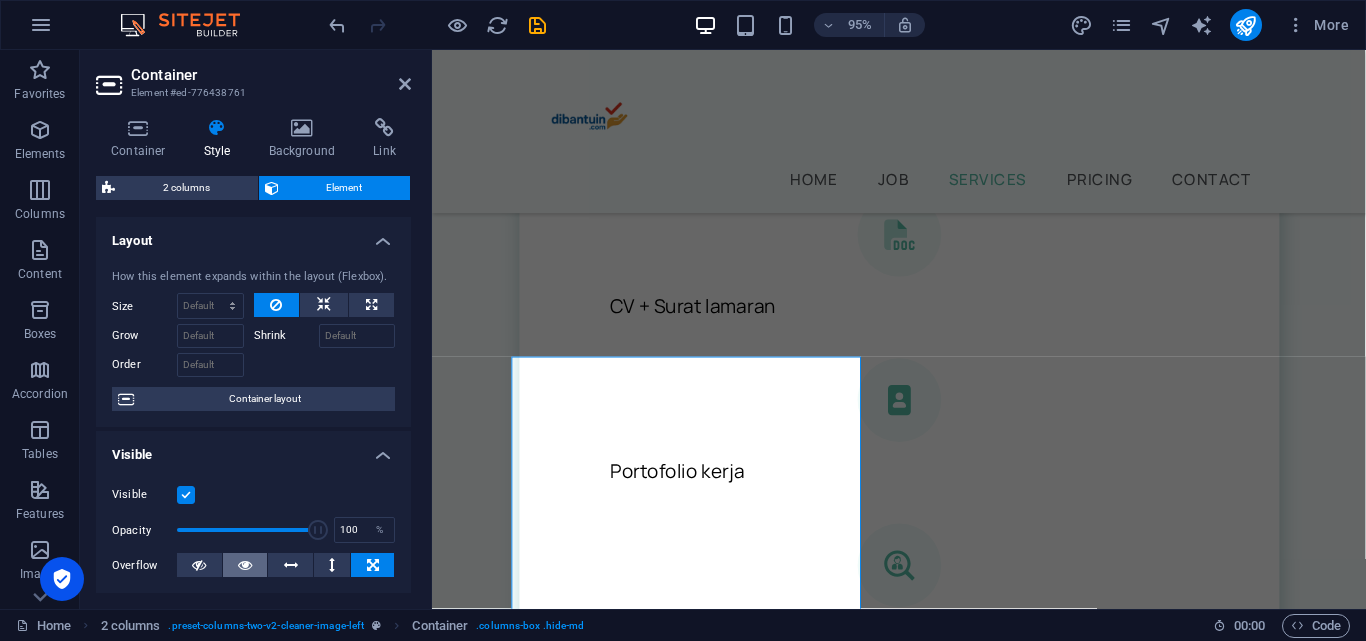click at bounding box center [245, 565] 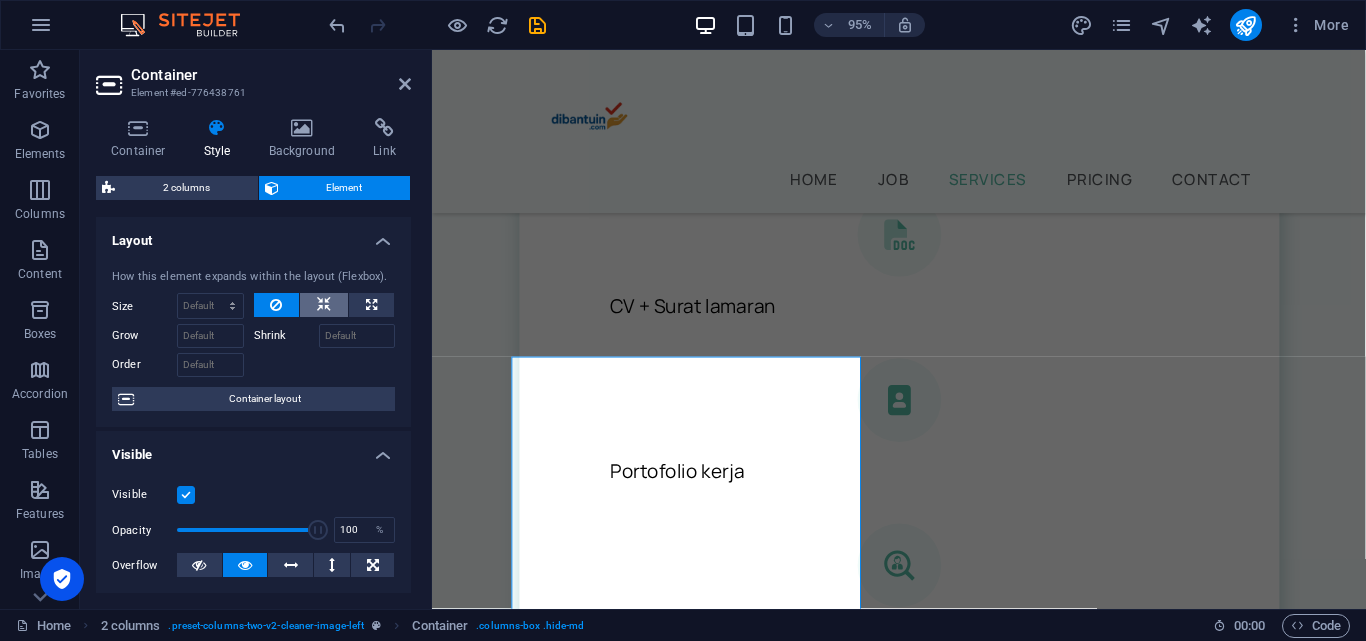 click at bounding box center [324, 305] 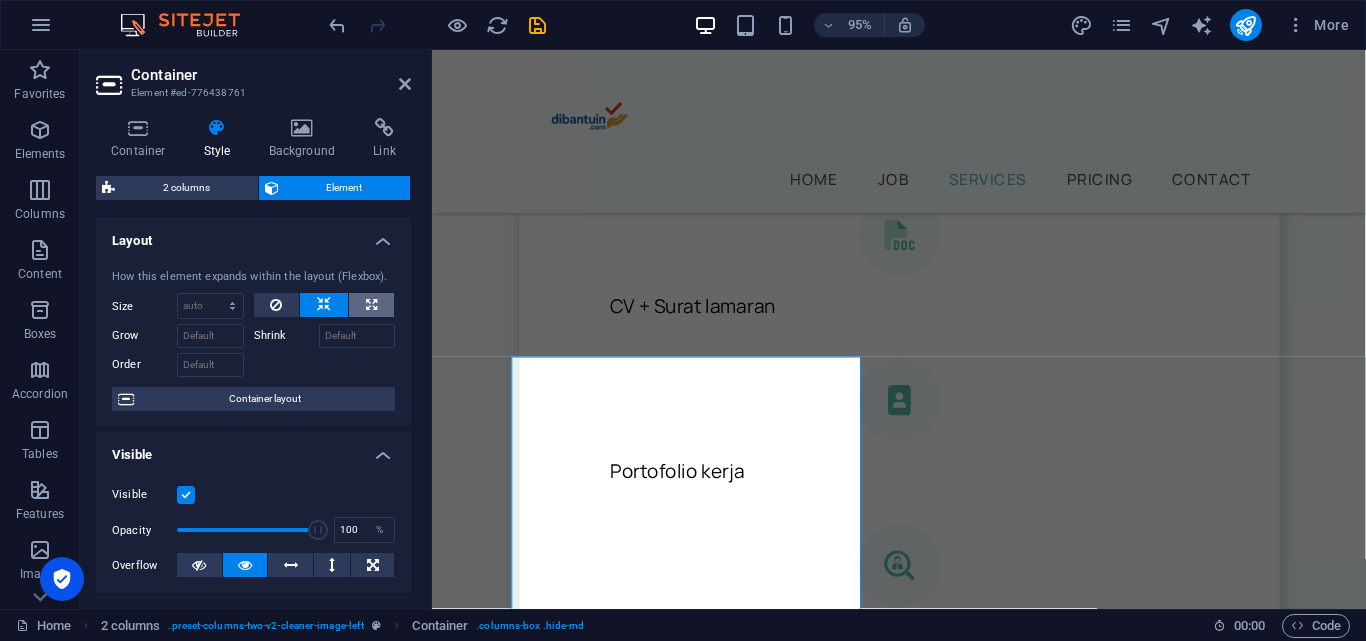 click at bounding box center [371, 305] 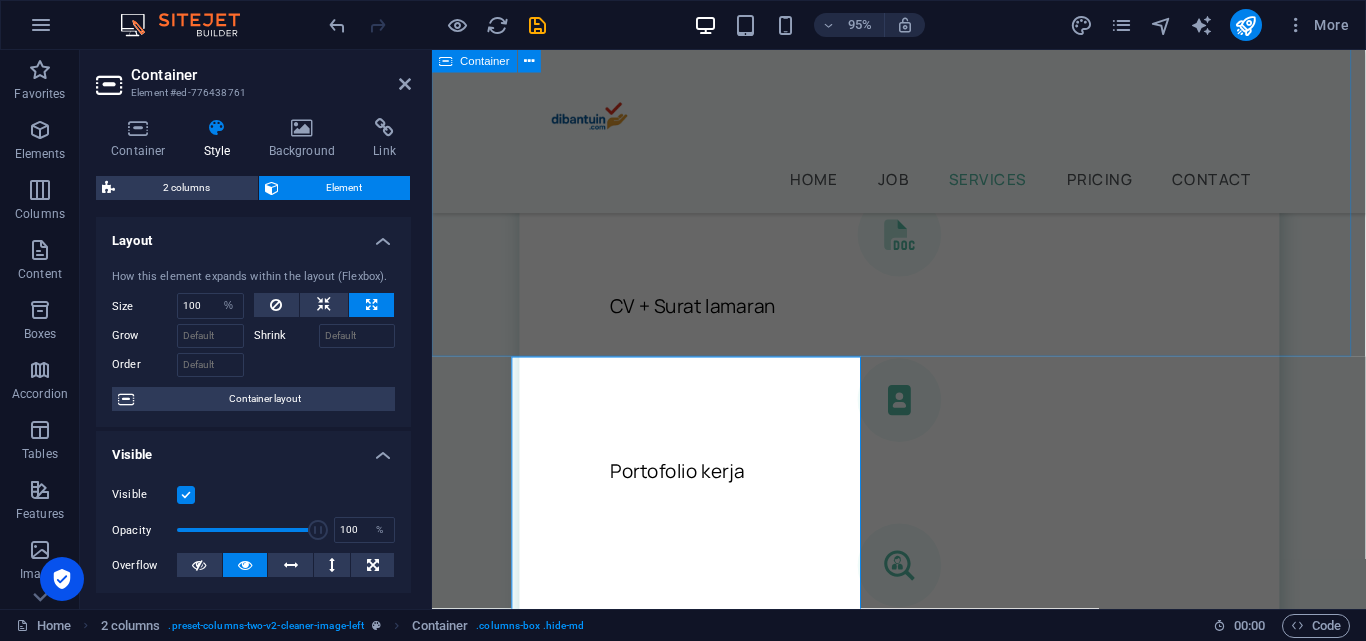 click on "Layanan Kami Biarkan kami membantu Anda, silakan memilih layanan yang sesuai kebutuhan saat ini CV ATS Friendly Surat Lamaran .fa-secondary{opacity:.4} CV + Surat lamaran Portofolio kerja Dibantu apply job terbaik Paket lengkap" at bounding box center (923, 294) 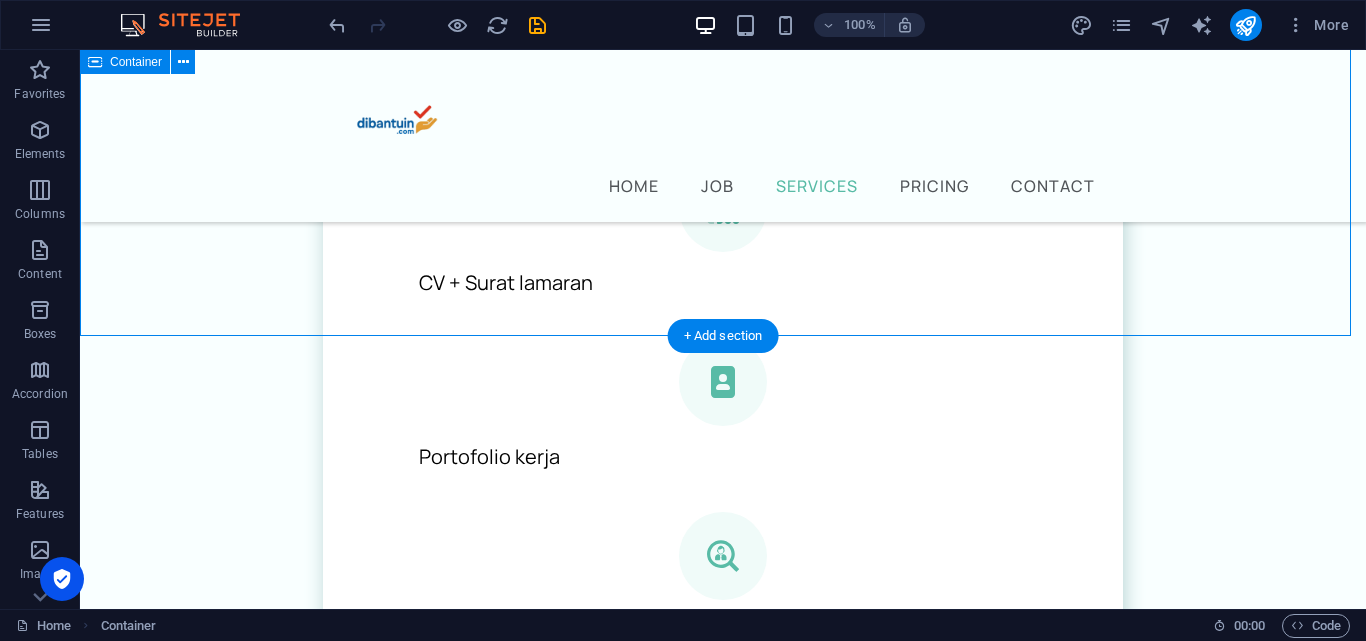 scroll, scrollTop: 1646, scrollLeft: 0, axis: vertical 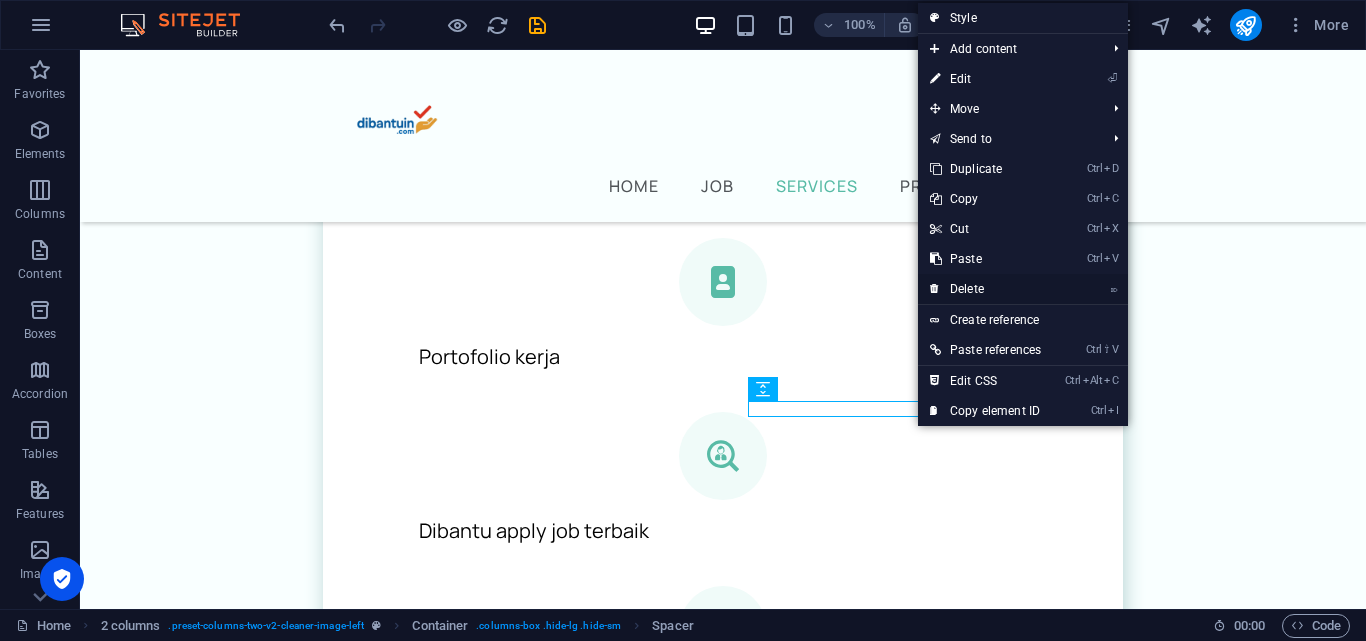 drag, startPoint x: 977, startPoint y: 283, endPoint x: 878, endPoint y: 258, distance: 102.10779 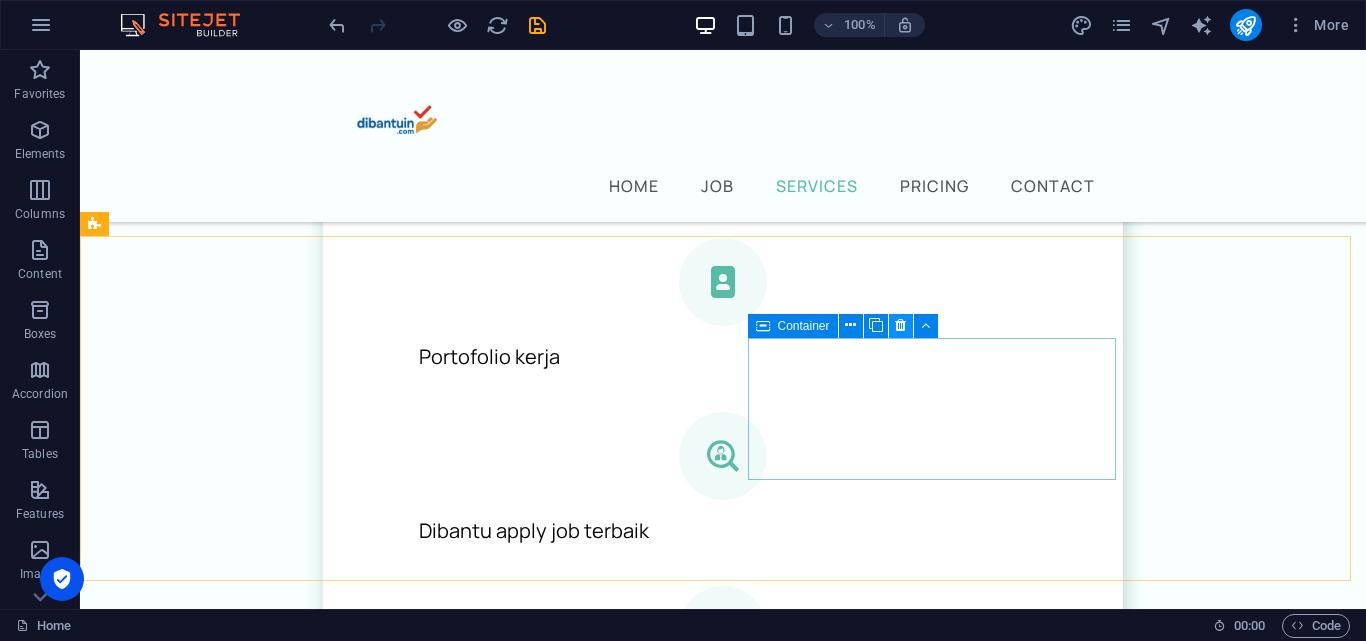 click at bounding box center (900, 325) 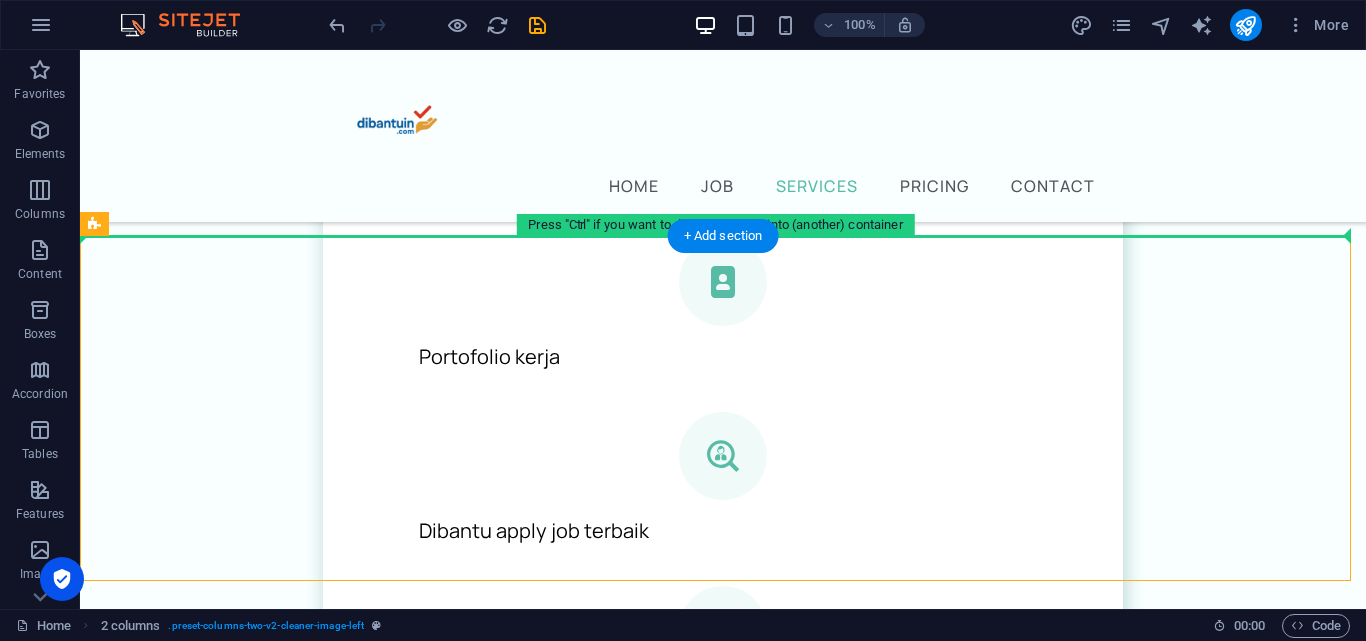 drag, startPoint x: 585, startPoint y: 278, endPoint x: 801, endPoint y: 231, distance: 221.05429 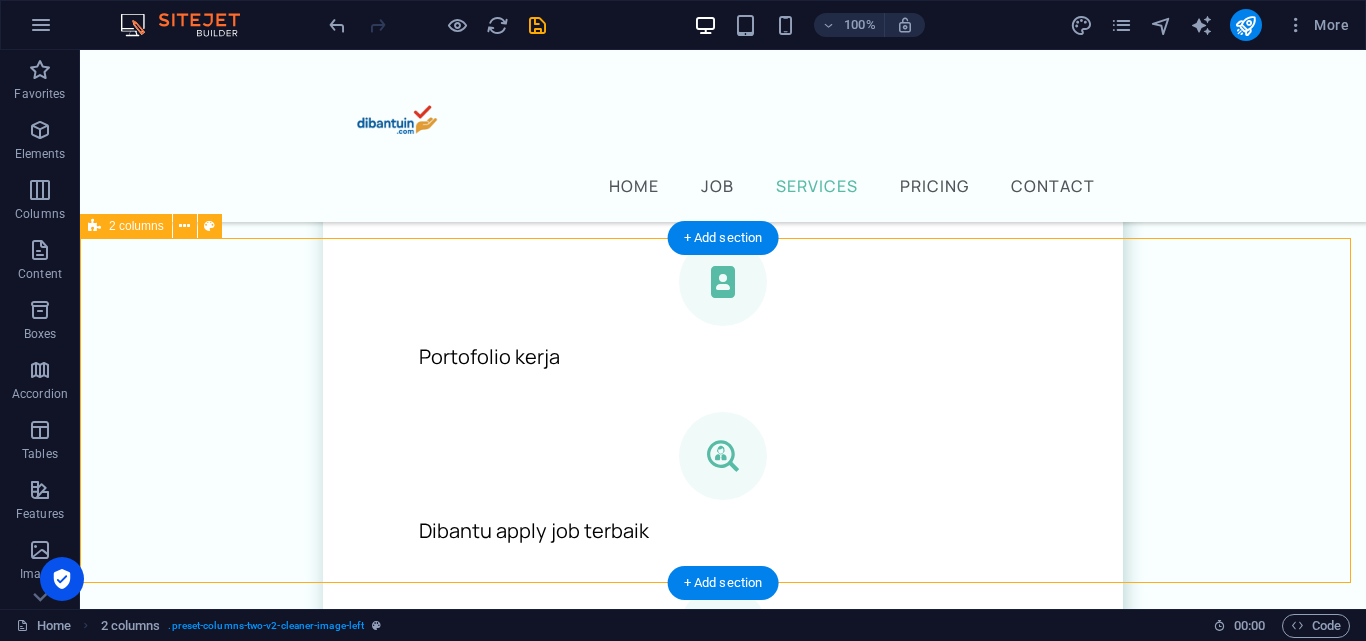 scroll, scrollTop: 1446, scrollLeft: 0, axis: vertical 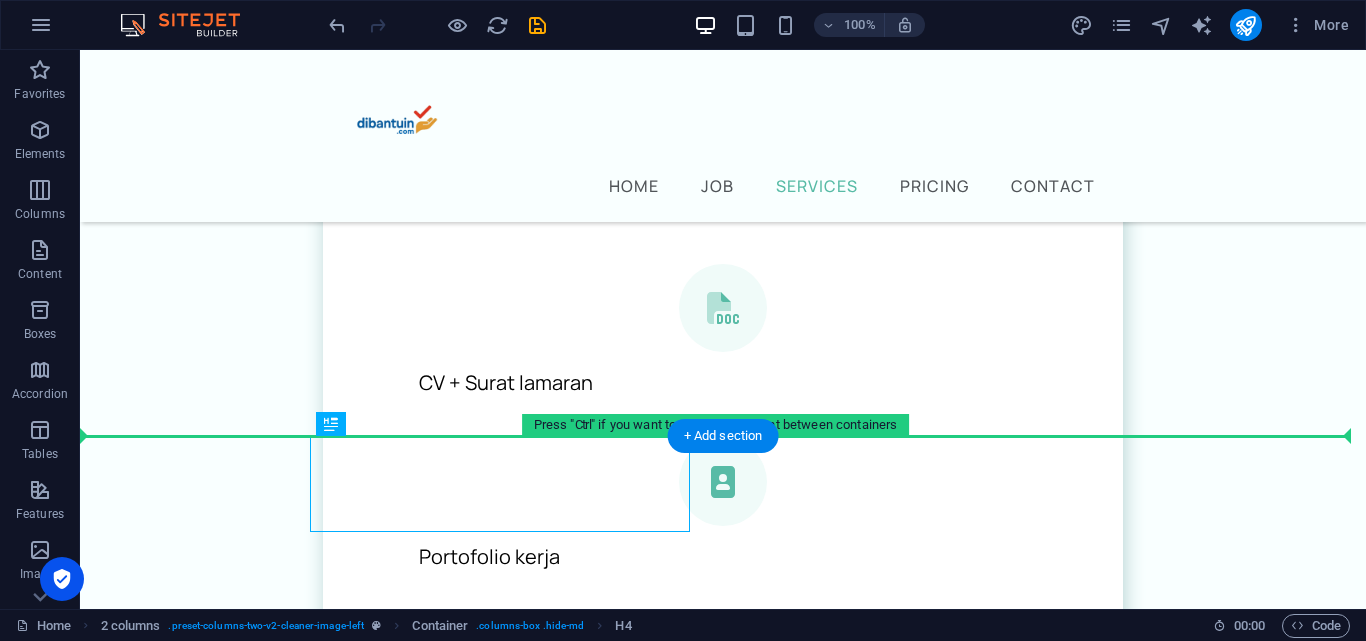 drag, startPoint x: 528, startPoint y: 483, endPoint x: 739, endPoint y: 484, distance: 211.00237 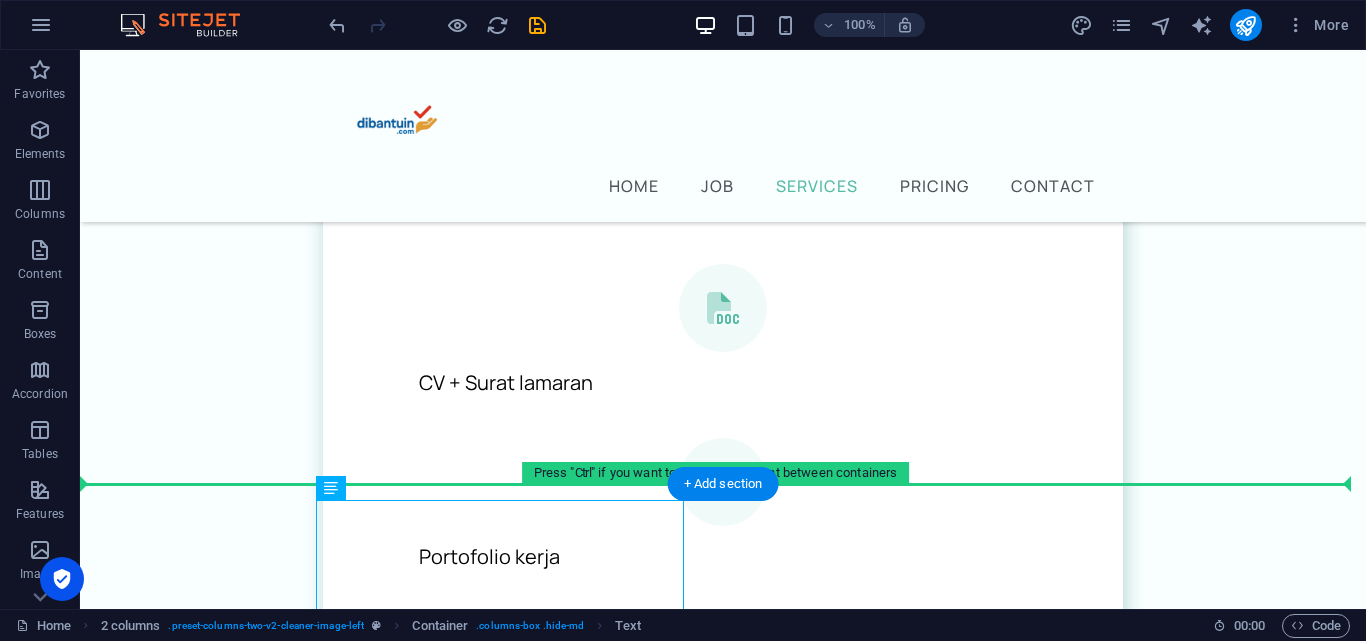 drag, startPoint x: 547, startPoint y: 516, endPoint x: 777, endPoint y: 486, distance: 231.94827 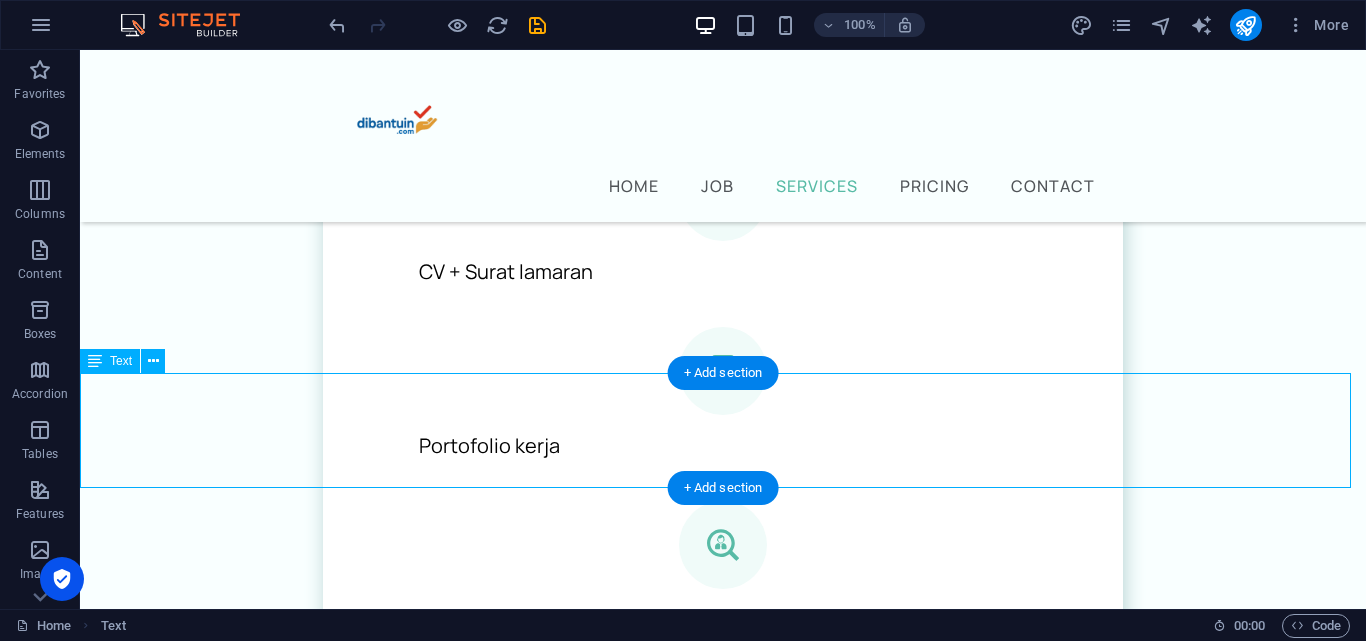 scroll, scrollTop: 1646, scrollLeft: 0, axis: vertical 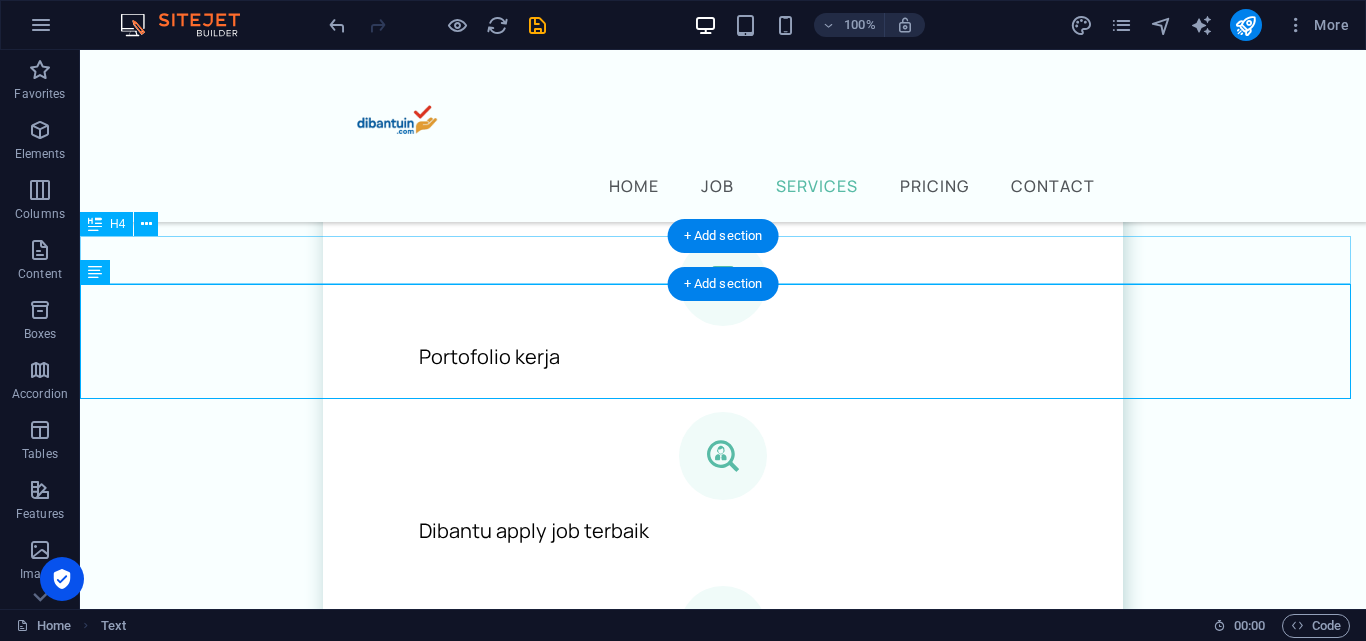 click on "Temukan job pertama anda di sini" at bounding box center [723, 872] 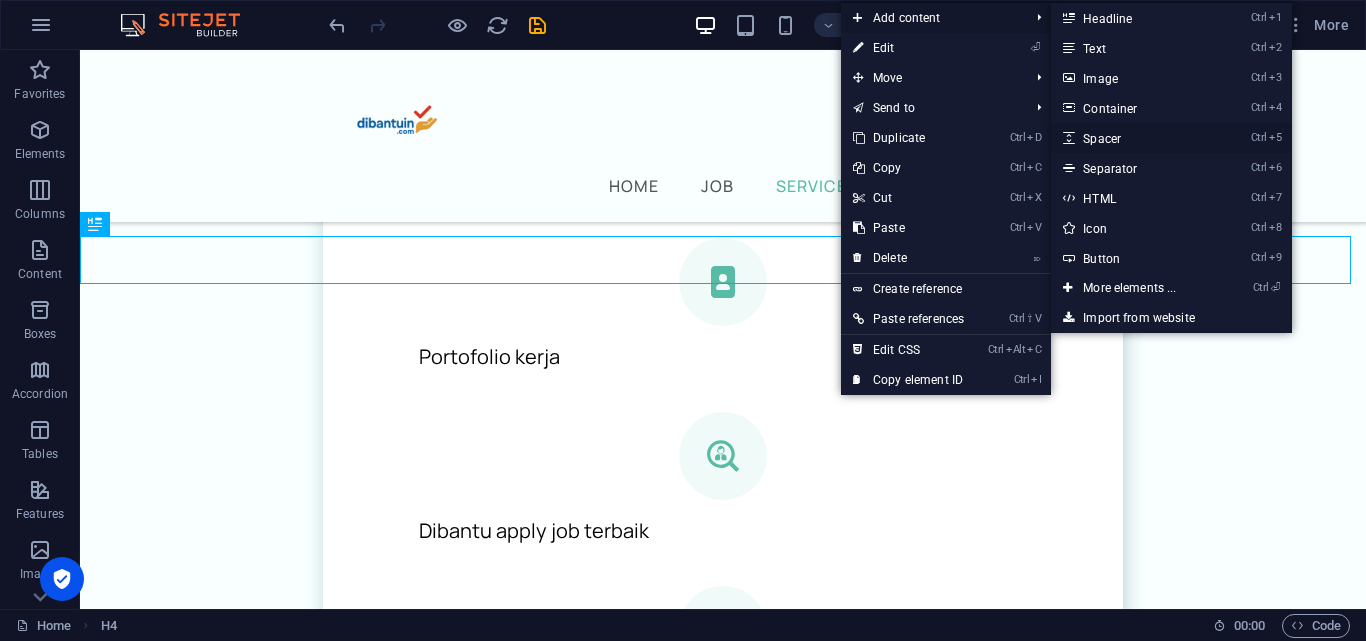 click on "Ctrl 5  Spacer" at bounding box center [1133, 138] 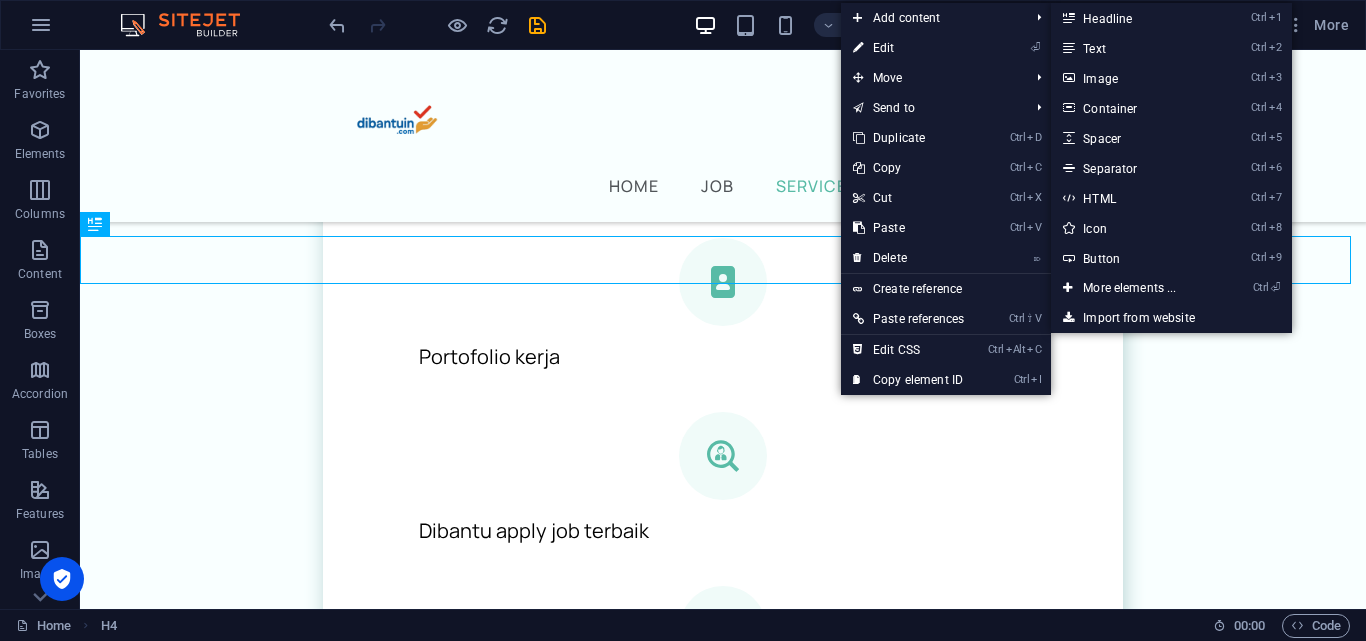 select on "px" 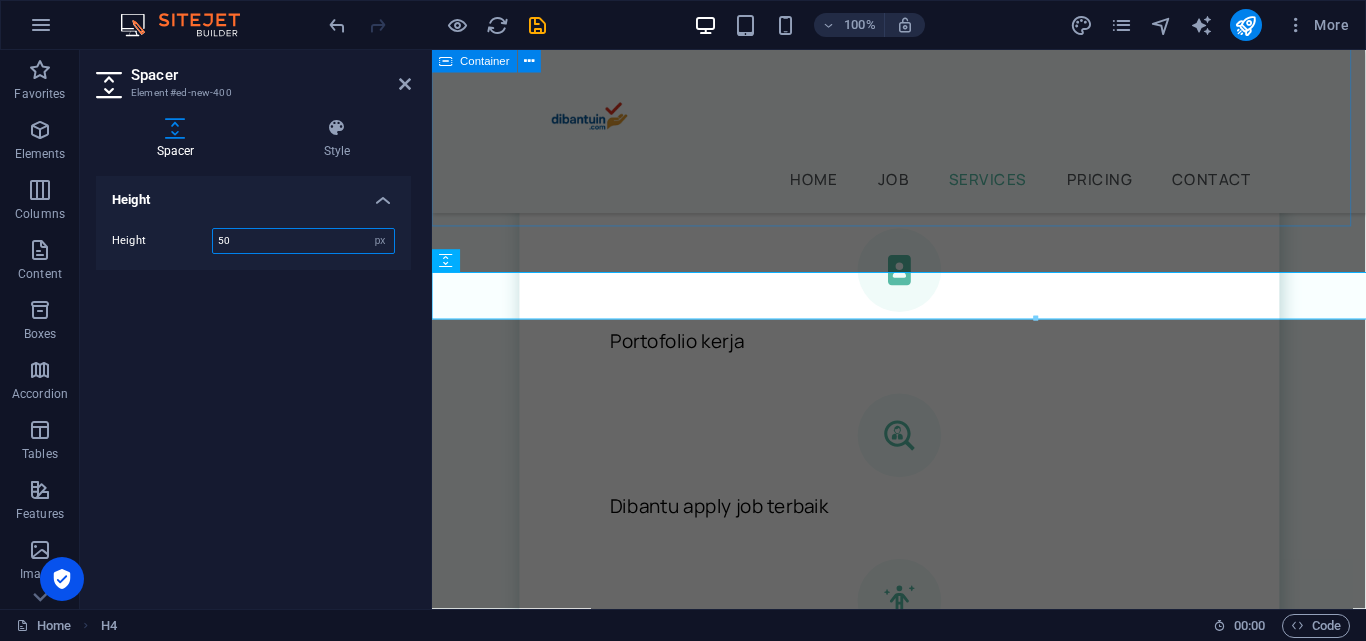 click on "50" at bounding box center [303, 241] 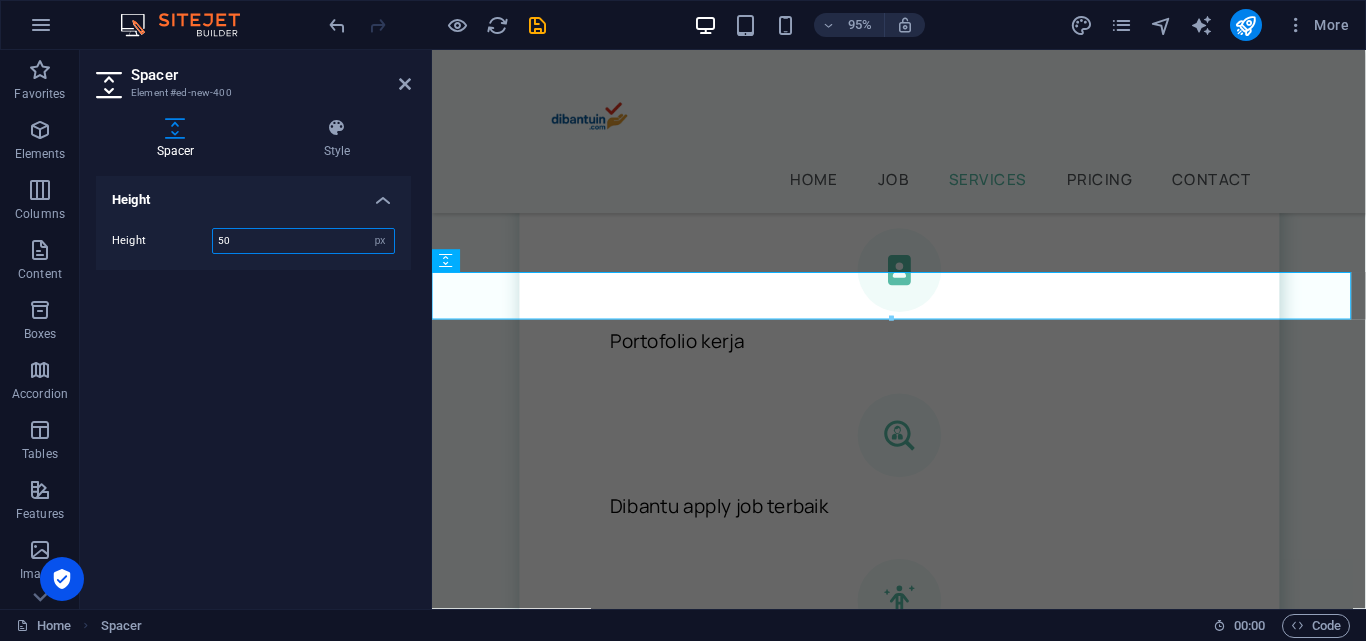 type on "5" 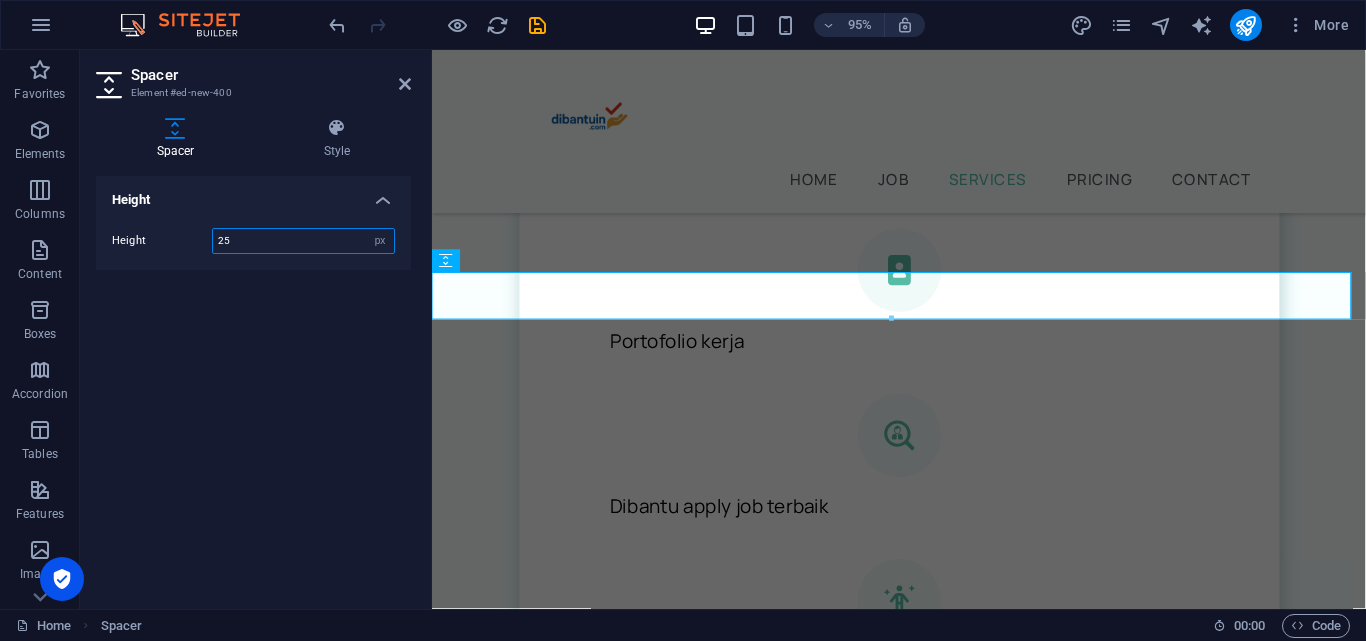 type on "25" 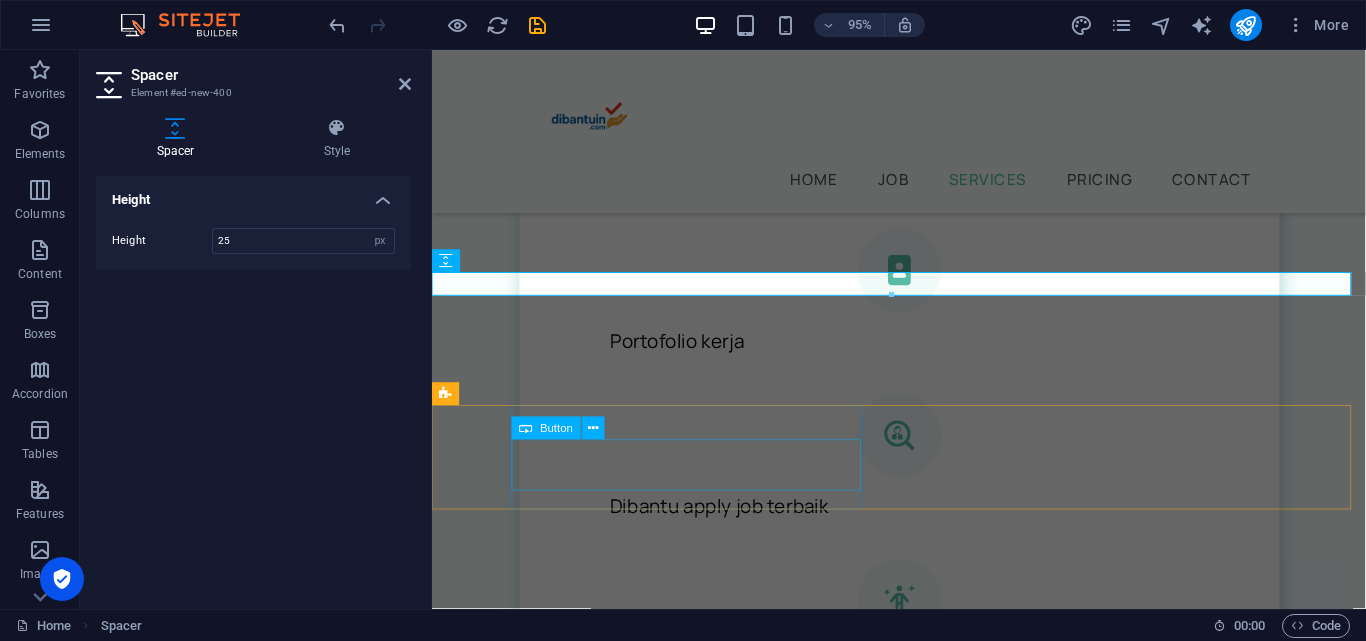 click on "cari job" at bounding box center (616, 1099) 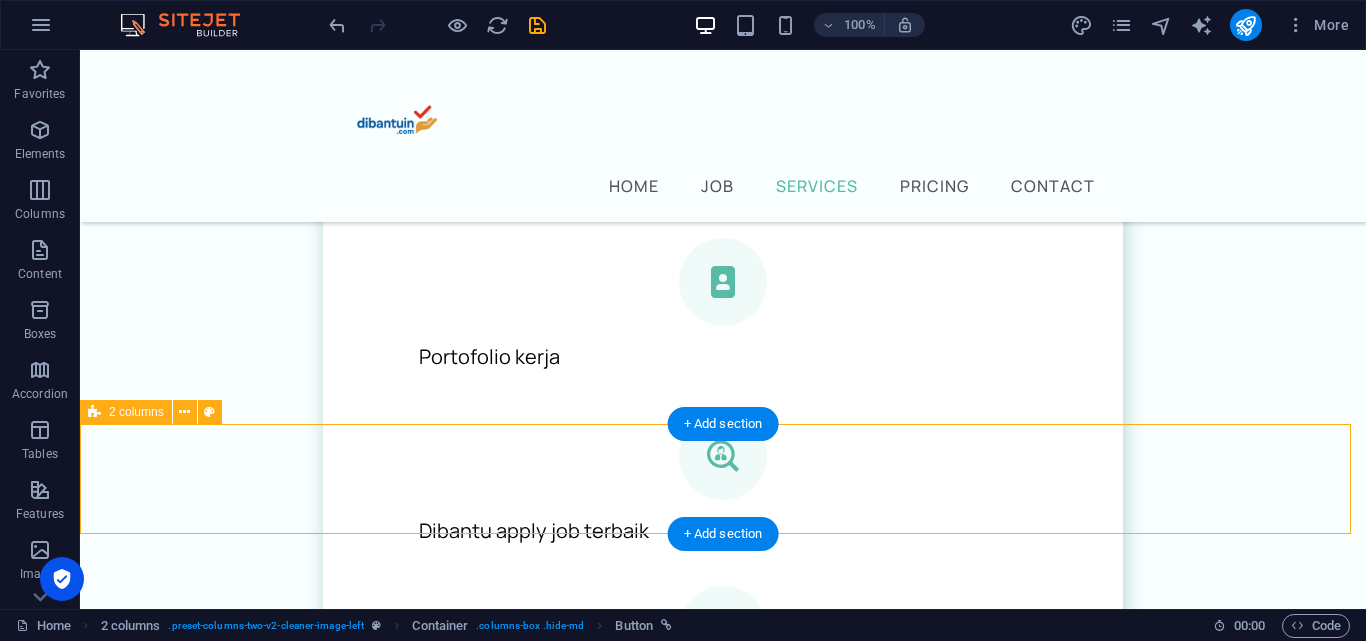 drag, startPoint x: 399, startPoint y: 491, endPoint x: 849, endPoint y: 469, distance: 450.53745 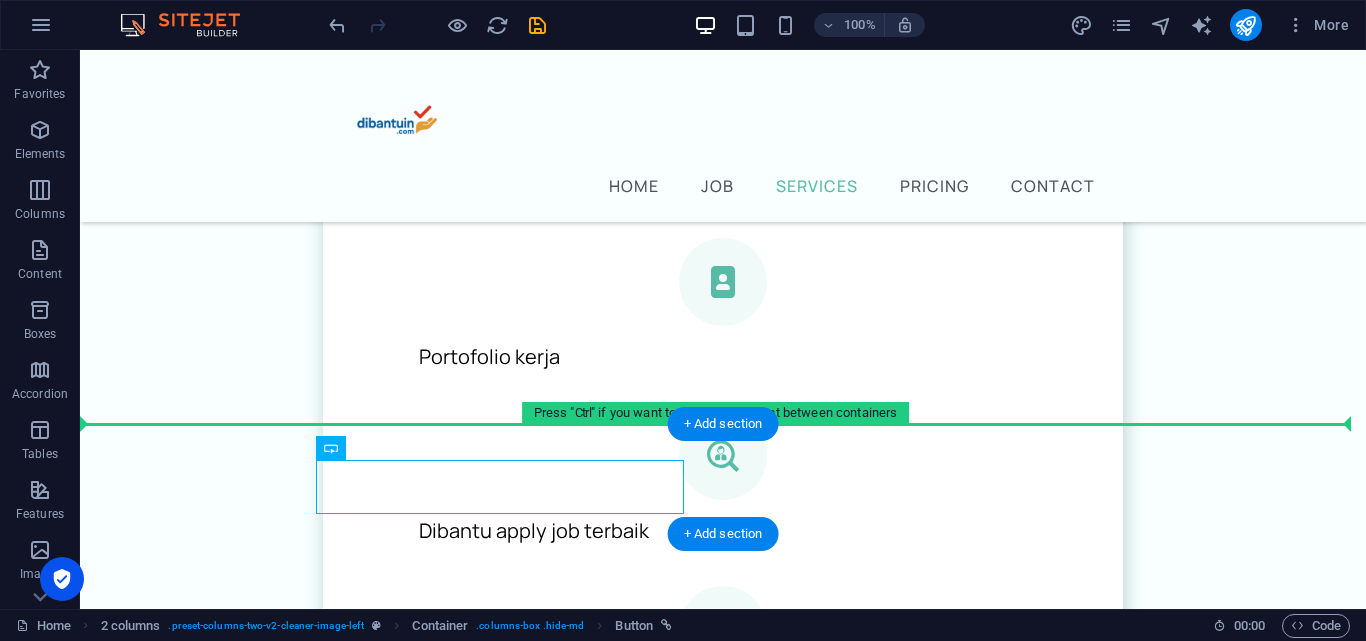 drag, startPoint x: 536, startPoint y: 476, endPoint x: 781, endPoint y: 475, distance: 245.00204 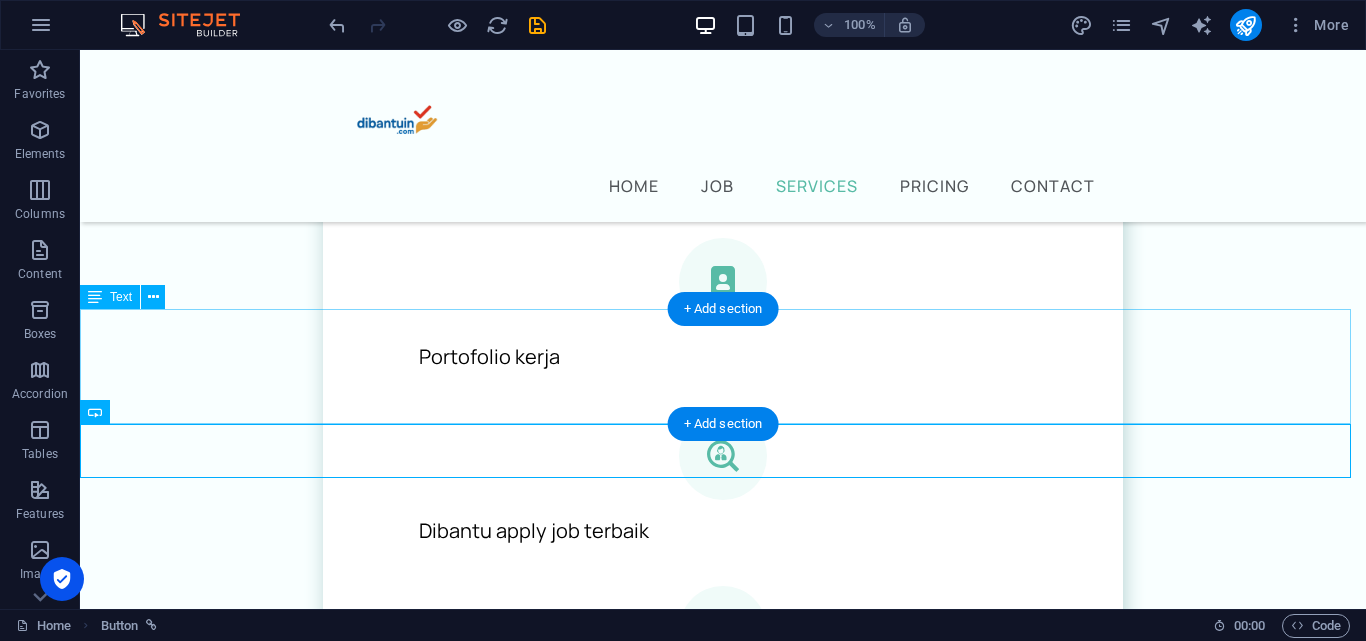 click on "Bingung mulai dari mana cari kerja tanpa pengalaman?  Di  [DOMAIN_NAME] , kami bantu kamu mulai karier tanpa ribet.  Dari bikin CV yang dilirik HRD, surat lamaran profesional, sampai akses ke info lowongan khusus pemula.  Semua bisa kamu temukan di sini.   Saatnya wujudkan kerja pertama yang kamu impikan!" at bounding box center [723, 978] 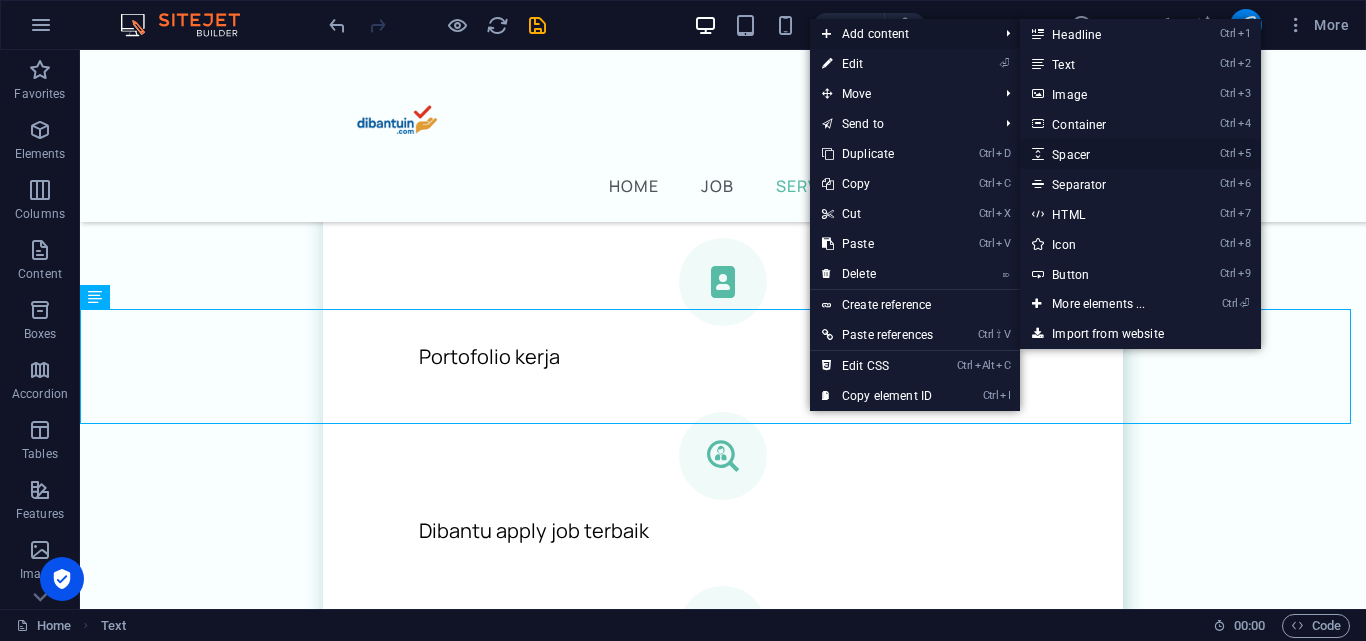 drag, startPoint x: 1095, startPoint y: 160, endPoint x: 48, endPoint y: 317, distance: 1058.7058 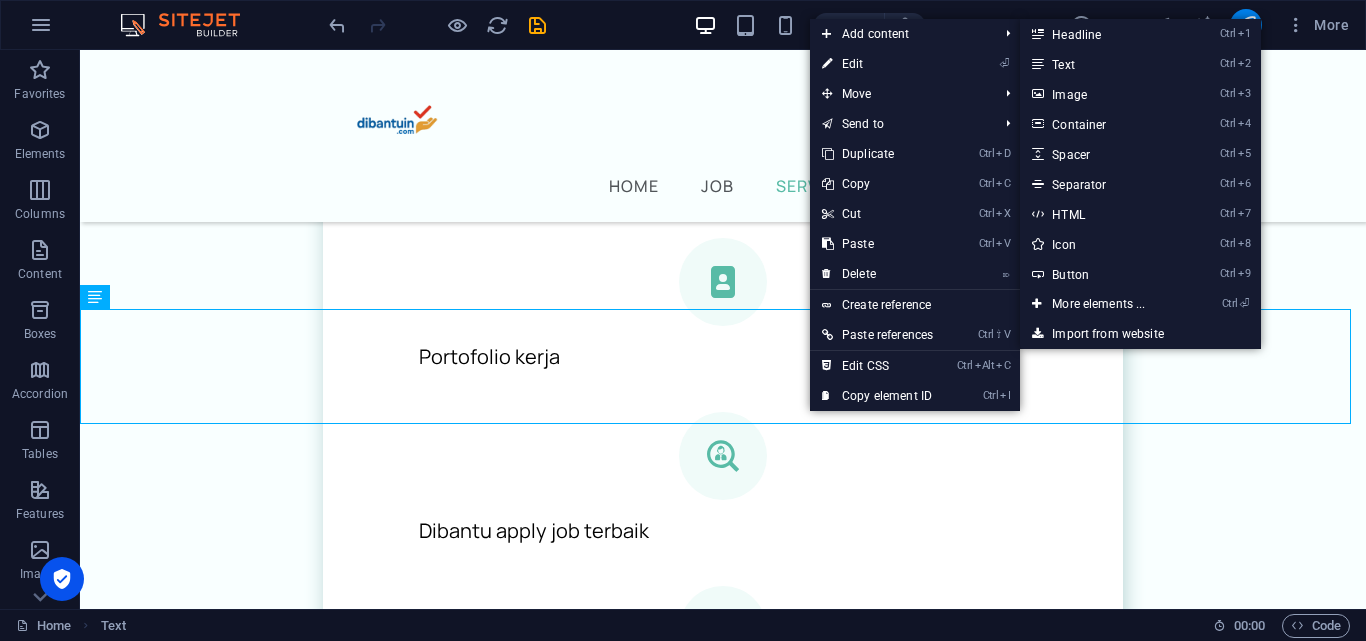 select on "px" 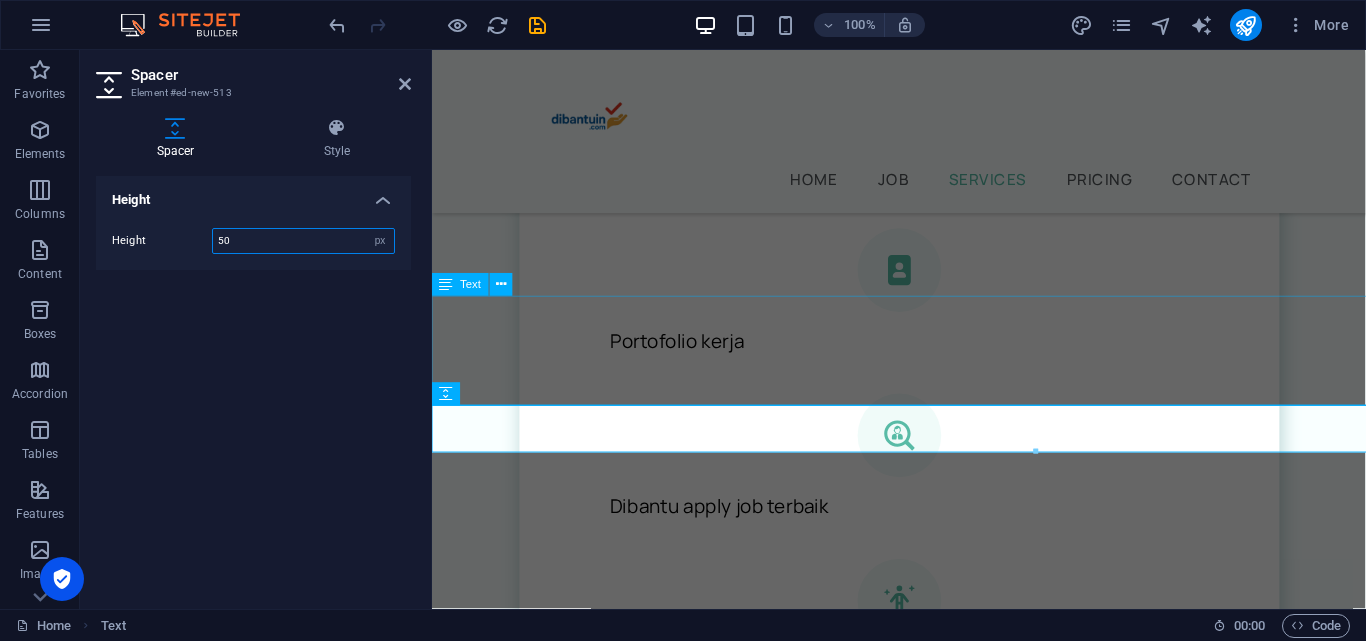 click on "50" at bounding box center [303, 241] 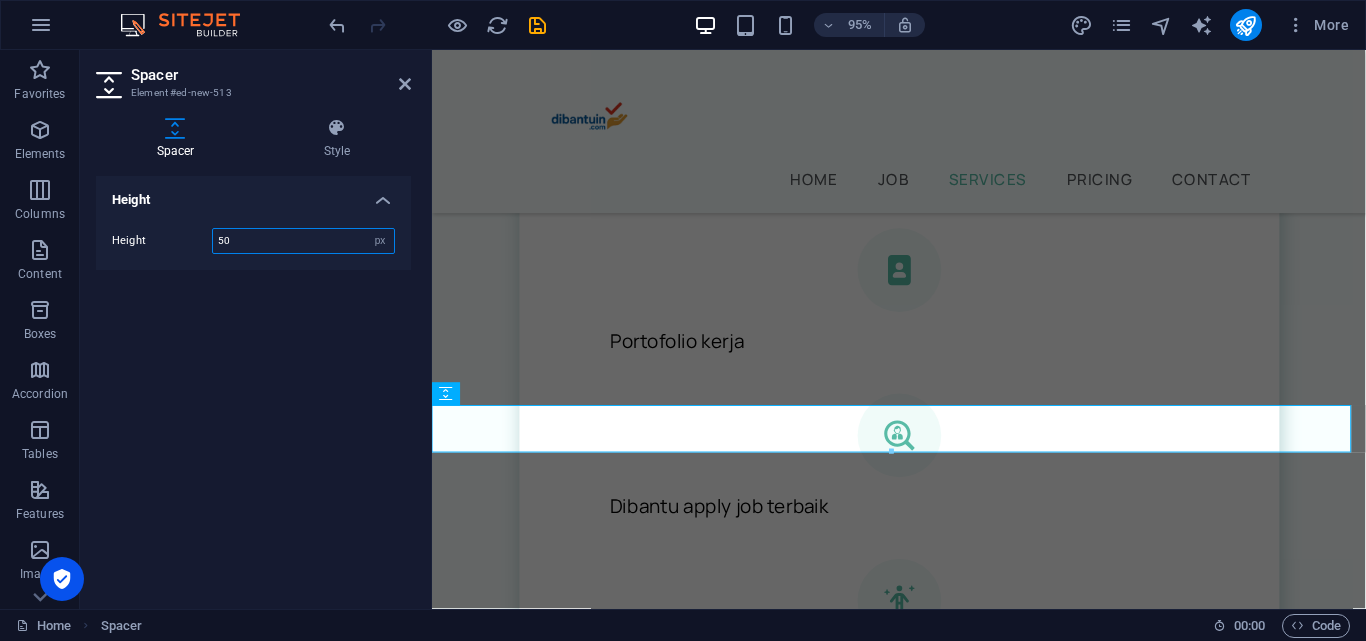 type on "5" 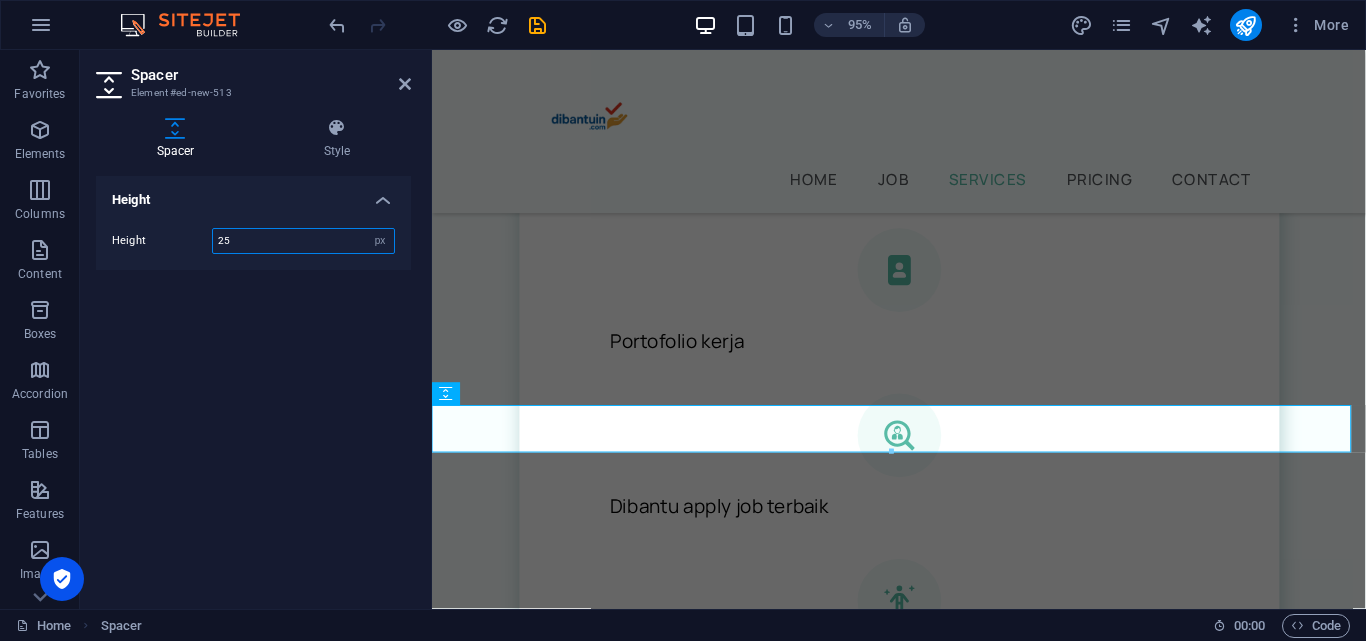 type on "25" 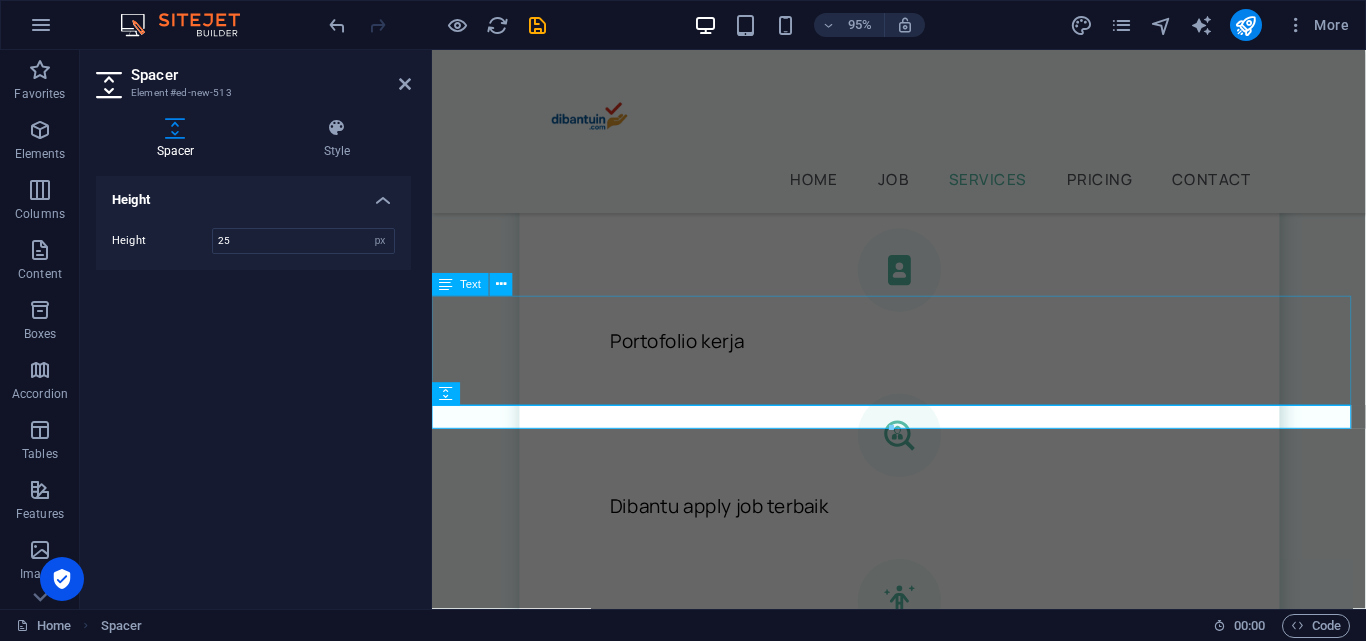 click on "Bingung mulai dari mana cari kerja tanpa pengalaman?  Di  [DOMAIN_NAME] , kami bantu kamu mulai karier tanpa ribet.  Dari bikin CV yang dilirik HRD, surat lamaran profesional, sampai akses ke info lowongan khusus pemula.  Semua bisa kamu temukan di sini.   Saatnya wujudkan kerja pertama yang kamu impikan!" at bounding box center [923, 978] 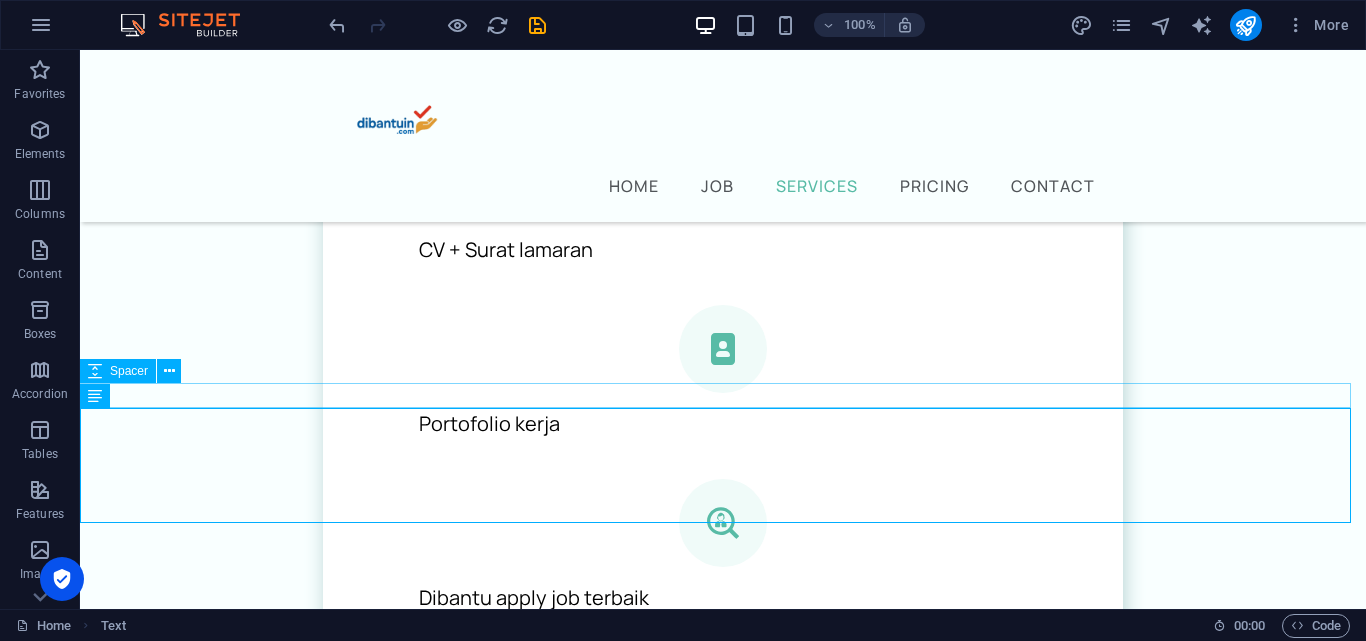 scroll, scrollTop: 1546, scrollLeft: 0, axis: vertical 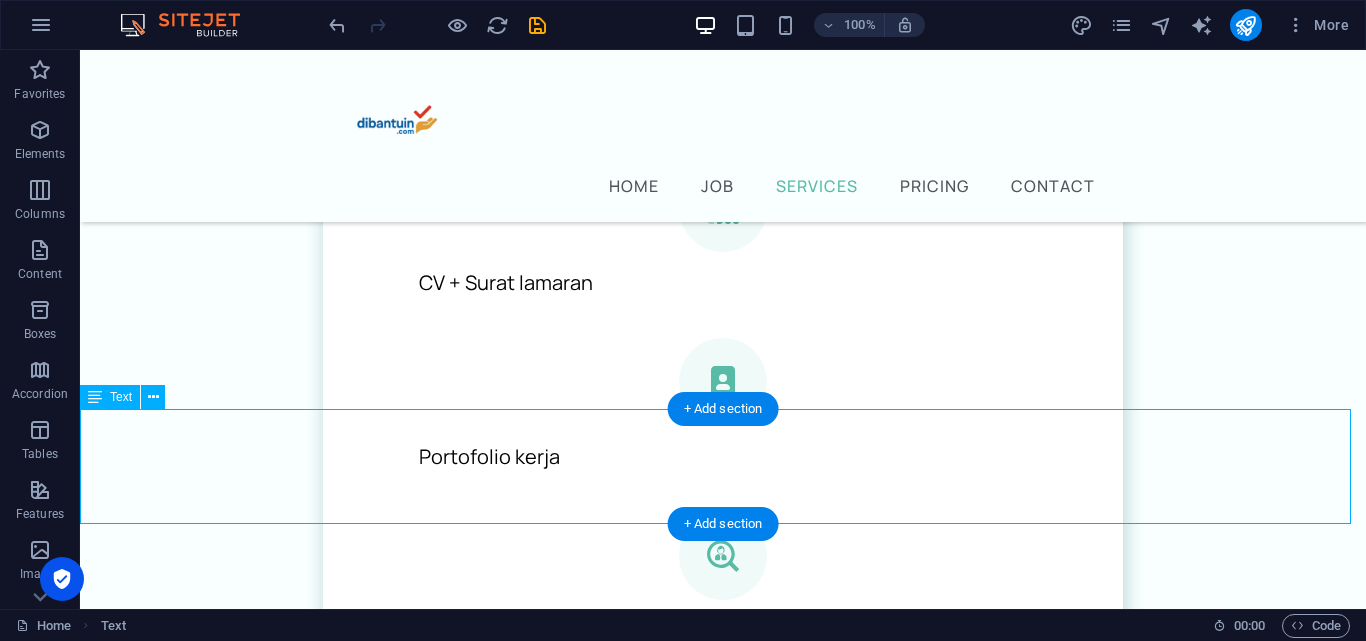 click on "Bingung mulai dari mana cari kerja tanpa pengalaman?  Di  [DOMAIN_NAME] , kami bantu kamu mulai karier tanpa ribet.  Dari bikin CV yang dilirik HRD, surat lamaran profesional, sampai akses ke info lowongan khusus pemula.  Semua bisa kamu temukan di sini.   Saatnya wujudkan kerja pertama yang kamu impikan!" at bounding box center [723, 1078] 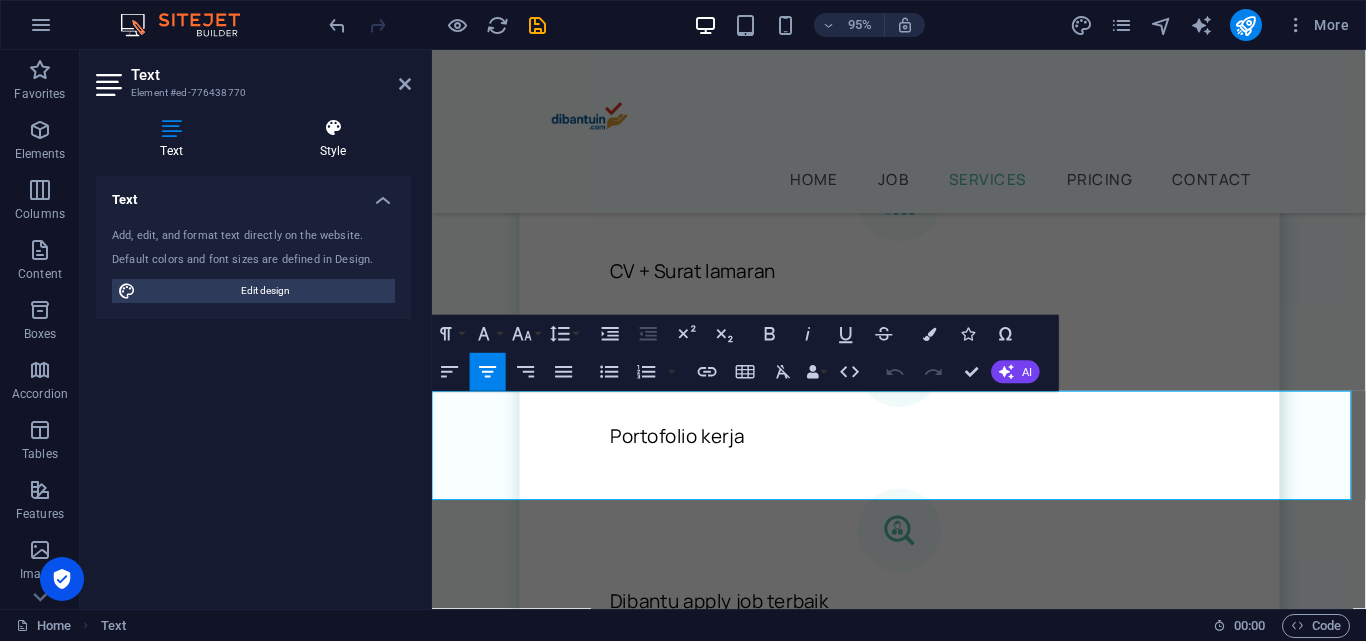click on "Style" at bounding box center [333, 139] 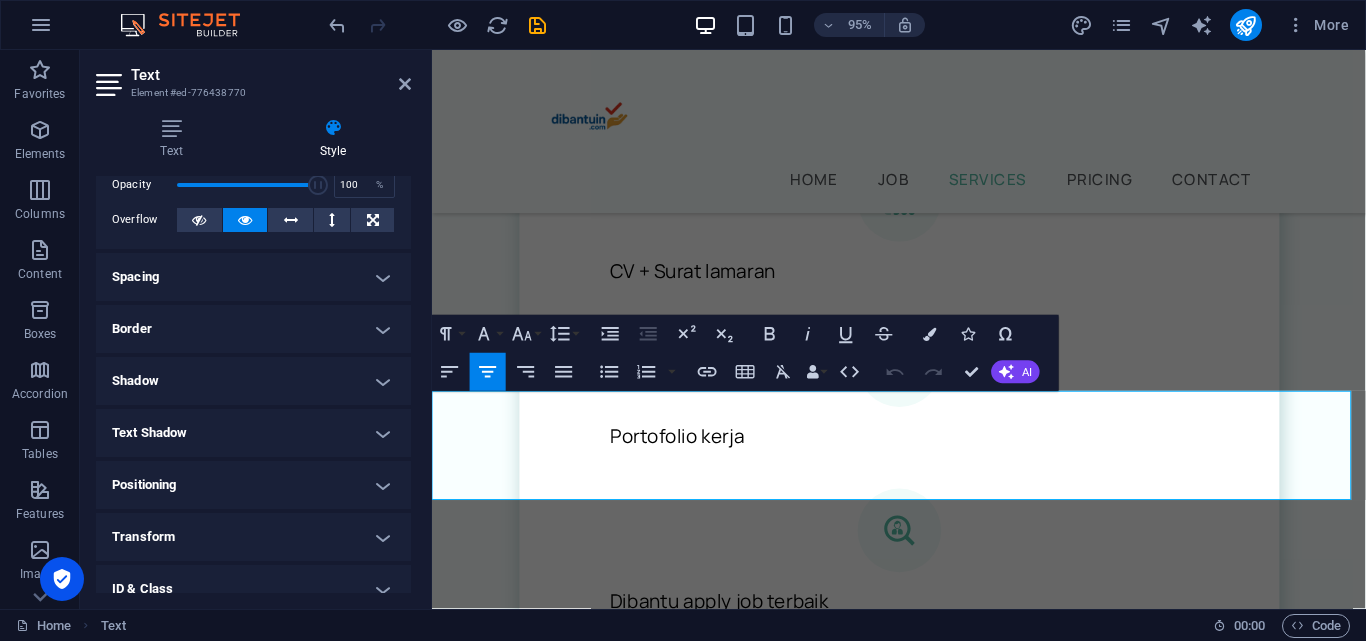 scroll, scrollTop: 200, scrollLeft: 0, axis: vertical 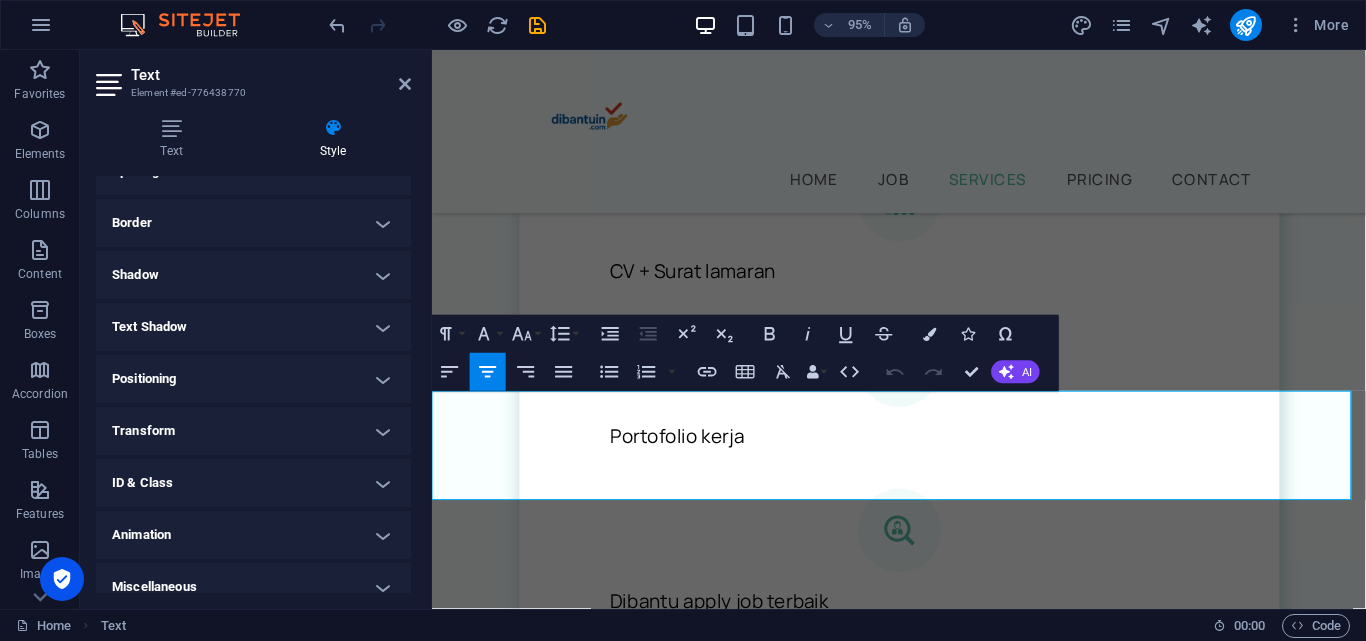 click on "Positioning" at bounding box center [253, 379] 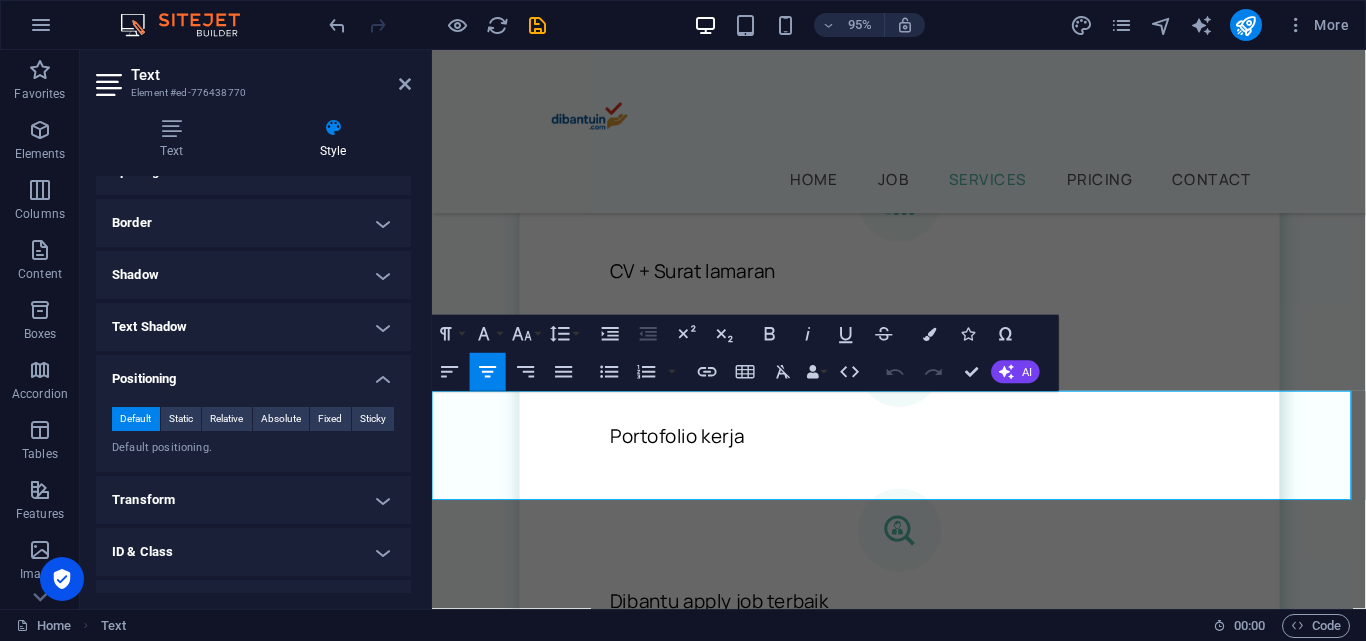 click on "Positioning" at bounding box center (253, 373) 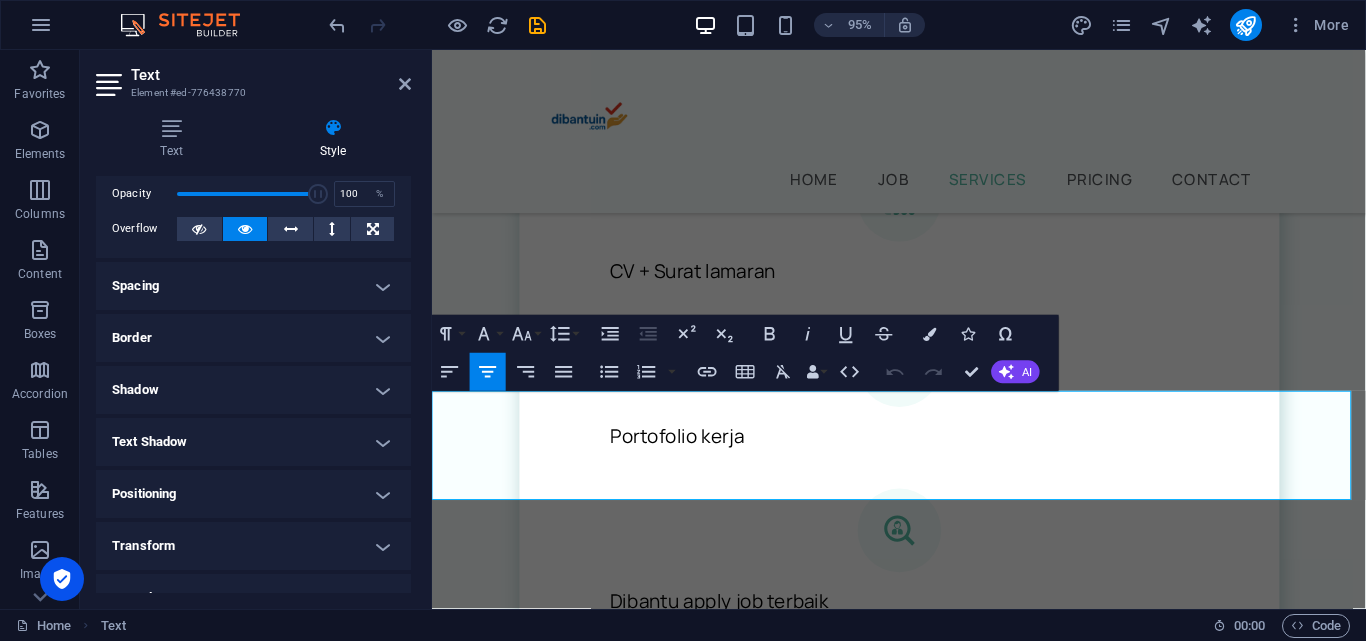 scroll, scrollTop: 0, scrollLeft: 0, axis: both 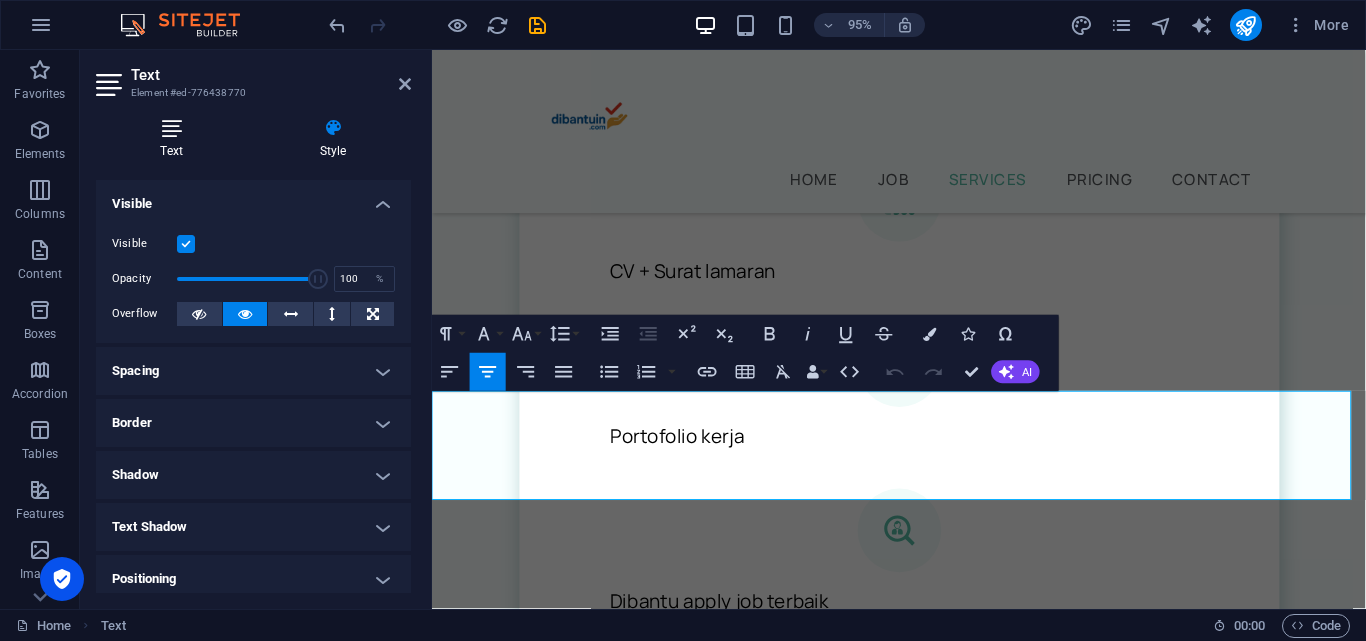 click at bounding box center (171, 128) 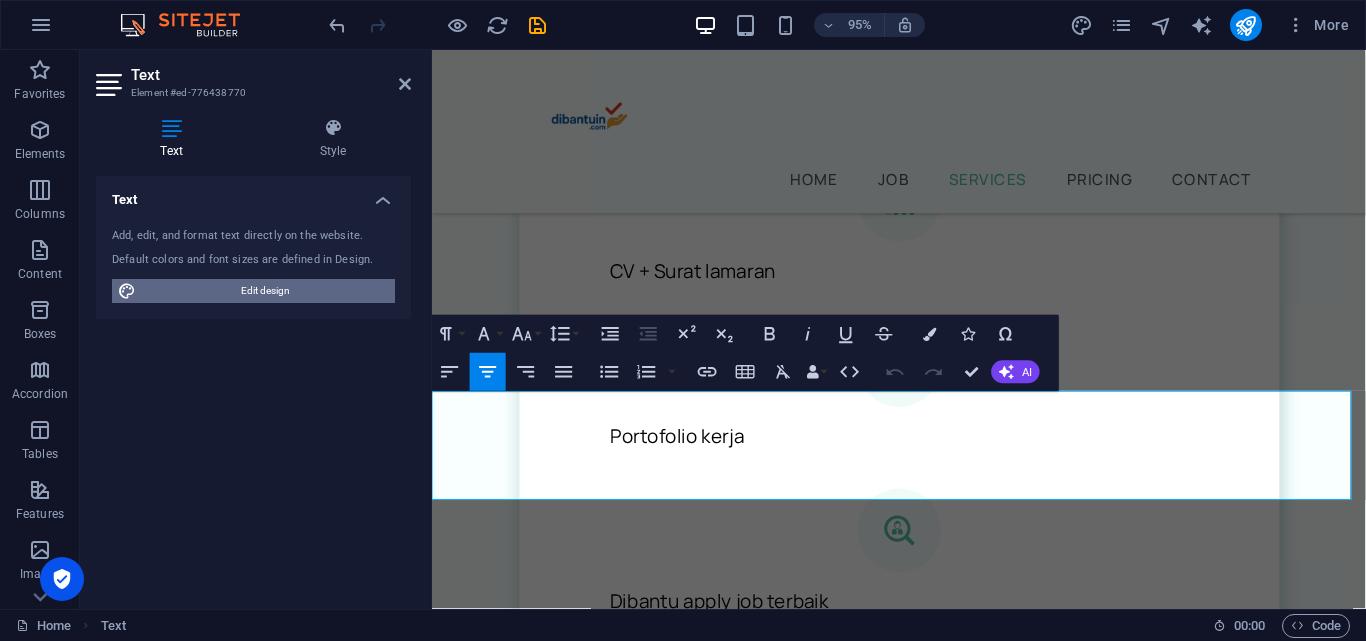 click on "Edit design" at bounding box center [265, 291] 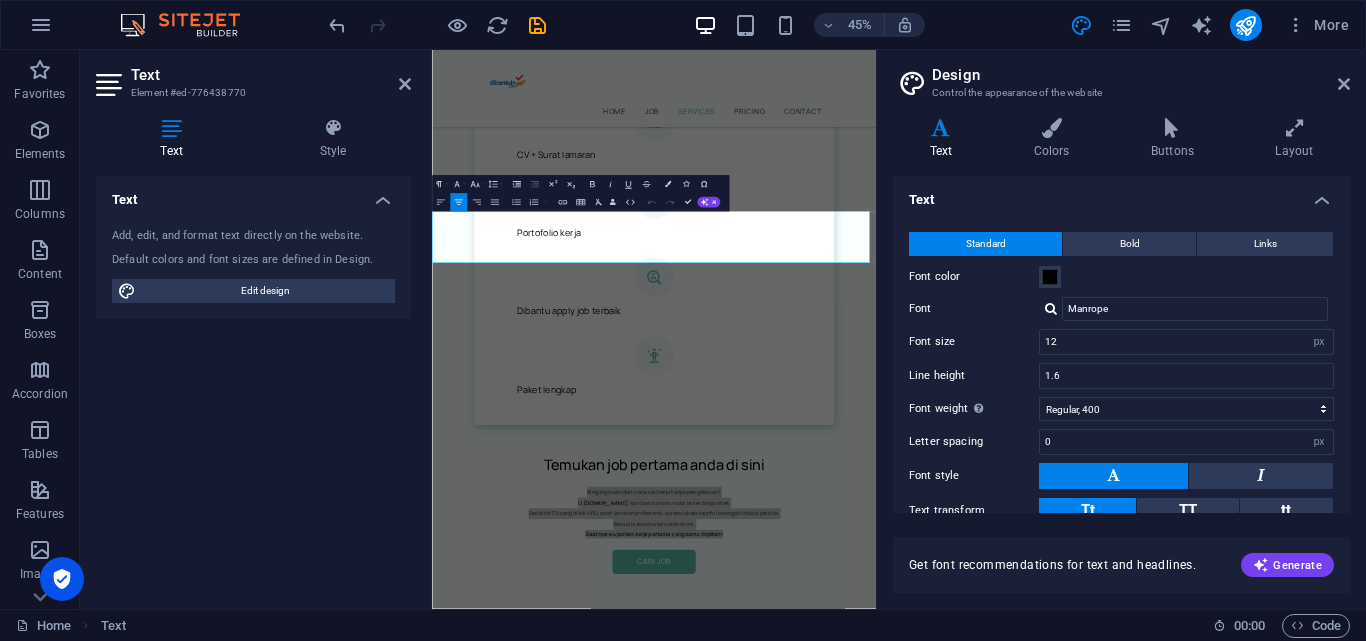 click at bounding box center [1185, 545] 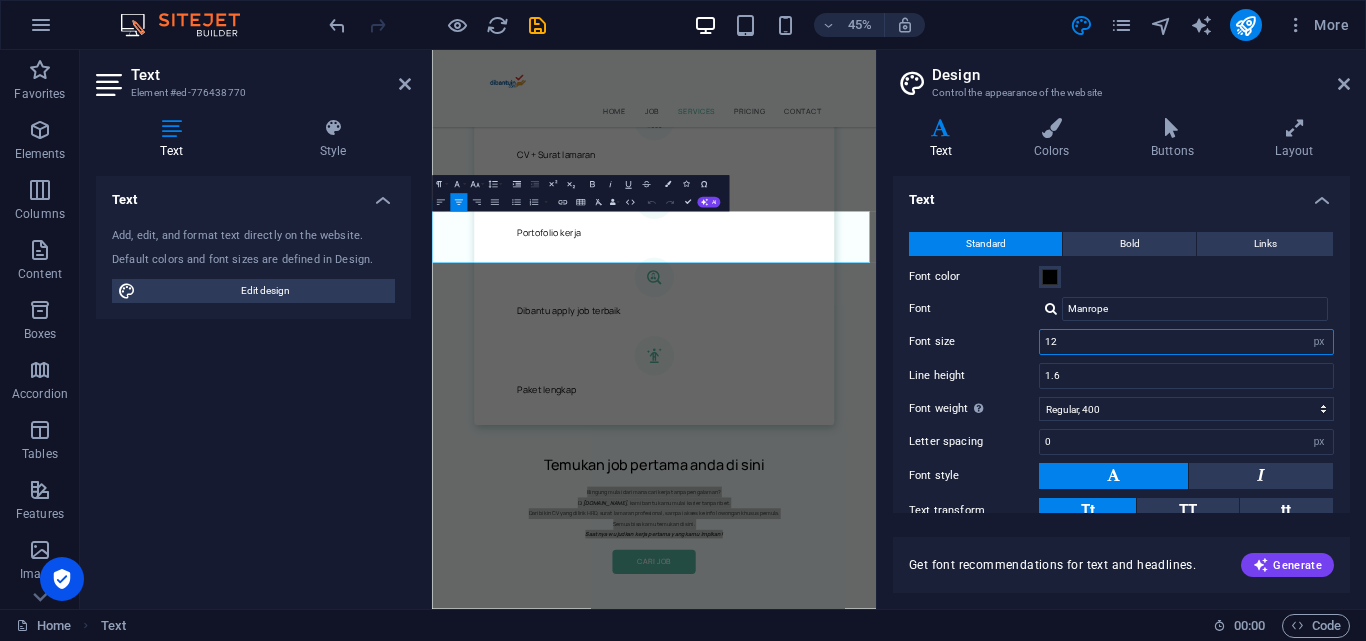 click on "12" at bounding box center [1186, 342] 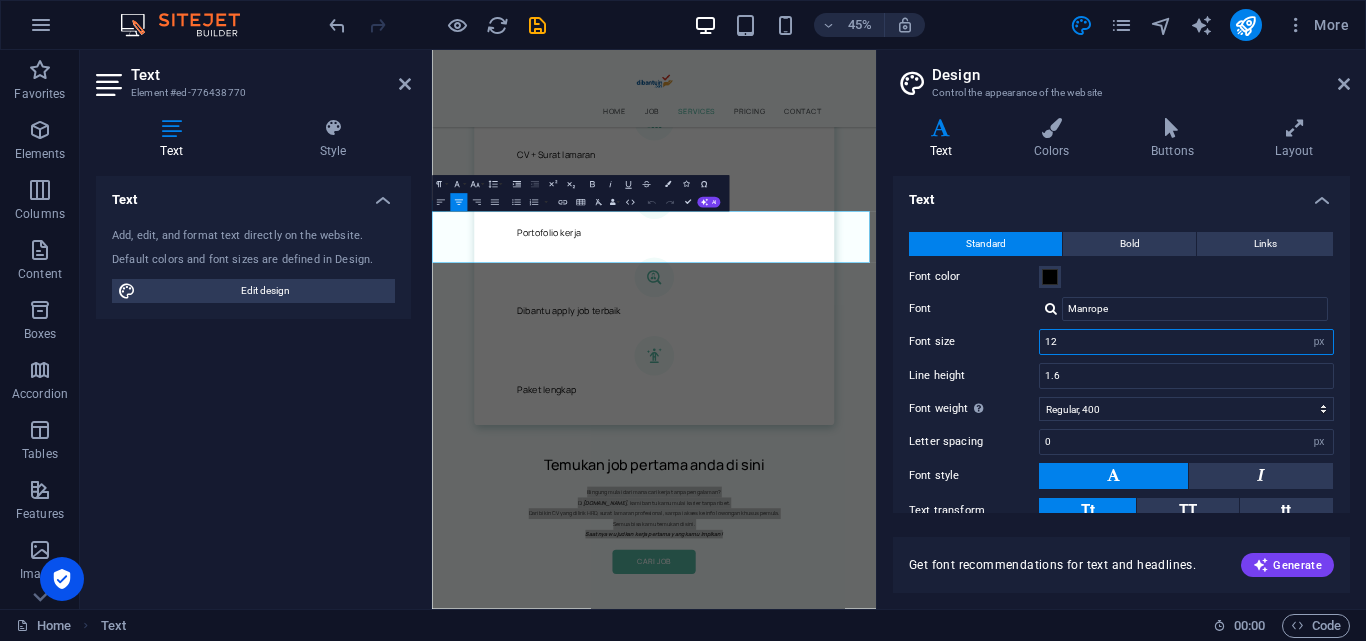 scroll, scrollTop: 0, scrollLeft: 0, axis: both 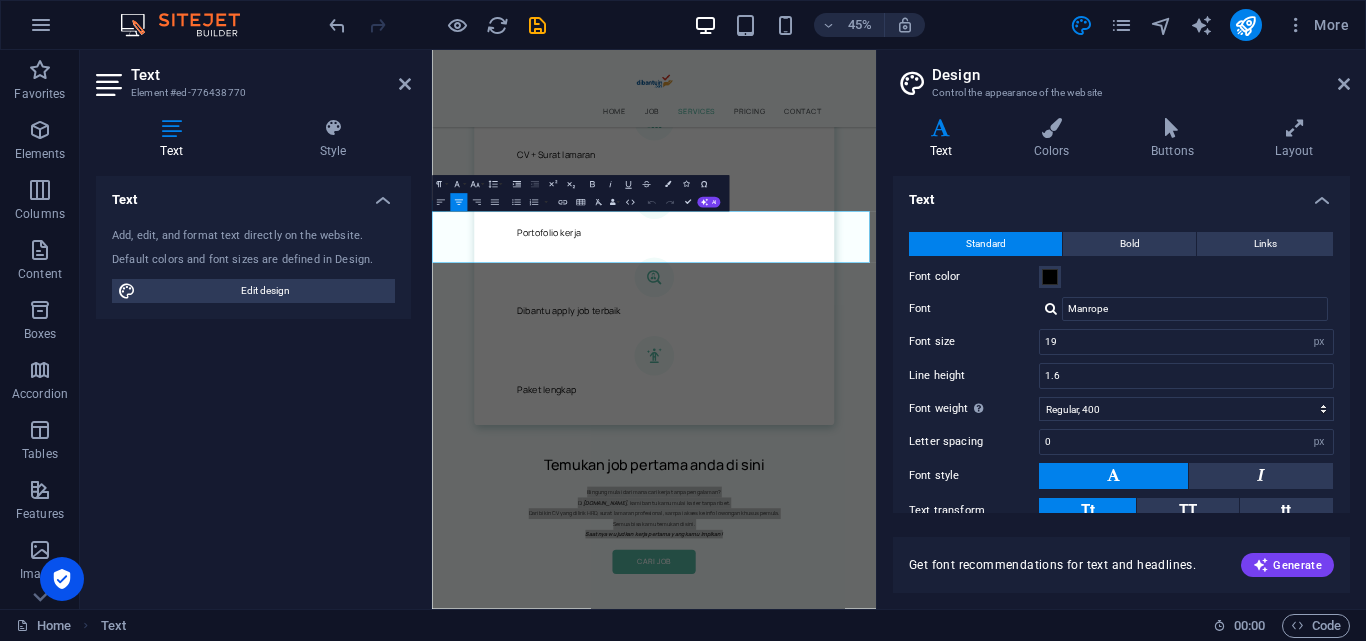 click on "Font size" at bounding box center (974, 341) 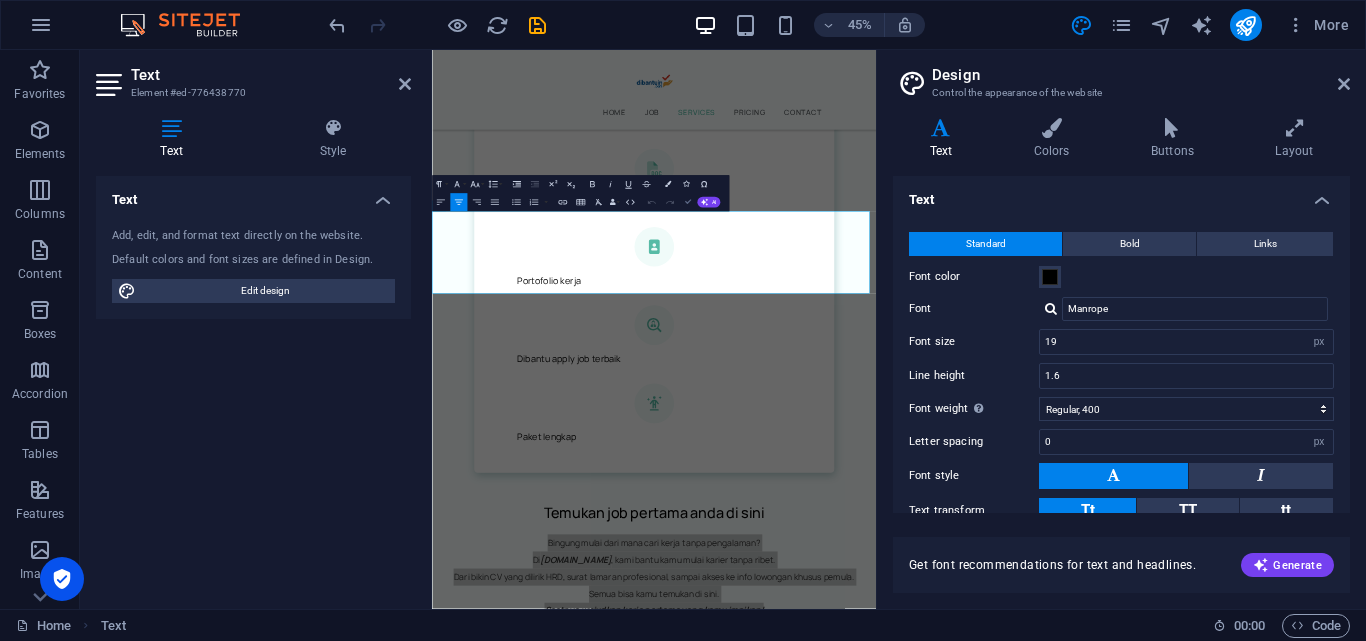 scroll, scrollTop: 1652, scrollLeft: 0, axis: vertical 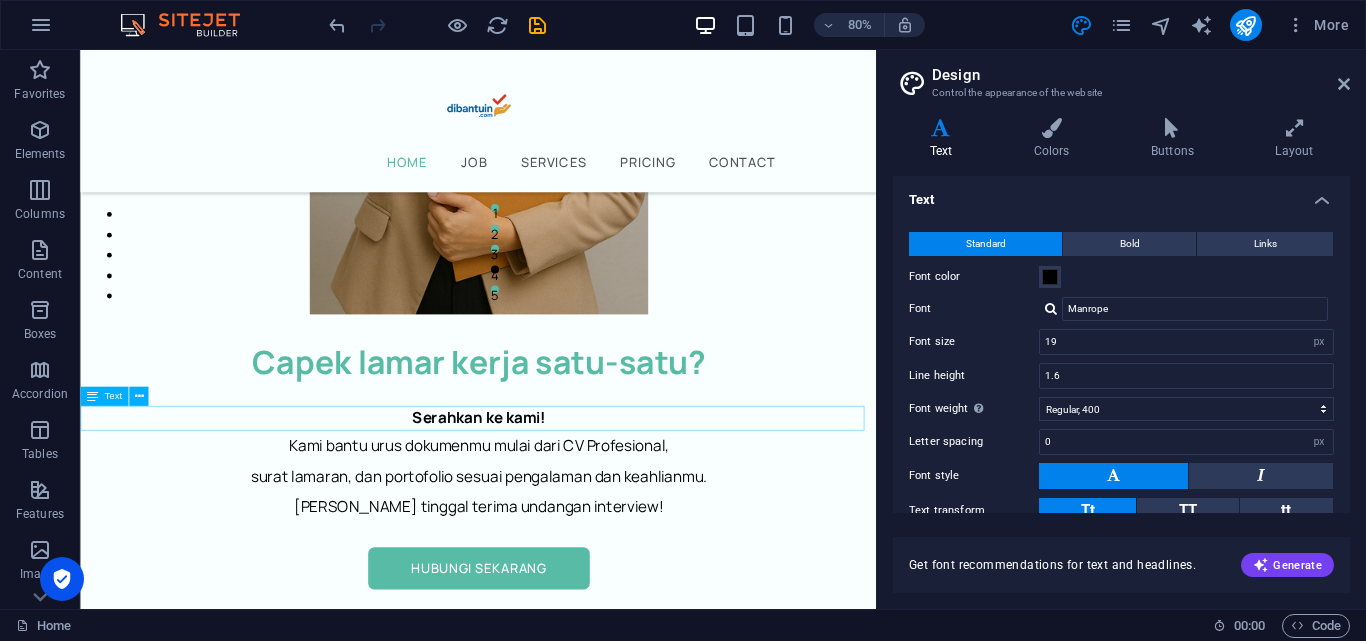 click on "Serahkan ke kami!" at bounding box center [577, 510] 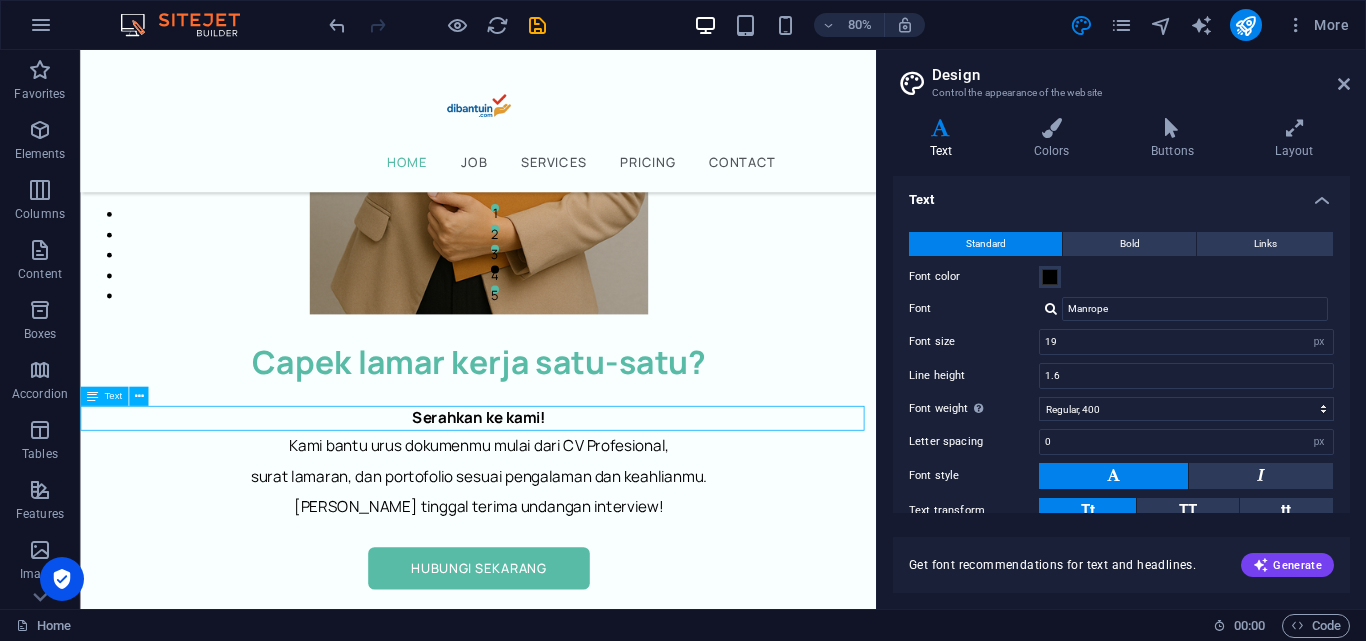 click on "Serahkan ke kami!" at bounding box center (577, 510) 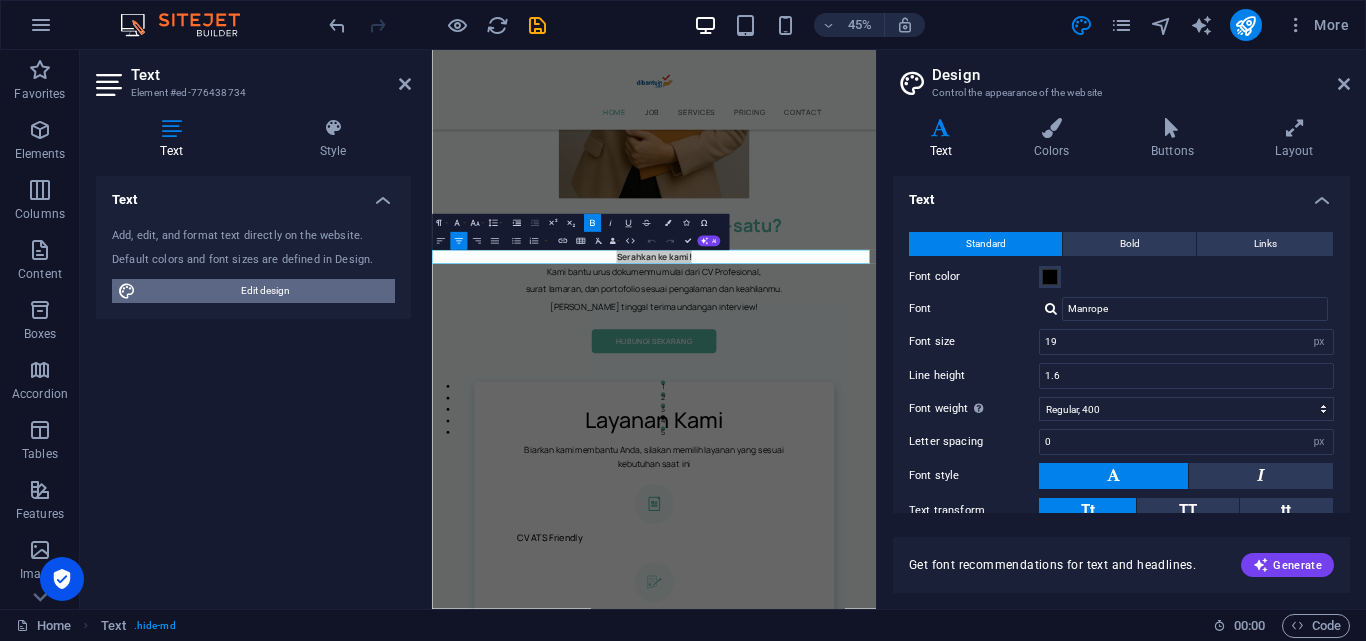 click on "Edit design" at bounding box center (265, 291) 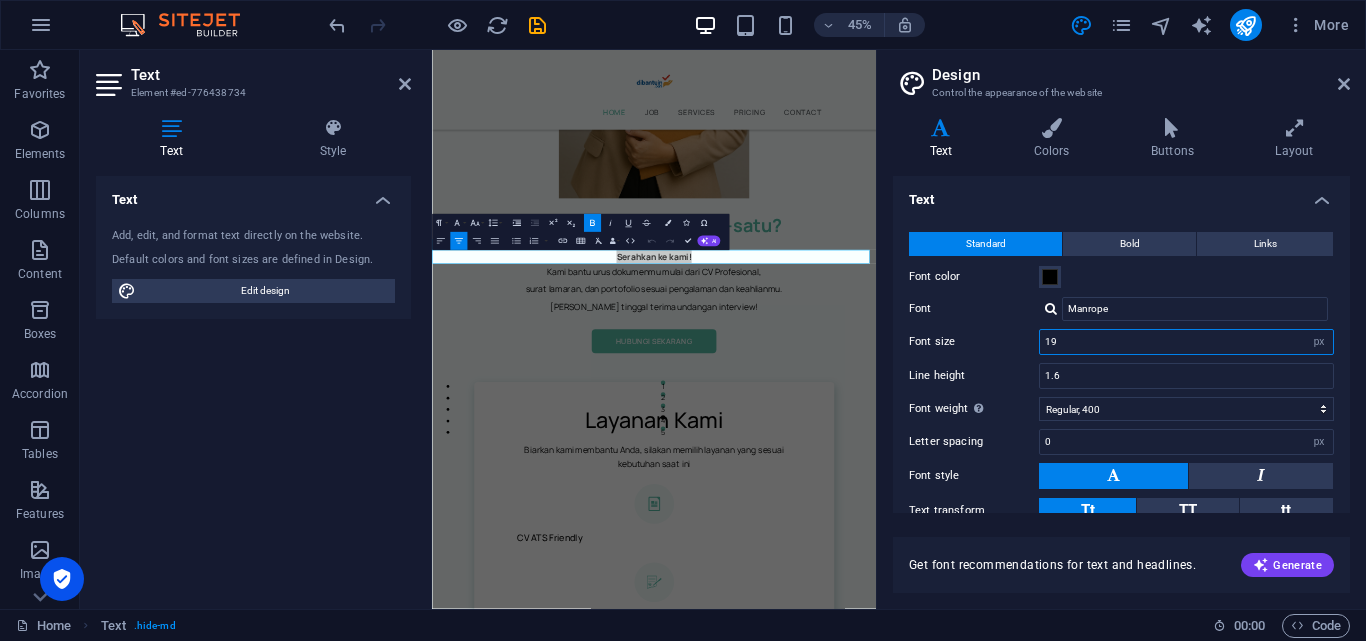drag, startPoint x: 1110, startPoint y: 346, endPoint x: 1020, endPoint y: 346, distance: 90 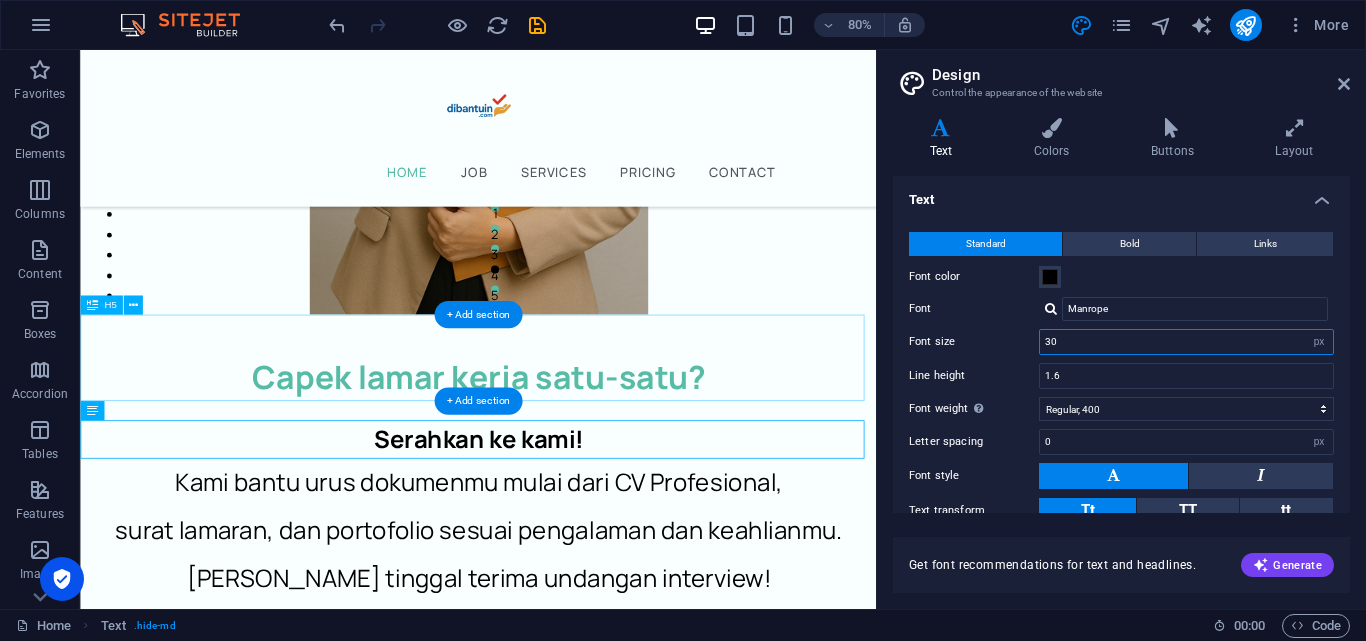 type on "30" 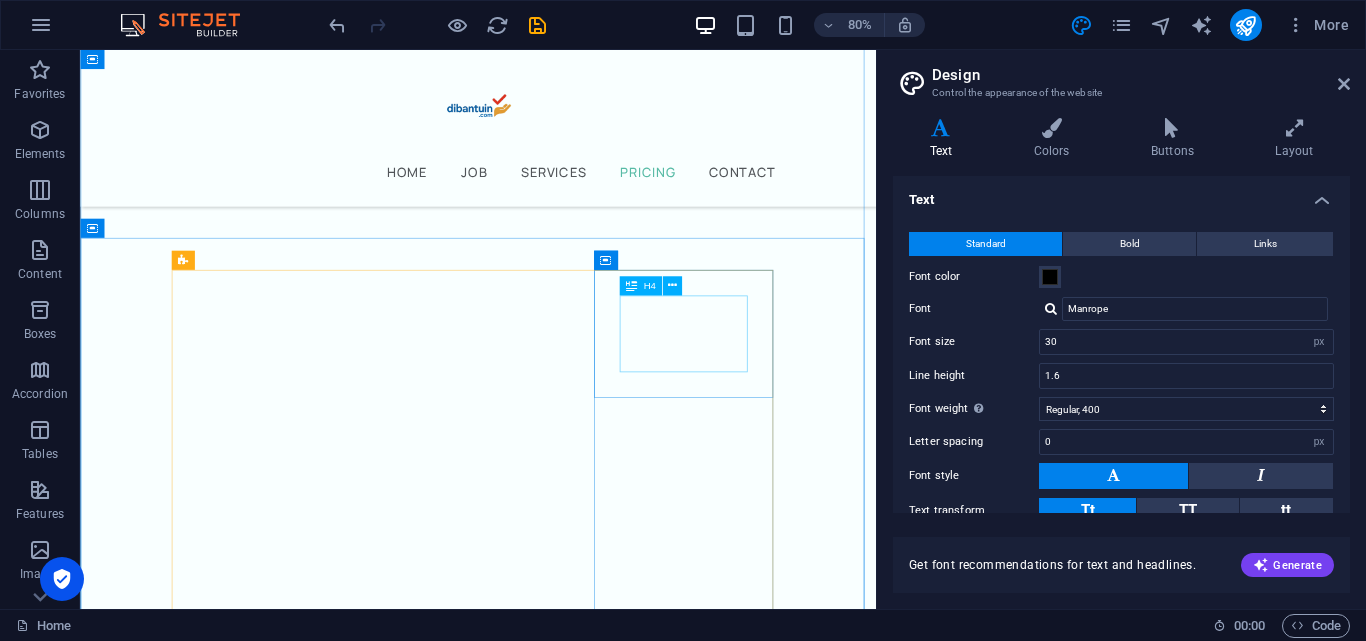 scroll, scrollTop: 3952, scrollLeft: 0, axis: vertical 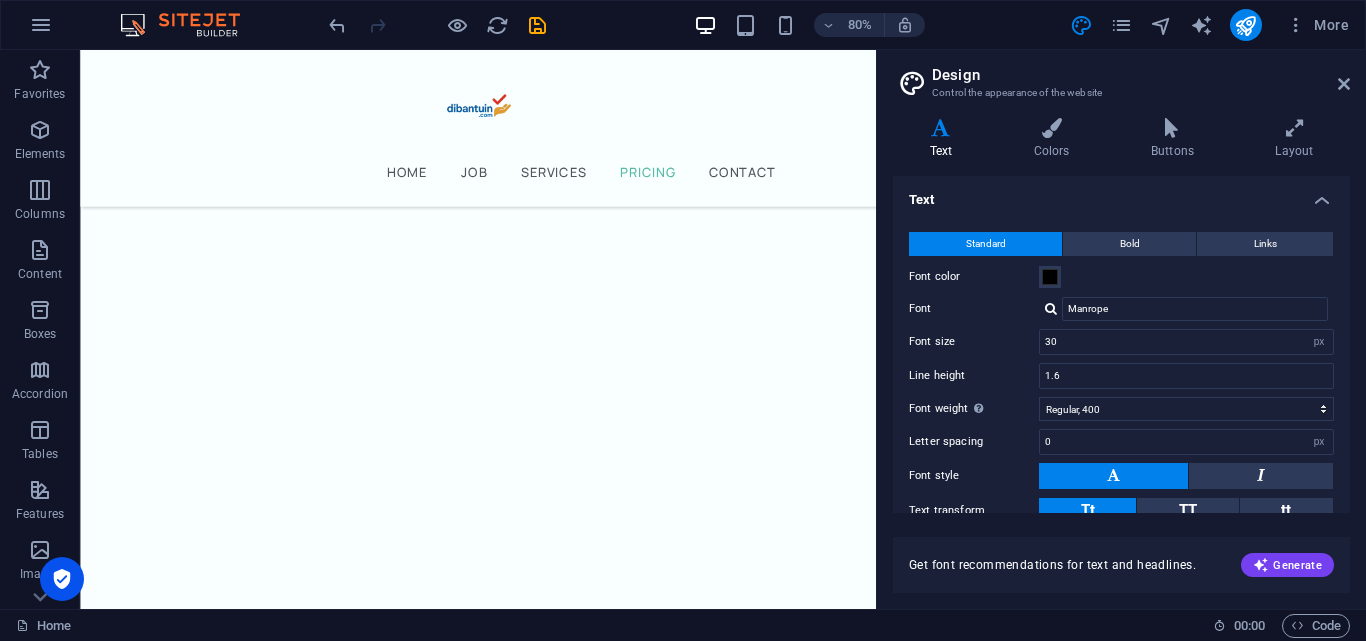 click on "Design Control the appearance of the website Variants  Text  Colors  Buttons  Layout Text Standard Bold Links Font color Font Manrope Font size 30 rem px Line height 1.6 Font weight To display the font weight correctly, it may need to be enabled.  Manage Fonts Thin, 100 Extra-light, 200 Light, 300 Regular, 400 Medium, 500 Semi-bold, 600 Bold, 700 Extra-bold, 800 Black, 900 Letter spacing 0 rem px Font style Text transform Tt TT tt Text align Font weight To display the font weight correctly, it may need to be enabled.  Manage Fonts Thin, 100 Extra-light, 200 Light, 300 Regular, 400 Medium, 500 Semi-bold, 600 Bold, 700 Extra-bold, 800 Black, 900 Default Hover / Active Font color Font color Decoration Decoration Transition duration 0.3 s Transition function Ease Ease In Ease Out Ease In/Ease Out Linear Headlines All H1 / Textlogo H2 H3 H4 H5 H6 Font color Font Manrope Line height 1.5 Font weight To display the font weight correctly, it may need to be enabled.  Manage Fonts Thin, 100 Extra-light, 200 Light, 300 0" at bounding box center (1121, 329) 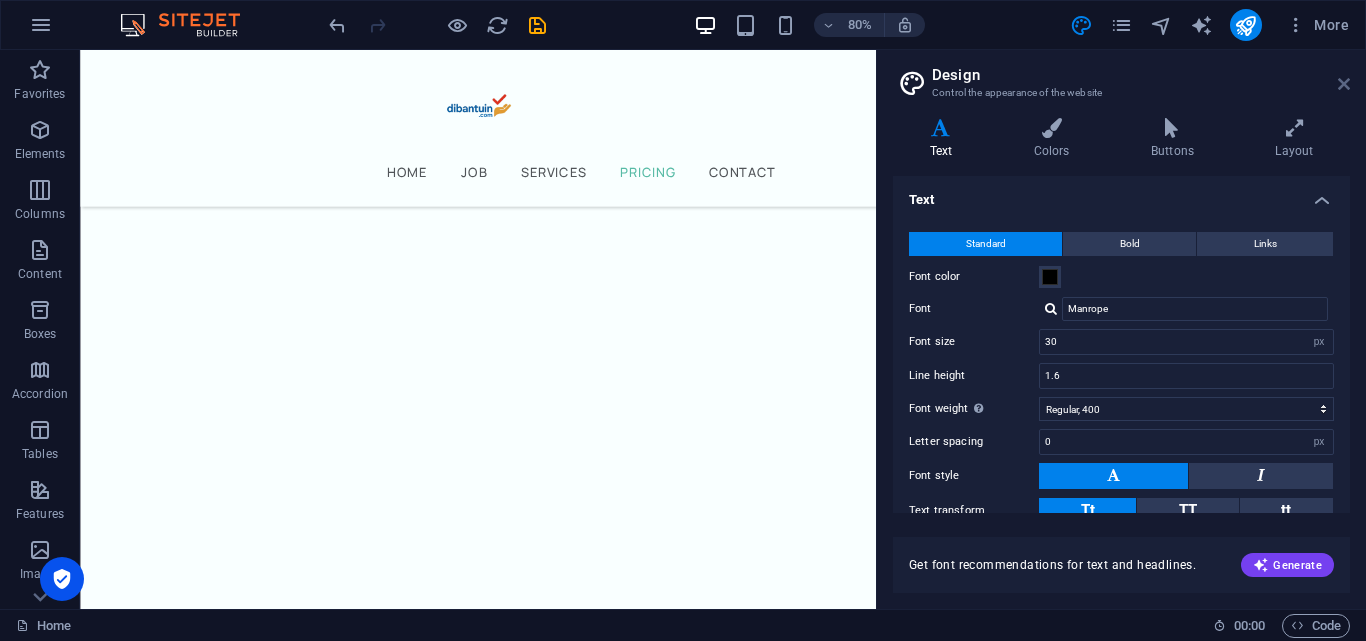 click at bounding box center [1344, 84] 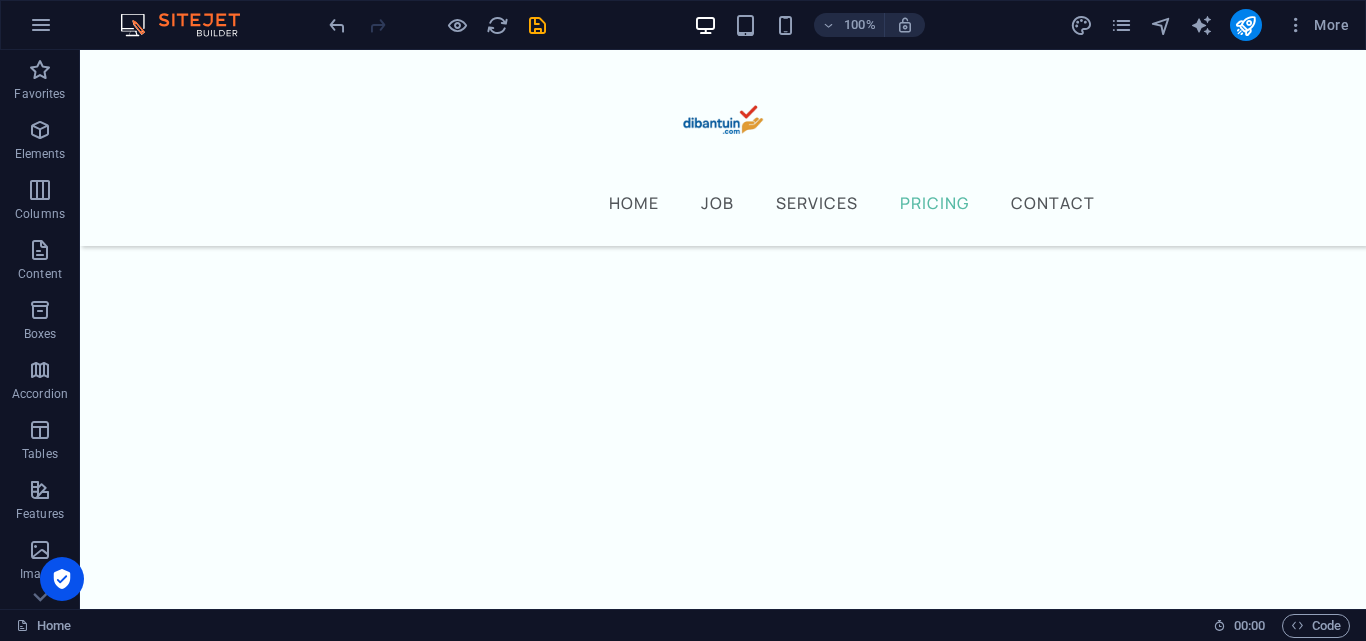 scroll, scrollTop: 3814, scrollLeft: 0, axis: vertical 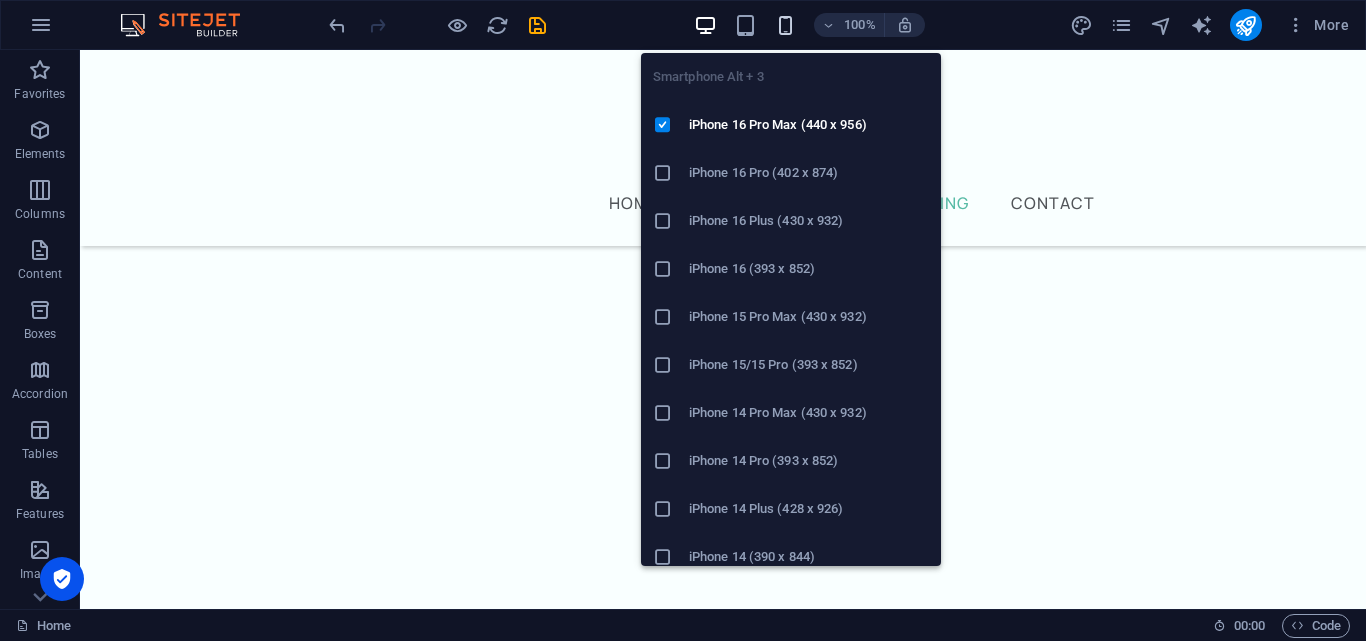 click at bounding box center [785, 25] 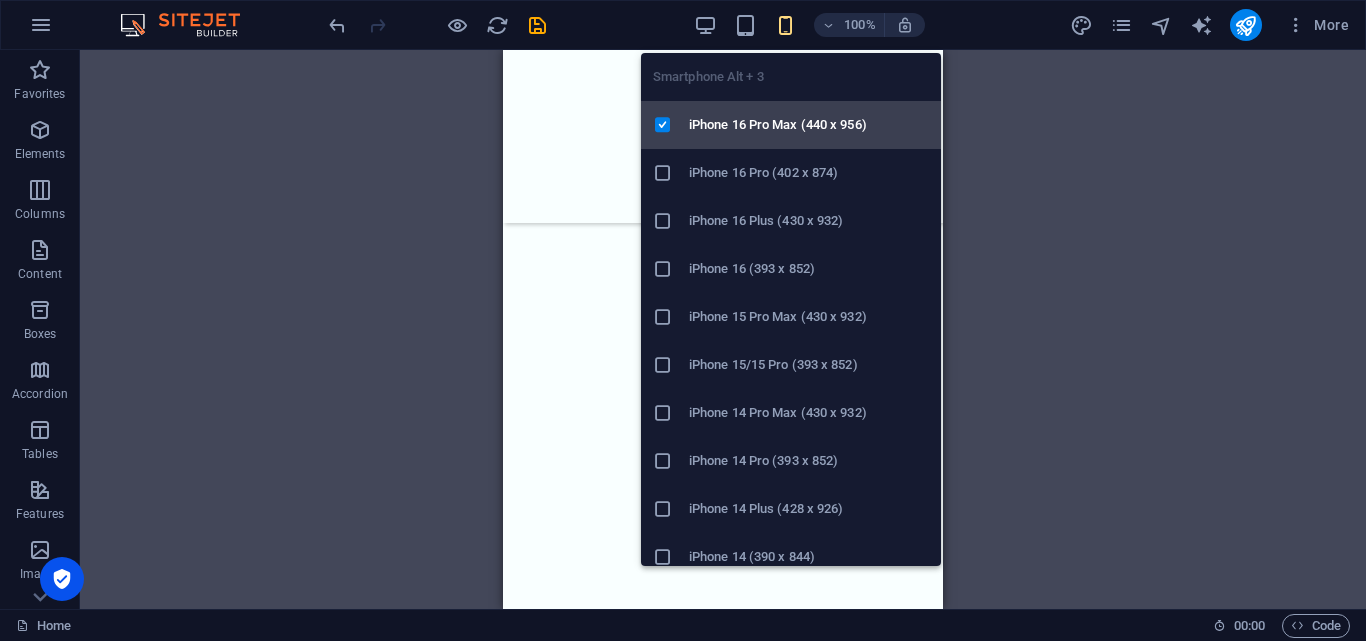 click on "iPhone 16 Pro Max (440 x 956)" at bounding box center (809, 125) 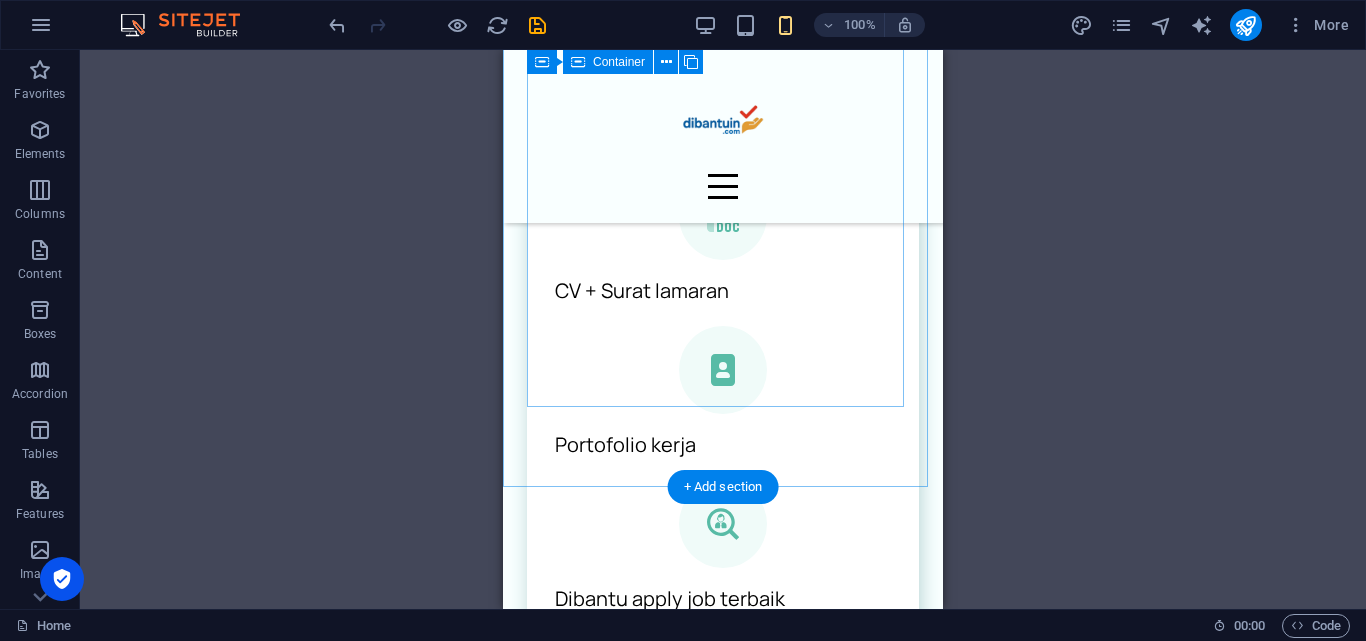 scroll, scrollTop: 1900, scrollLeft: 0, axis: vertical 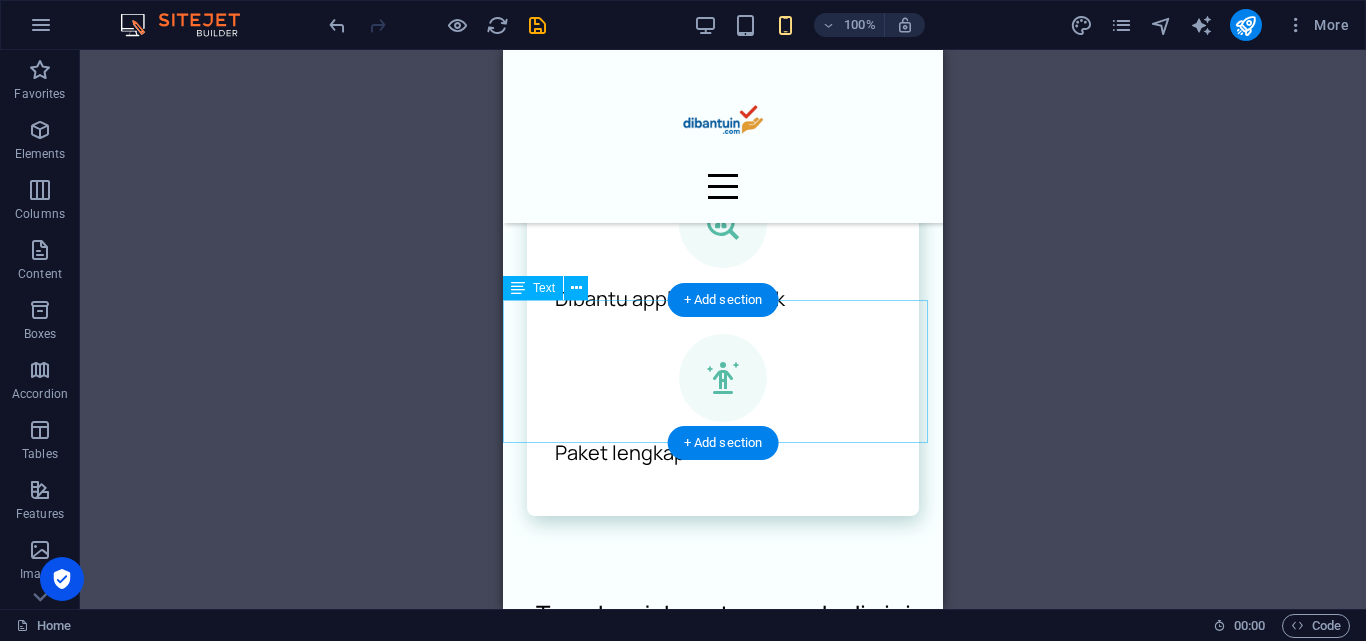 click on "Bingung mulai dari mana cari kerja tanpa pengalaman?  Di  [DOMAIN_NAME] , kami bantu kamu mulai karier tanpa ribet.  Dari bikin CV yang dilirik HRD, surat lamaran profesional, sampai akses ke info lowongan khusus pemula.  Semua bisa kamu temukan di sini.   Saatnya wujudkan kerja pertama yang kamu impikan!" at bounding box center (723, 728) 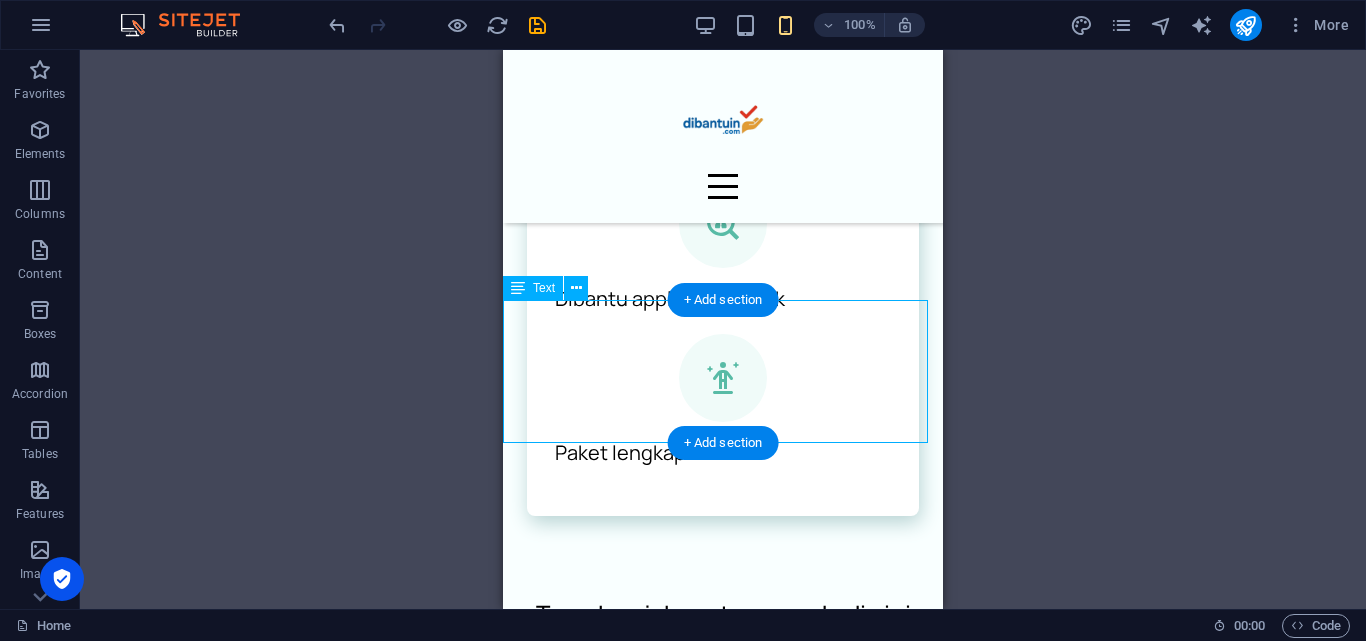 click on "Bingung mulai dari mana cari kerja tanpa pengalaman?  Di  [DOMAIN_NAME] , kami bantu kamu mulai karier tanpa ribet.  Dari bikin CV yang dilirik HRD, surat lamaran profesional, sampai akses ke info lowongan khusus pemula.  Semua bisa kamu temukan di sini.   Saatnya wujudkan kerja pertama yang kamu impikan!" at bounding box center (723, 728) 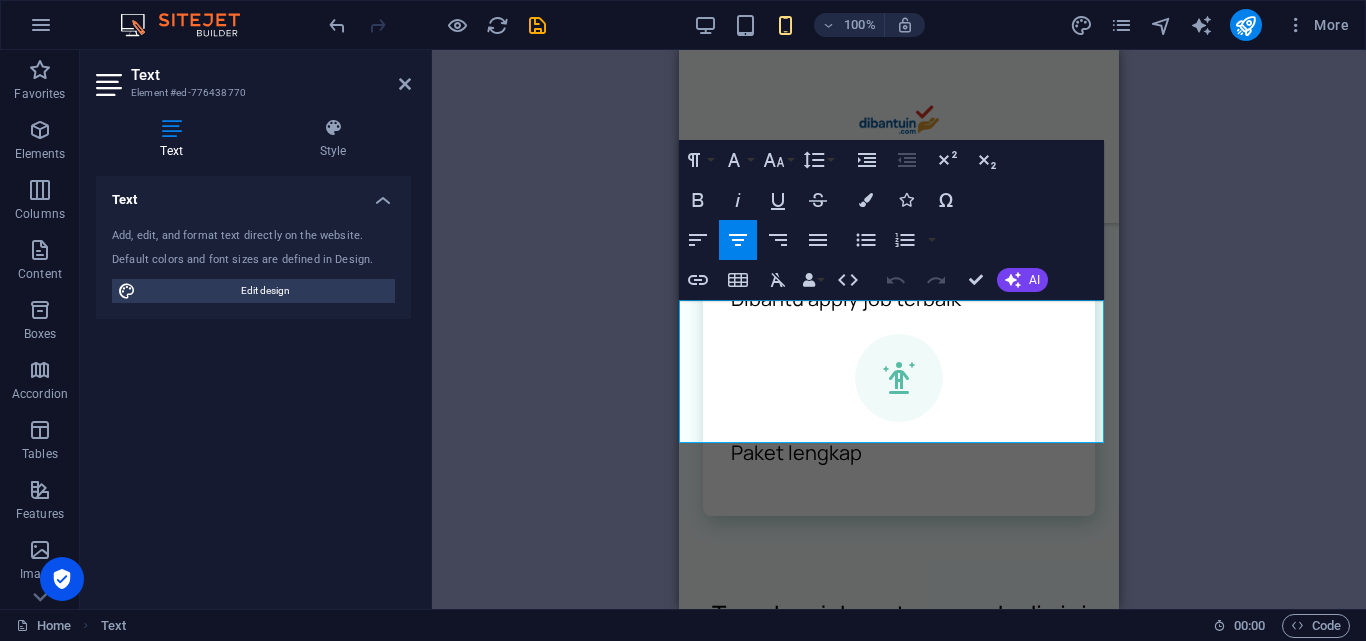 drag, startPoint x: 754, startPoint y: 326, endPoint x: 854, endPoint y: 371, distance: 109.65856 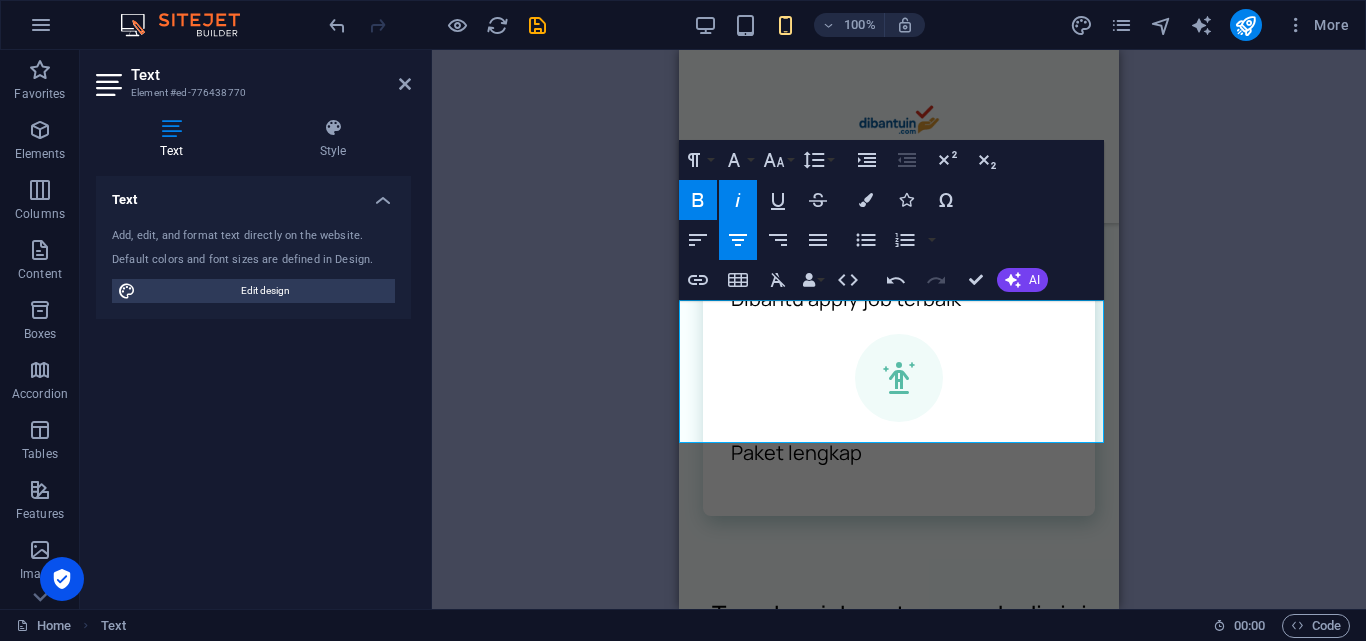 click on "[DOMAIN_NAME]" at bounding box center [794, 689] 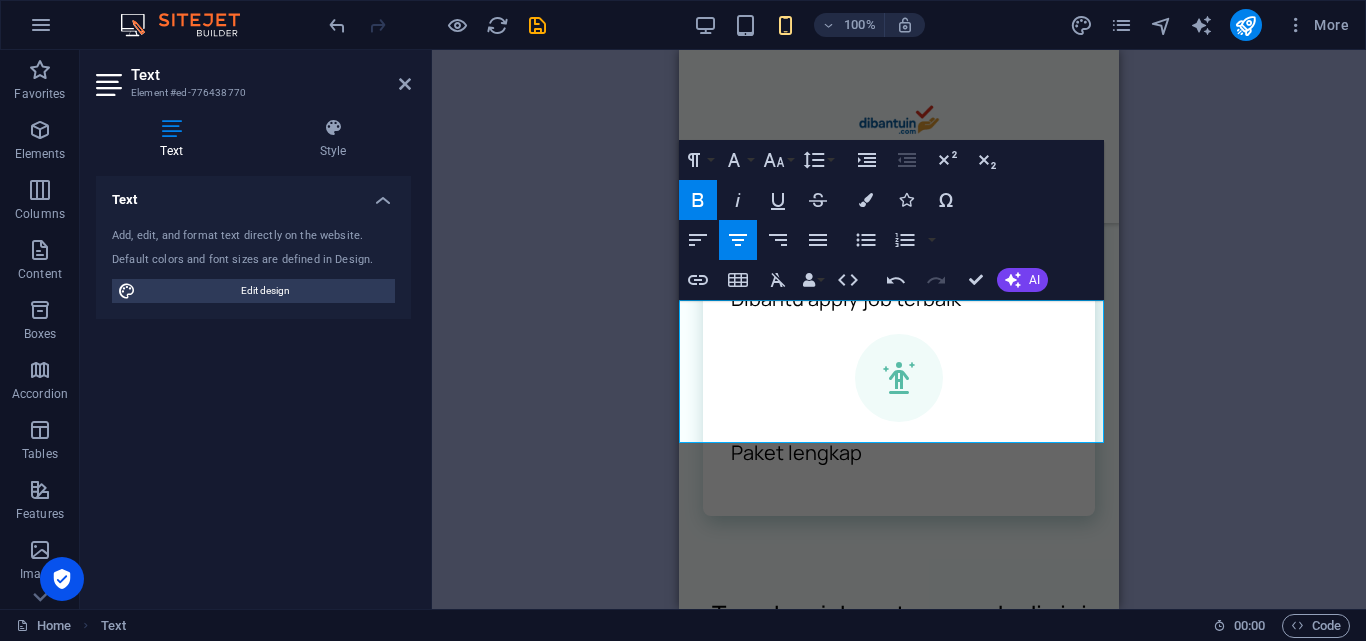 click on "Dibantuin.com , kami bantu kamu mulai karier tanpa ribet." at bounding box center [899, 690] 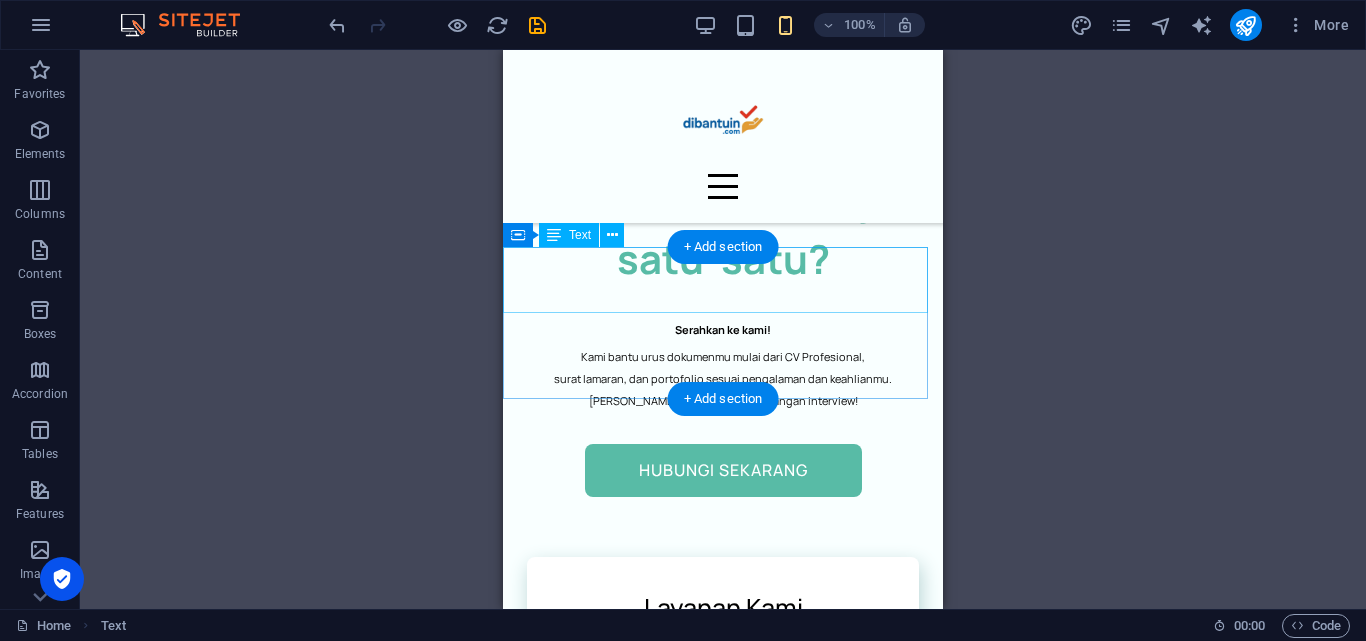 scroll, scrollTop: 800, scrollLeft: 0, axis: vertical 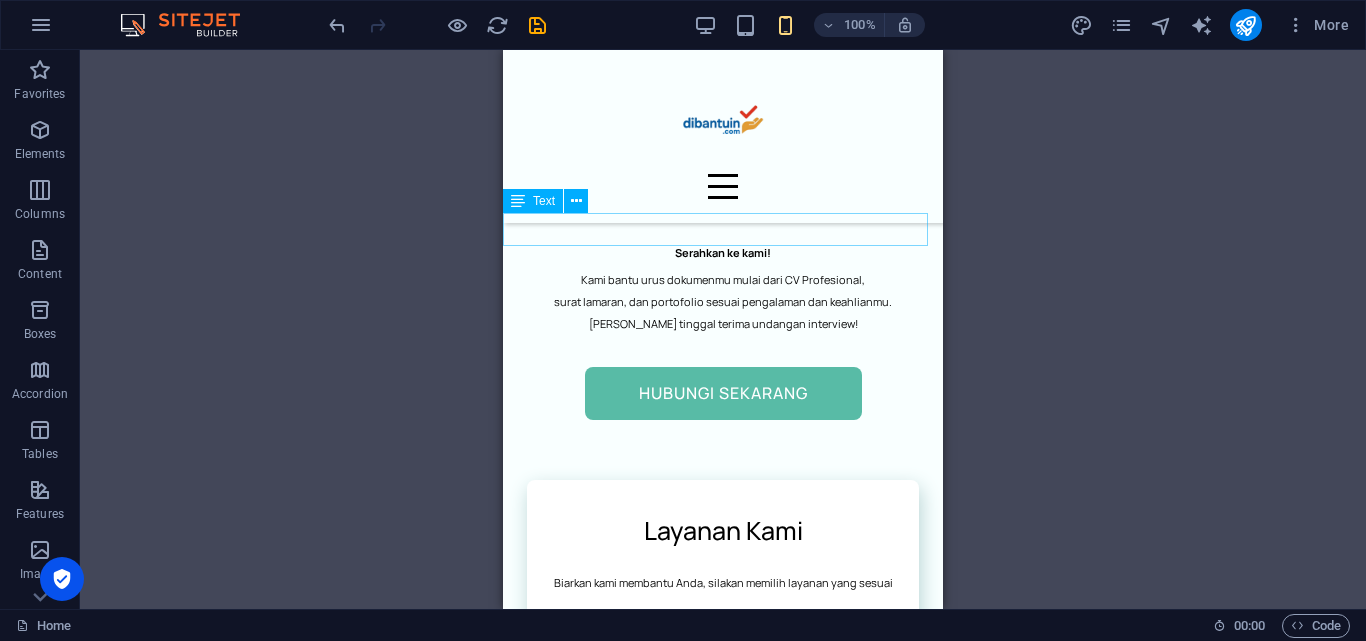 click on "Serahkan ke kami!" at bounding box center [723, 252] 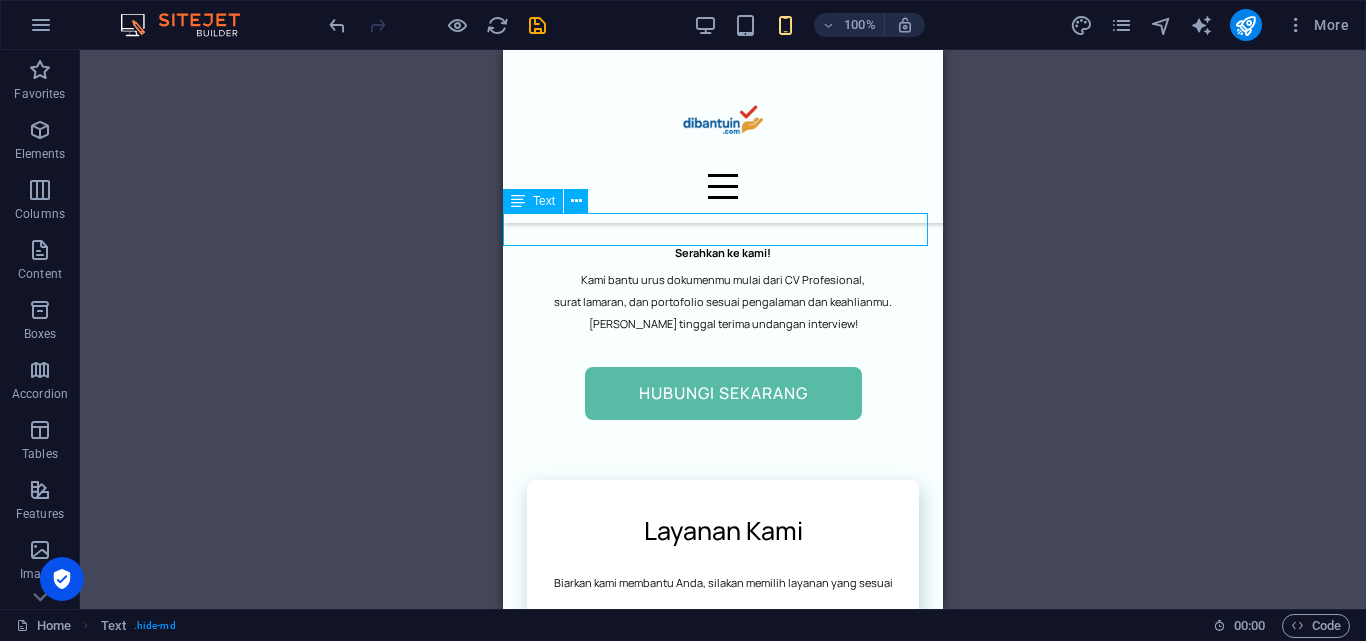 click on "Serahkan ke kami!" at bounding box center [723, 252] 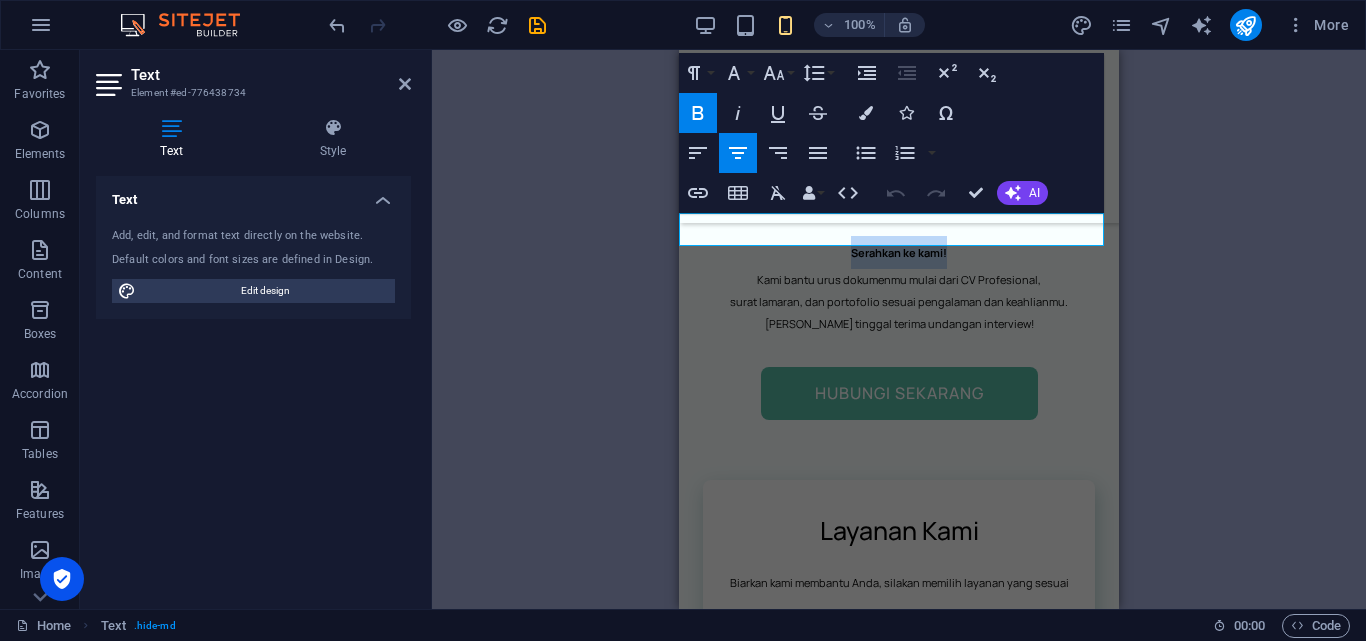 drag, startPoint x: 957, startPoint y: 229, endPoint x: 780, endPoint y: 229, distance: 177 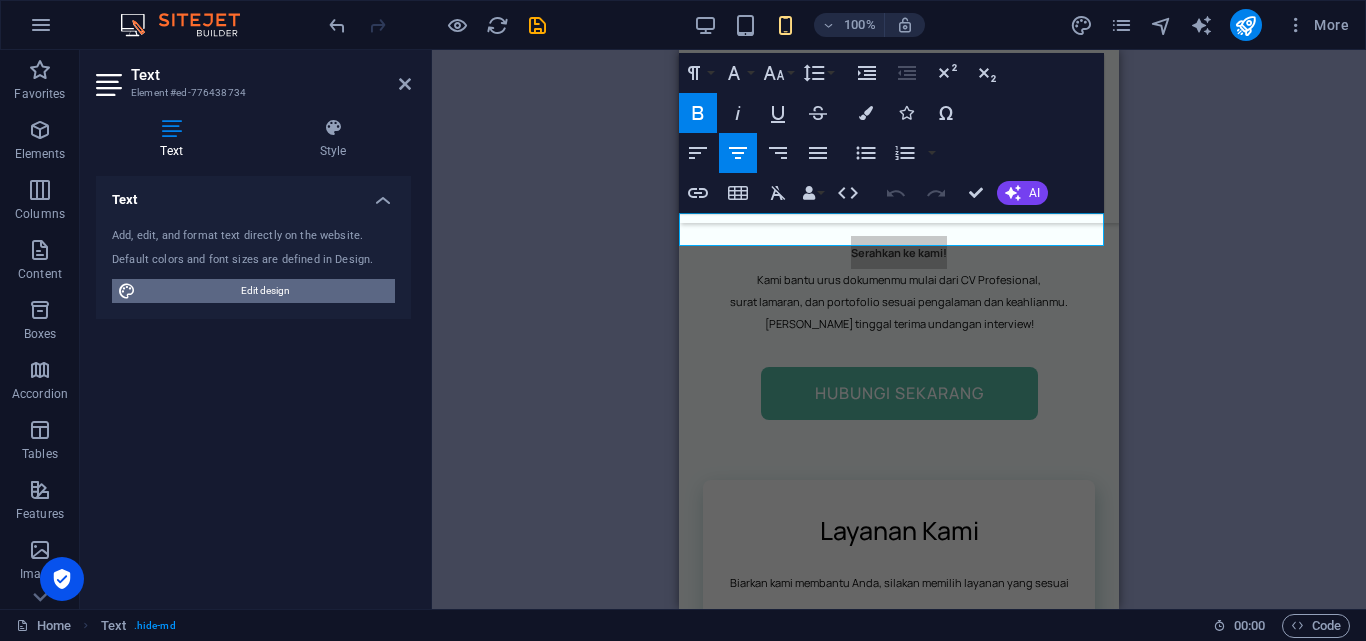 click on "Edit design" at bounding box center (265, 291) 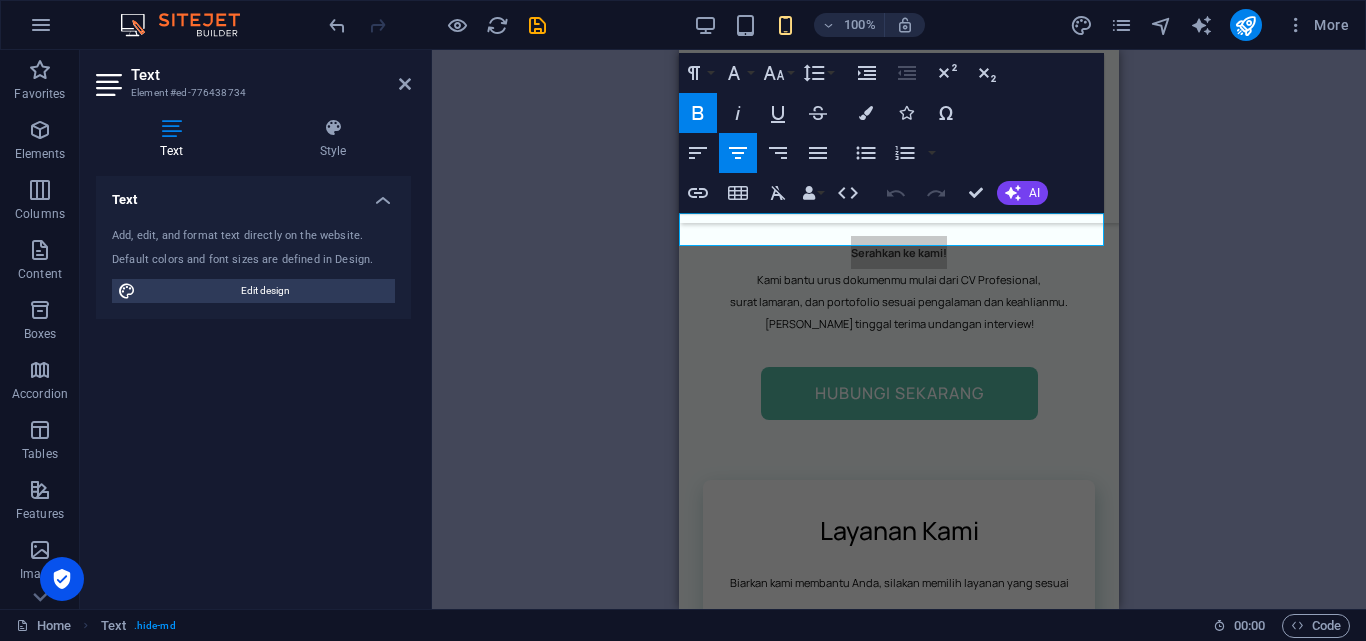 select on "px" 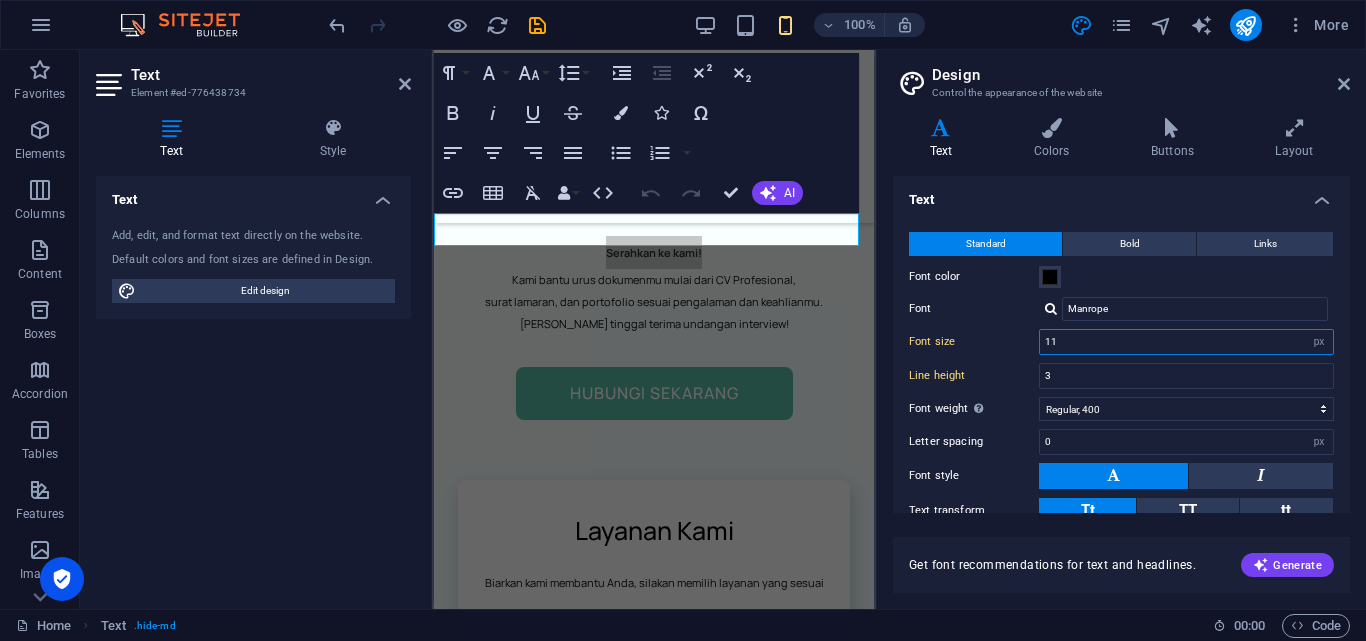 drag, startPoint x: 1124, startPoint y: 339, endPoint x: 1021, endPoint y: 340, distance: 103.00485 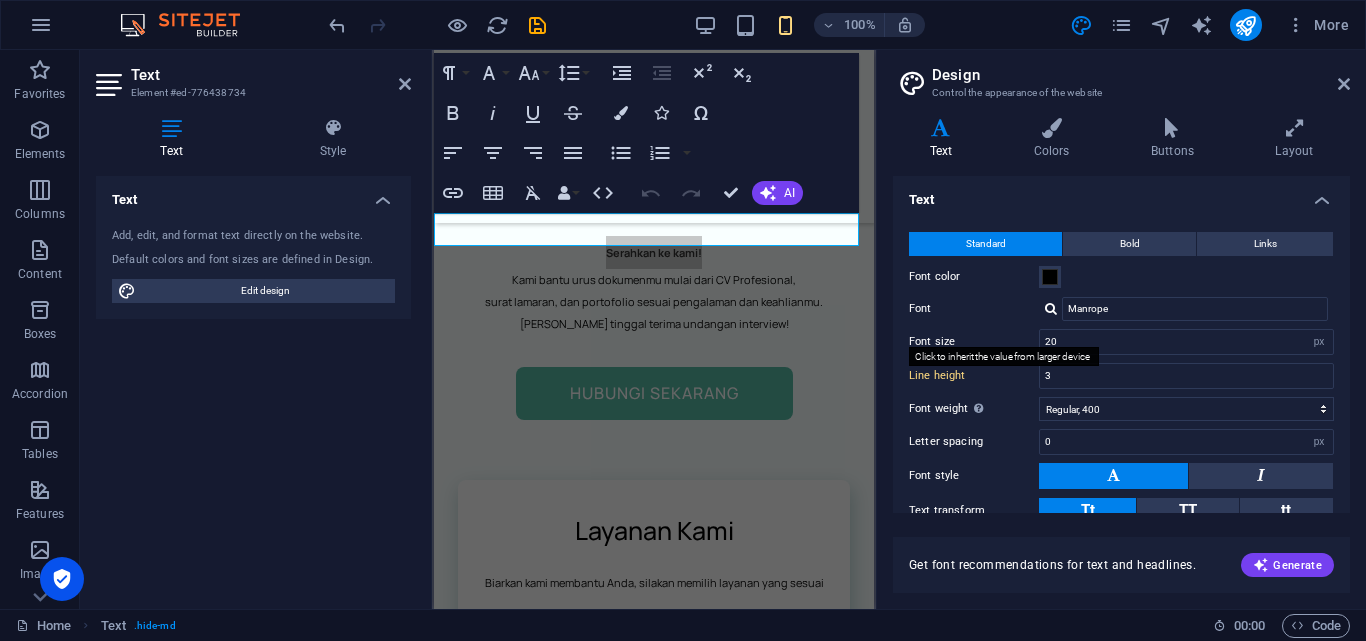 click on "Font size" at bounding box center (974, 341) 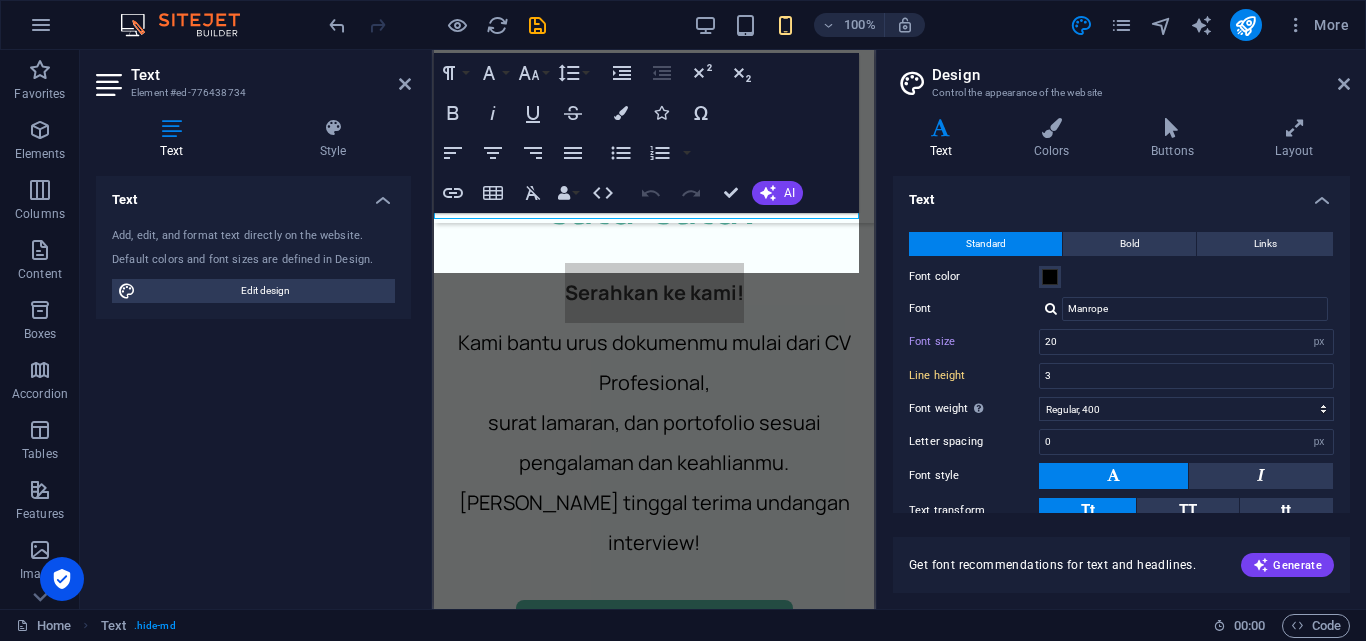 scroll, scrollTop: 827, scrollLeft: 0, axis: vertical 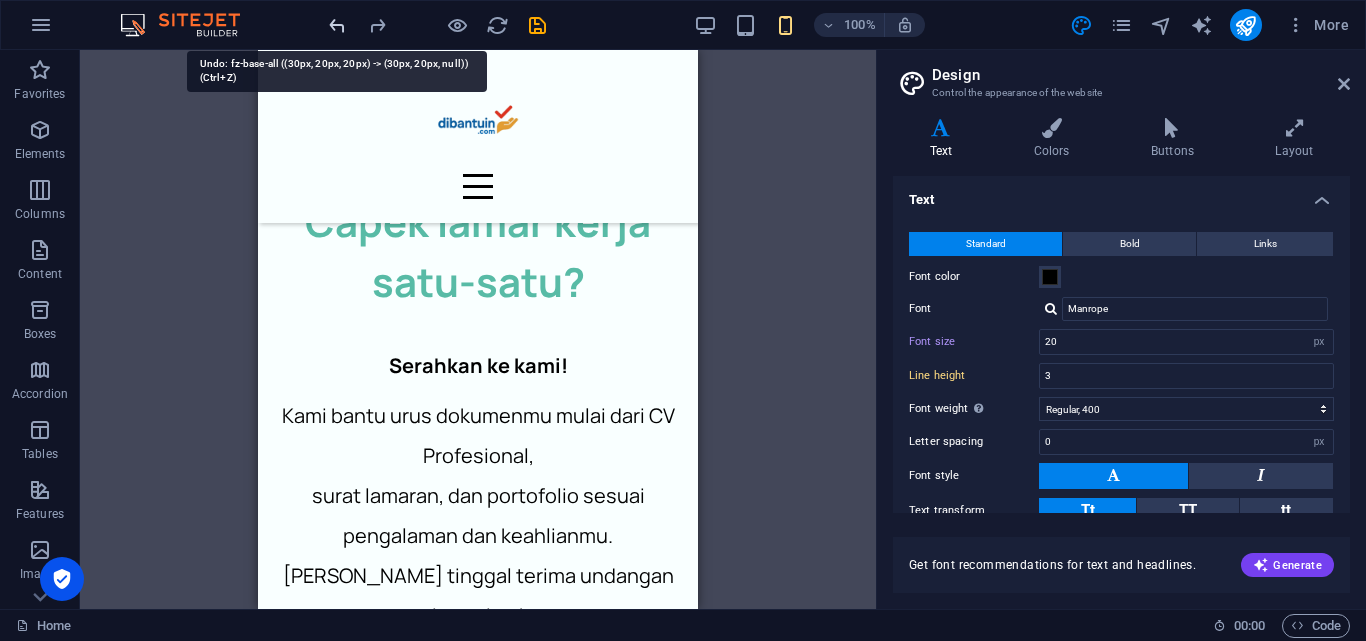drag, startPoint x: 343, startPoint y: 19, endPoint x: 250, endPoint y: 256, distance: 254.5938 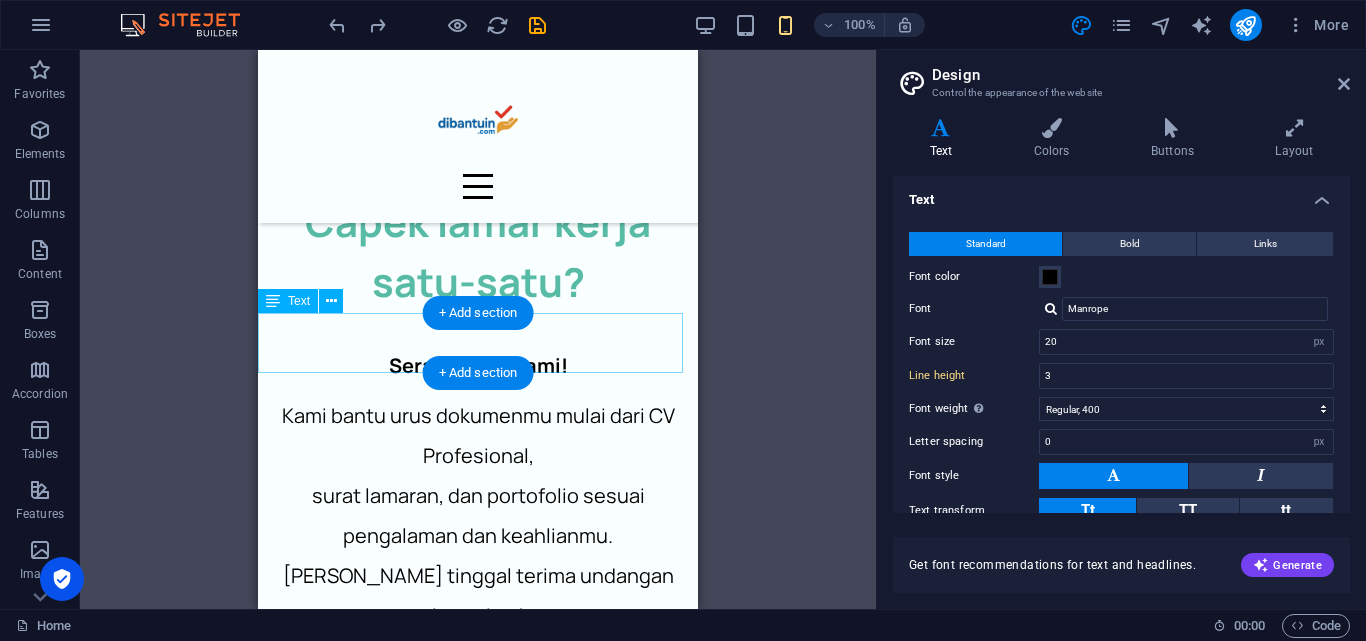 click on "Serahkan ke kami!" at bounding box center [478, 366] 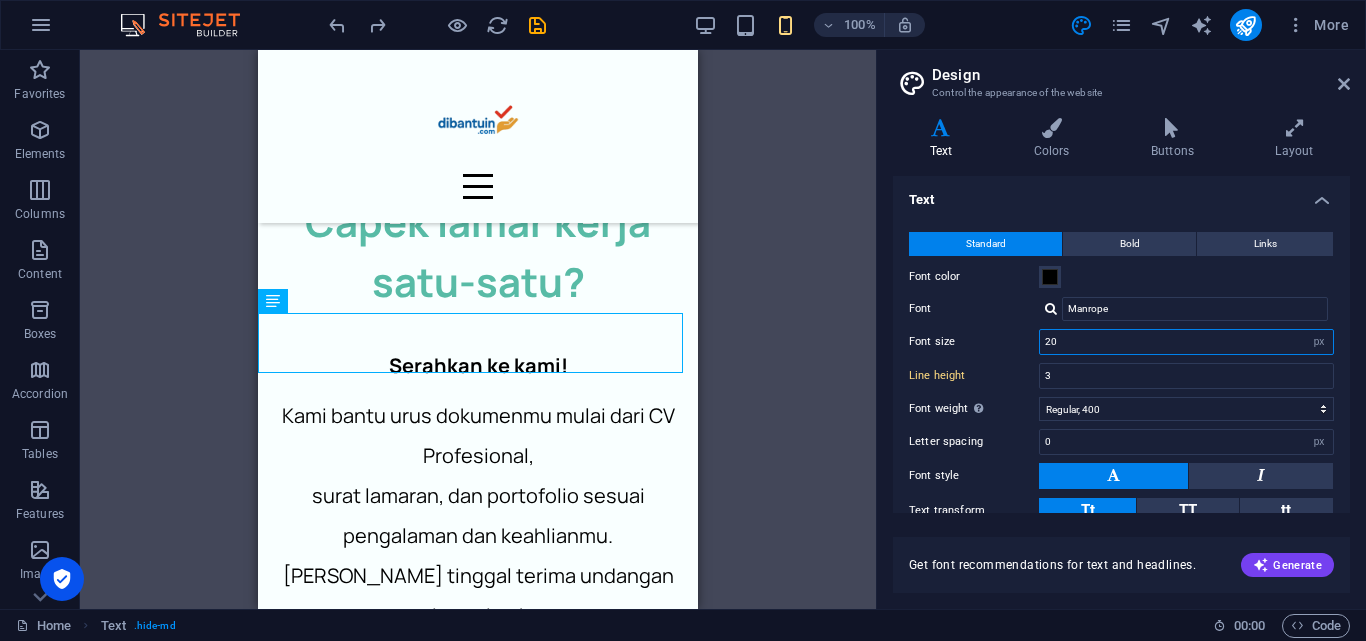 click on "20" at bounding box center (1186, 342) 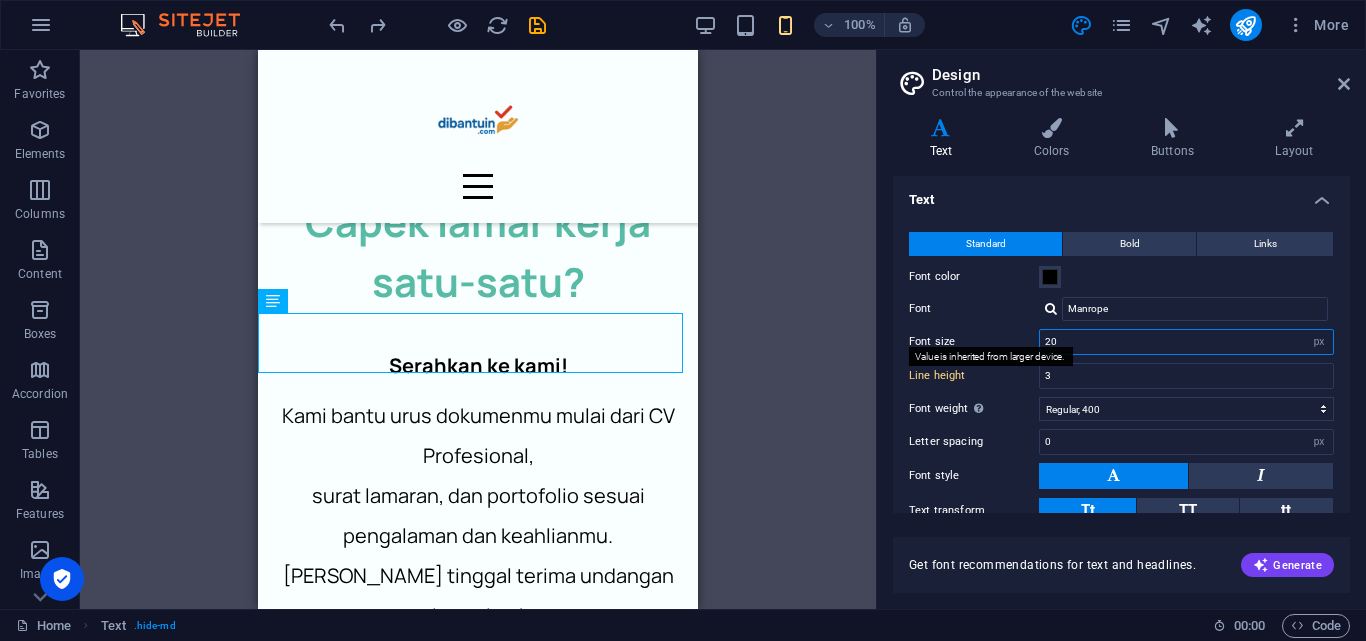 drag, startPoint x: 1070, startPoint y: 342, endPoint x: 1015, endPoint y: 342, distance: 55 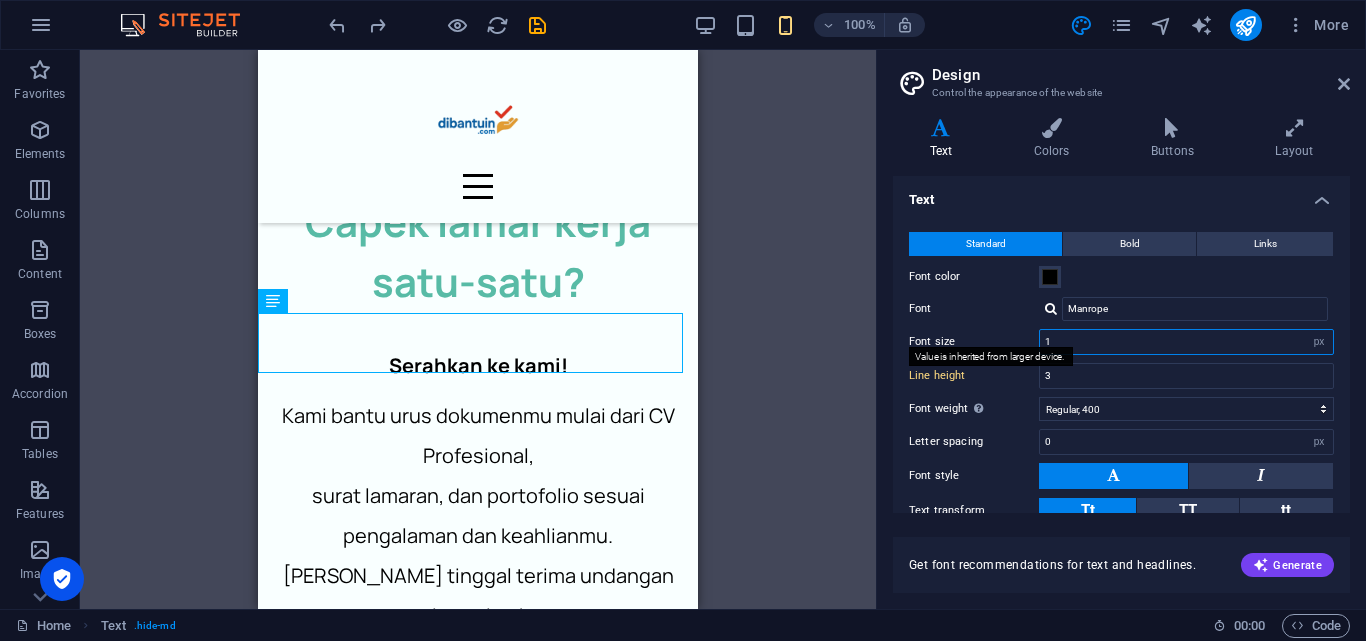 type on "15" 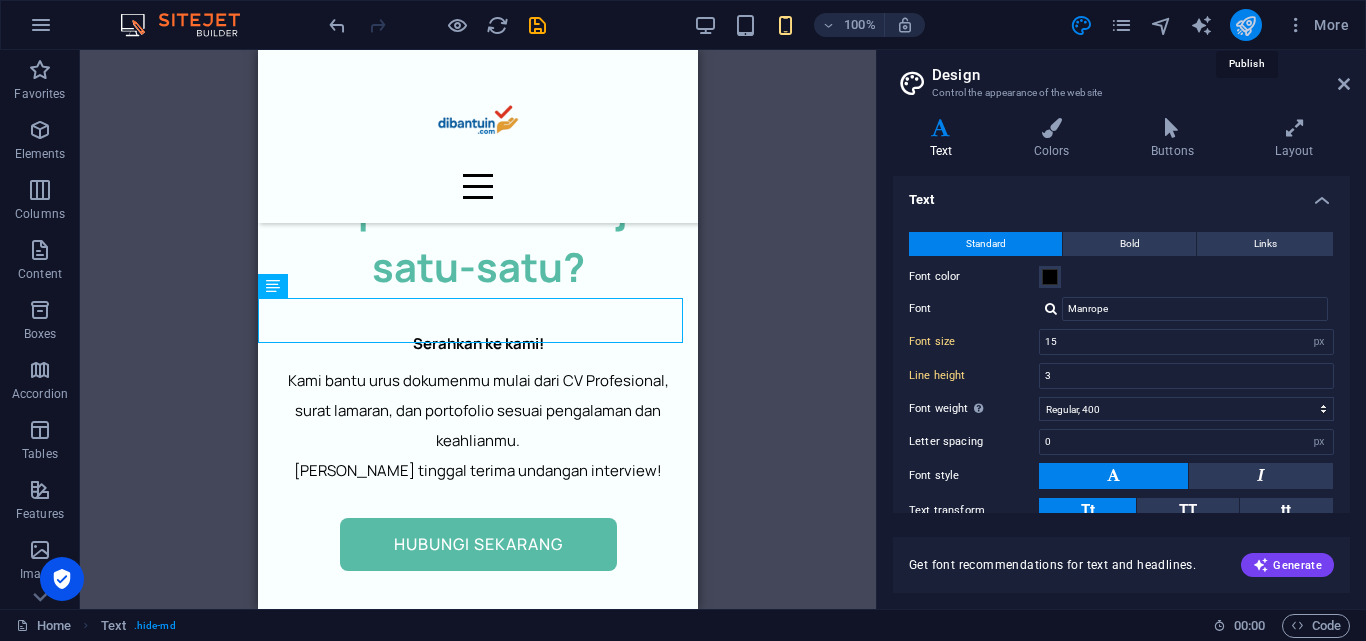 click at bounding box center [1245, 25] 